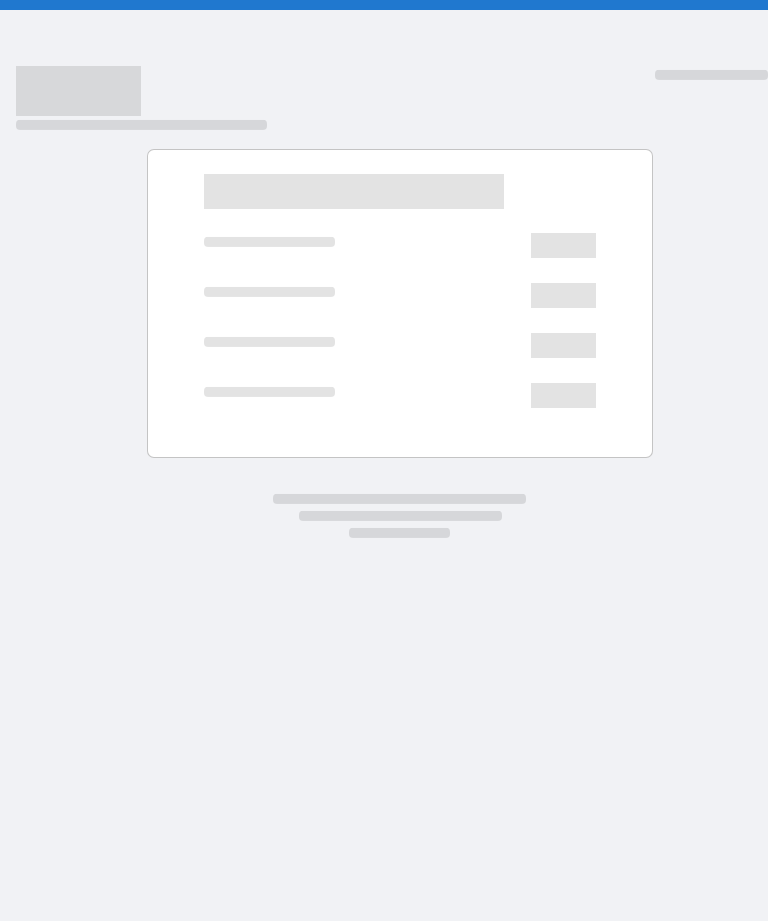 scroll, scrollTop: 0, scrollLeft: 0, axis: both 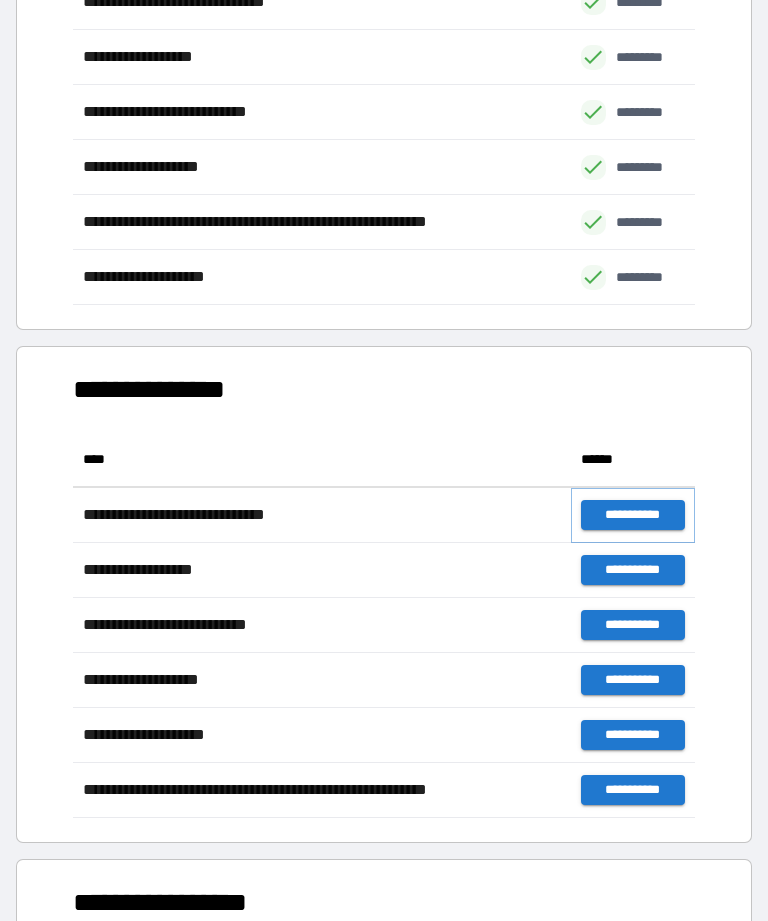 click on "**********" at bounding box center [633, 515] 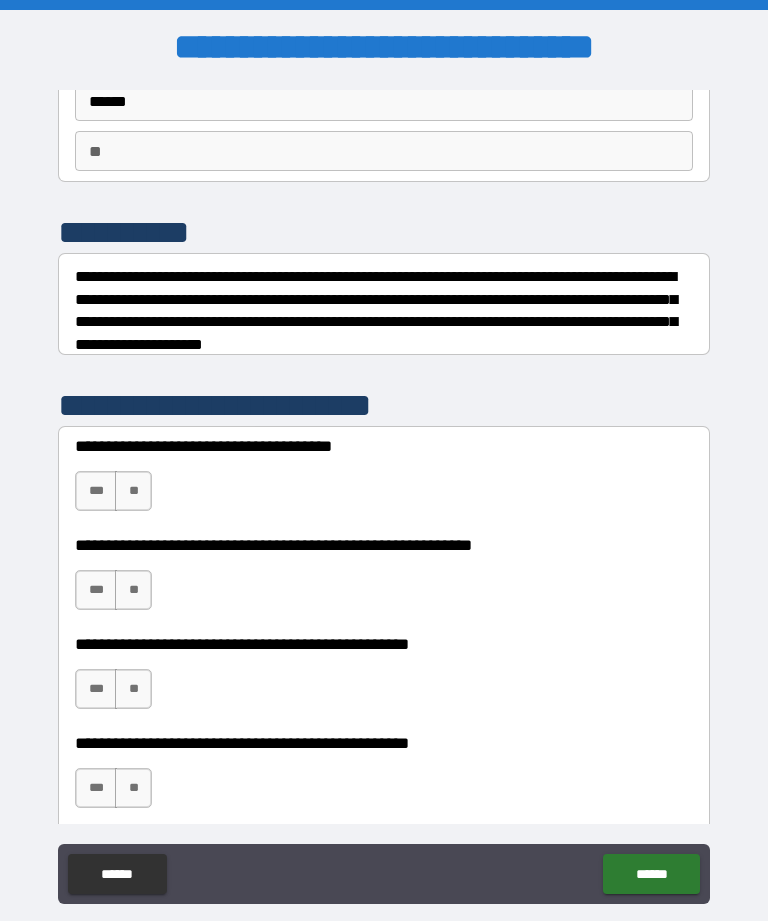 scroll, scrollTop: 206, scrollLeft: 0, axis: vertical 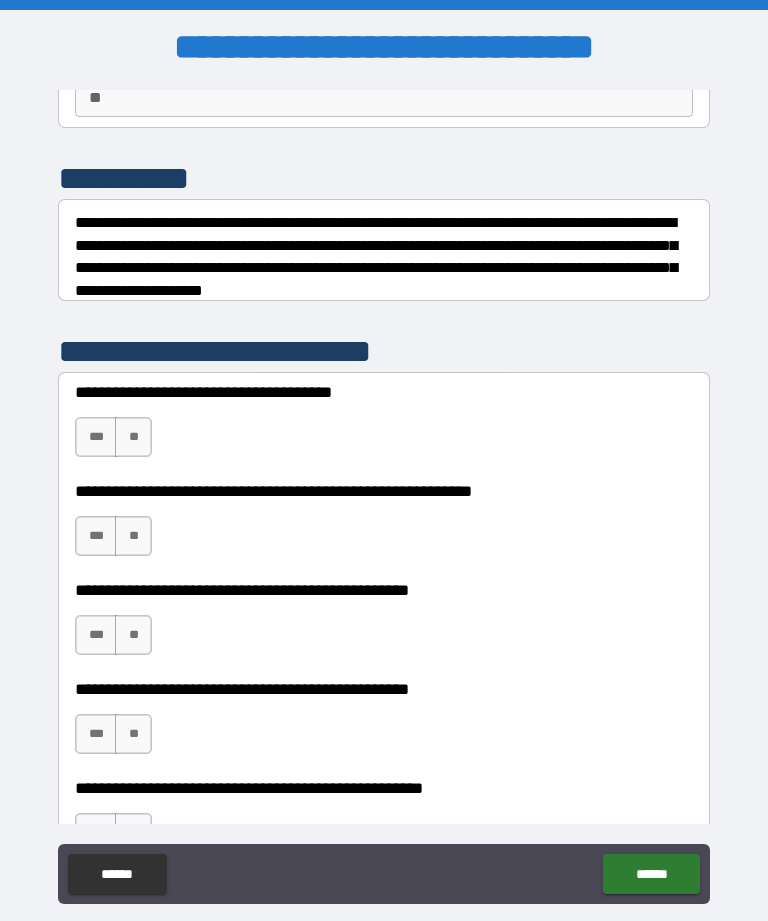 click on "***" at bounding box center [96, 437] 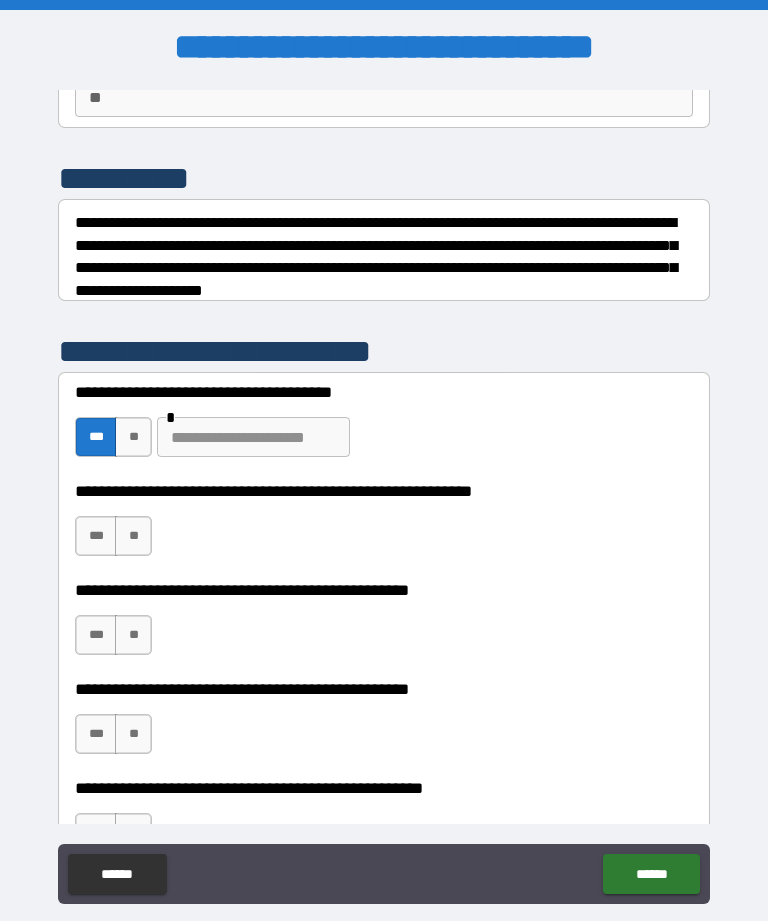 click on "**" at bounding box center (133, 437) 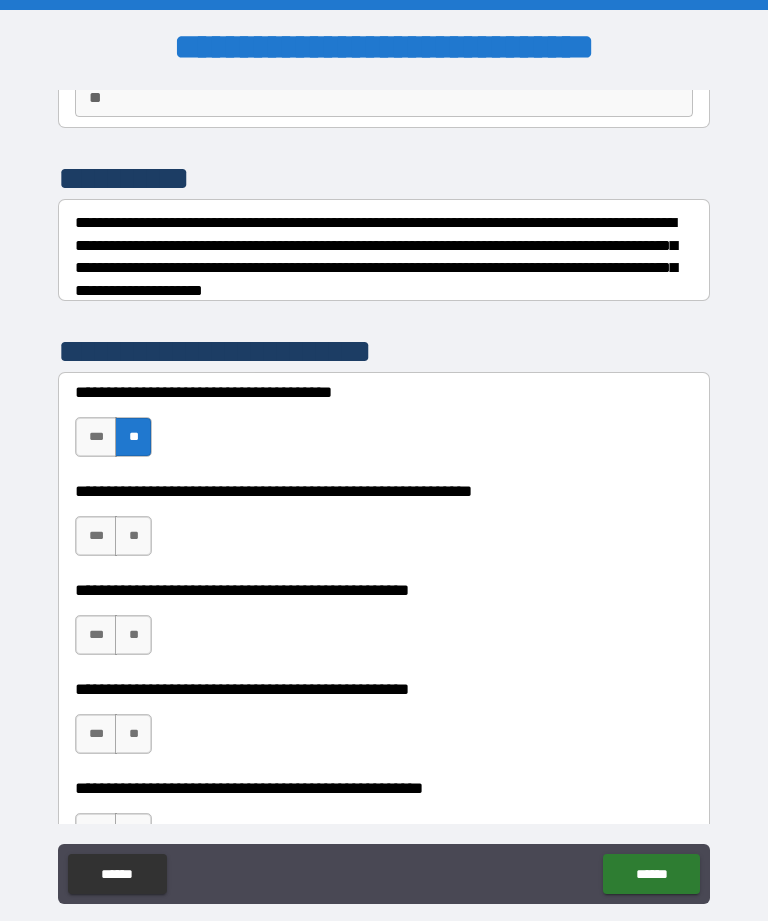 click on "**" at bounding box center (133, 536) 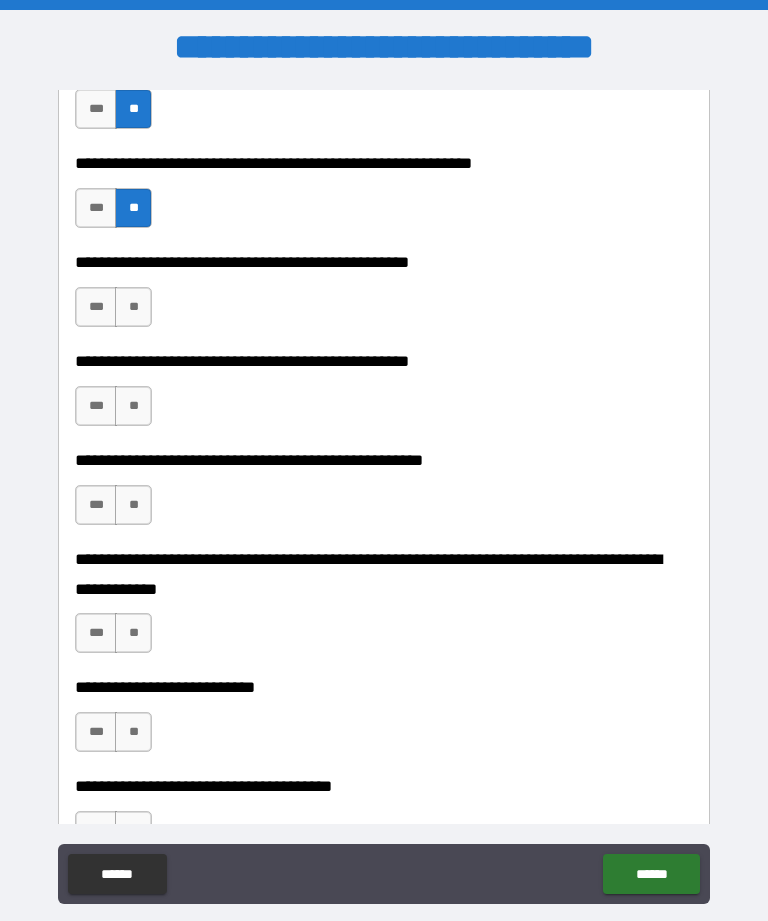 scroll, scrollTop: 537, scrollLeft: 0, axis: vertical 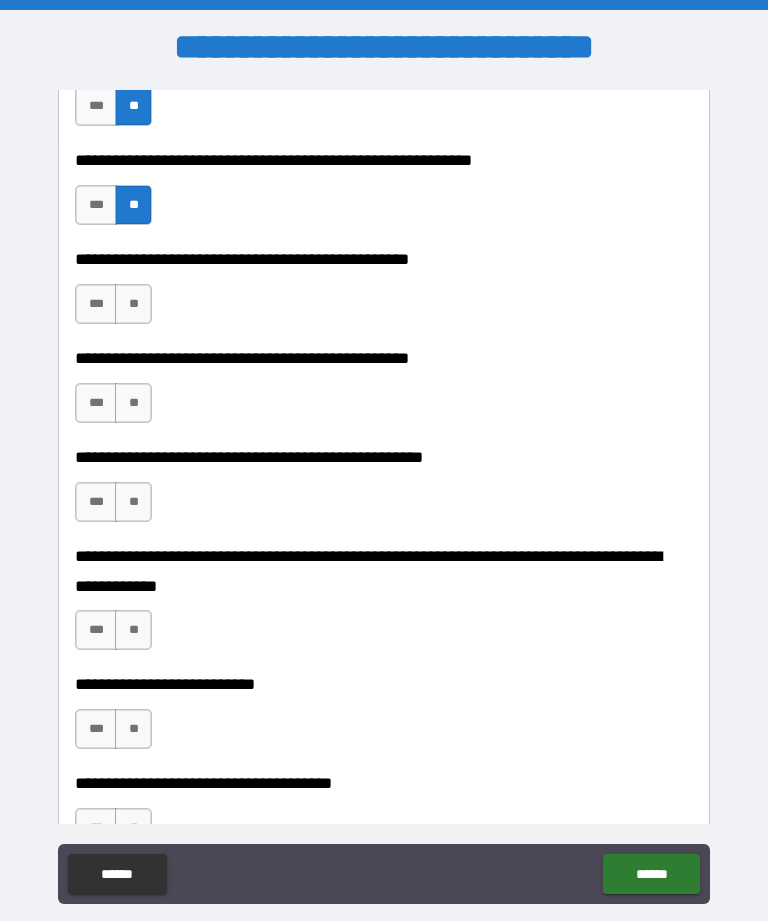 click on "**" at bounding box center (133, 304) 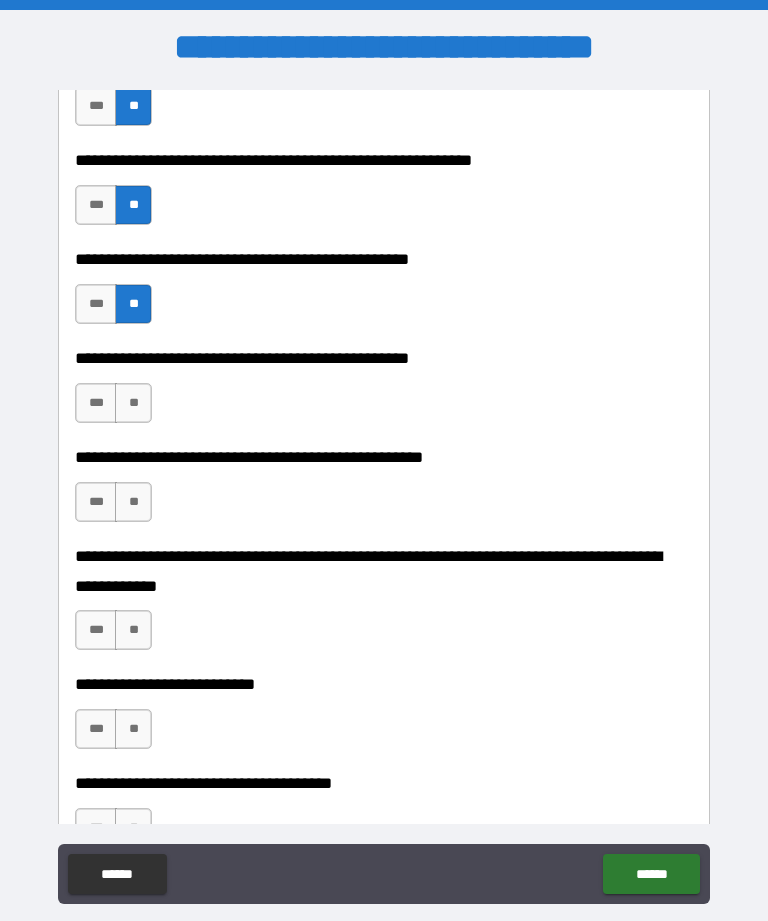 click on "**" at bounding box center [133, 403] 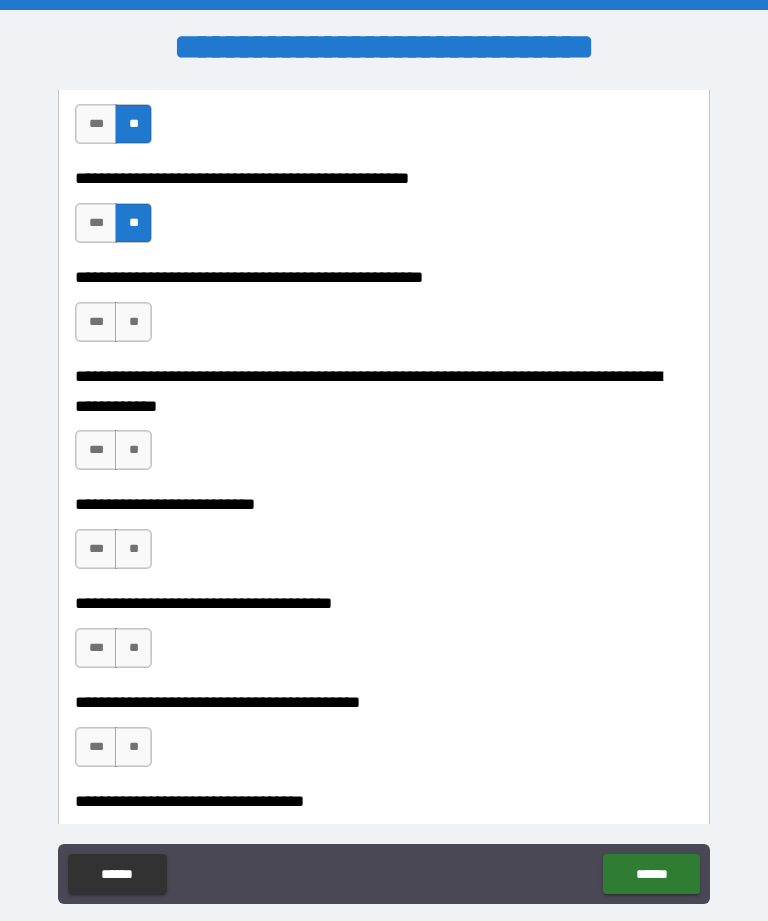 scroll, scrollTop: 716, scrollLeft: 0, axis: vertical 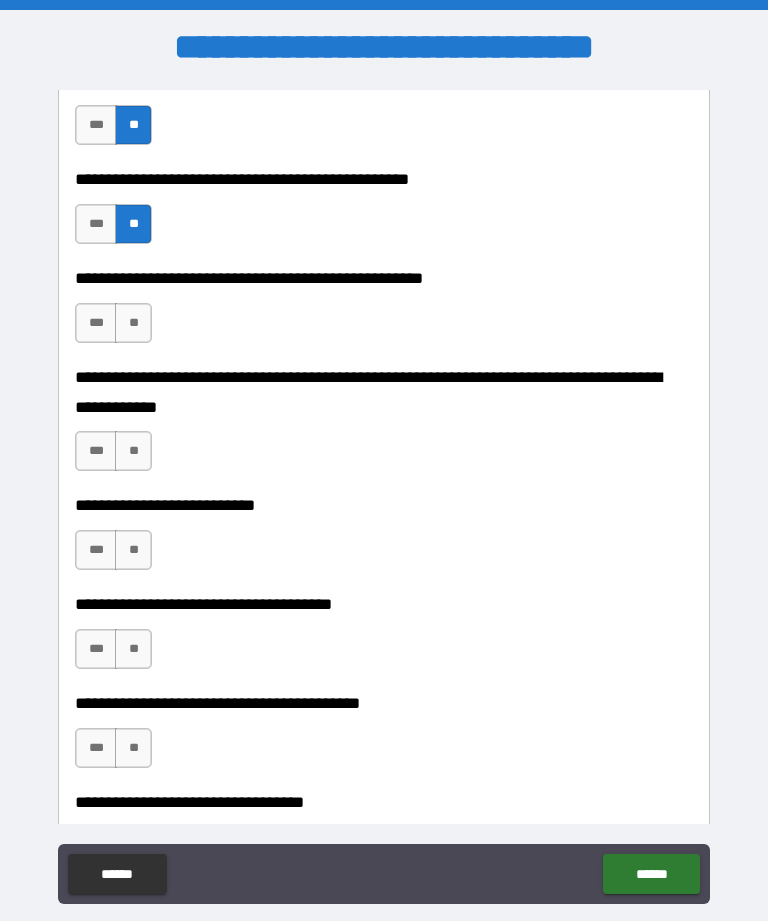 click on "**" at bounding box center [133, 323] 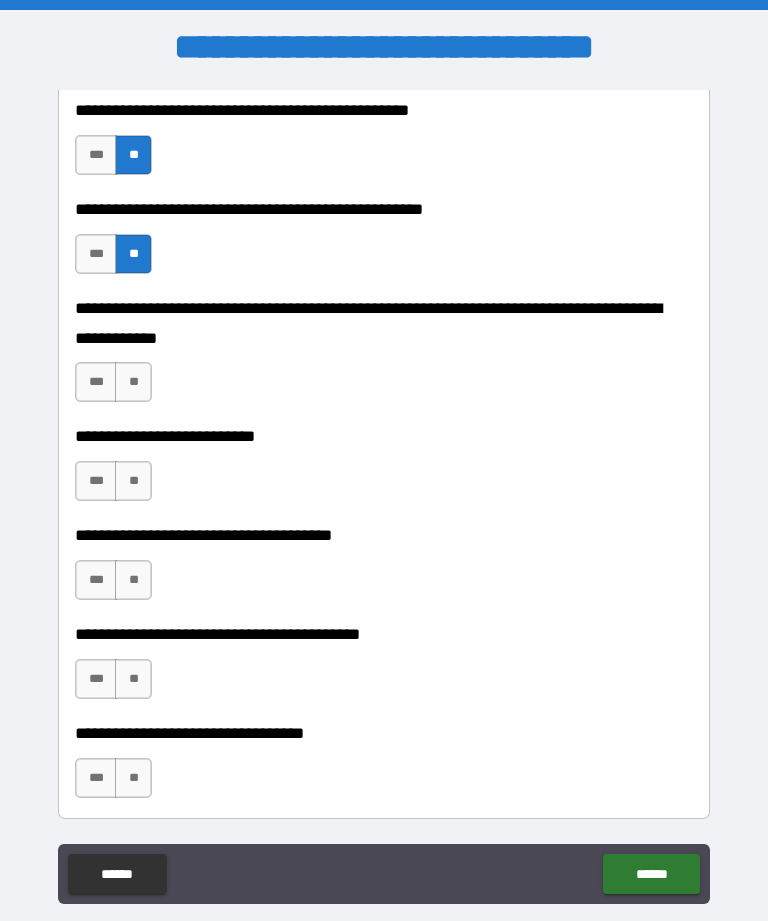 scroll, scrollTop: 786, scrollLeft: 0, axis: vertical 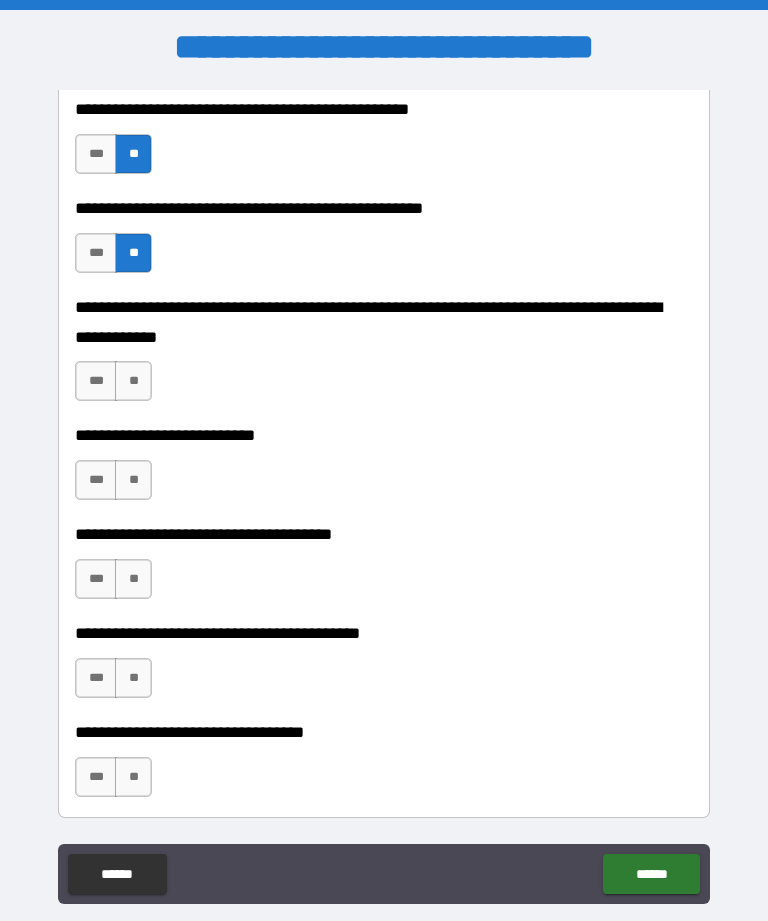 click on "**" at bounding box center (133, 381) 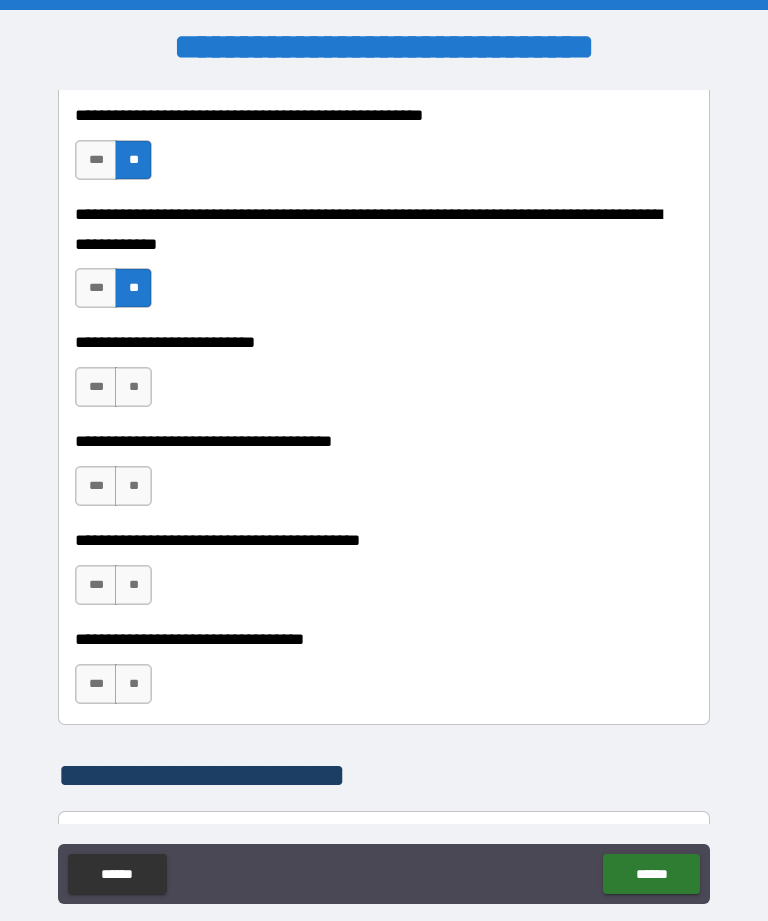 scroll, scrollTop: 889, scrollLeft: 0, axis: vertical 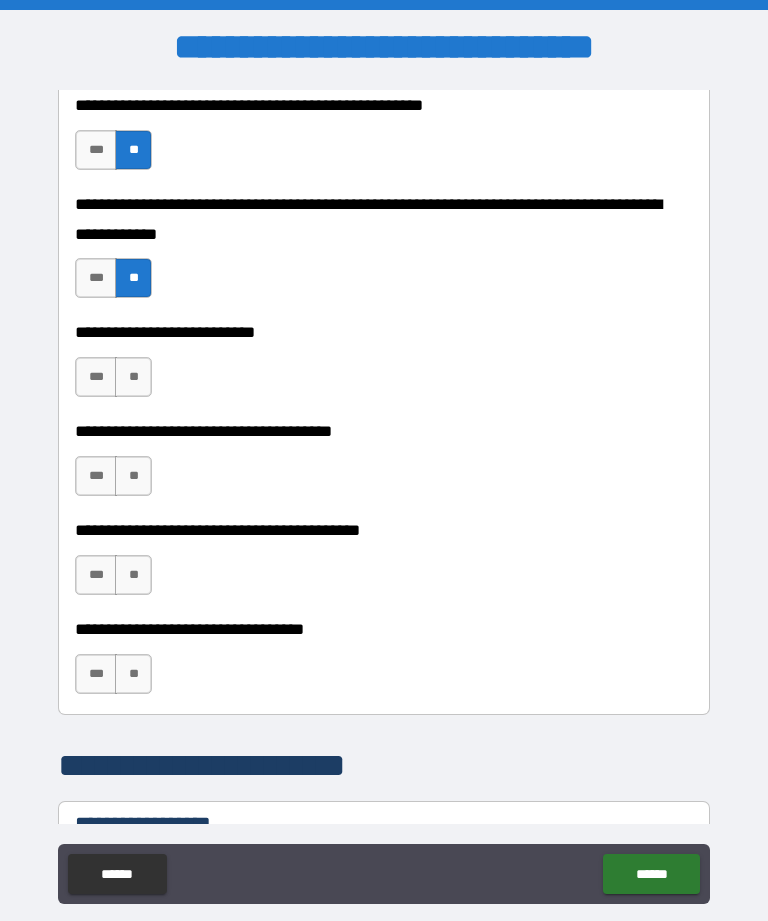 click on "**" at bounding box center (133, 377) 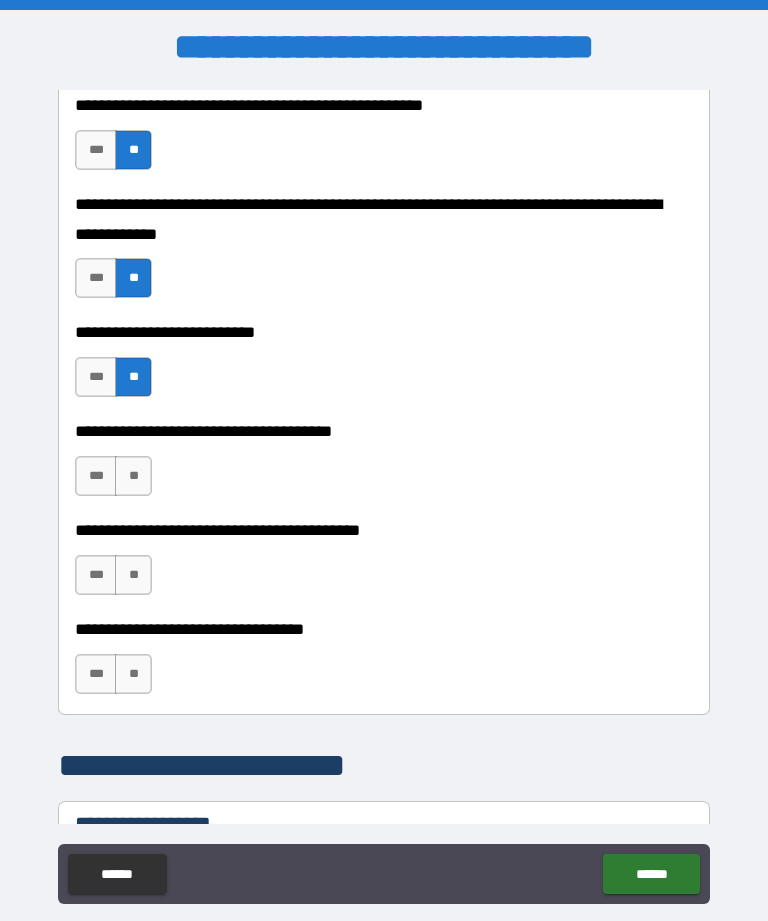 scroll, scrollTop: 914, scrollLeft: 0, axis: vertical 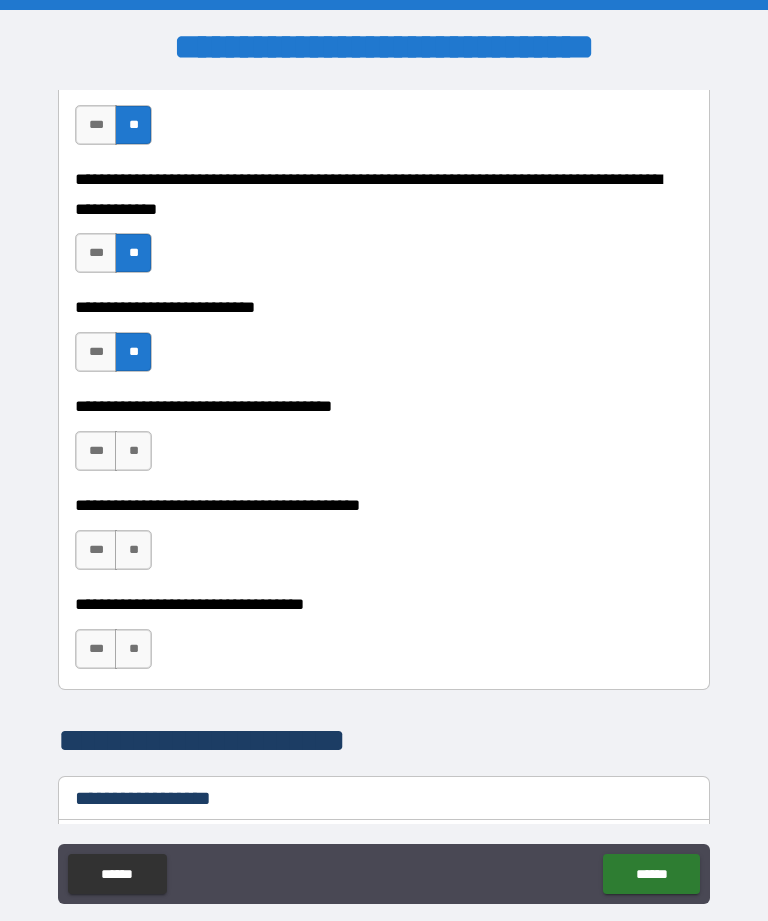 click on "**" at bounding box center (133, 451) 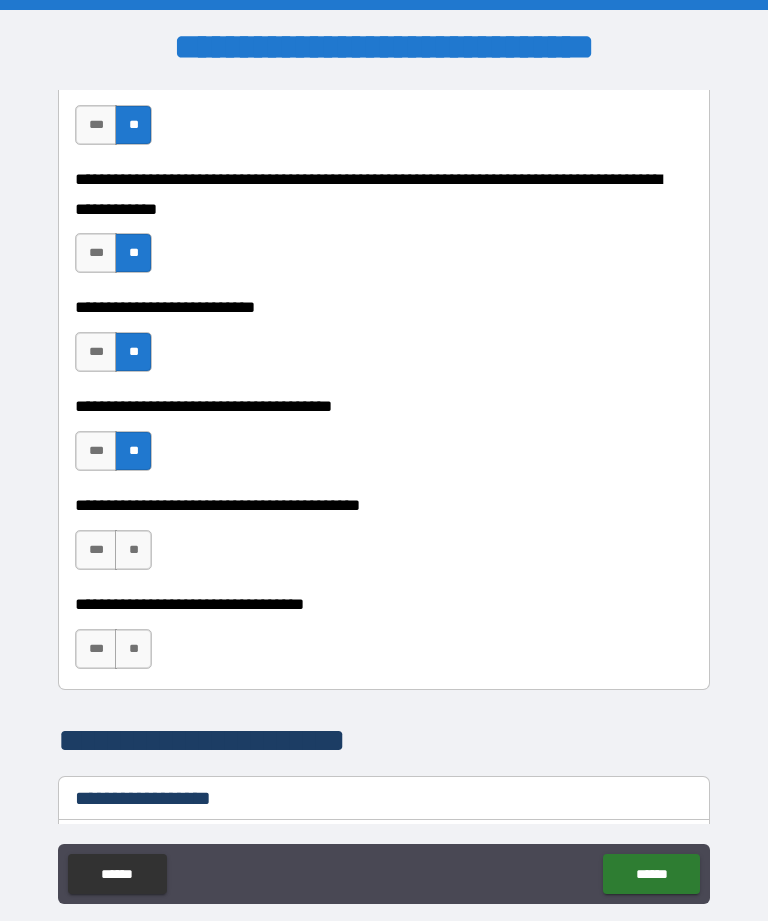click on "**********" at bounding box center [384, 540] 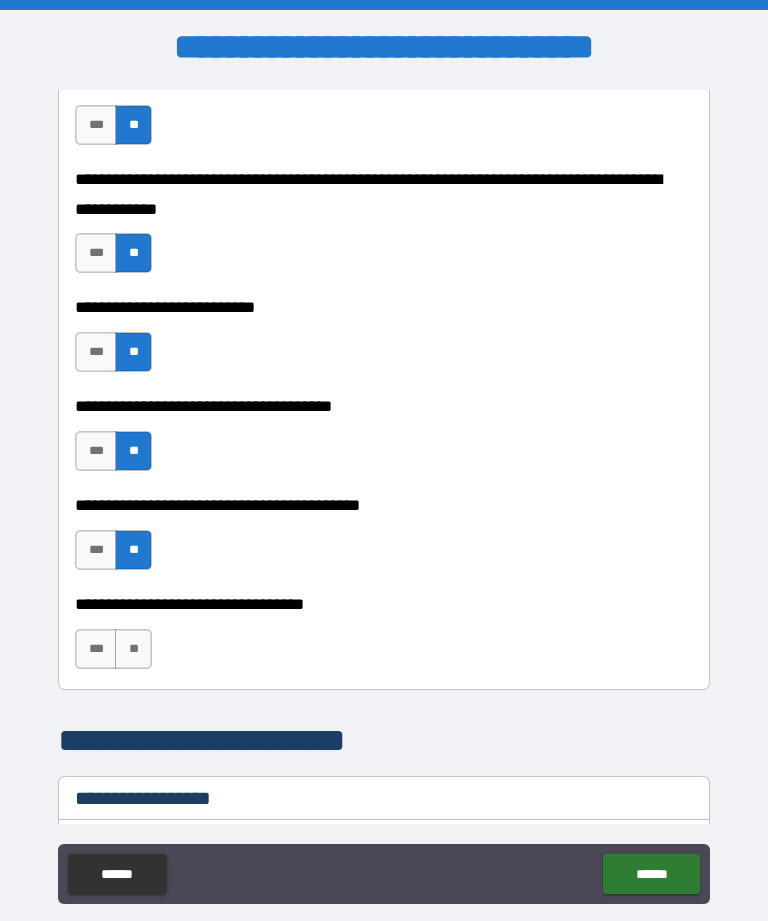 click on "**" at bounding box center (133, 649) 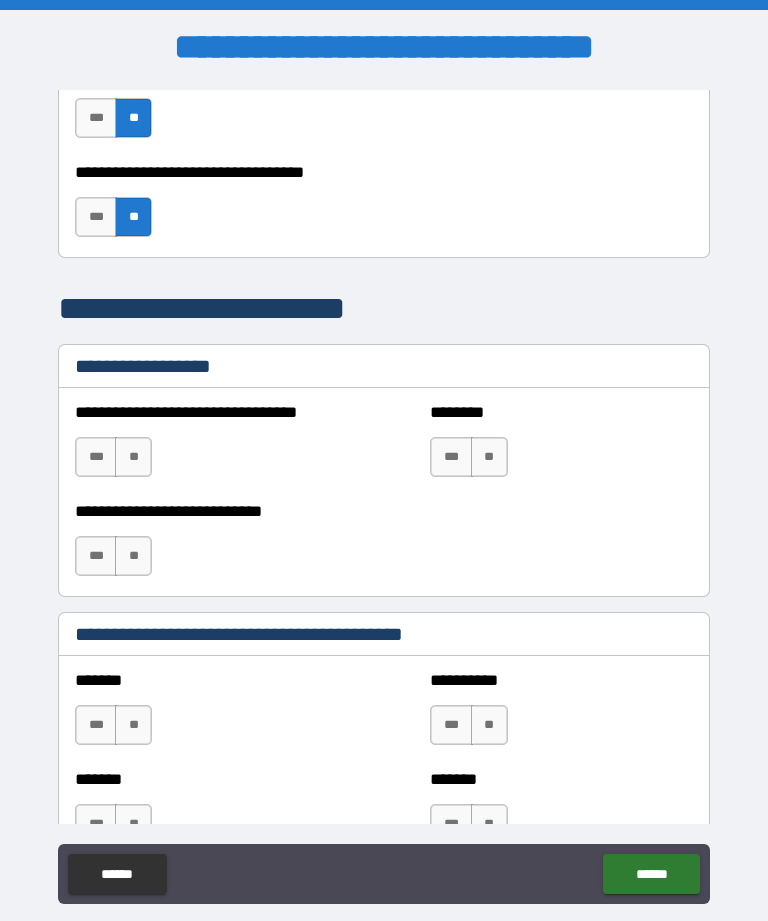 scroll, scrollTop: 1349, scrollLeft: 0, axis: vertical 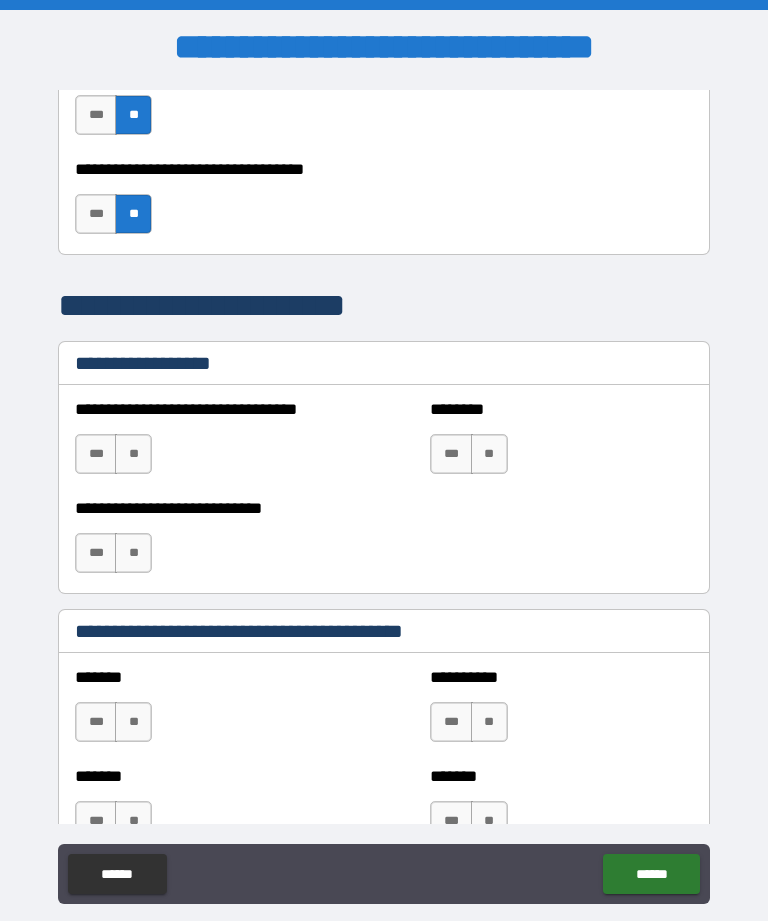 click on "**" at bounding box center (133, 454) 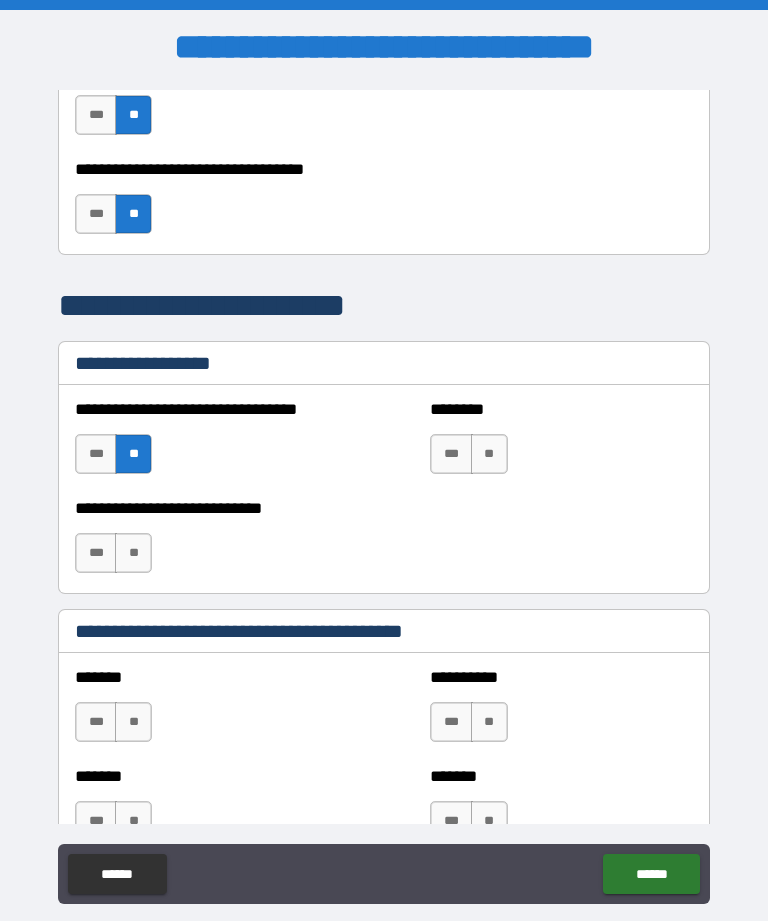 click on "**" at bounding box center [489, 454] 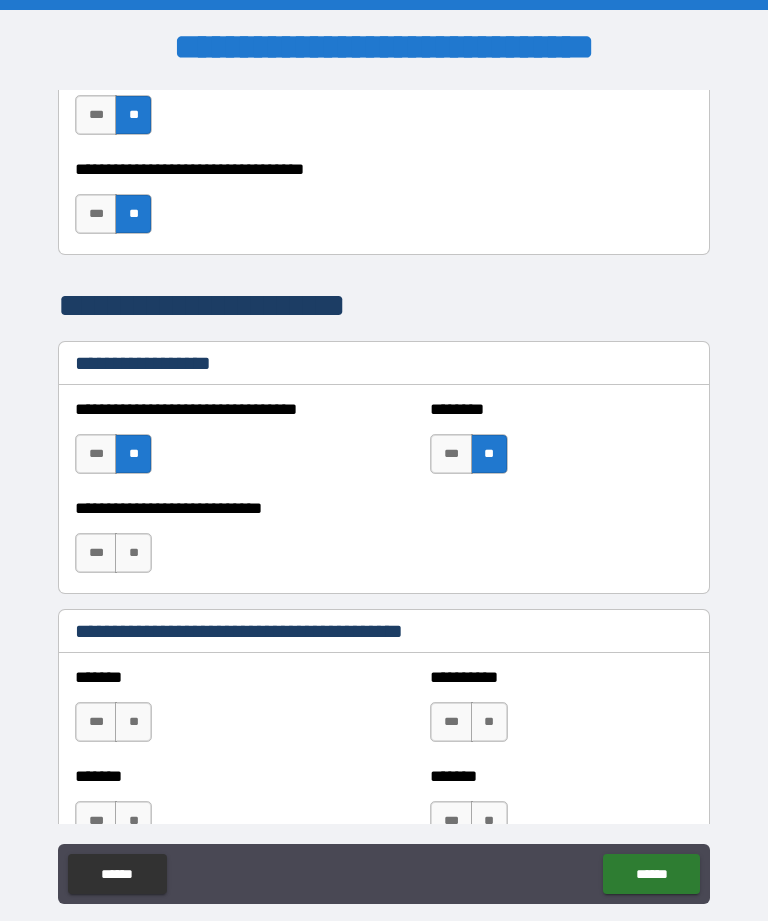 click on "**" at bounding box center (133, 553) 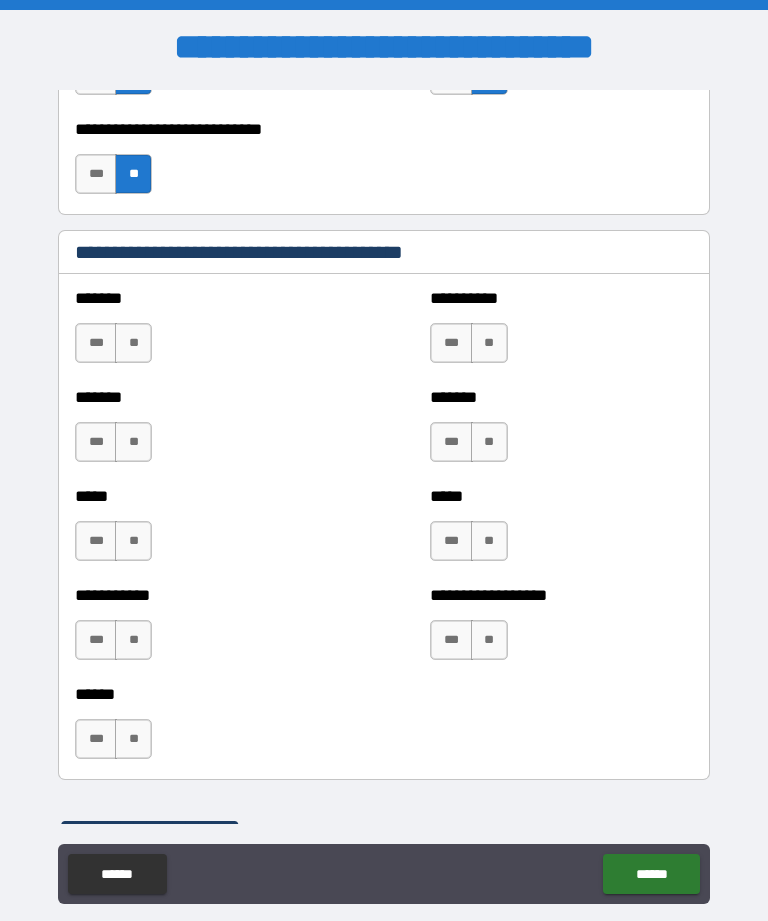 scroll, scrollTop: 1755, scrollLeft: 0, axis: vertical 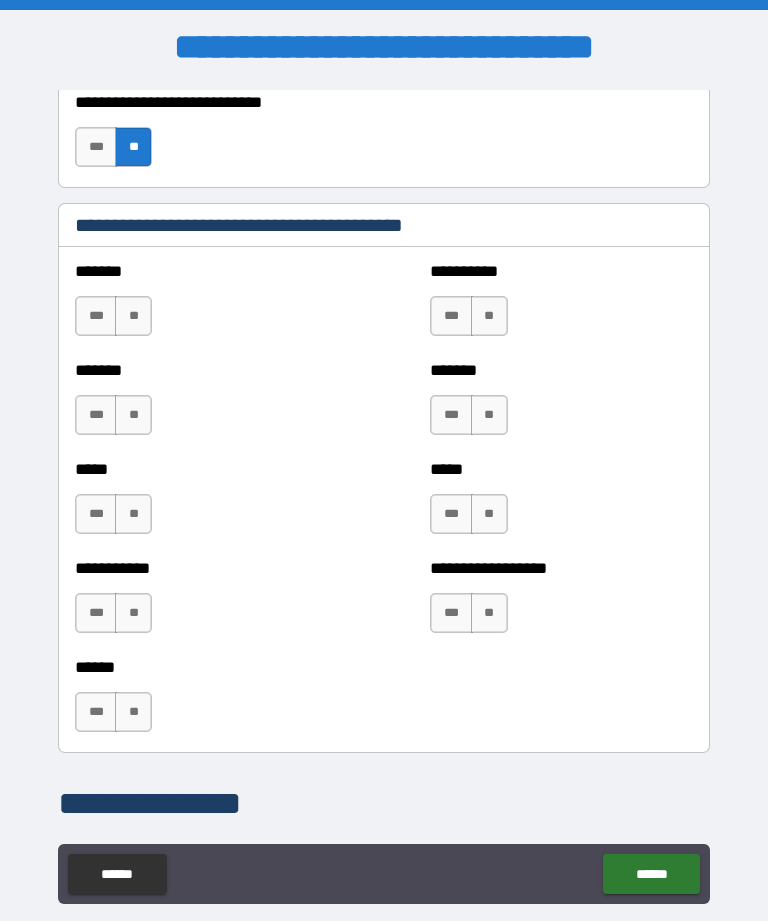 click on "**" at bounding box center (133, 316) 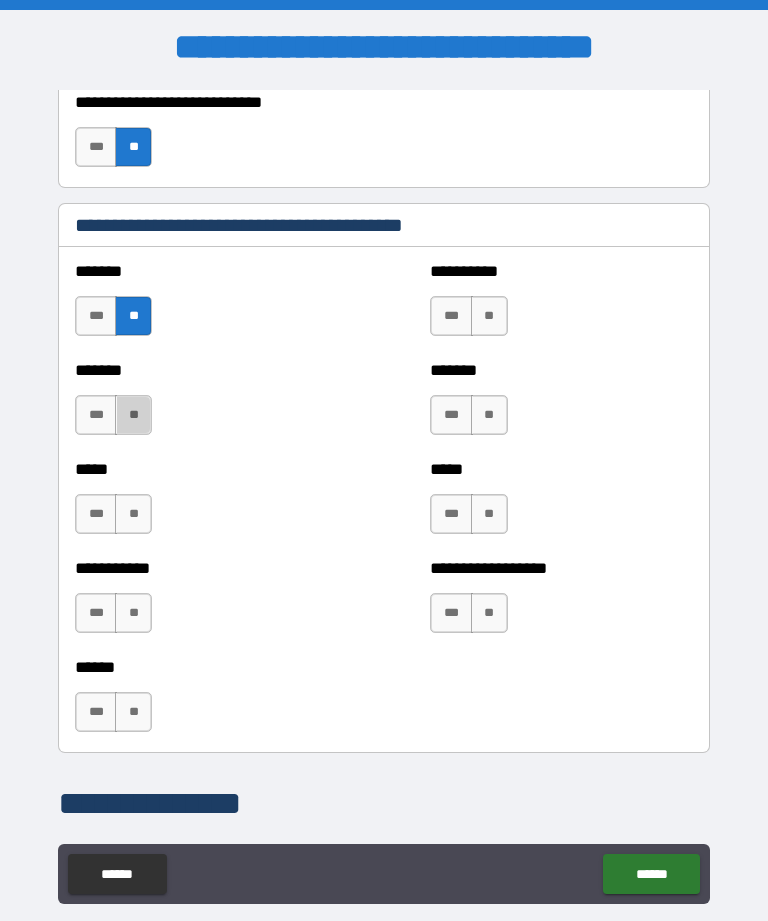 click on "**" at bounding box center (133, 415) 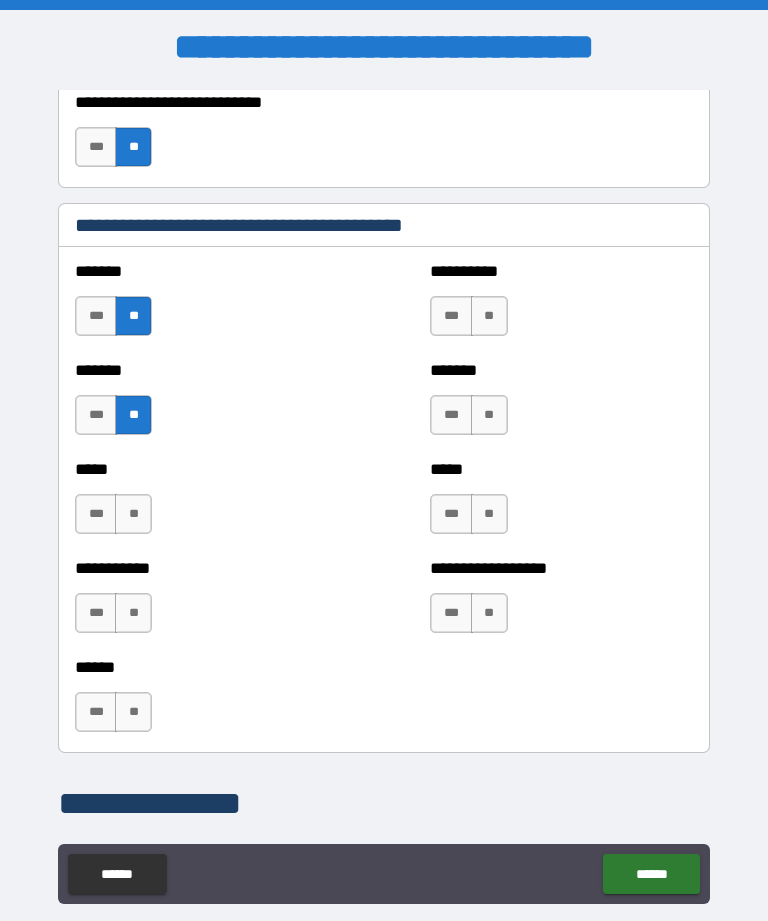 click on "**" at bounding box center (133, 514) 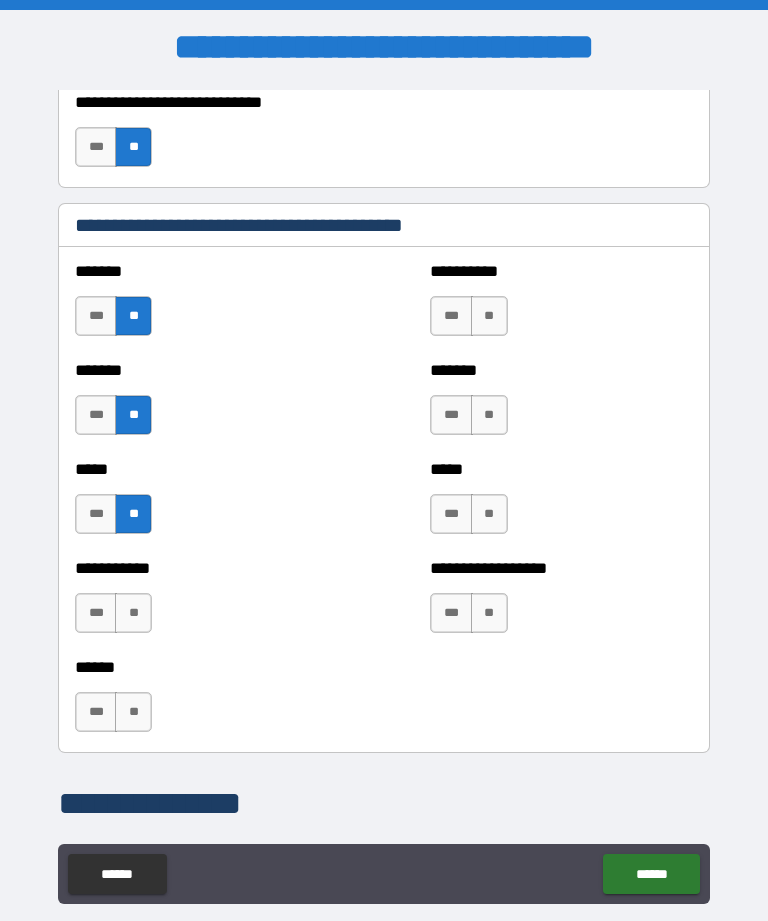 click on "**" at bounding box center (133, 613) 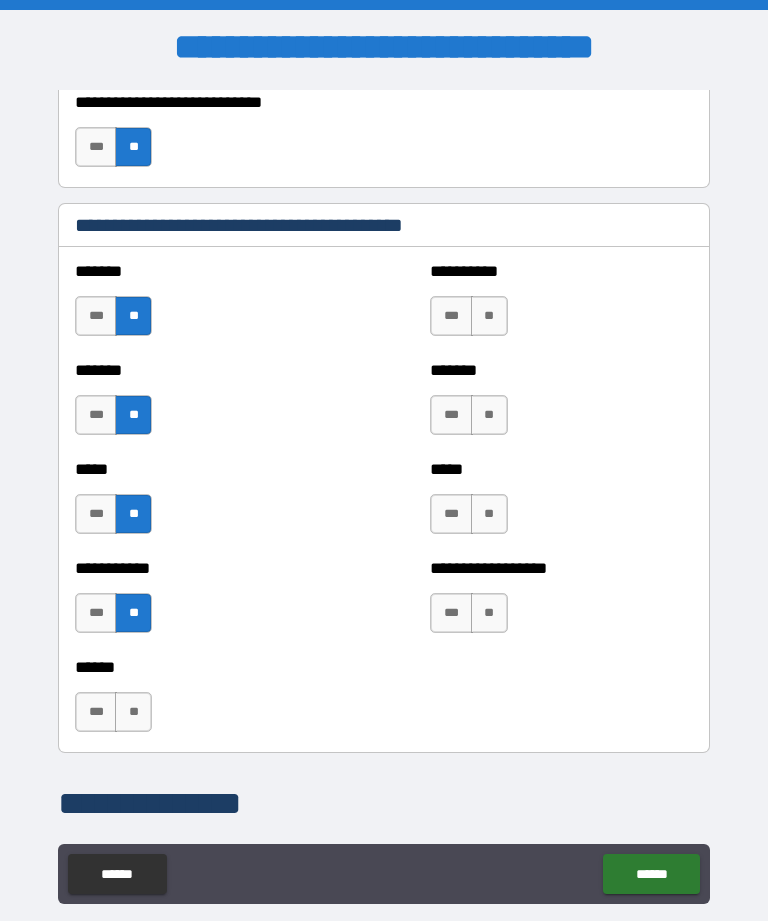 click on "**" at bounding box center [133, 712] 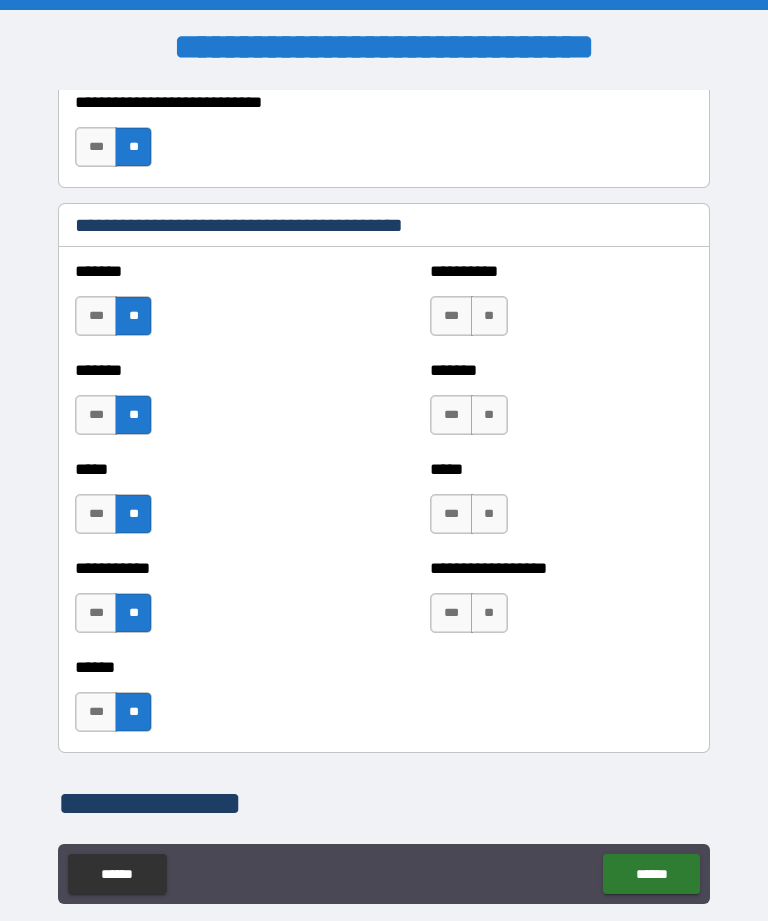 click on "**" at bounding box center (489, 514) 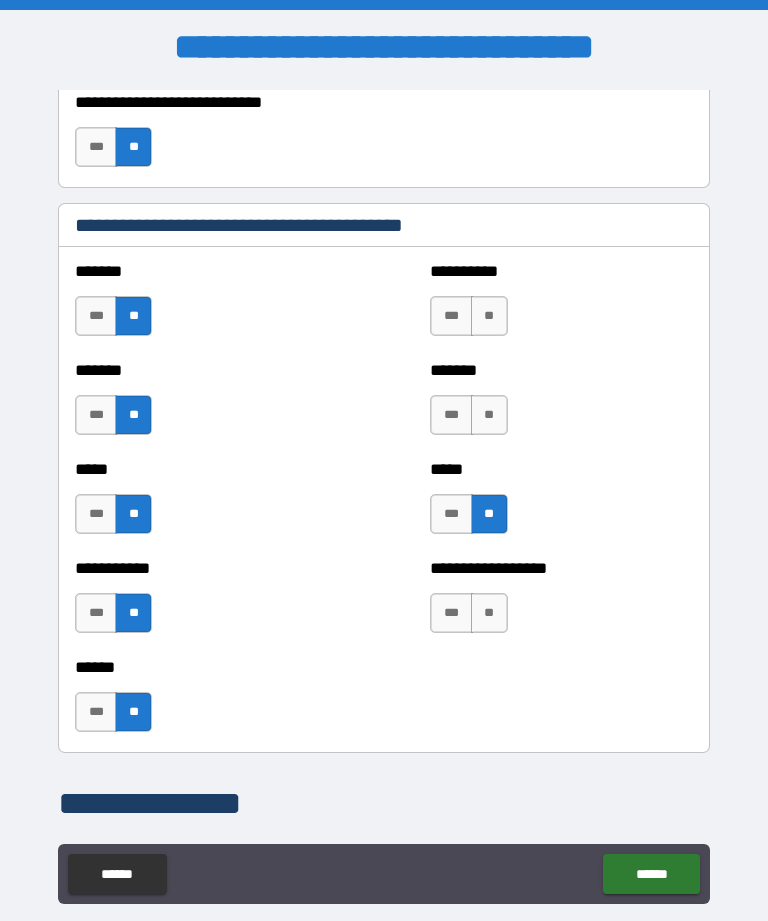 click on "**" at bounding box center (489, 415) 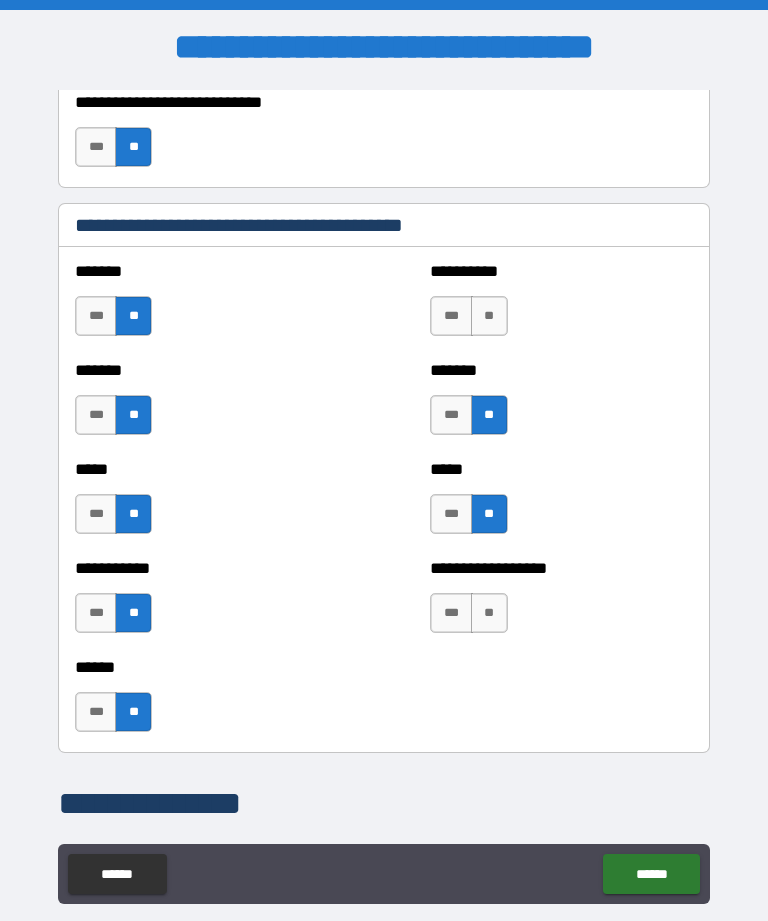 click on "**" at bounding box center [489, 316] 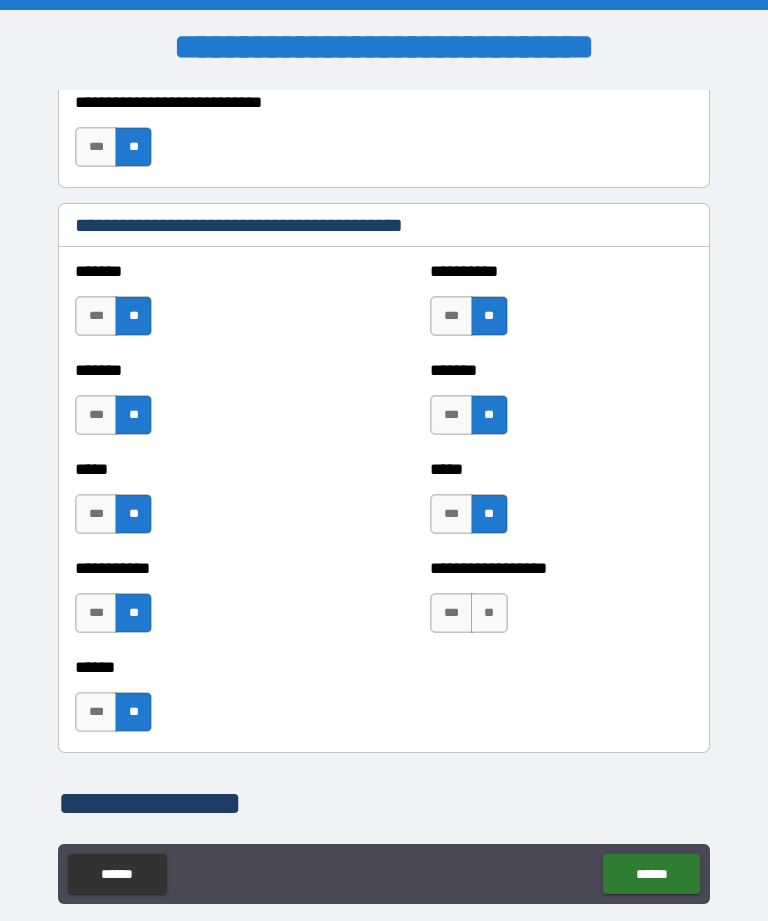 click on "**" at bounding box center (489, 613) 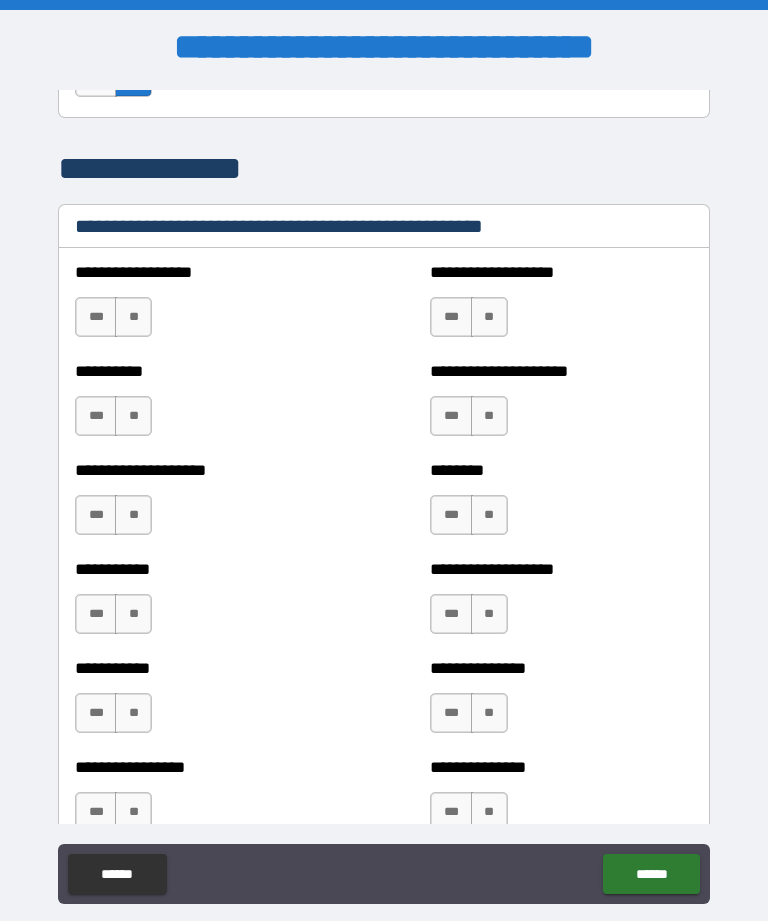 scroll, scrollTop: 2404, scrollLeft: 0, axis: vertical 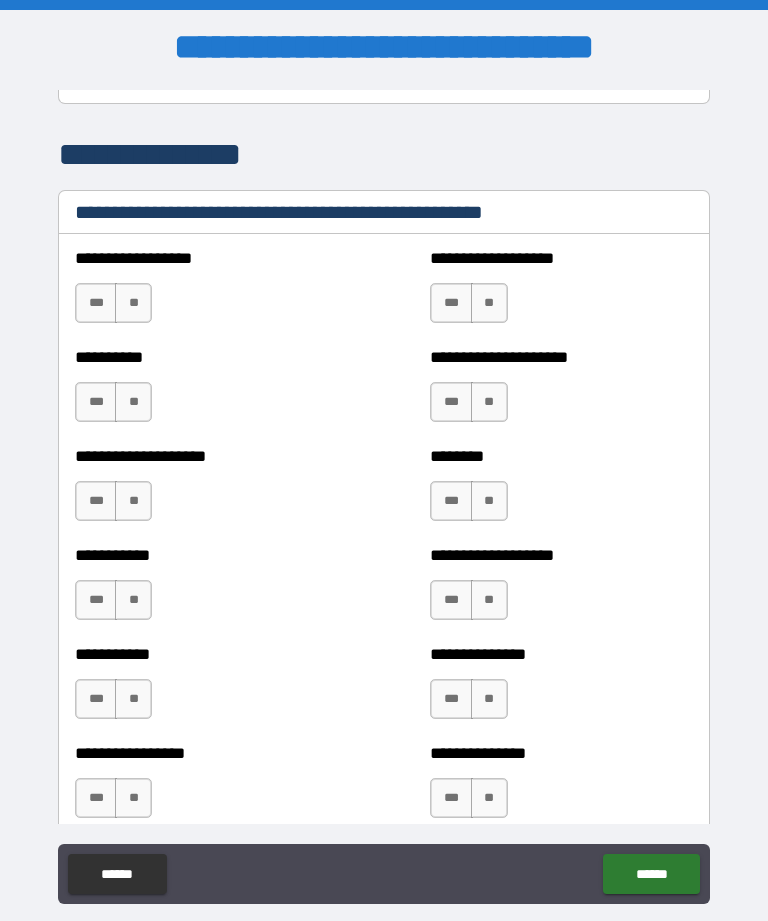 click on "**" at bounding box center (133, 303) 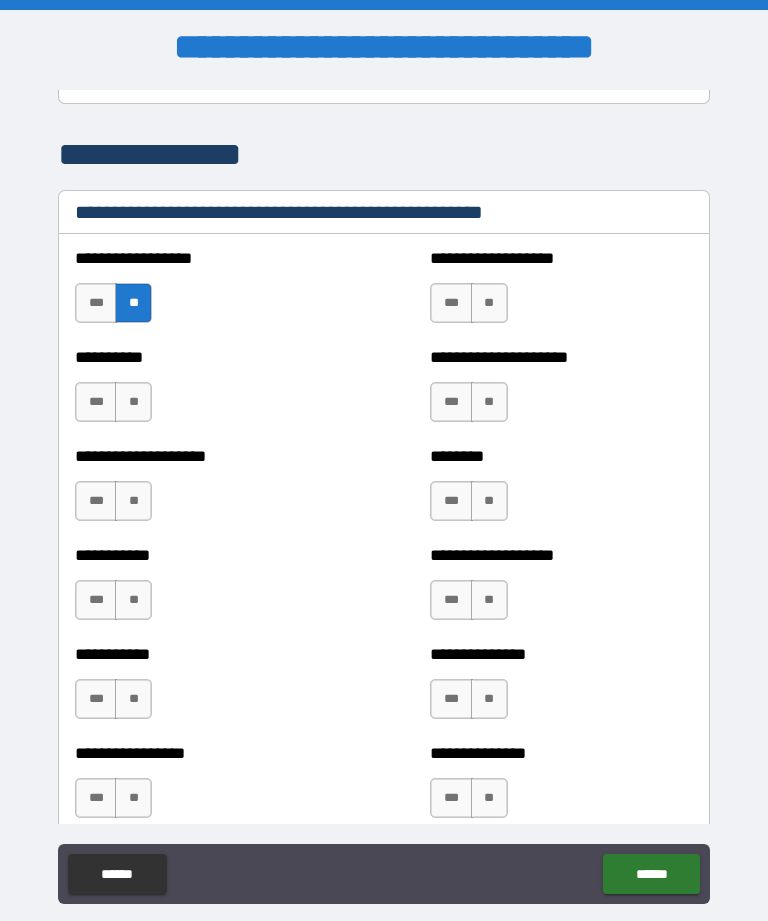 click on "**" at bounding box center [133, 402] 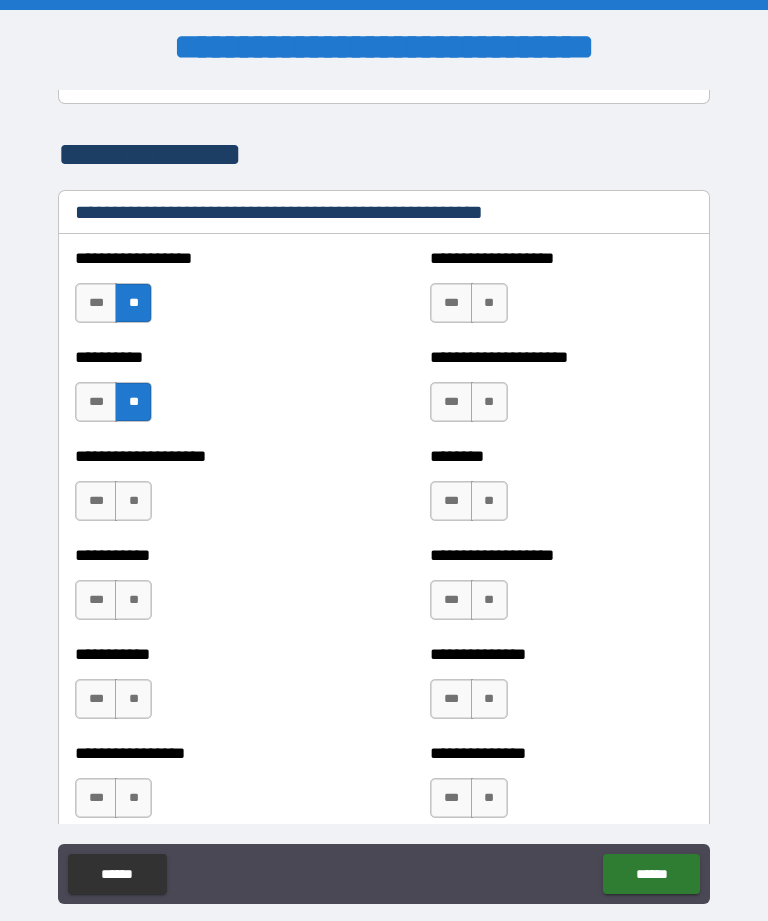 click on "**" at bounding box center (133, 501) 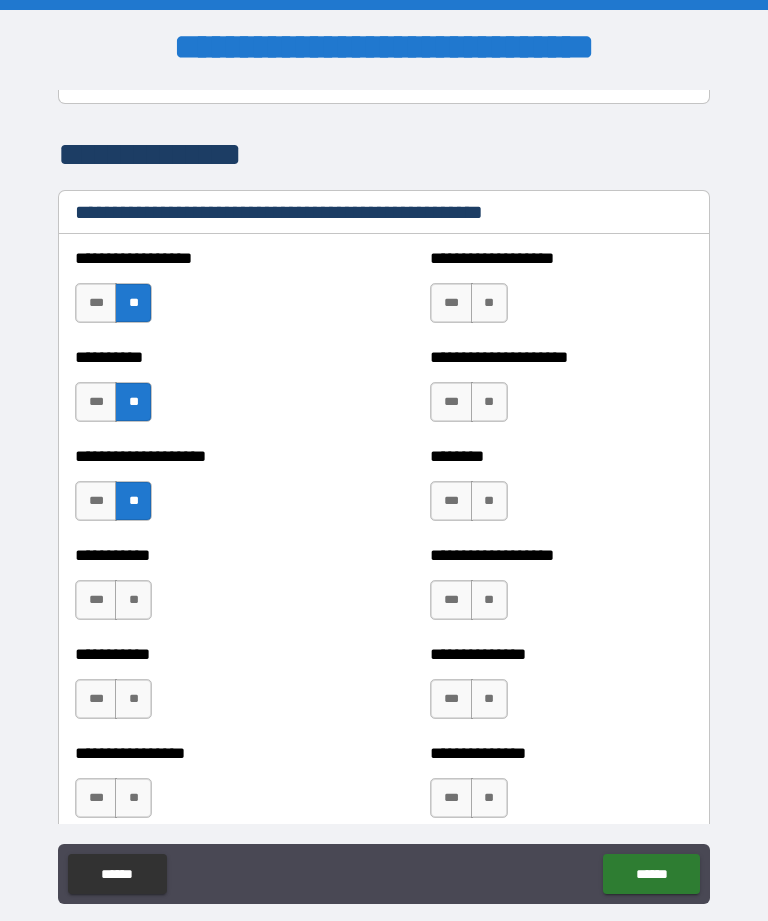 click on "**" at bounding box center (133, 600) 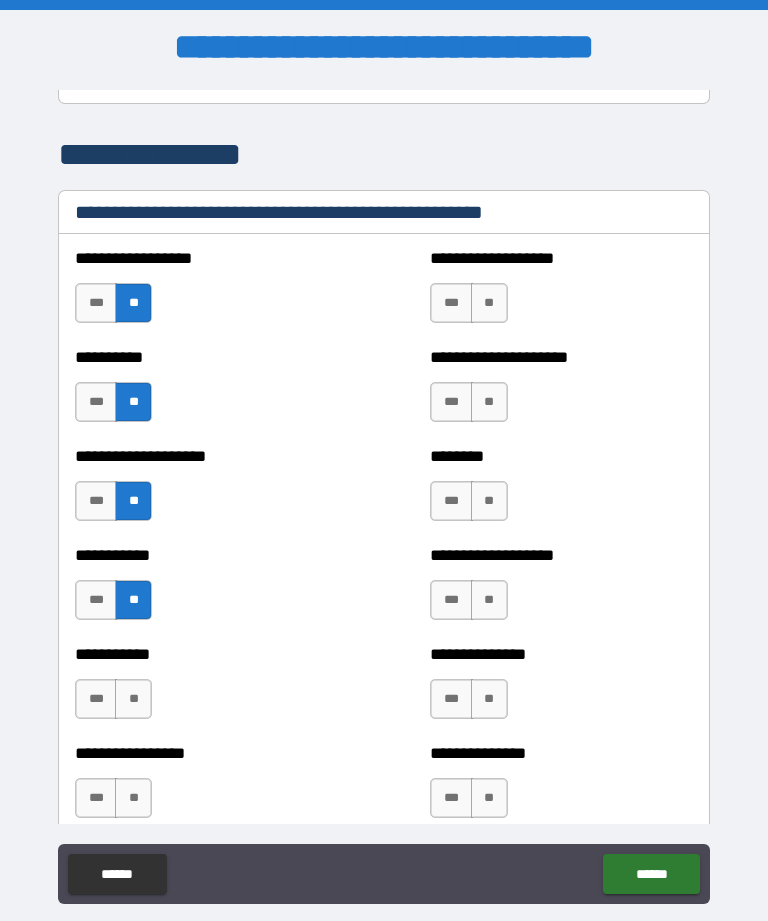 click on "**" at bounding box center [133, 699] 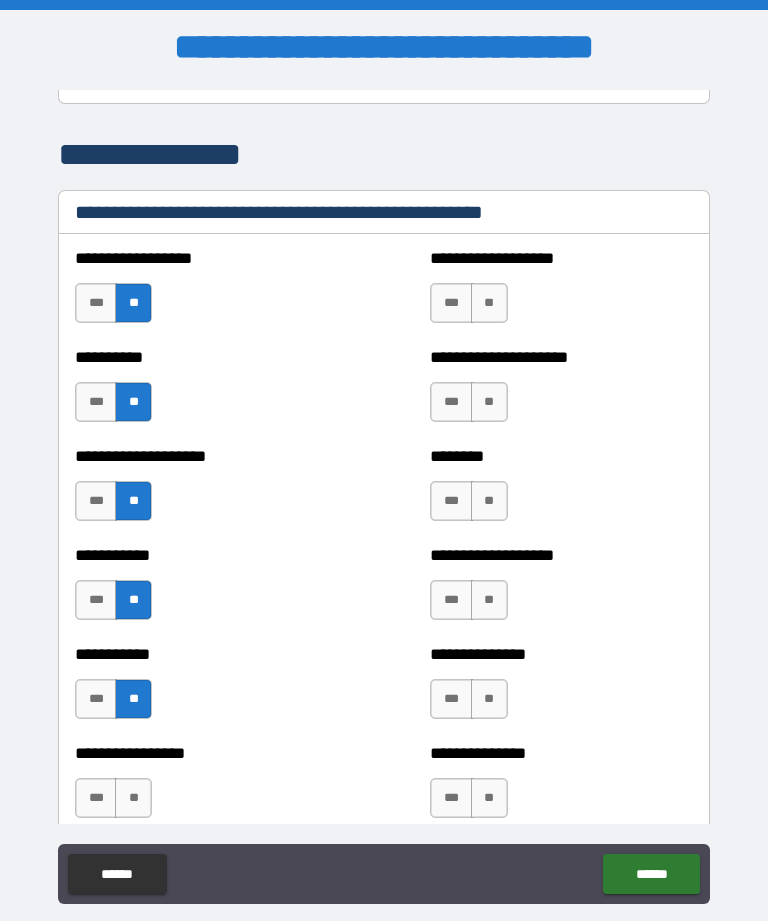 click on "**" at bounding box center (133, 798) 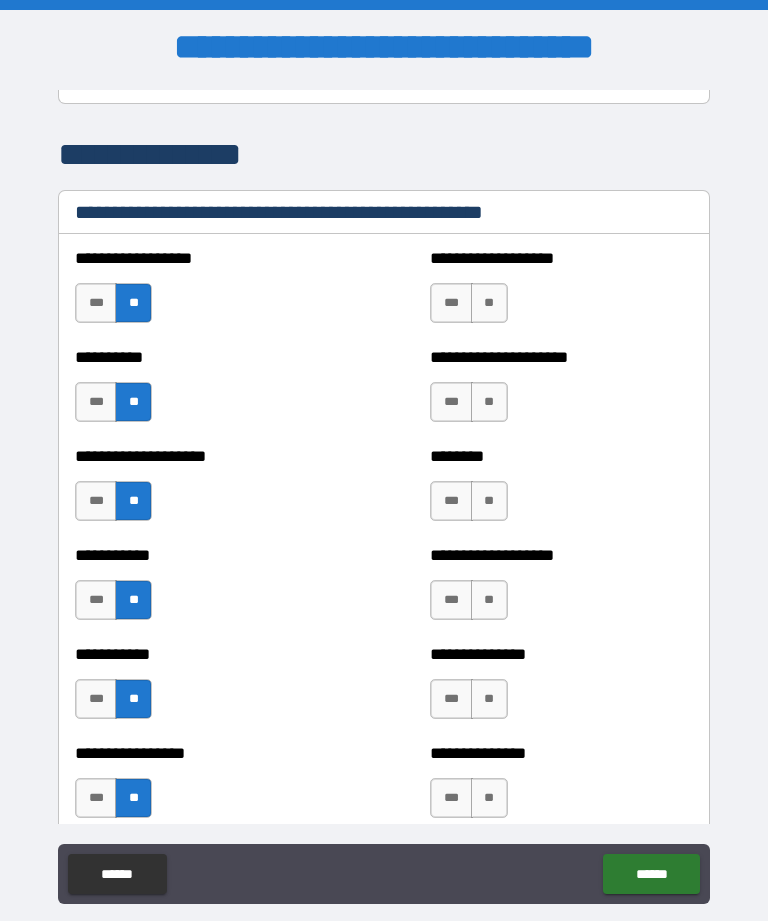 click on "**" at bounding box center [489, 798] 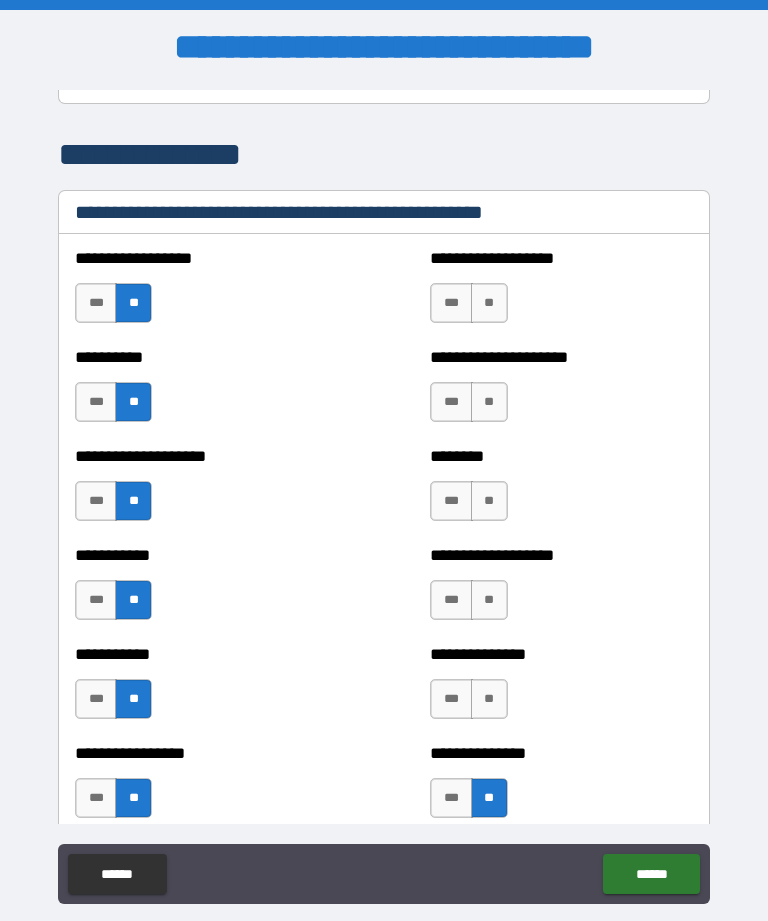 click on "**" at bounding box center (489, 699) 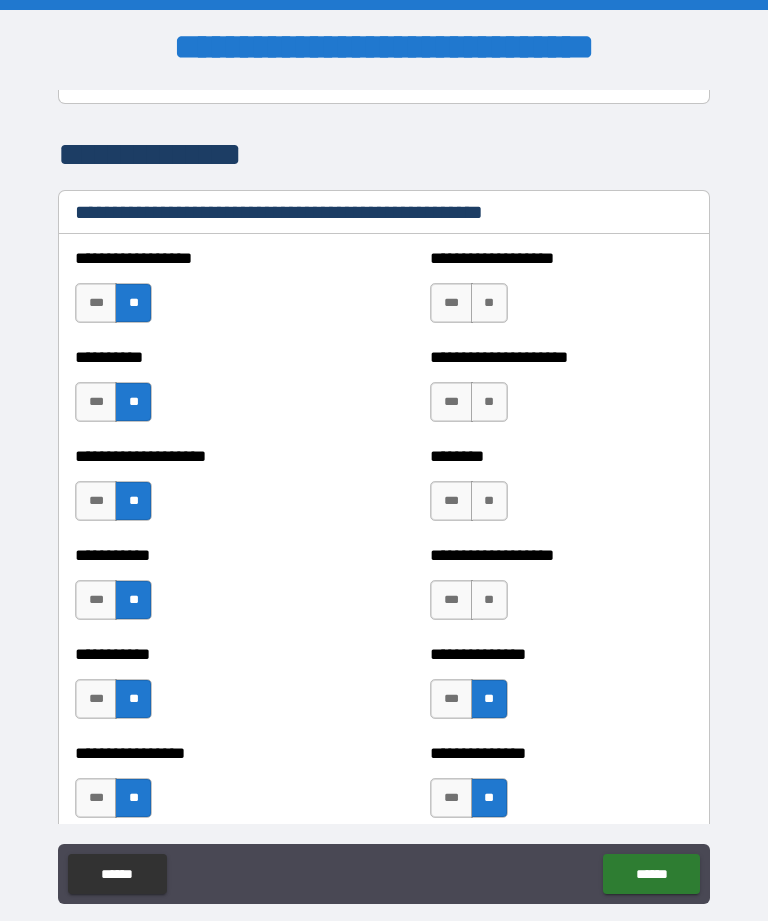 click on "**" at bounding box center [489, 600] 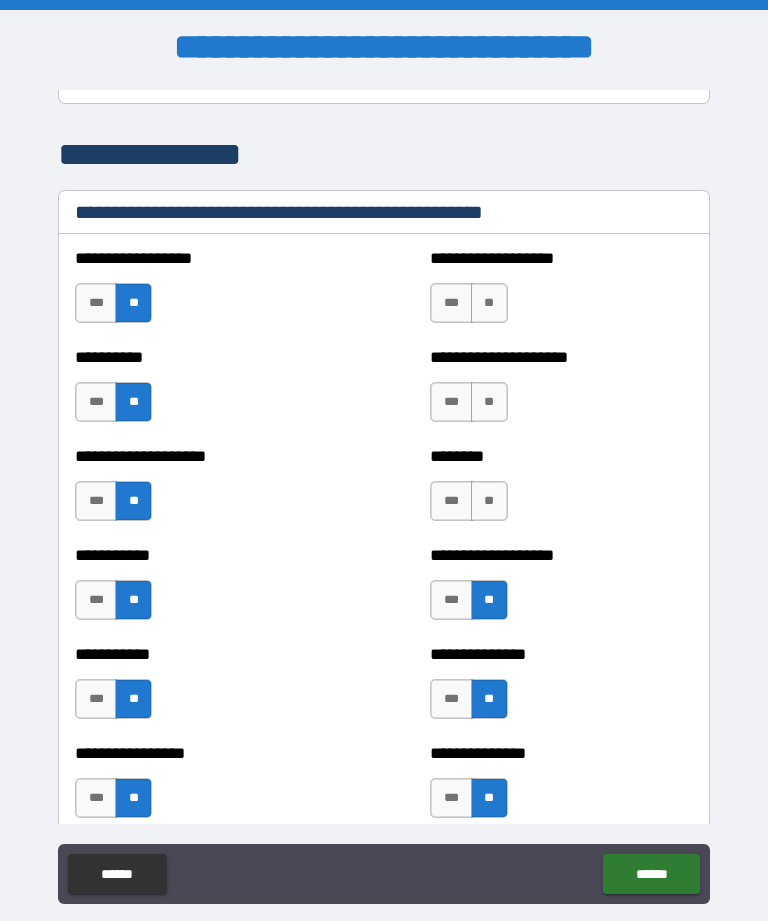 click on "**" at bounding box center [489, 501] 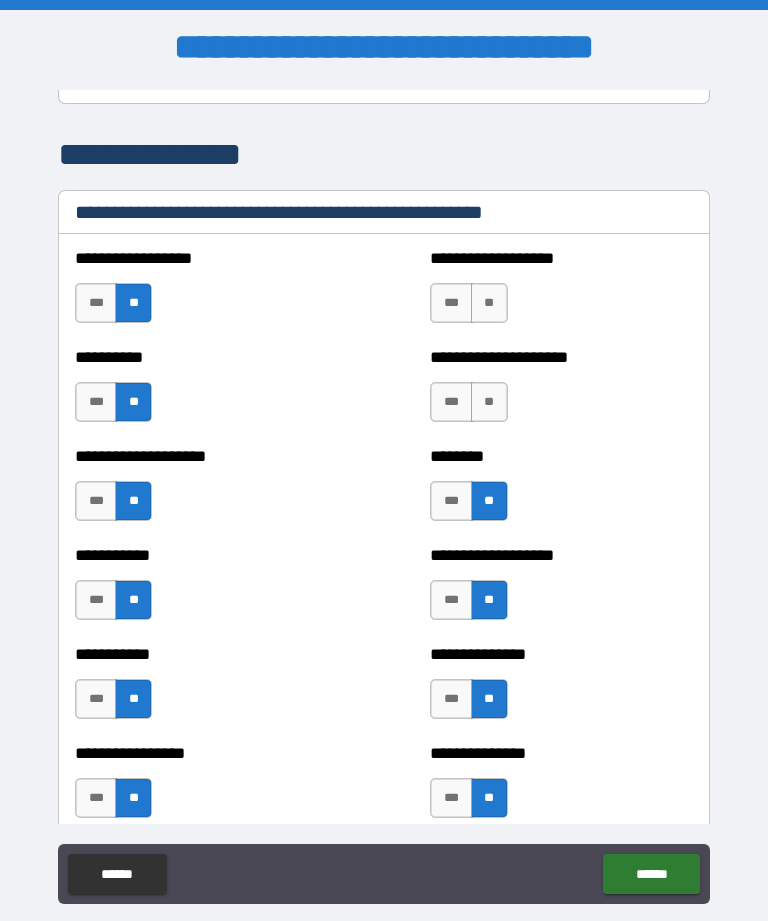 click on "**" at bounding box center (489, 402) 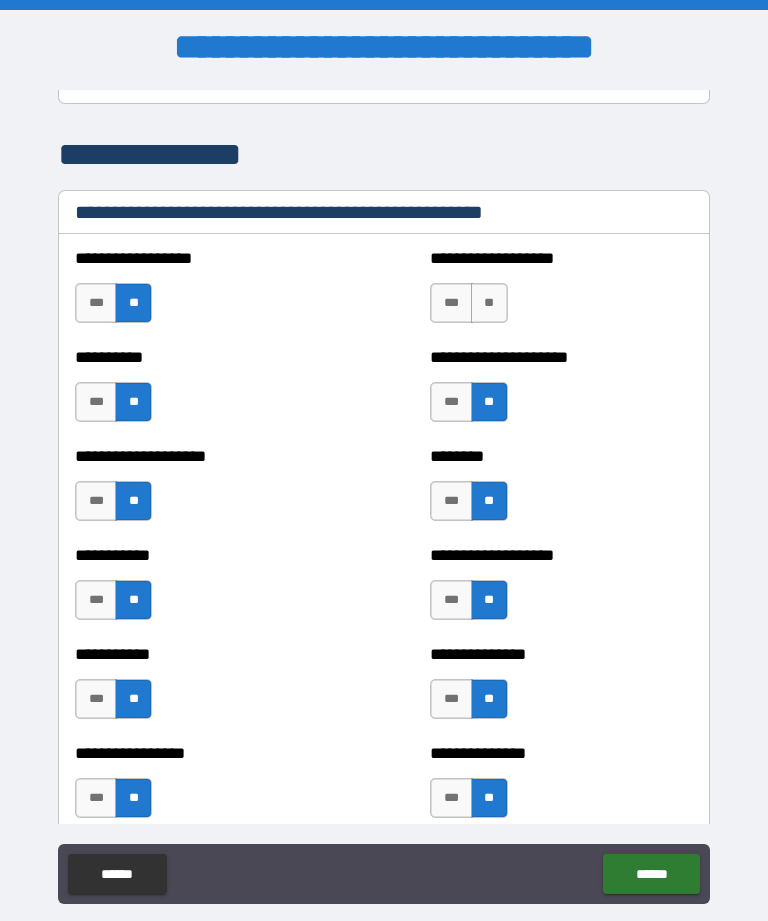 click on "**" at bounding box center (489, 303) 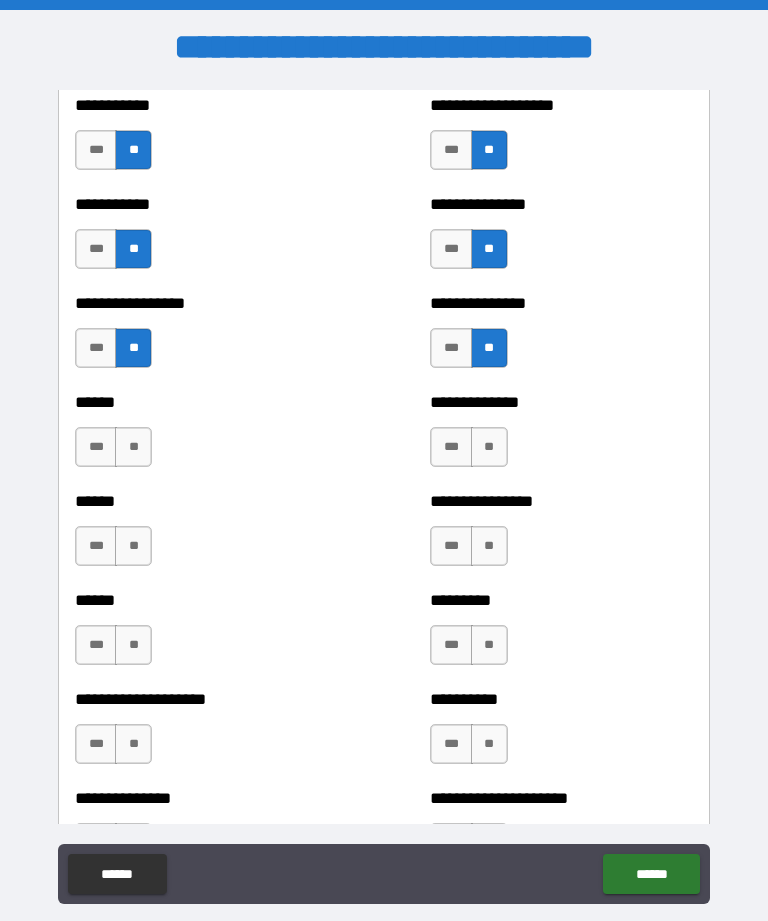 scroll, scrollTop: 2858, scrollLeft: 0, axis: vertical 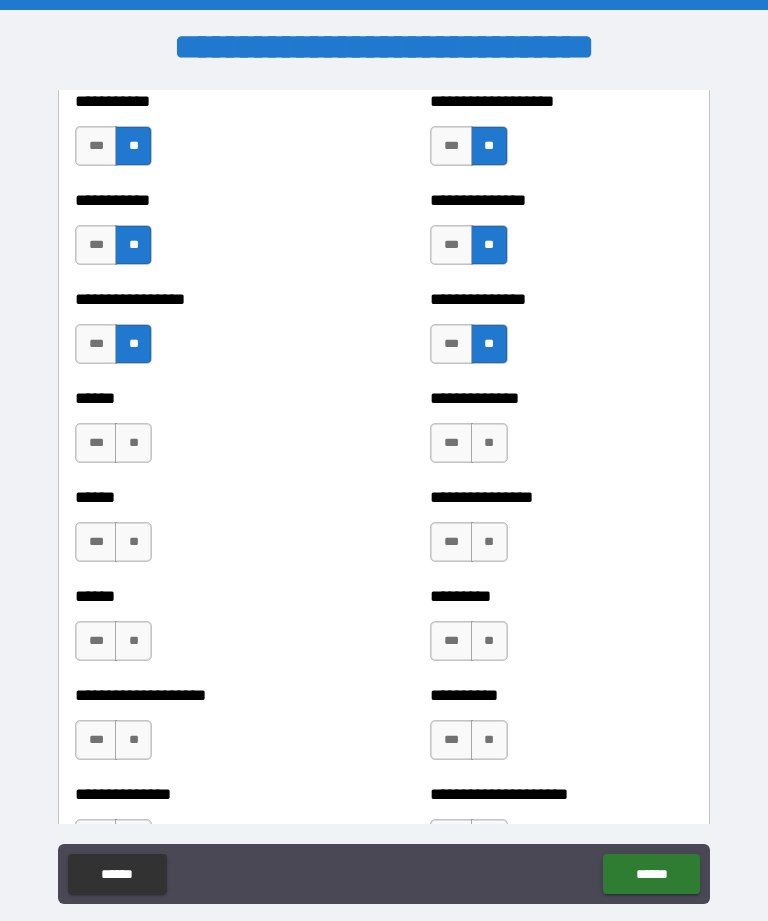 click on "**" at bounding box center [133, 443] 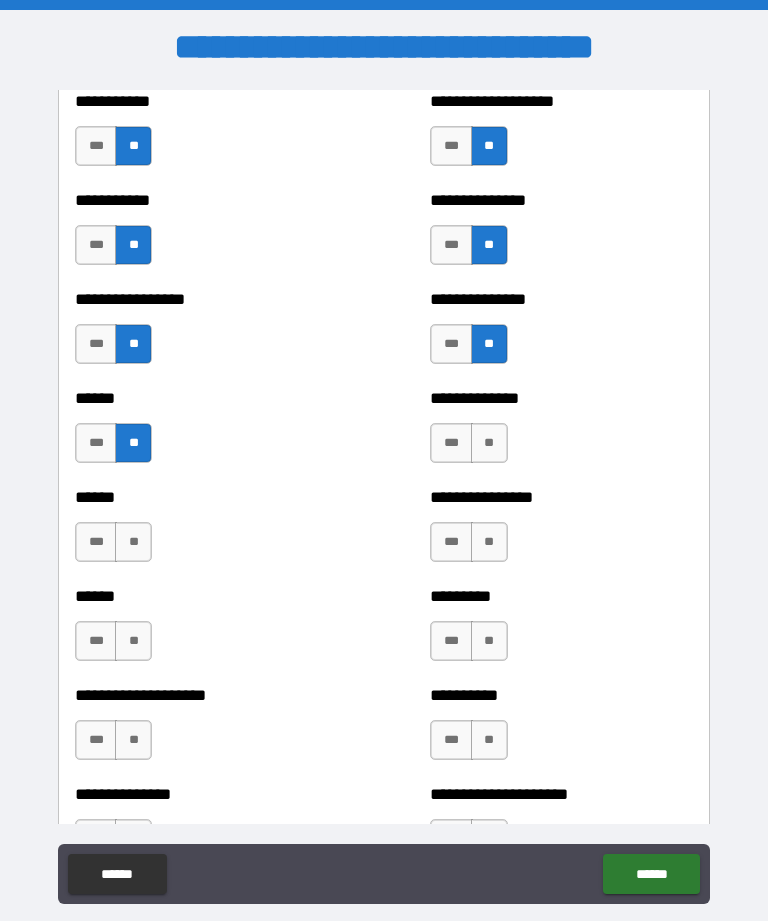 click on "**" at bounding box center [489, 443] 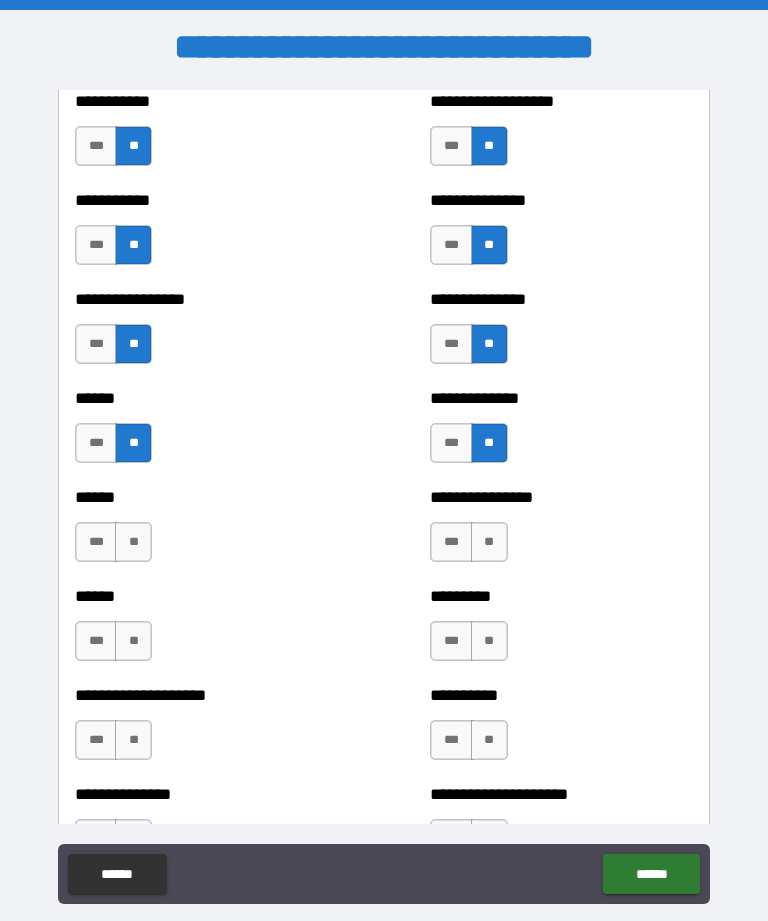 click on "**" at bounding box center (133, 542) 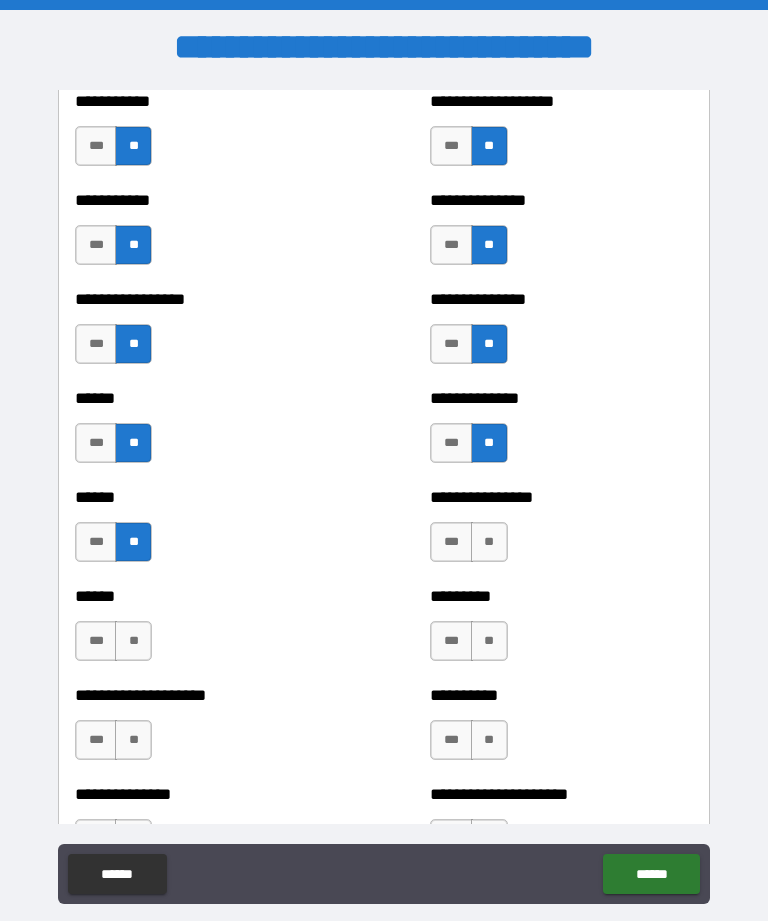 click on "**" at bounding box center [489, 542] 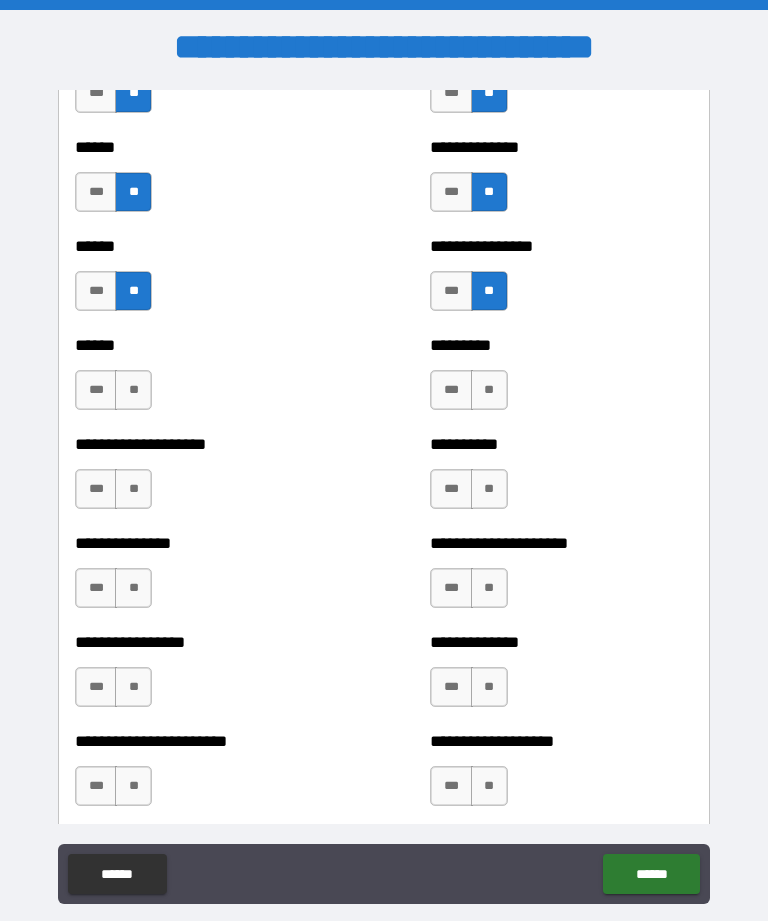 scroll, scrollTop: 3190, scrollLeft: 0, axis: vertical 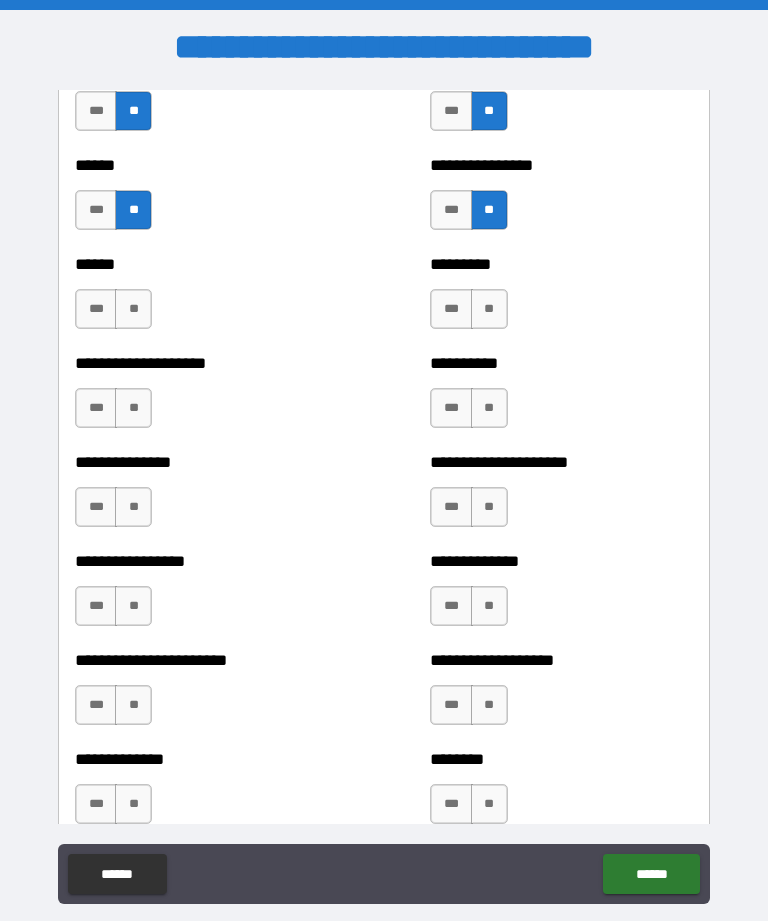 click on "**" at bounding box center [489, 309] 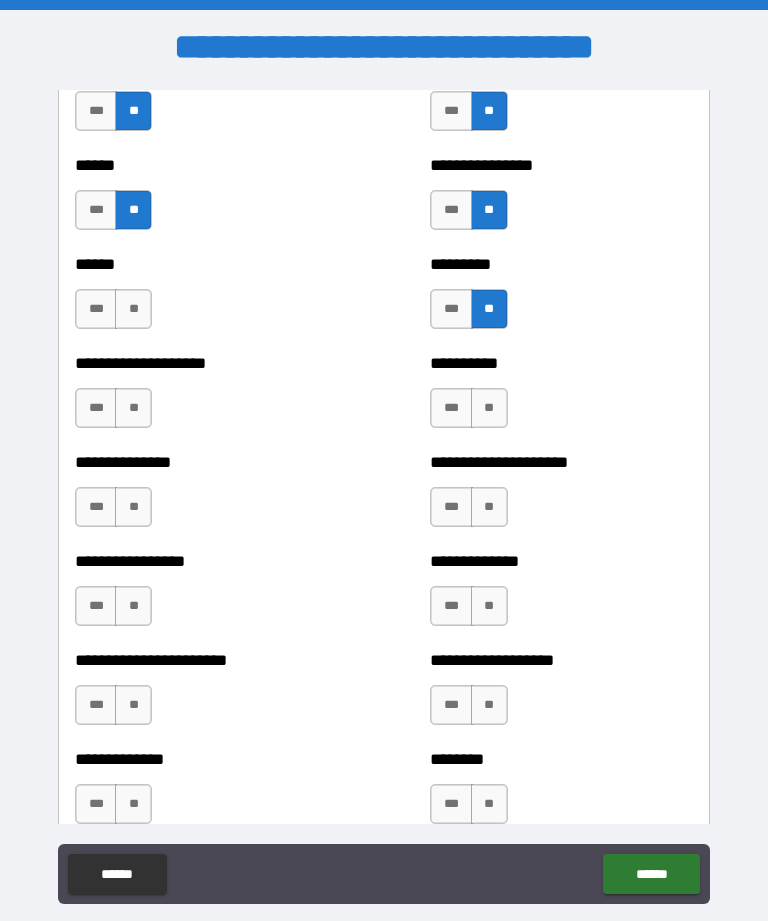 click on "**" at bounding box center [489, 408] 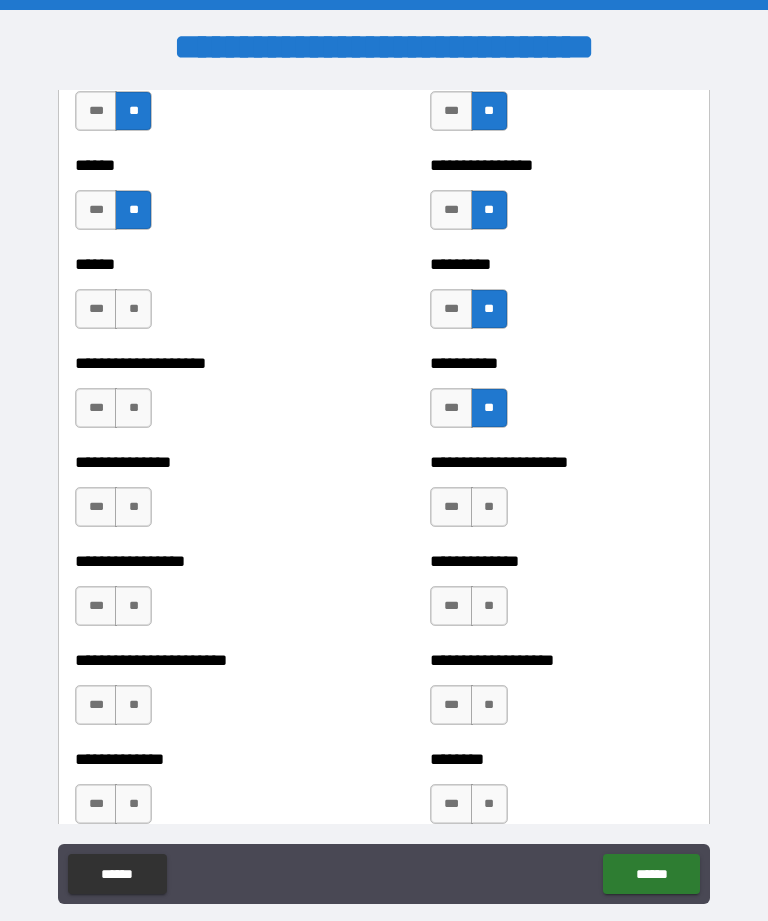 click on "**" at bounding box center [133, 309] 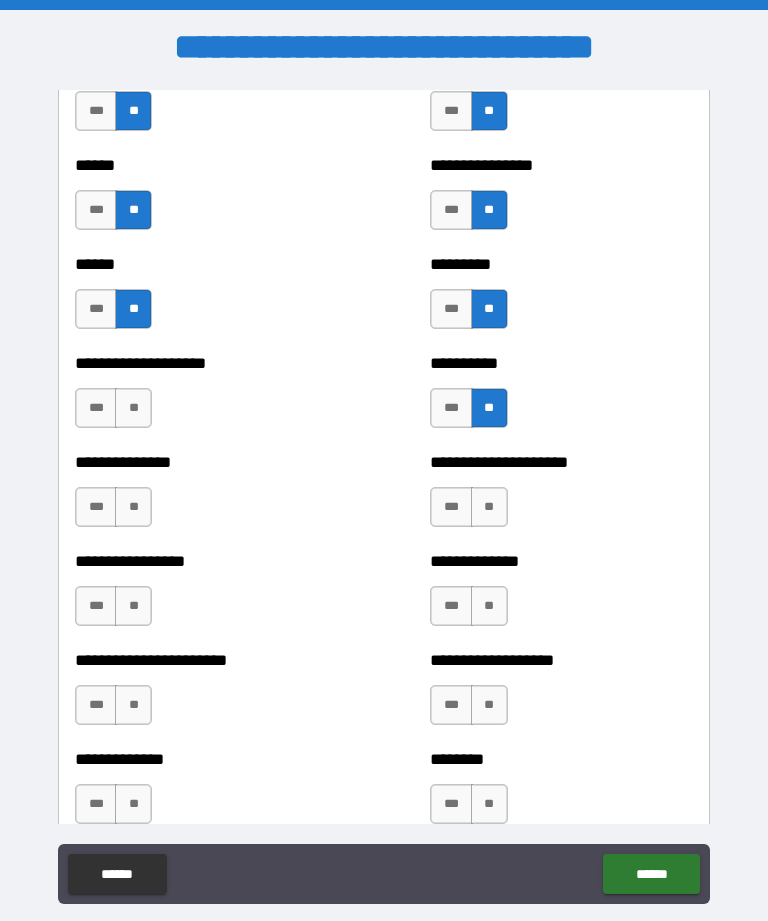 click on "**" at bounding box center (133, 408) 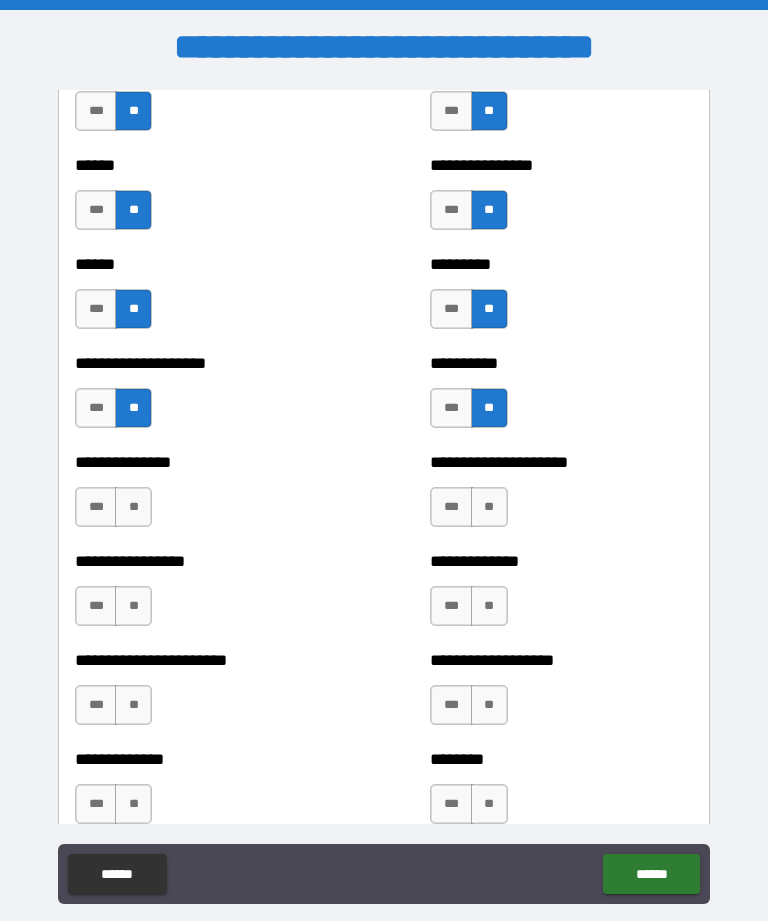 click on "*** **" at bounding box center [116, 512] 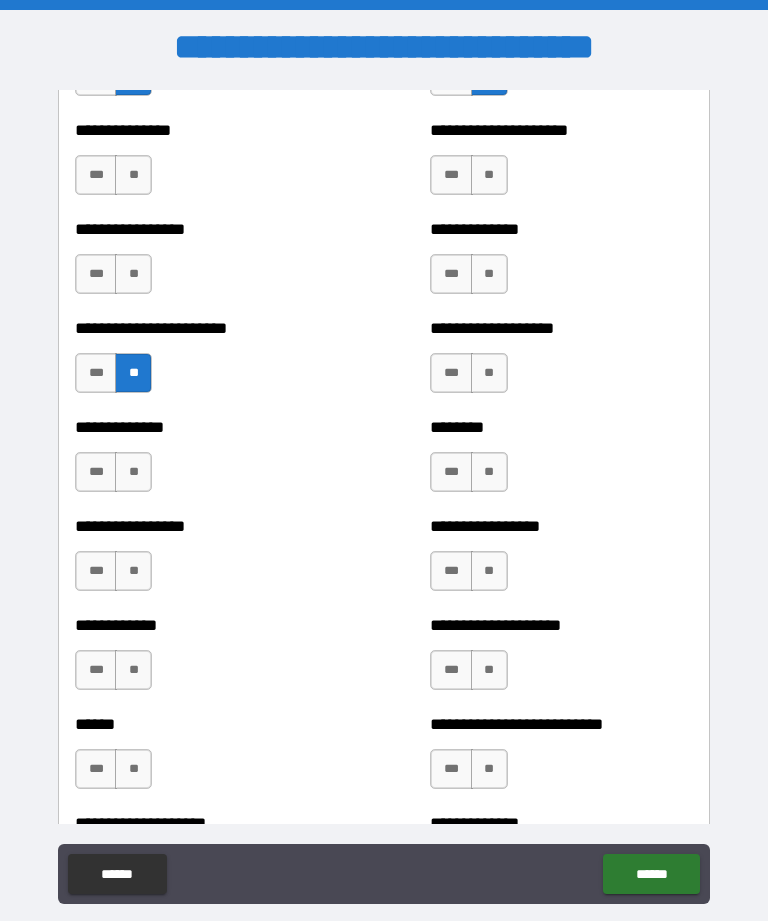 scroll, scrollTop: 3523, scrollLeft: 0, axis: vertical 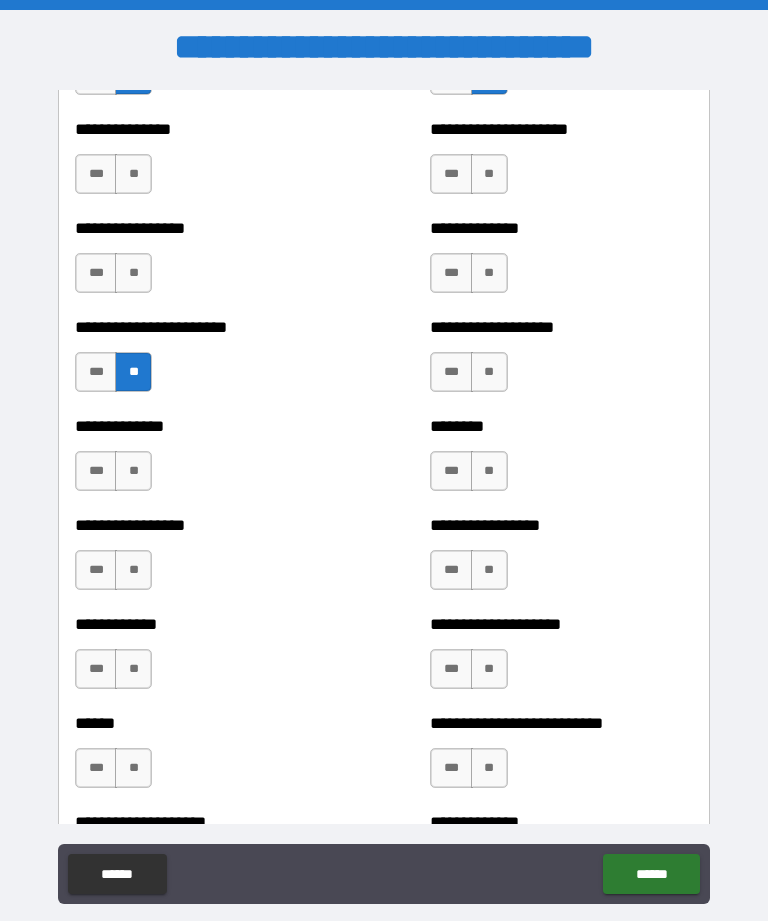 click on "**" at bounding box center (133, 273) 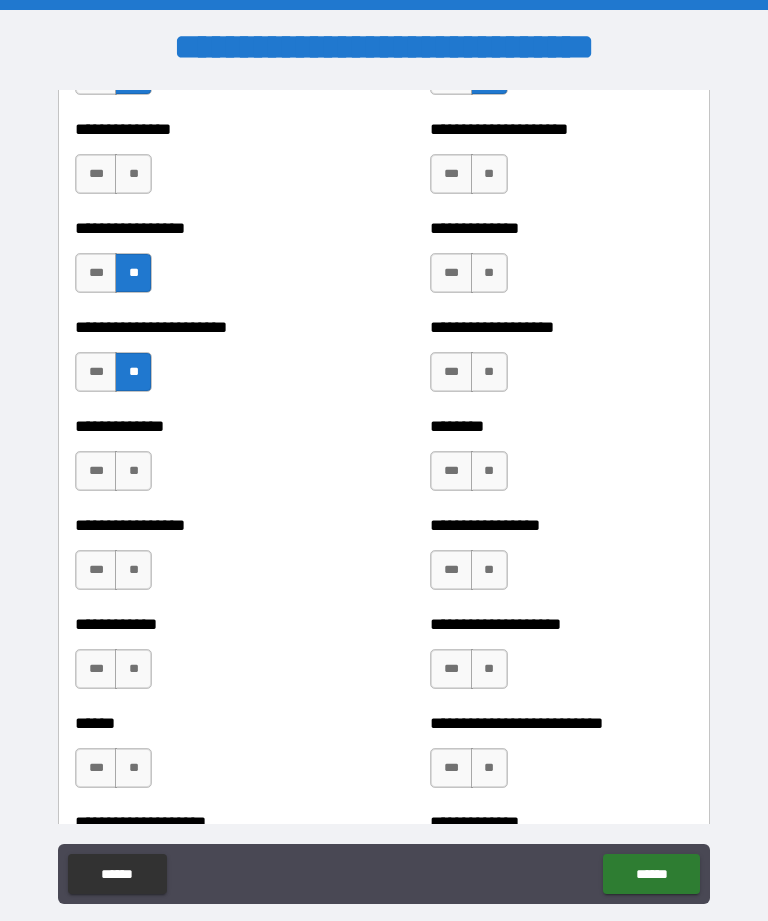 click on "**" at bounding box center (133, 174) 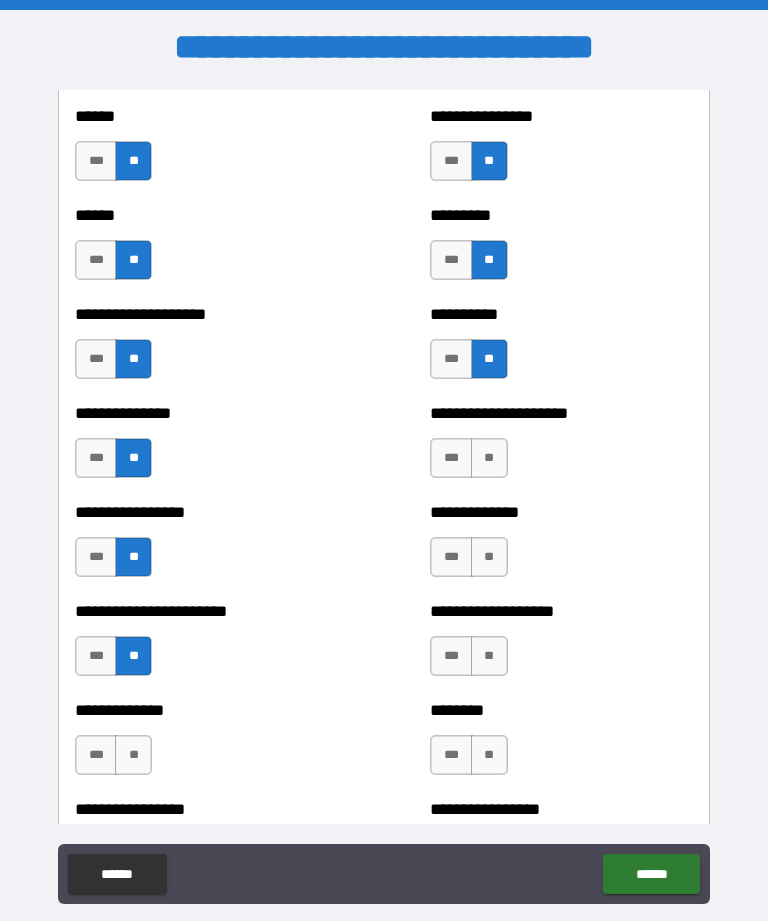 scroll, scrollTop: 3243, scrollLeft: 0, axis: vertical 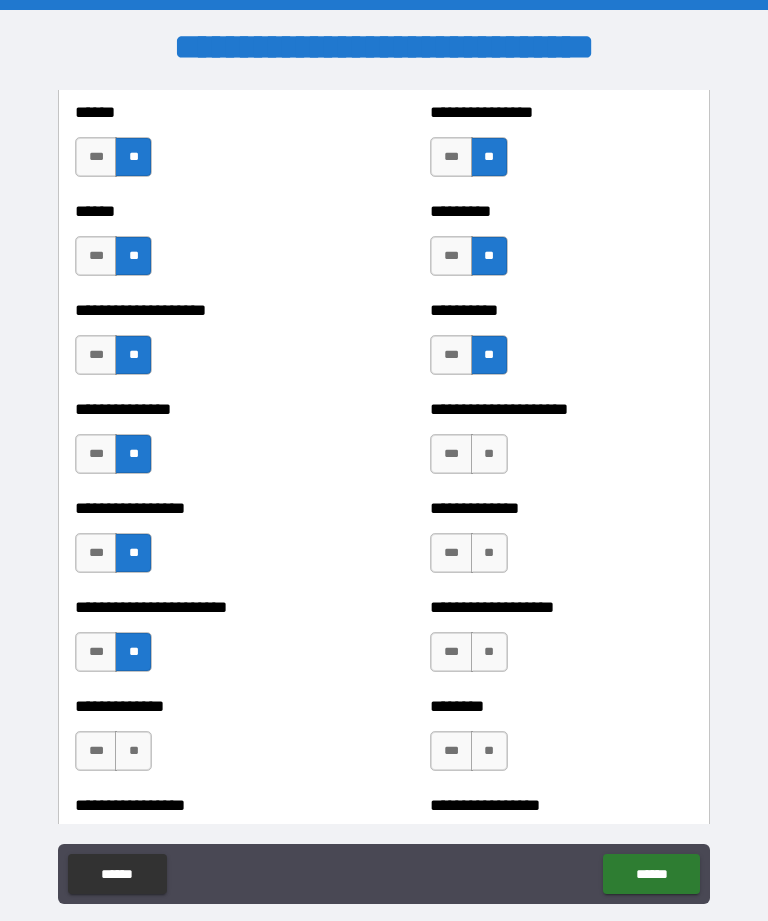 click on "**" at bounding box center (489, 454) 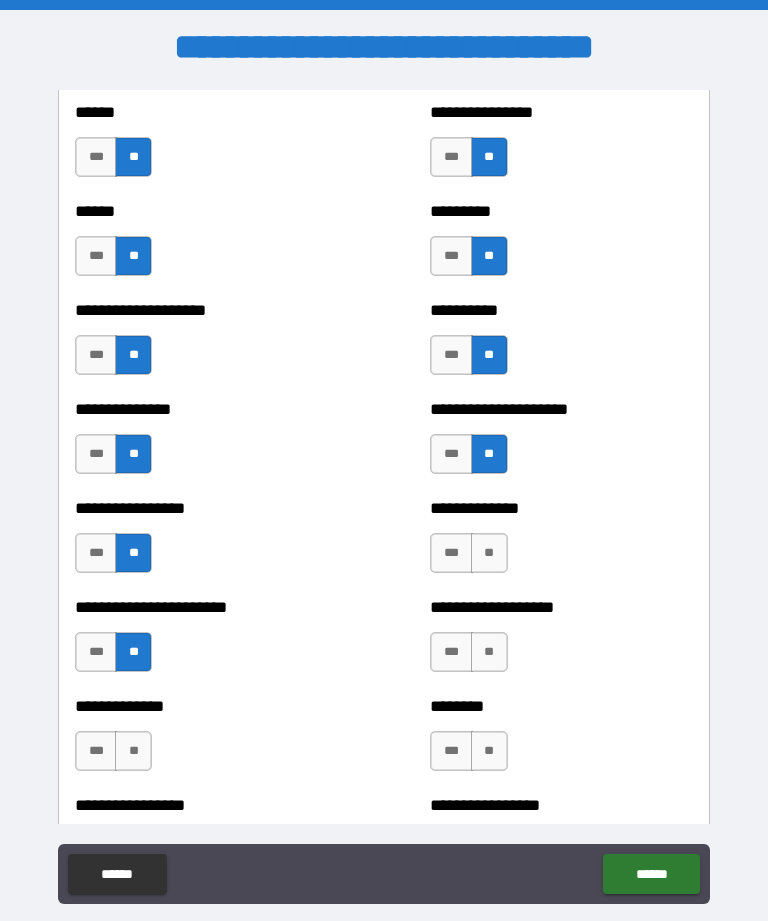 click on "**********" at bounding box center (561, 543) 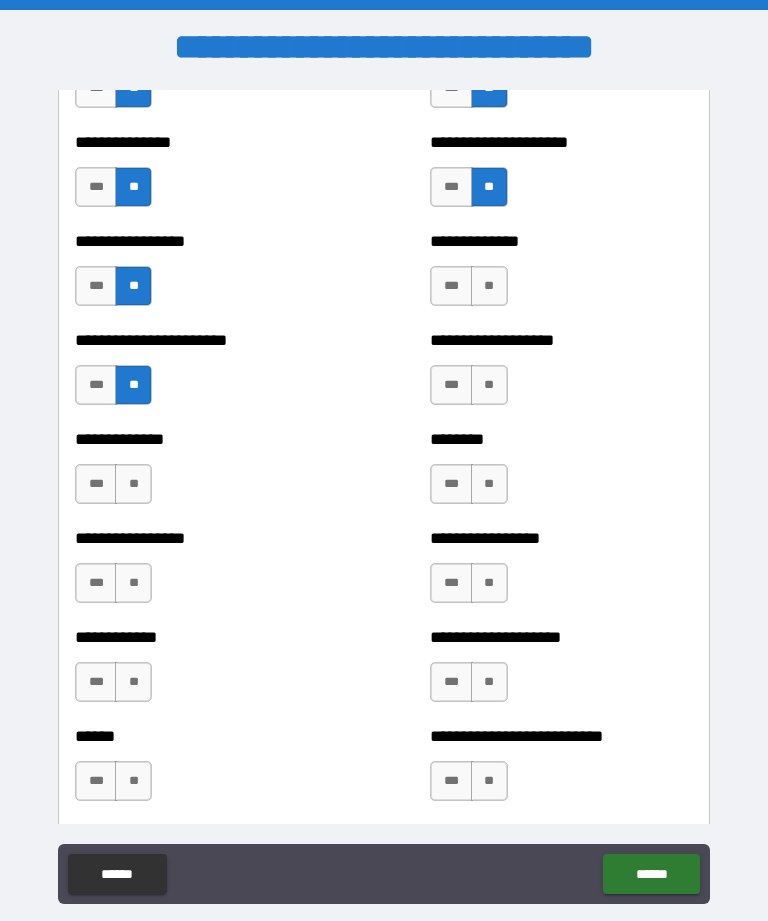 scroll, scrollTop: 3511, scrollLeft: 0, axis: vertical 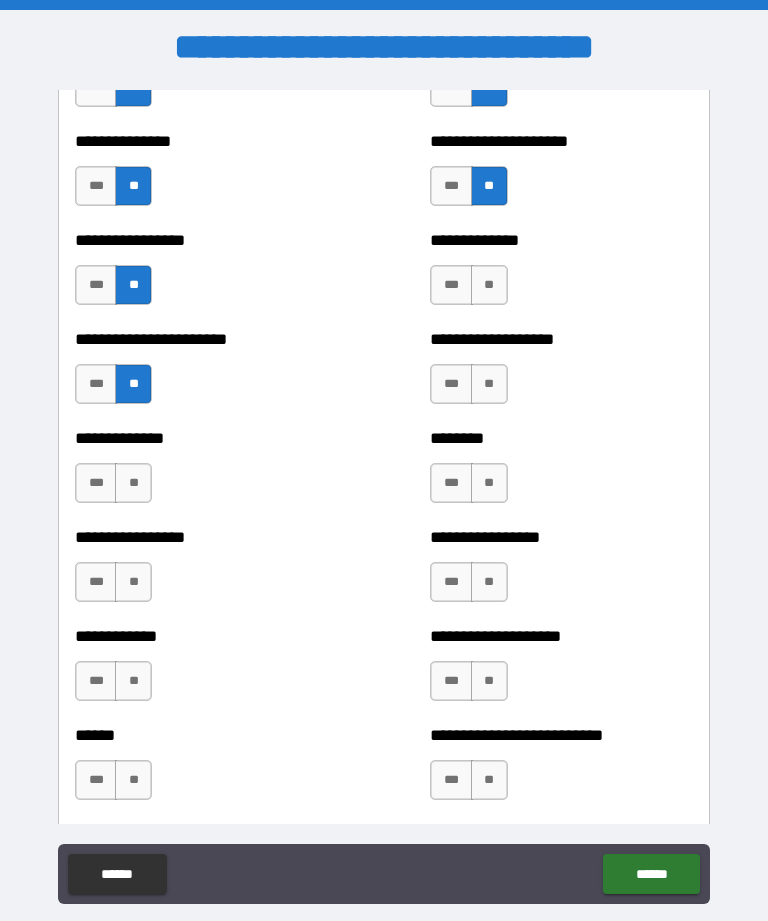 click on "**" at bounding box center (489, 285) 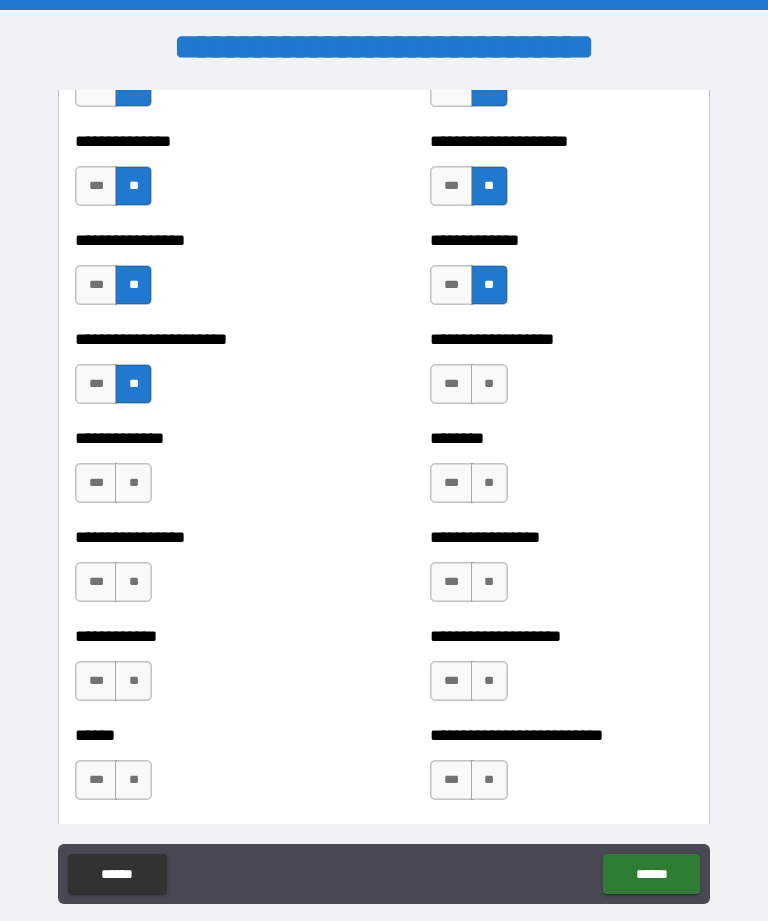 click on "**" at bounding box center [489, 384] 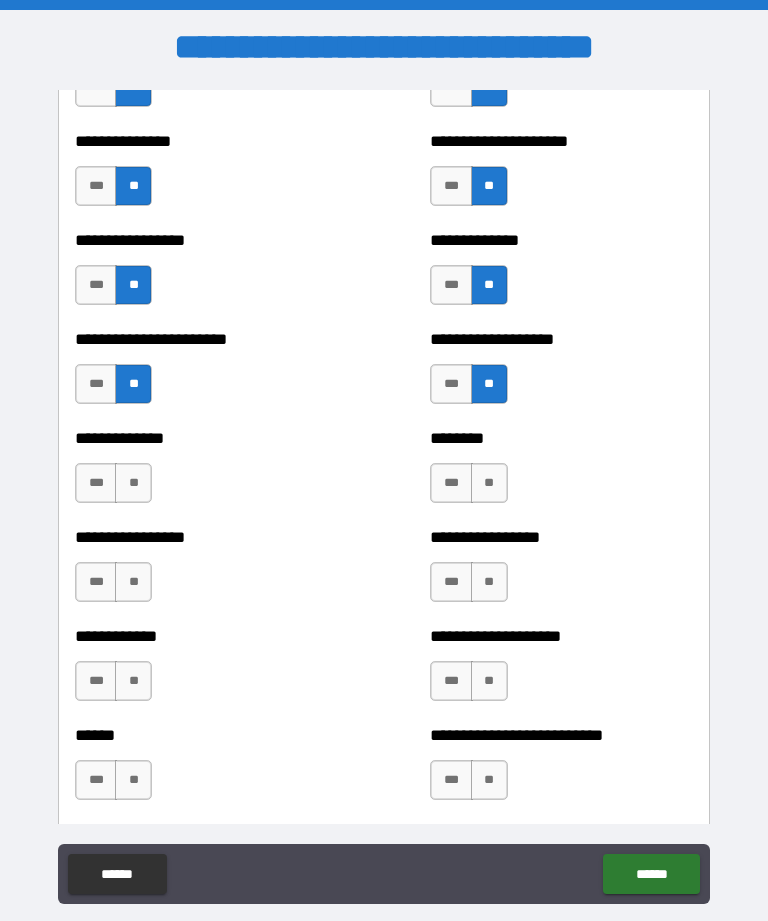 click on "**" at bounding box center (489, 483) 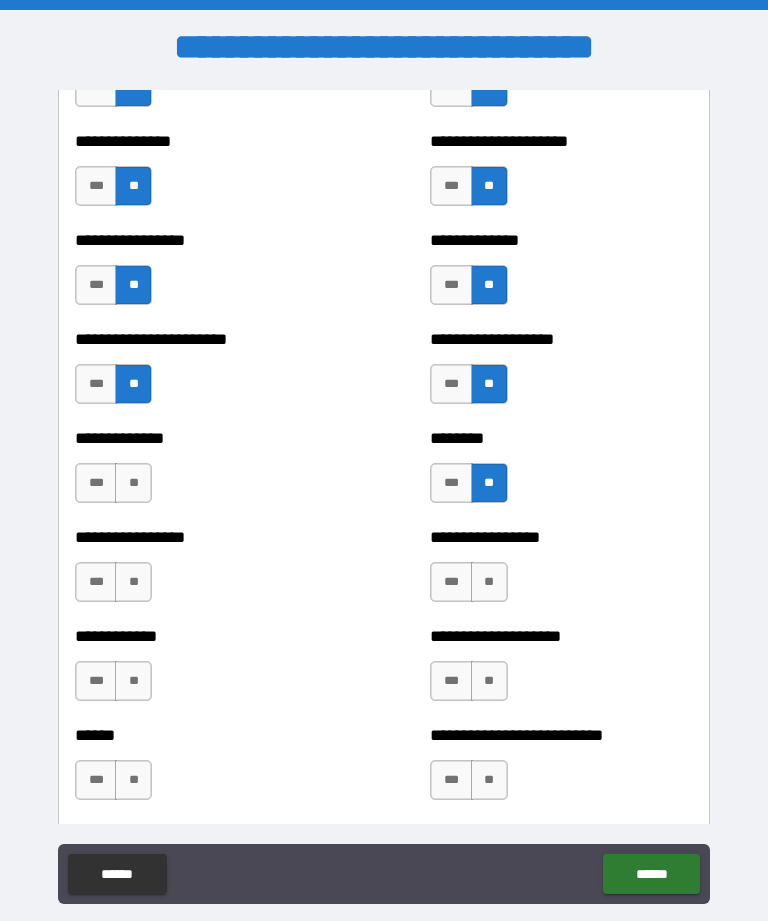click on "**" at bounding box center [489, 582] 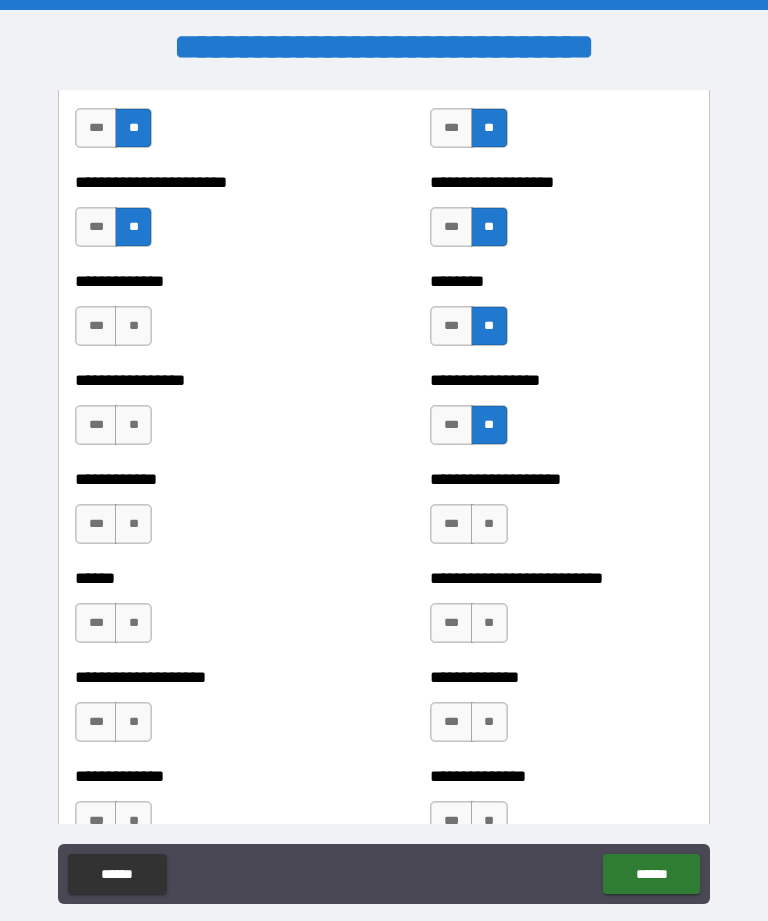 scroll, scrollTop: 3683, scrollLeft: 0, axis: vertical 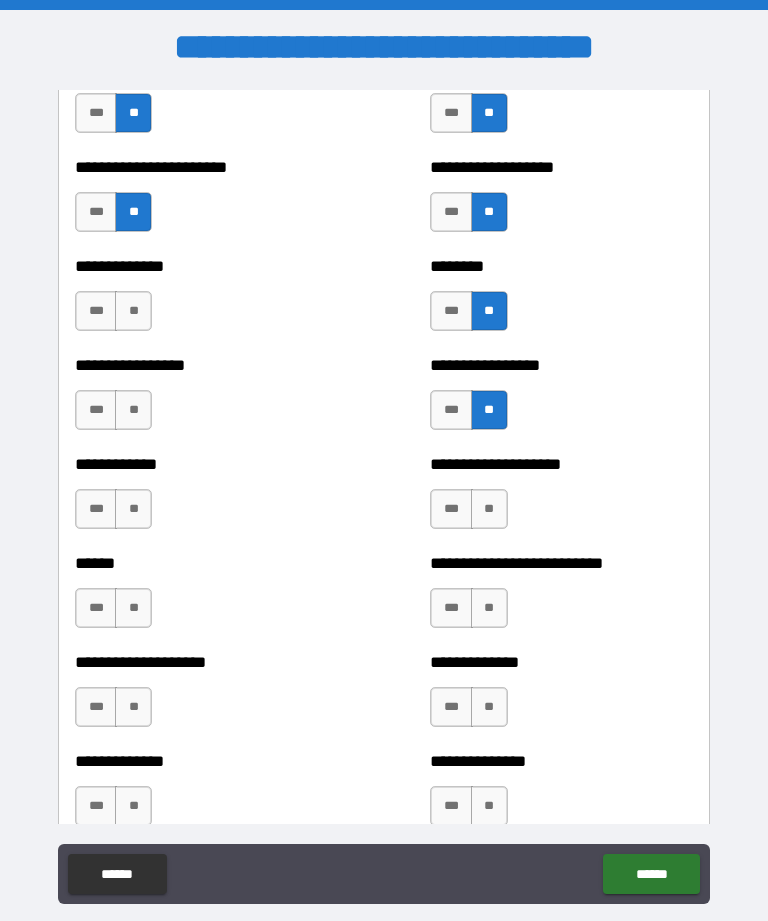 click on "***" at bounding box center (96, 311) 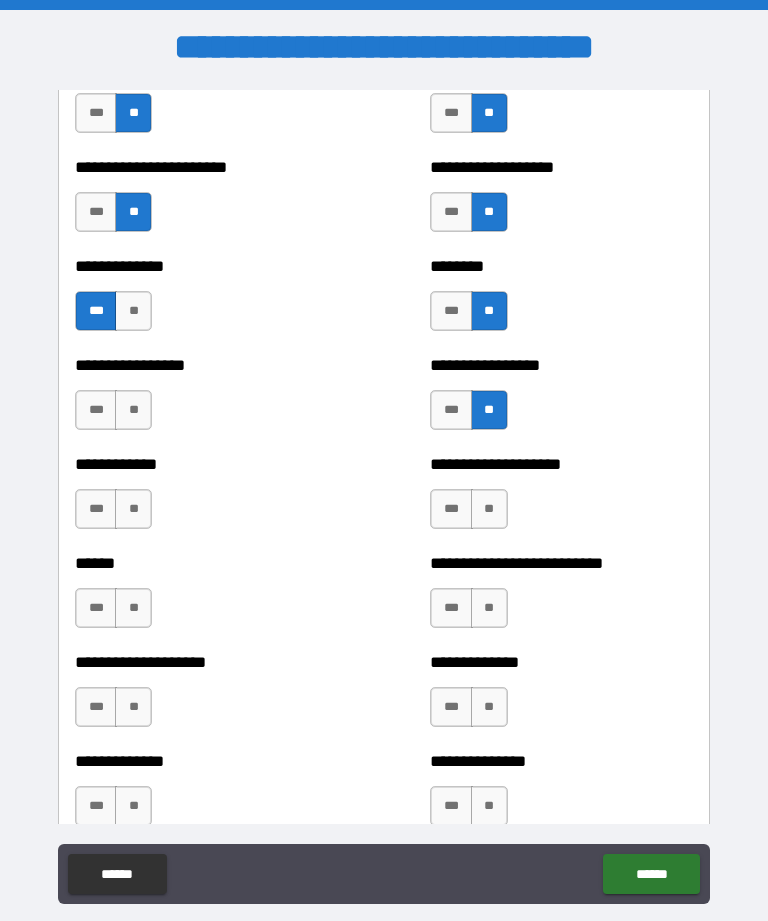 click on "**********" at bounding box center [206, 499] 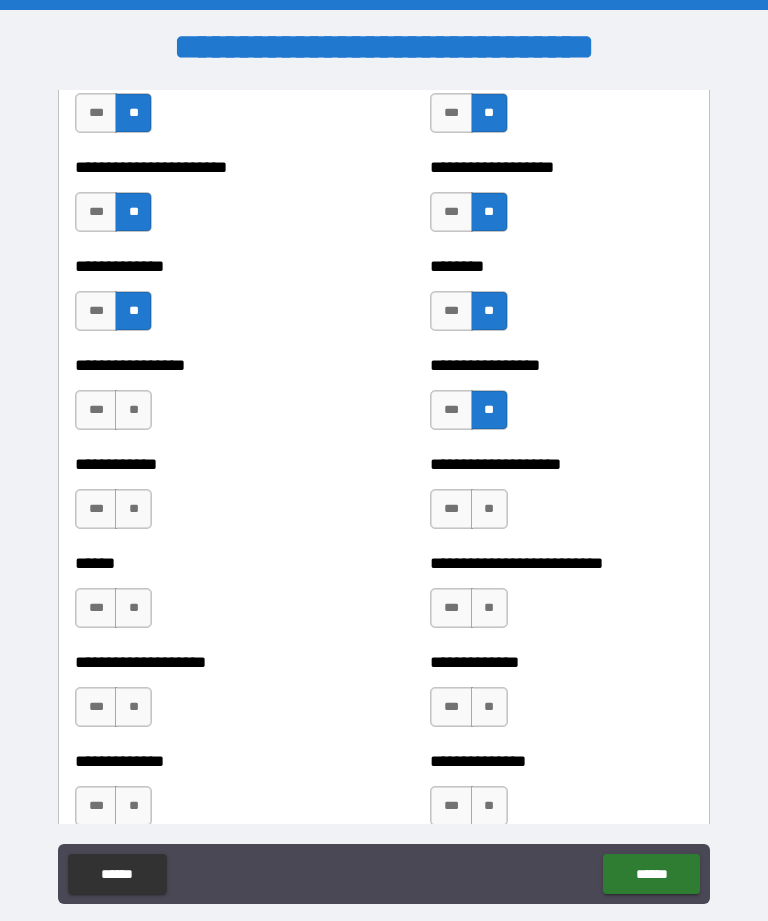 click on "**" at bounding box center [133, 410] 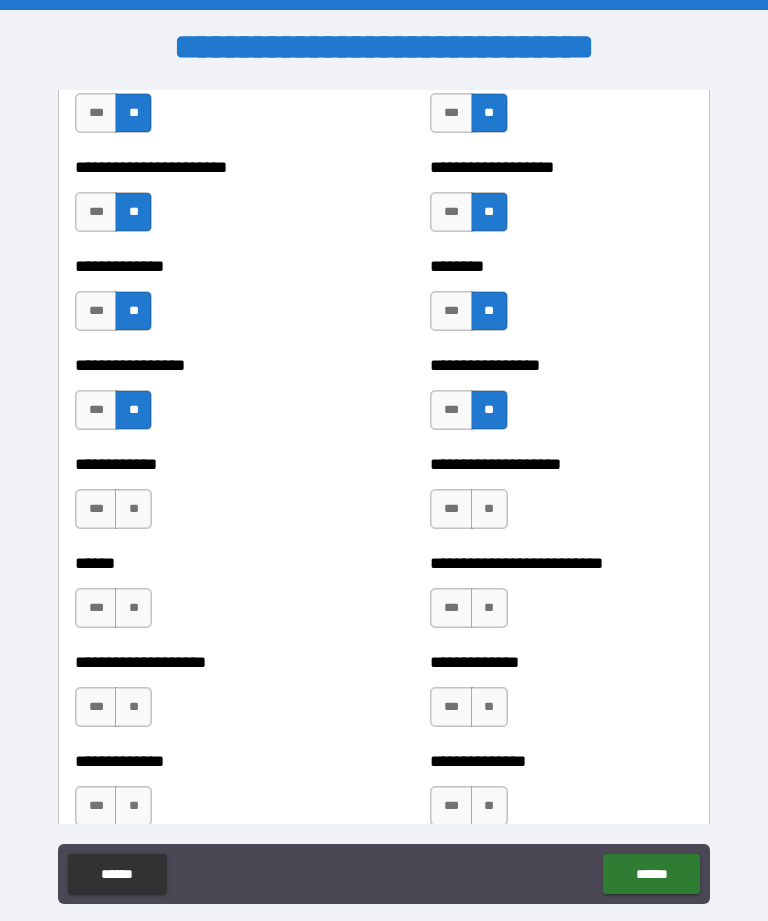 click on "**" at bounding box center (133, 509) 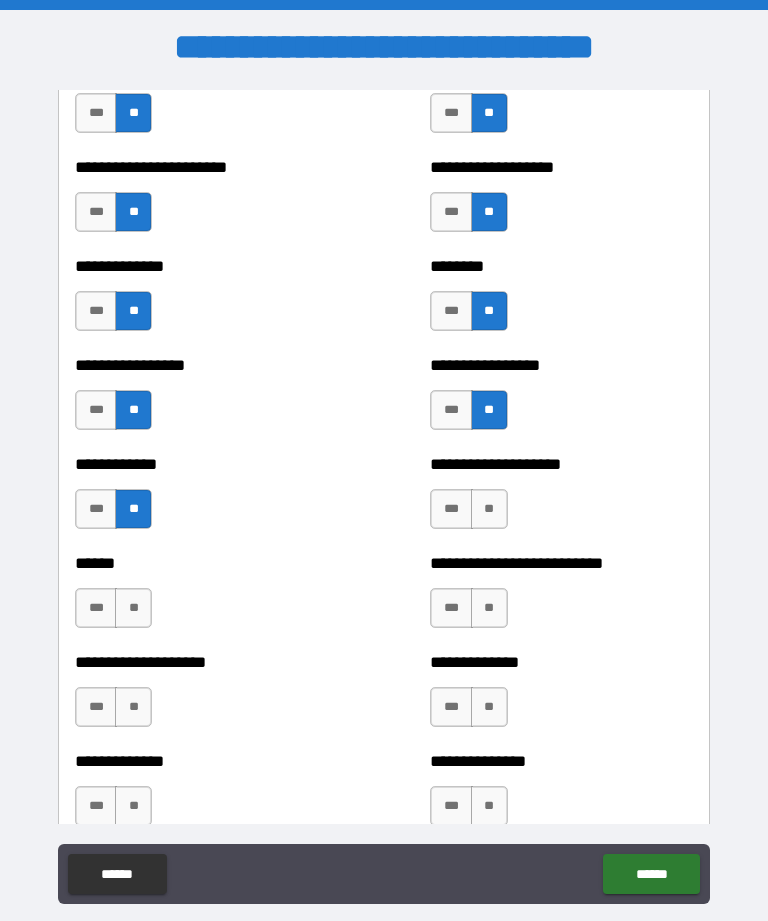 click on "**" at bounding box center (133, 608) 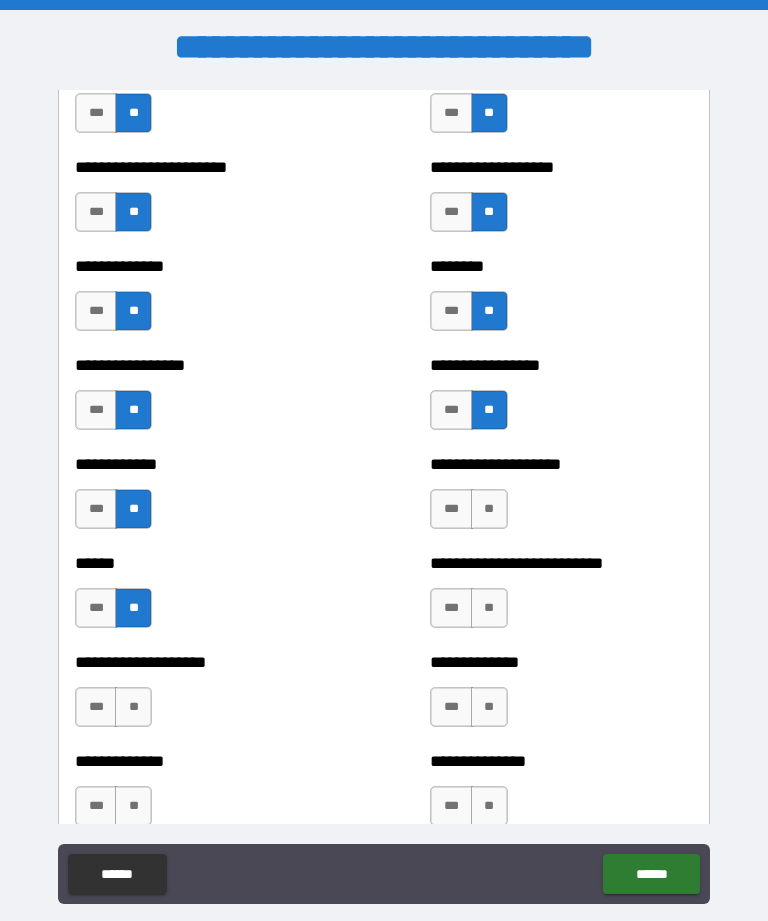 click on "**" at bounding box center (133, 707) 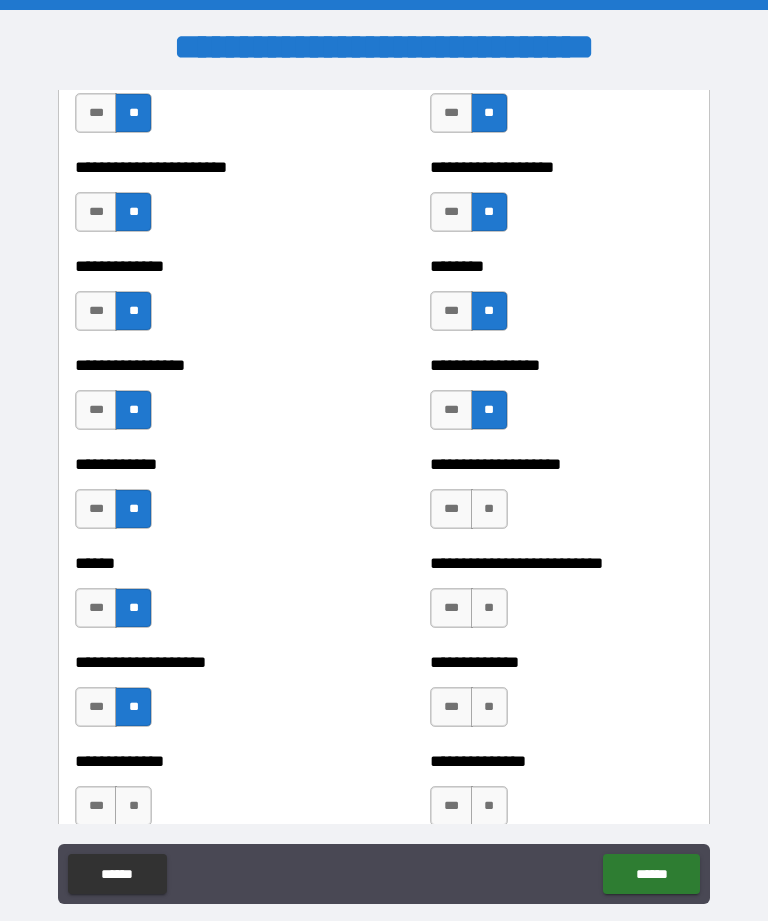 click on "**" at bounding box center [489, 509] 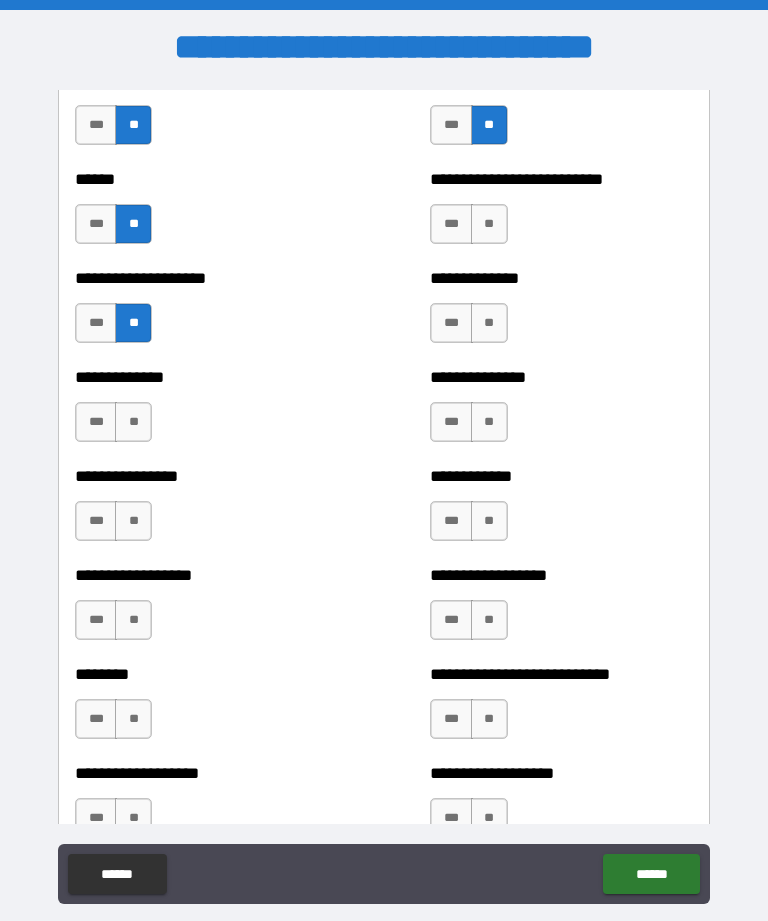 scroll, scrollTop: 4075, scrollLeft: 0, axis: vertical 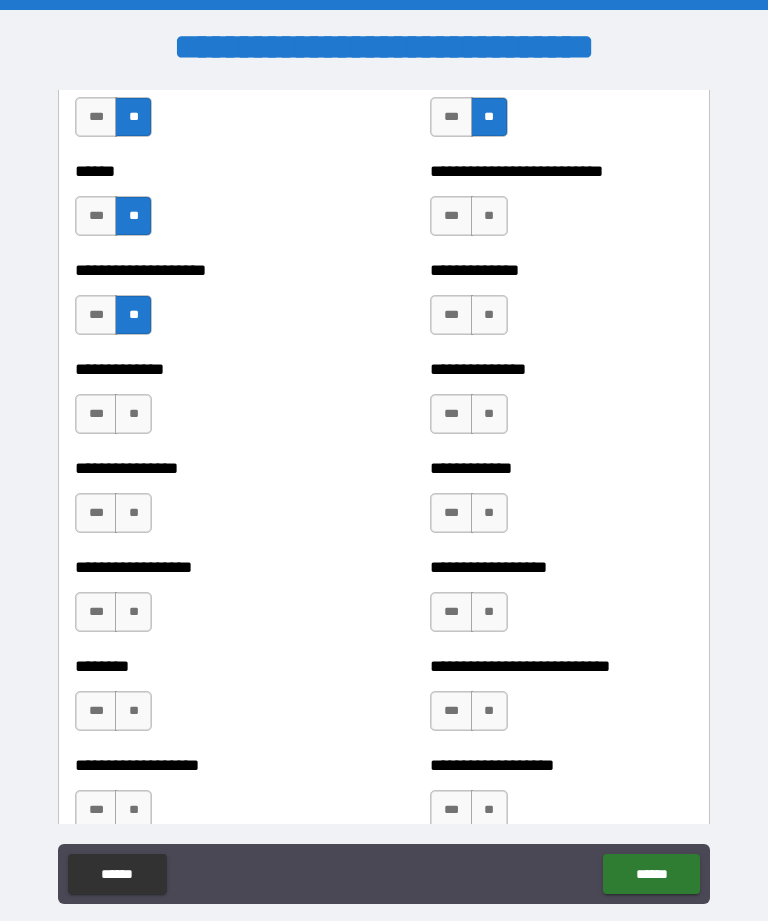 click on "**" at bounding box center (489, 216) 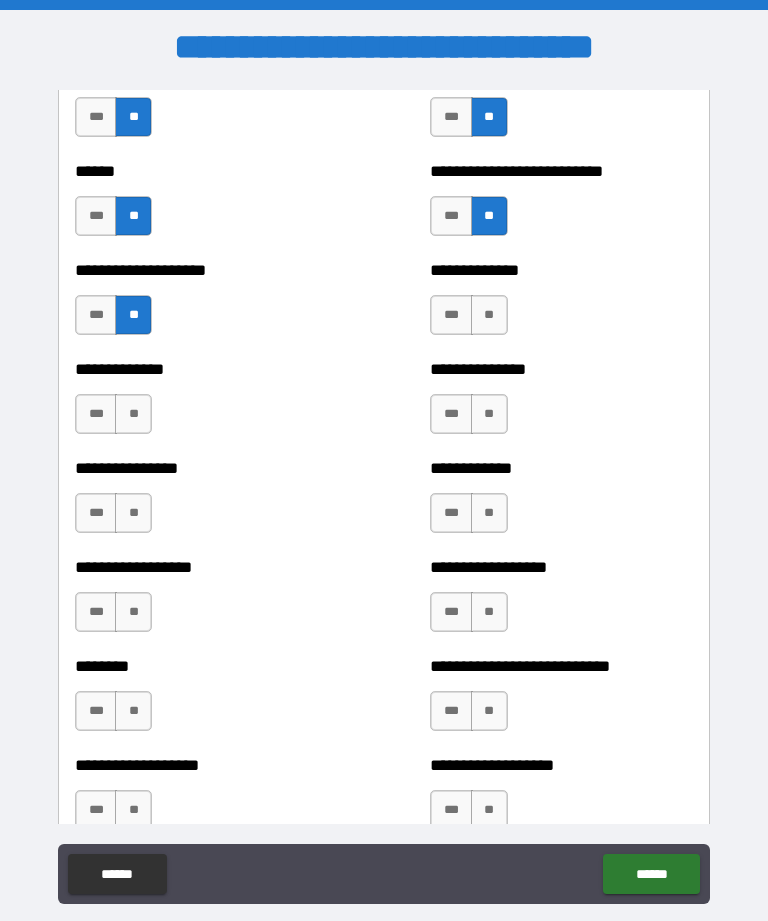 click on "**" at bounding box center (133, 414) 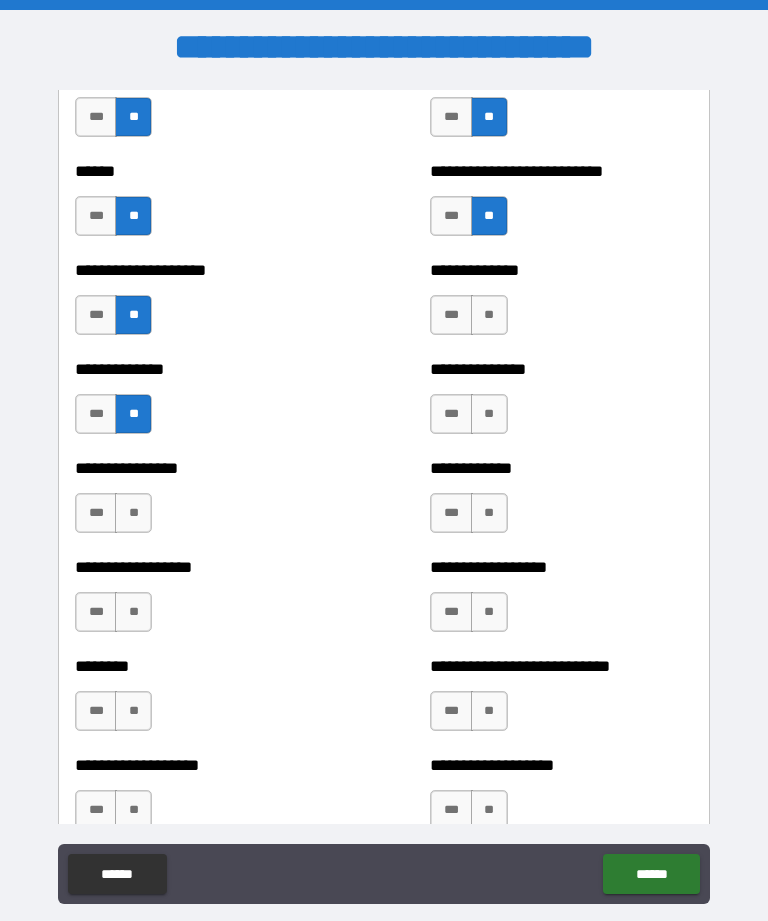 click on "**" at bounding box center (489, 315) 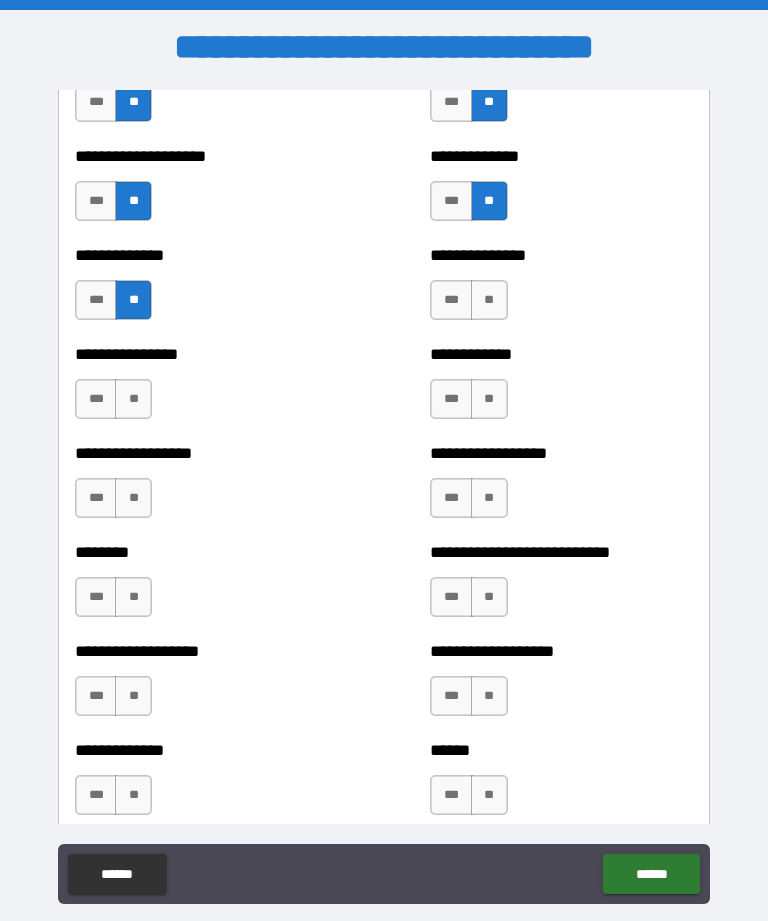scroll, scrollTop: 4208, scrollLeft: 0, axis: vertical 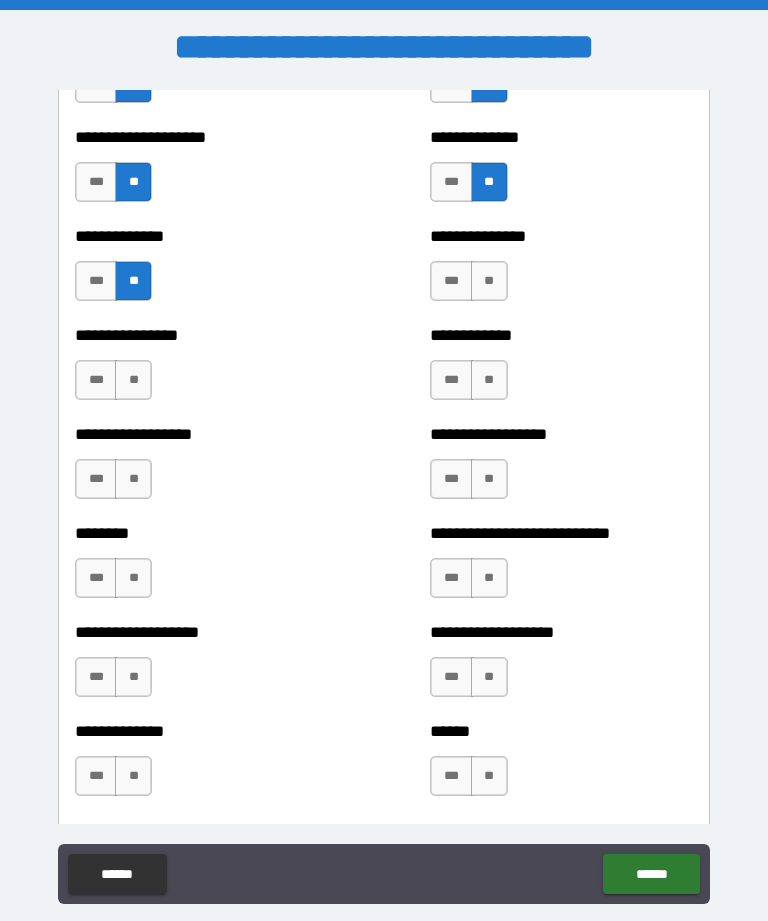 click on "**********" at bounding box center [561, 271] 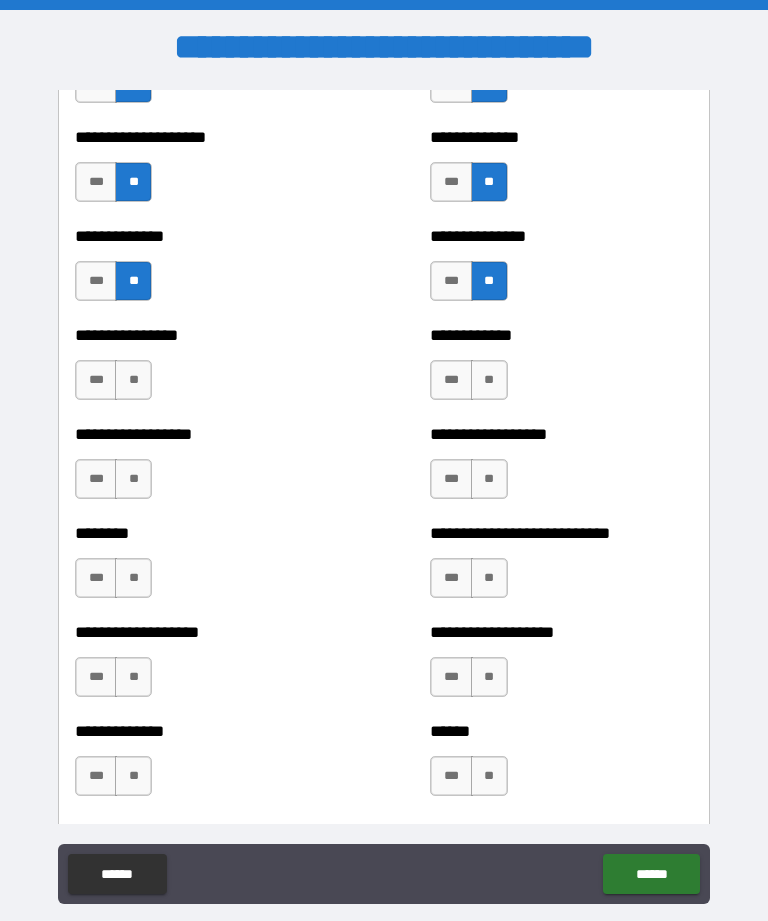 click on "**" at bounding box center [133, 380] 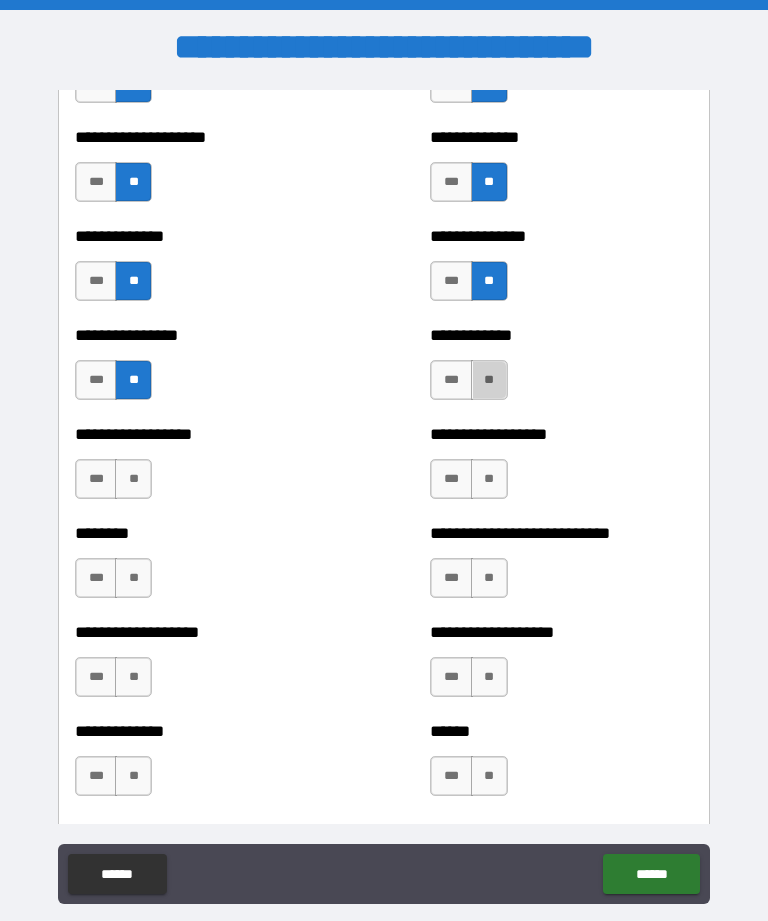 click on "**" at bounding box center (489, 380) 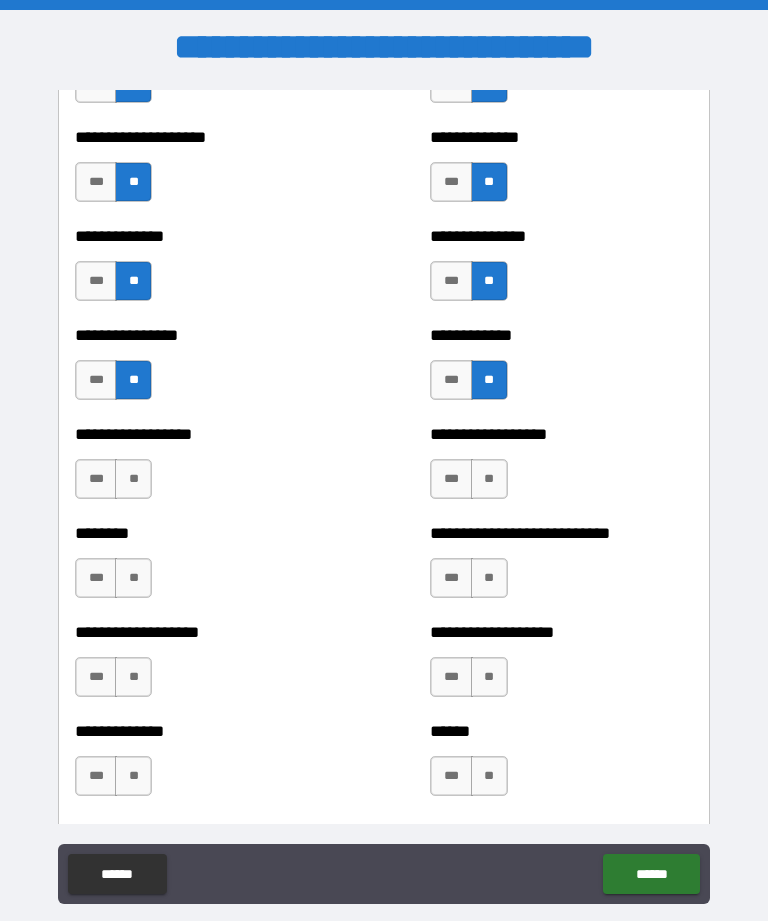 click on "**" at bounding box center [133, 479] 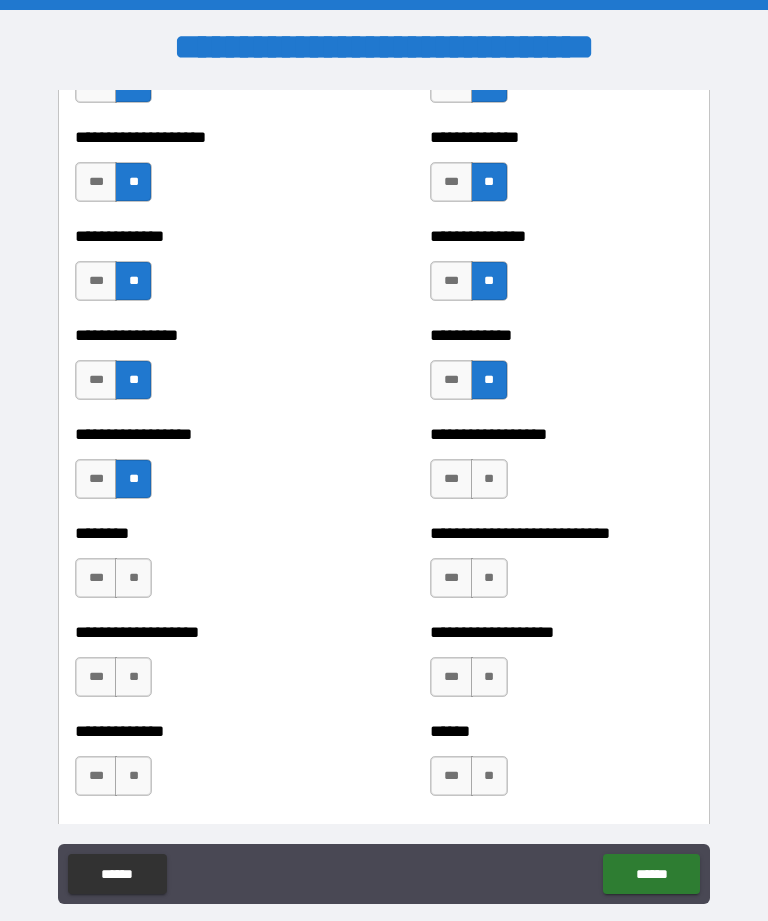 click on "**" at bounding box center [133, 578] 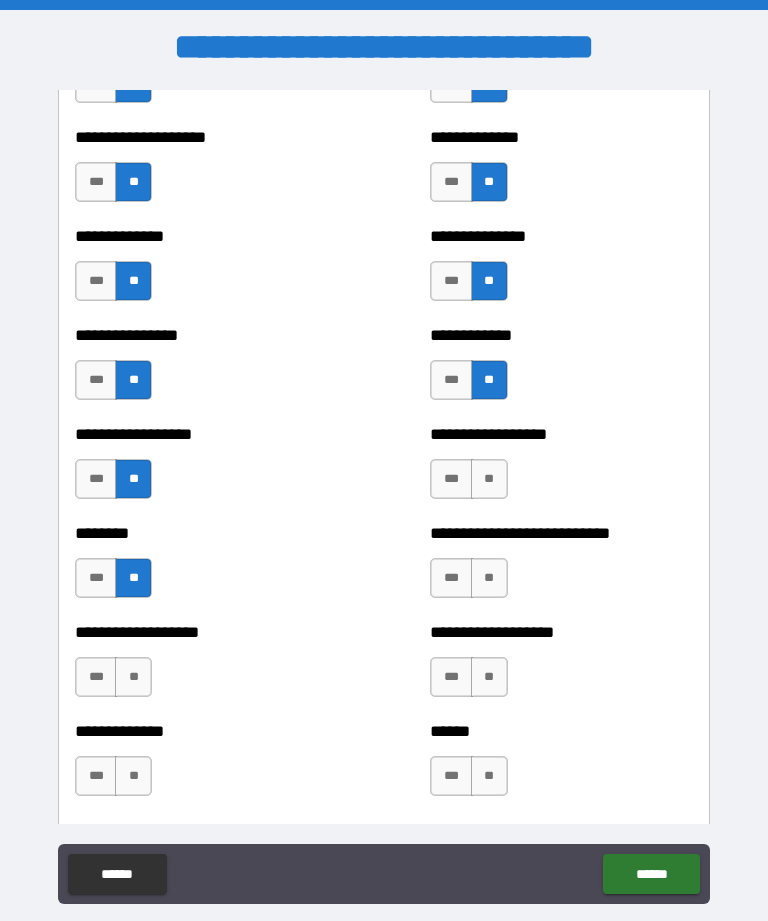 click on "**" at bounding box center (489, 479) 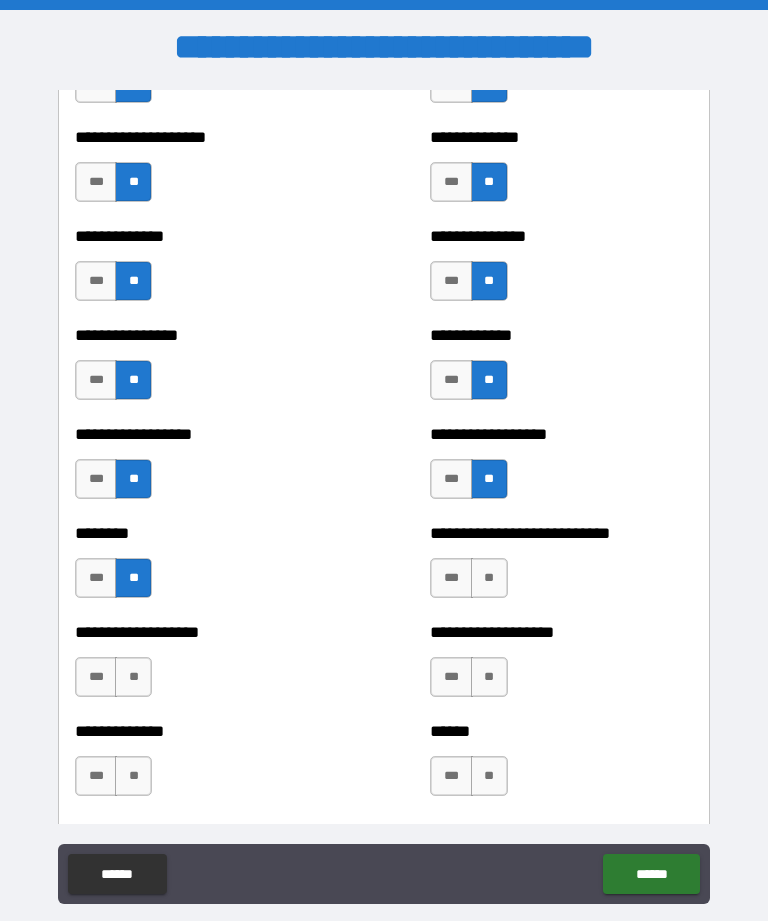click on "**" at bounding box center [489, 578] 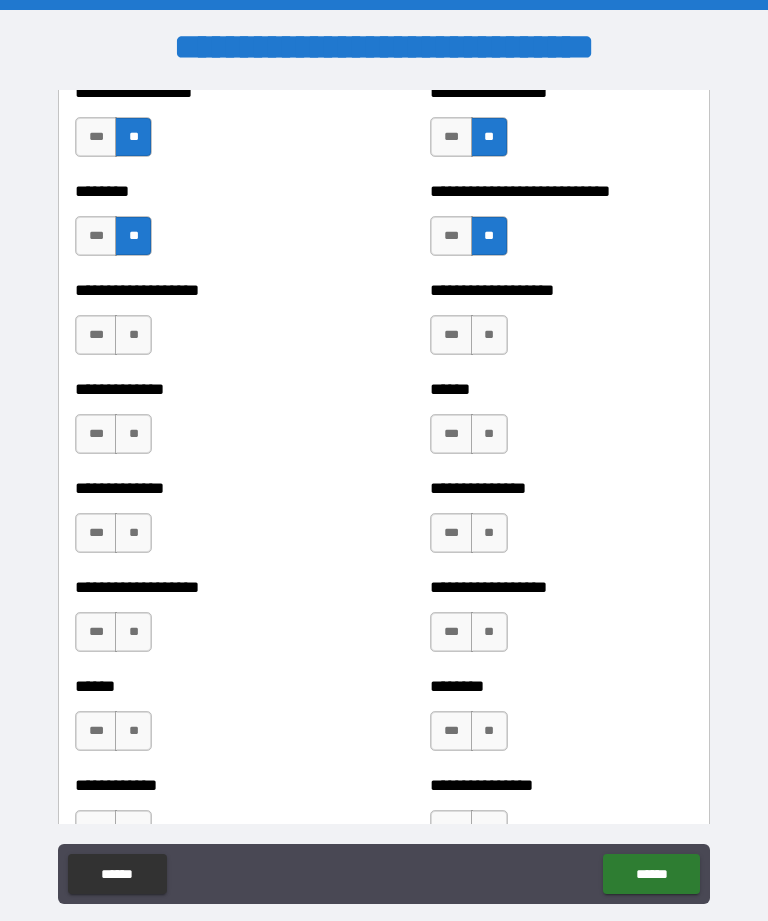 scroll, scrollTop: 4551, scrollLeft: 0, axis: vertical 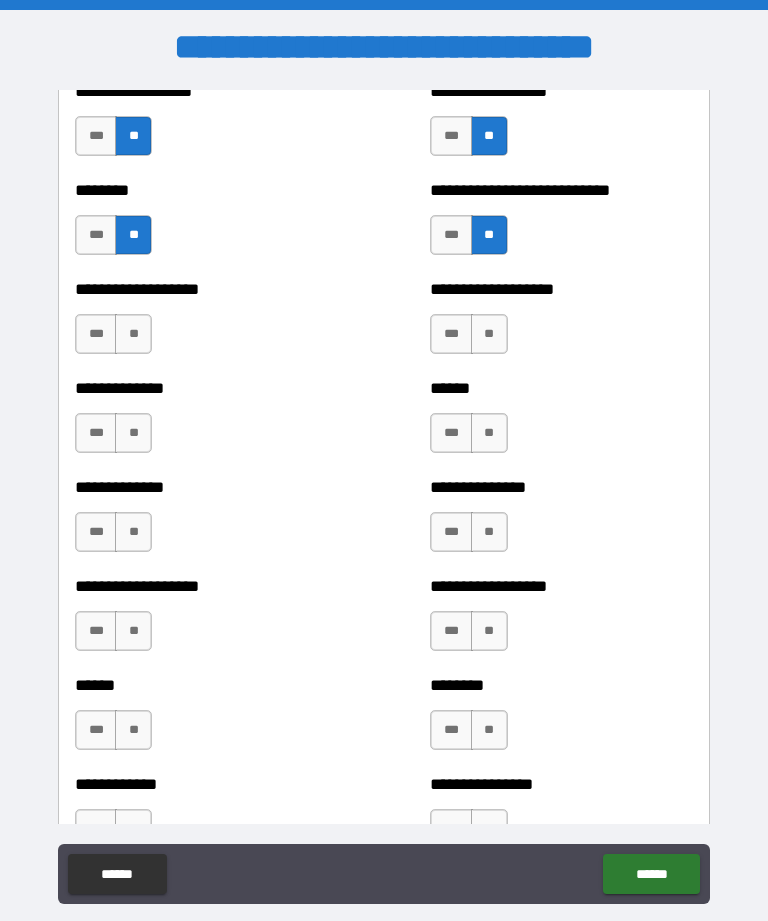 click on "**" at bounding box center (489, 334) 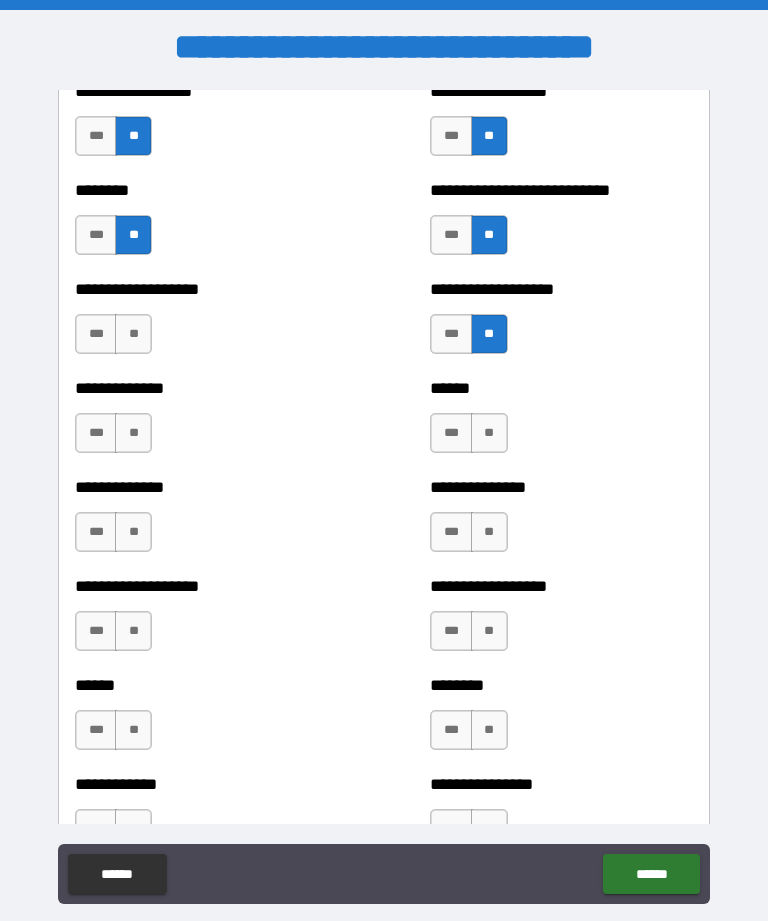 click on "**" at bounding box center (133, 334) 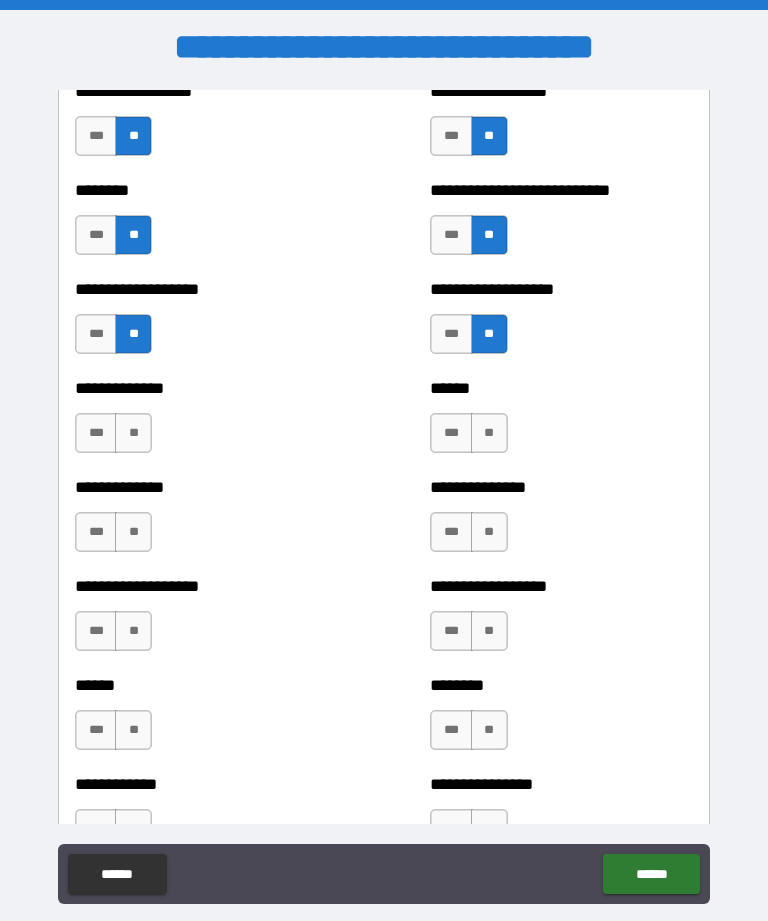 click on "**" at bounding box center [133, 433] 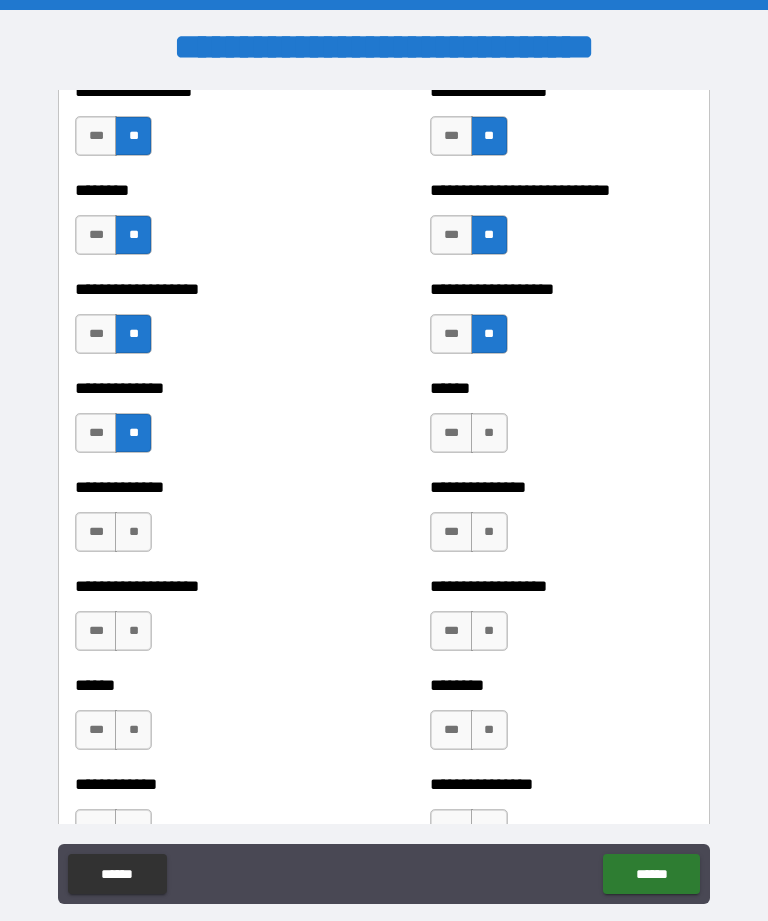click on "**" at bounding box center [489, 433] 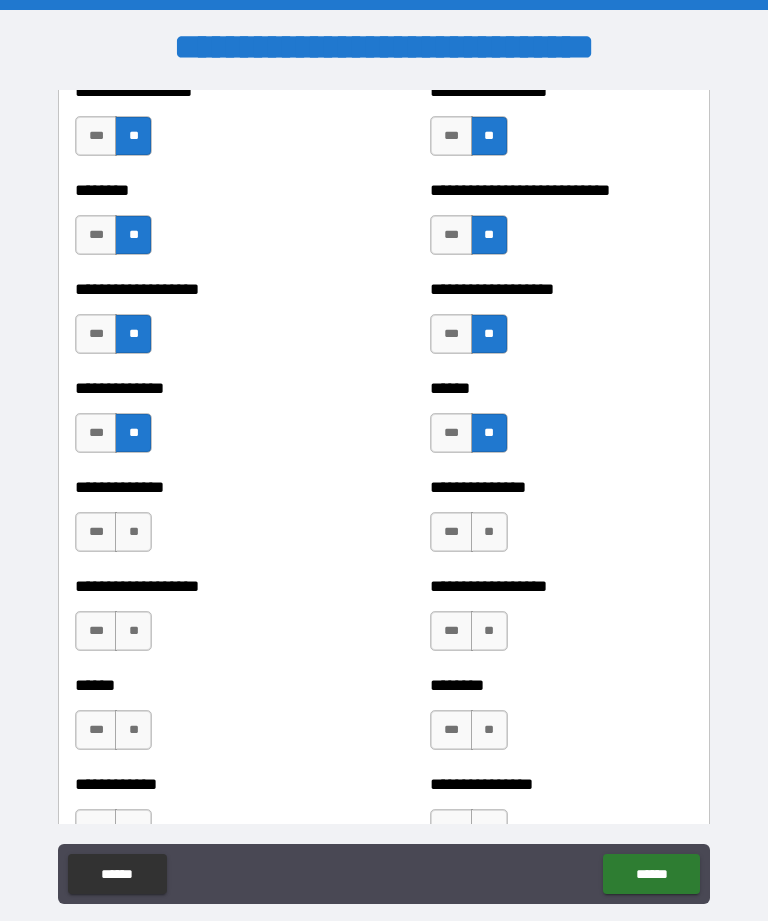 click on "**" at bounding box center (489, 532) 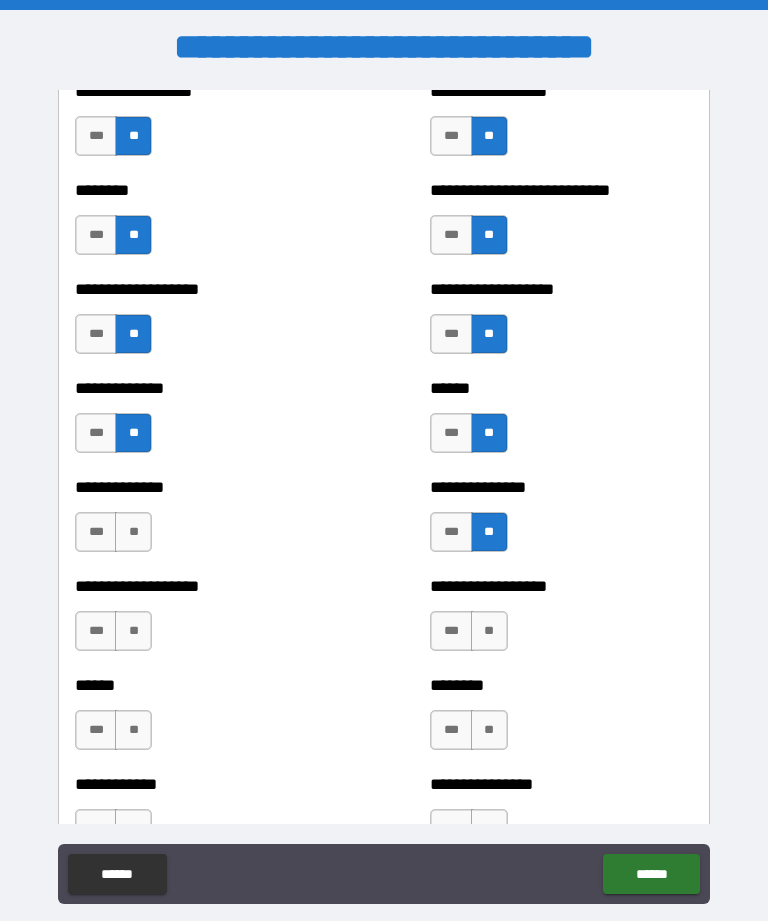 click on "**" at bounding box center [133, 532] 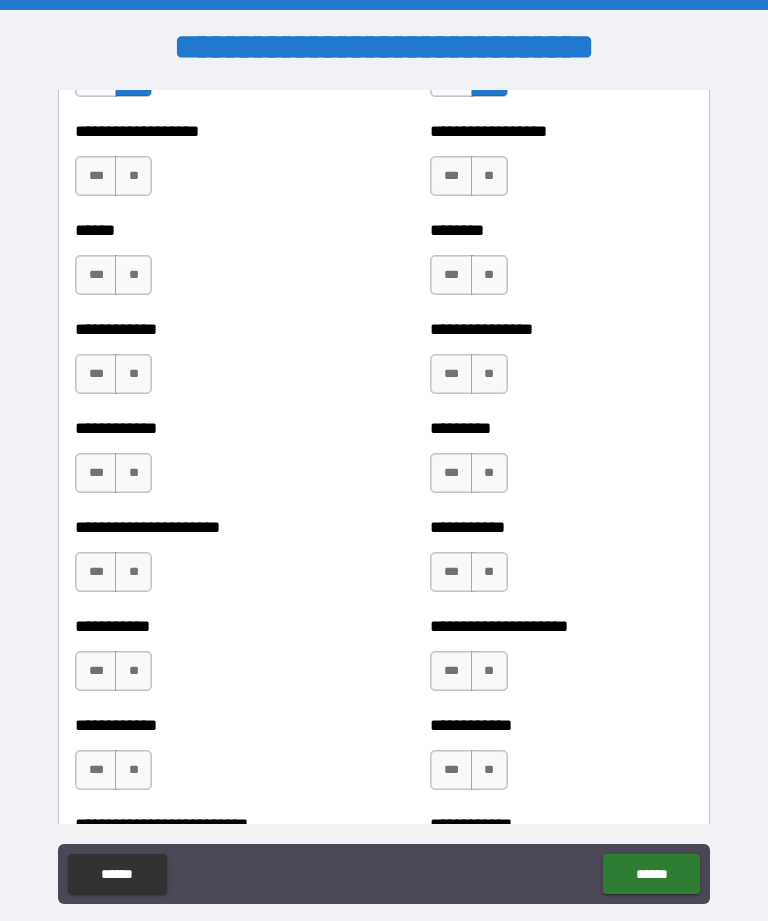 scroll, scrollTop: 5009, scrollLeft: 0, axis: vertical 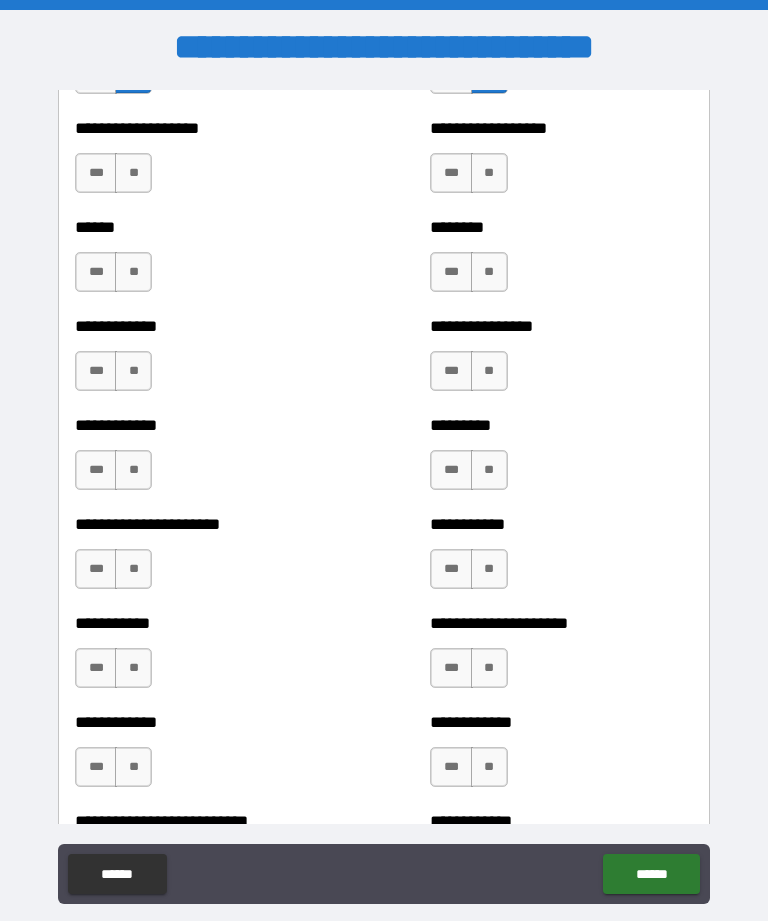 click on "**" at bounding box center [133, 173] 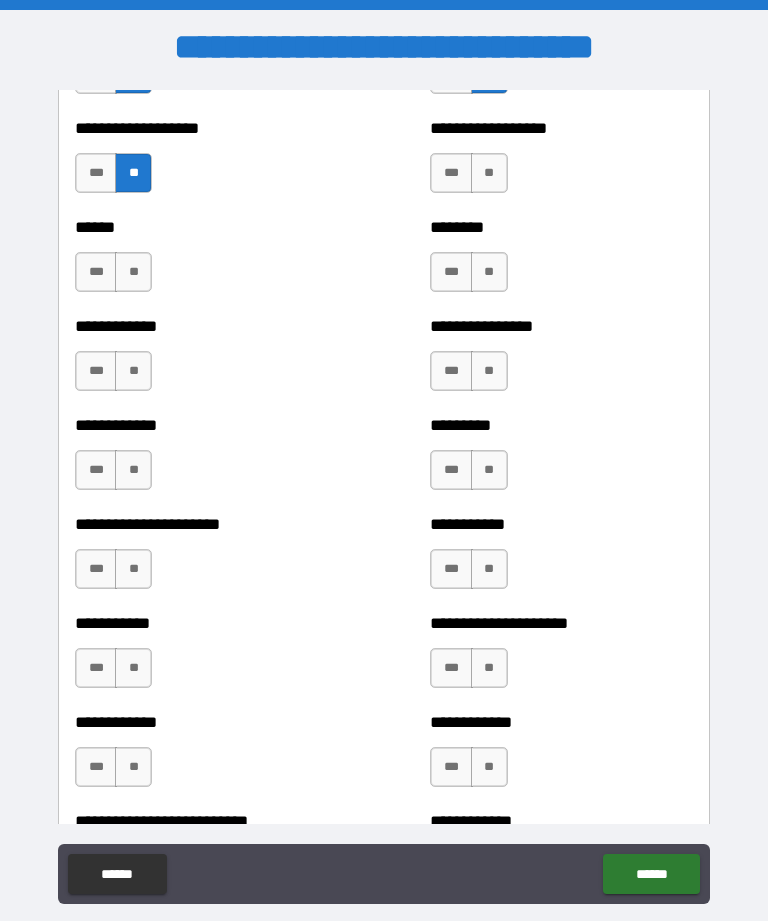 click on "**" at bounding box center (133, 272) 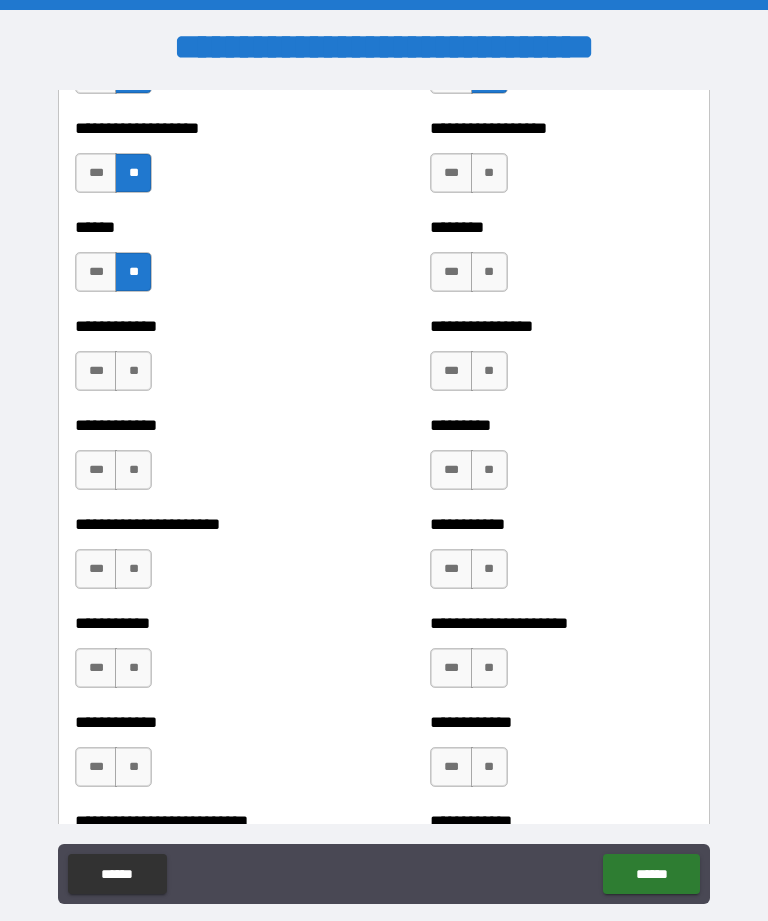 click on "**" at bounding box center (489, 173) 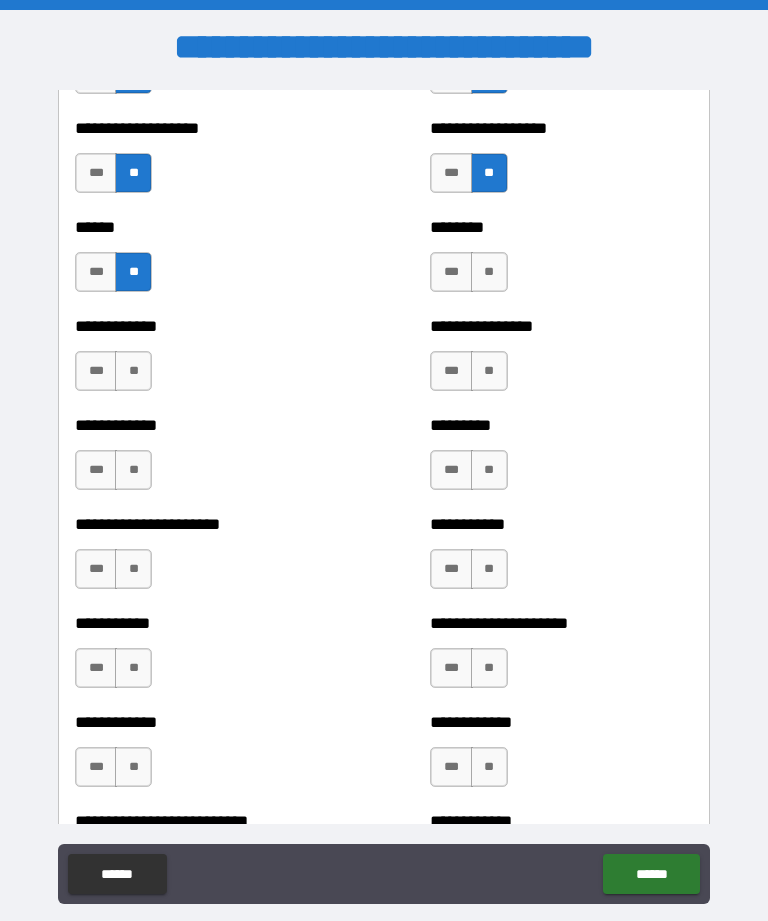 click on "**" at bounding box center (489, 272) 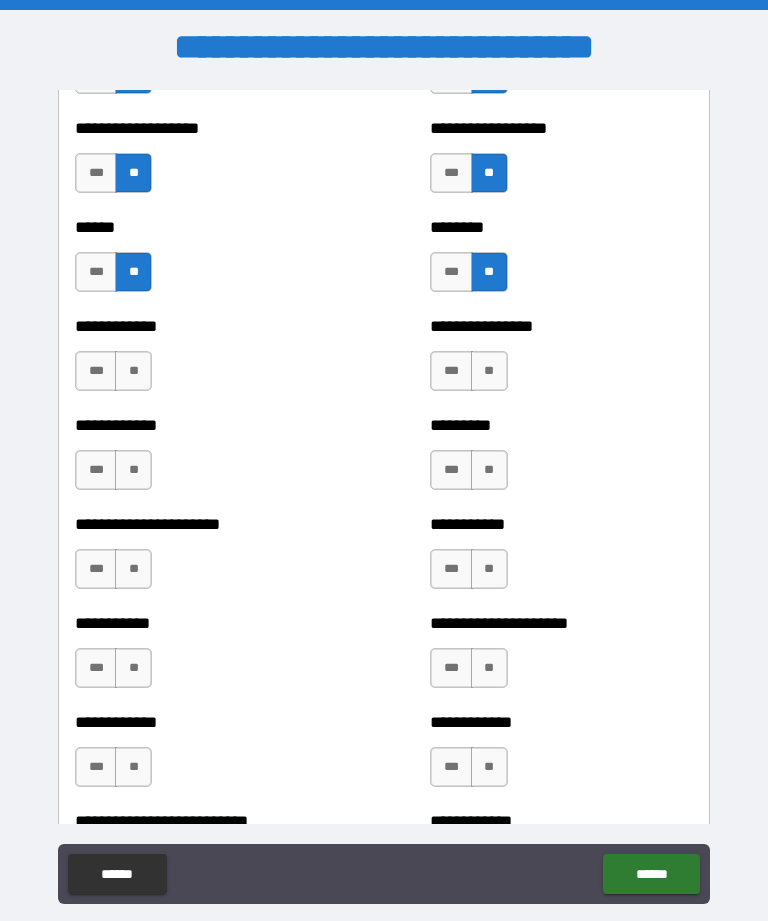 click on "**" at bounding box center [489, 371] 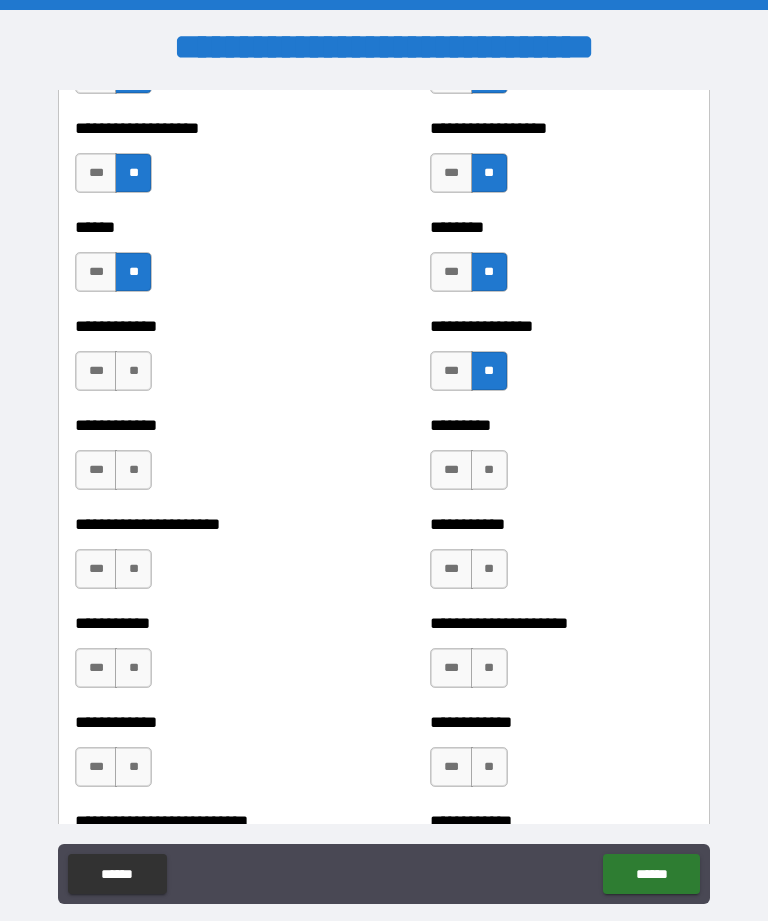 click on "**" at bounding box center (133, 371) 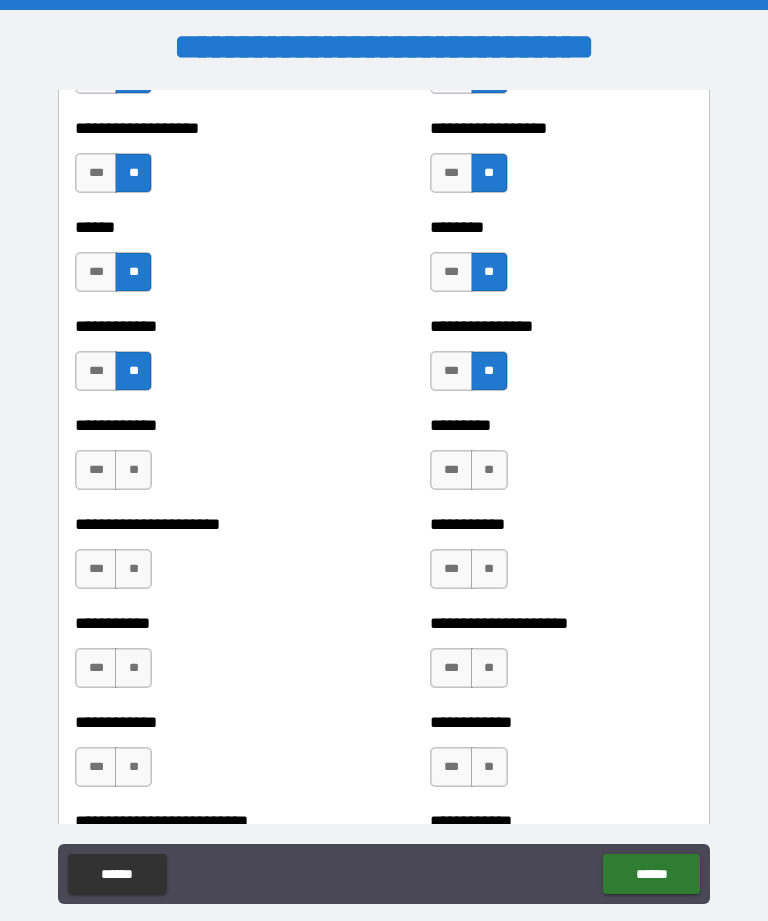 click on "**" at bounding box center (133, 470) 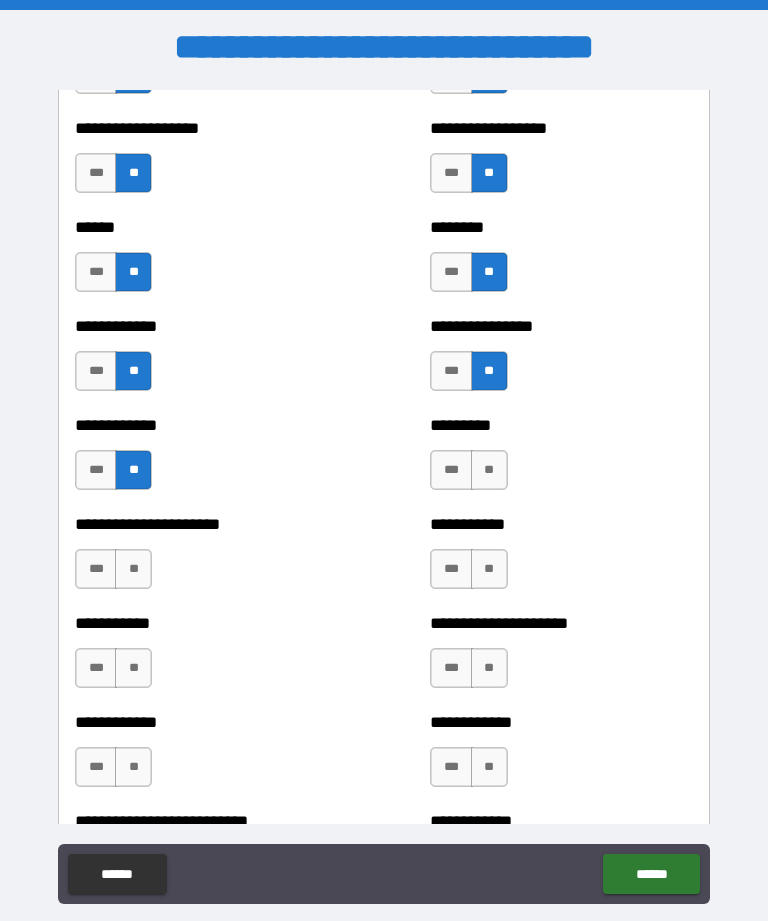 click on "**" at bounding box center [489, 470] 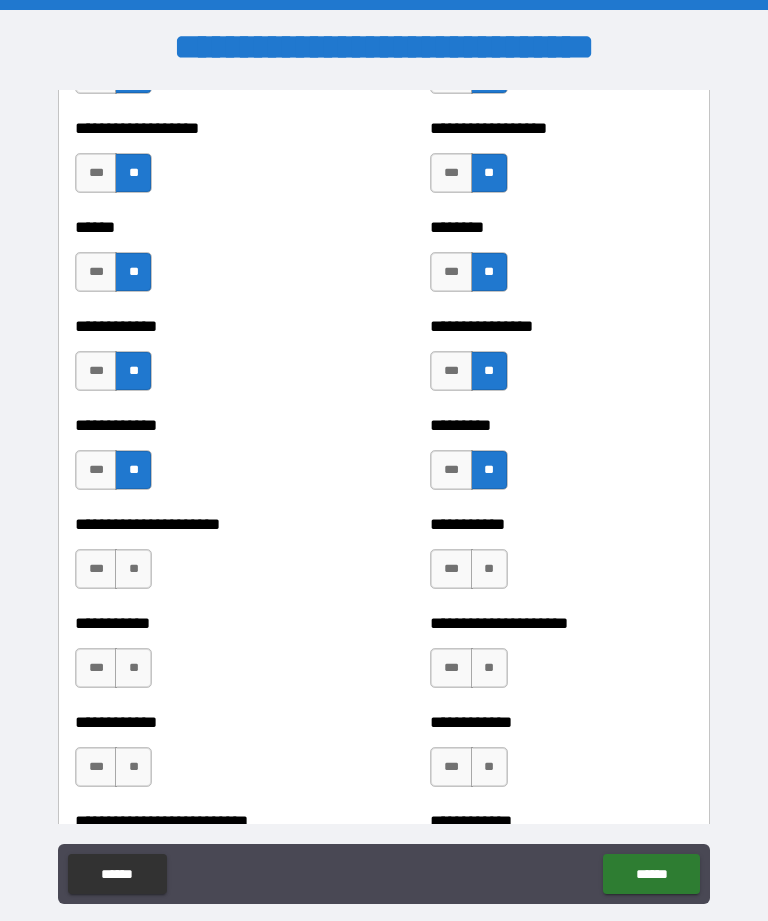 click on "**" at bounding box center [489, 569] 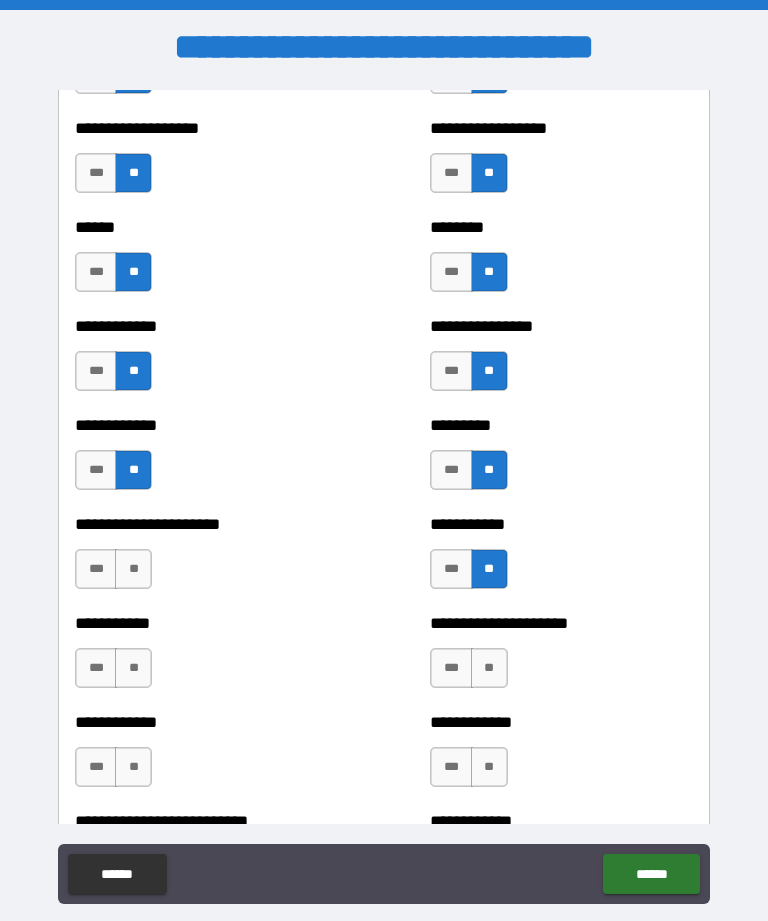 click on "**" at bounding box center [133, 569] 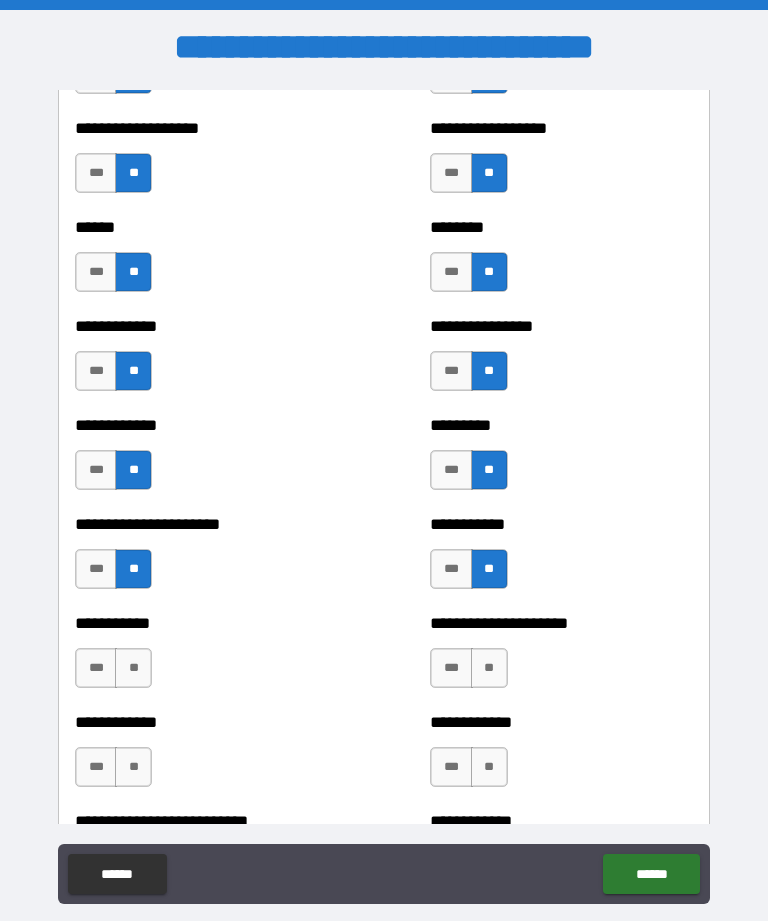 click on "**" at bounding box center [133, 668] 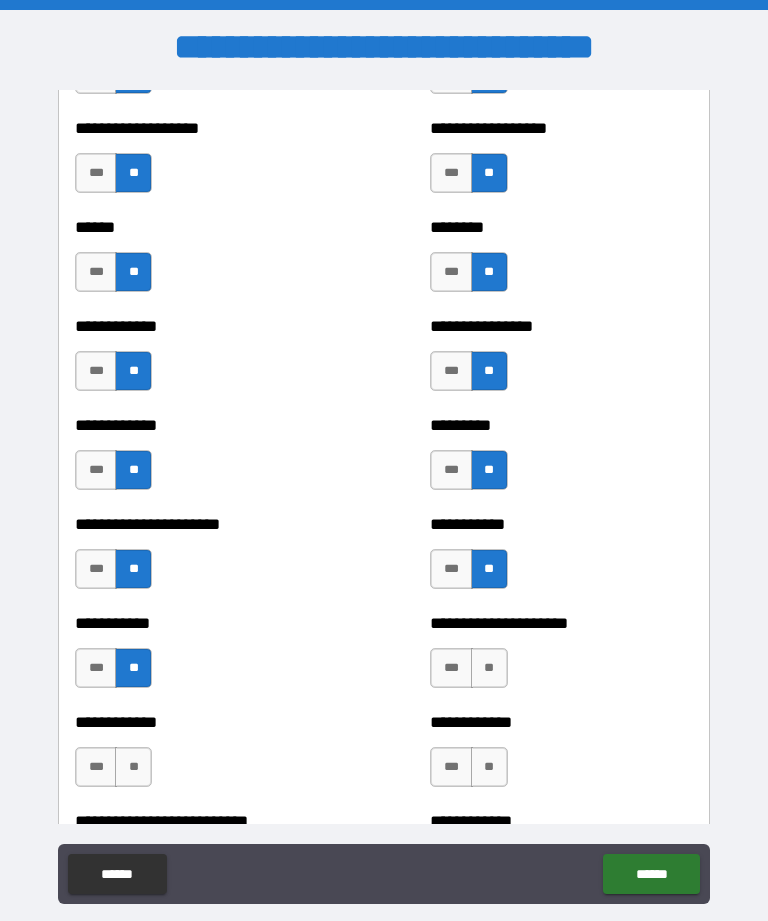 click on "**" at bounding box center [489, 668] 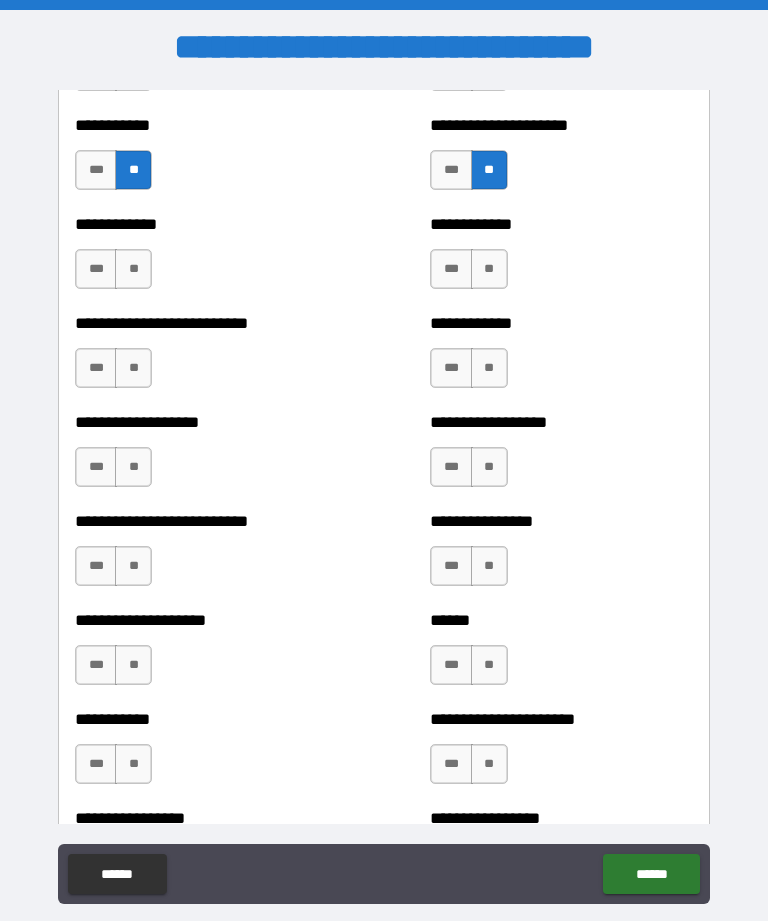 scroll, scrollTop: 5509, scrollLeft: 0, axis: vertical 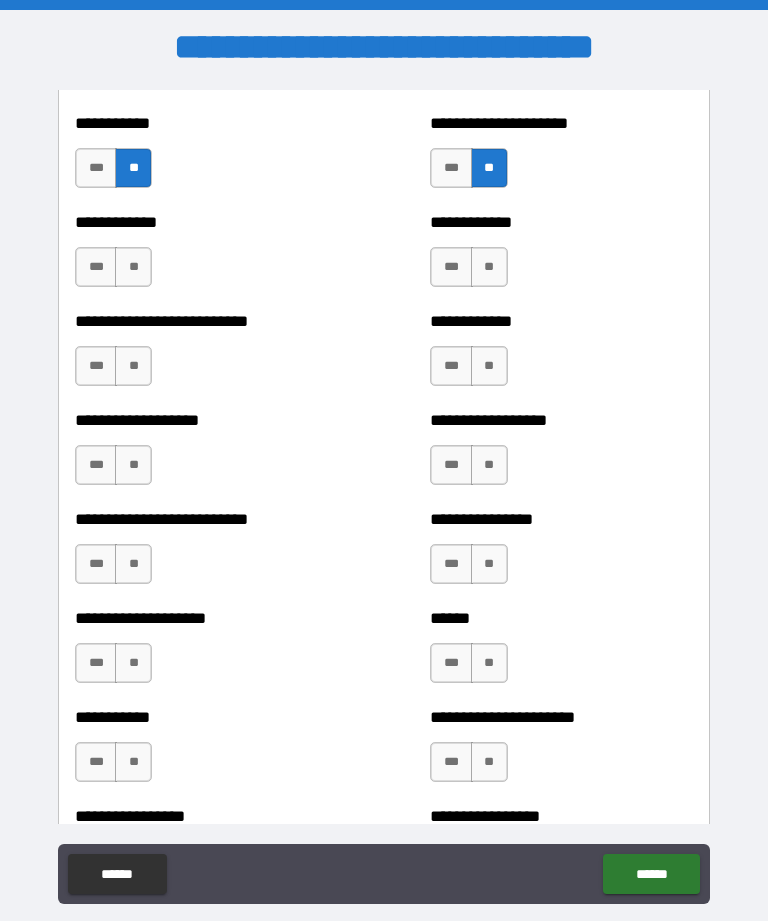 click on "**" at bounding box center [133, 267] 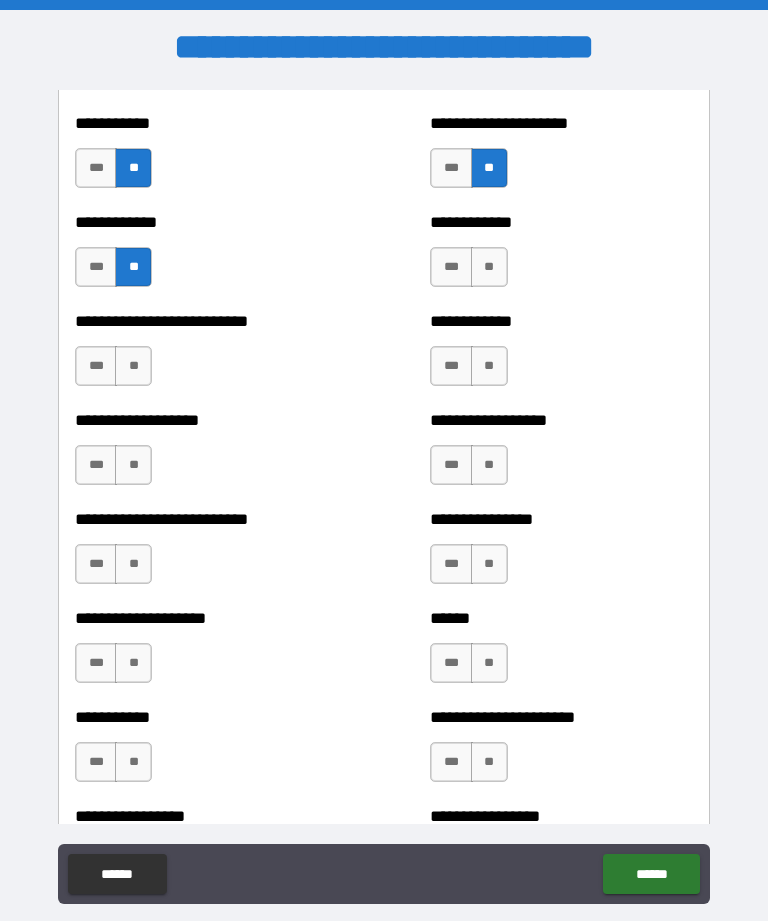 click on "**" at bounding box center (133, 366) 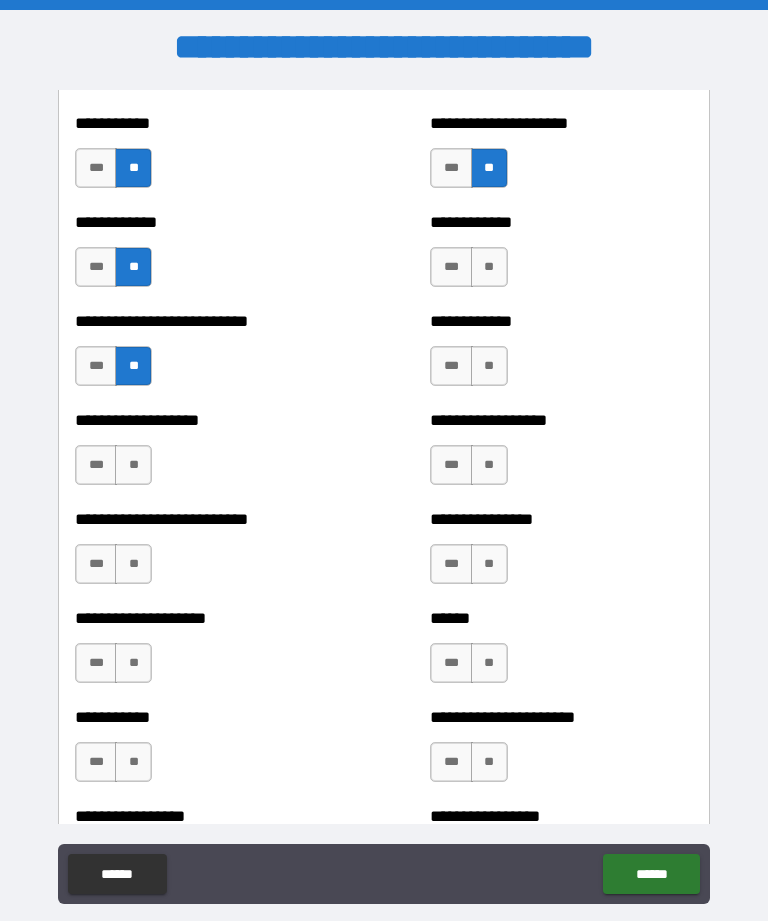 click on "**********" at bounding box center [206, 455] 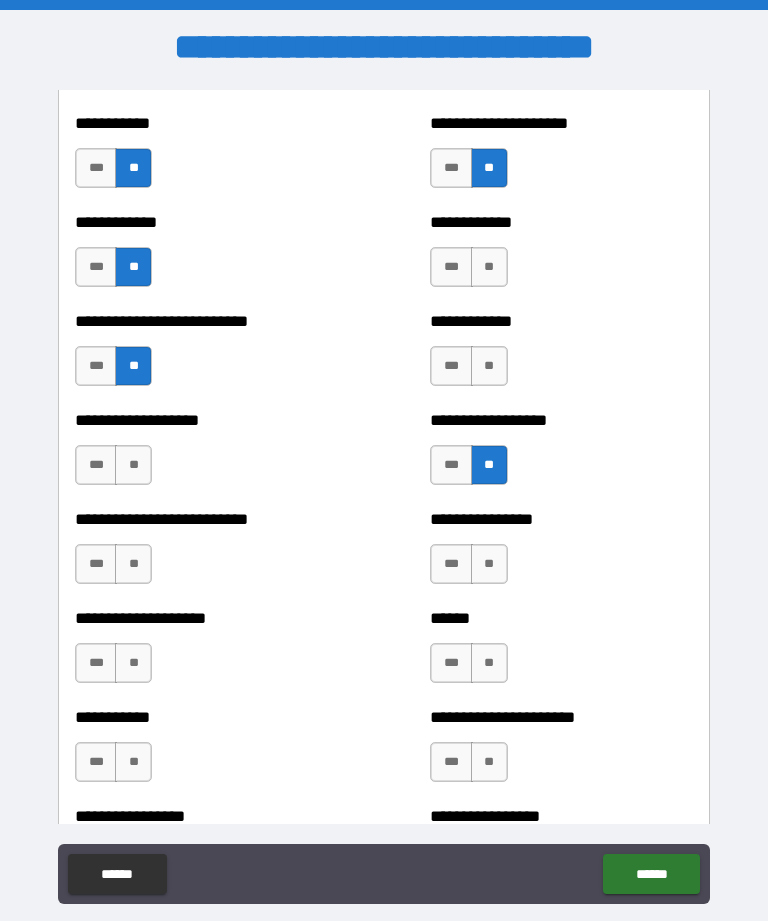 click on "**" at bounding box center (489, 366) 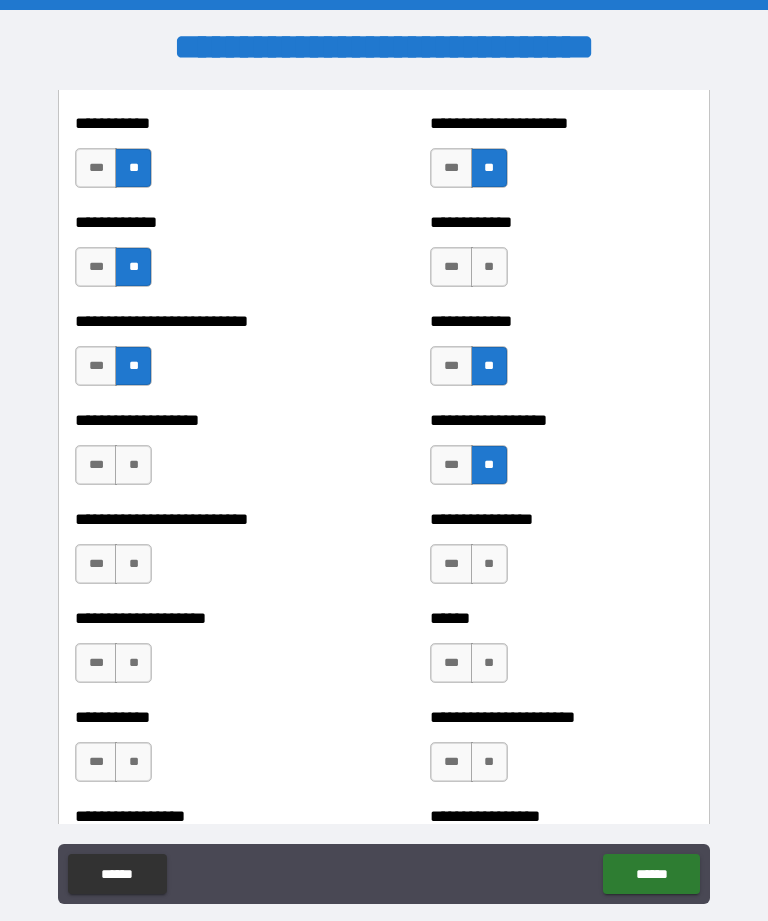 click on "**" at bounding box center (489, 267) 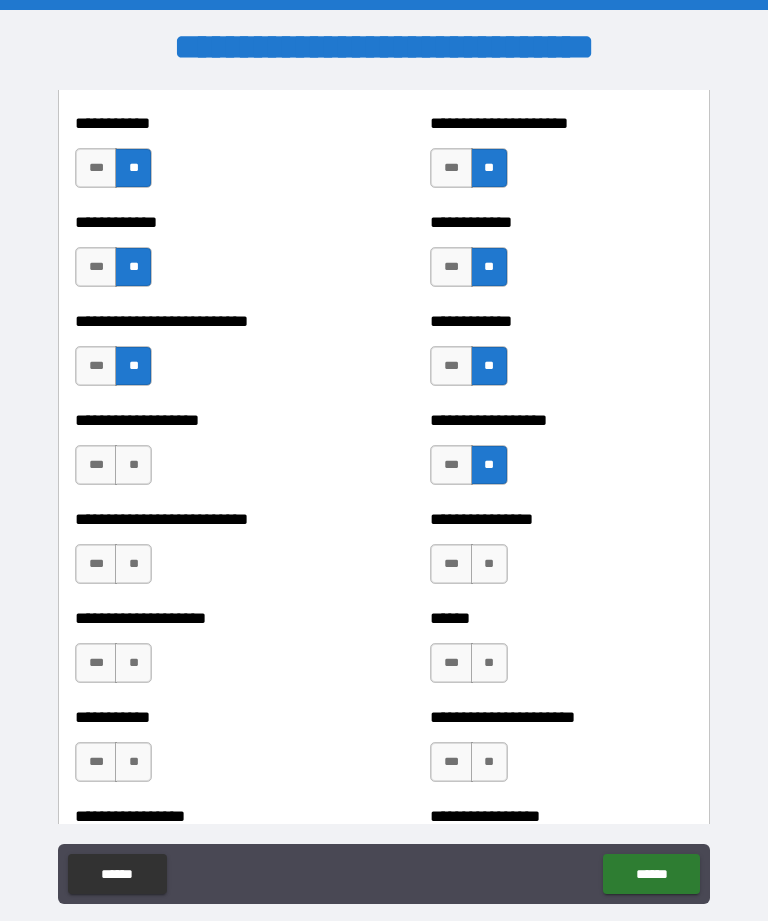 click on "**" at bounding box center [133, 465] 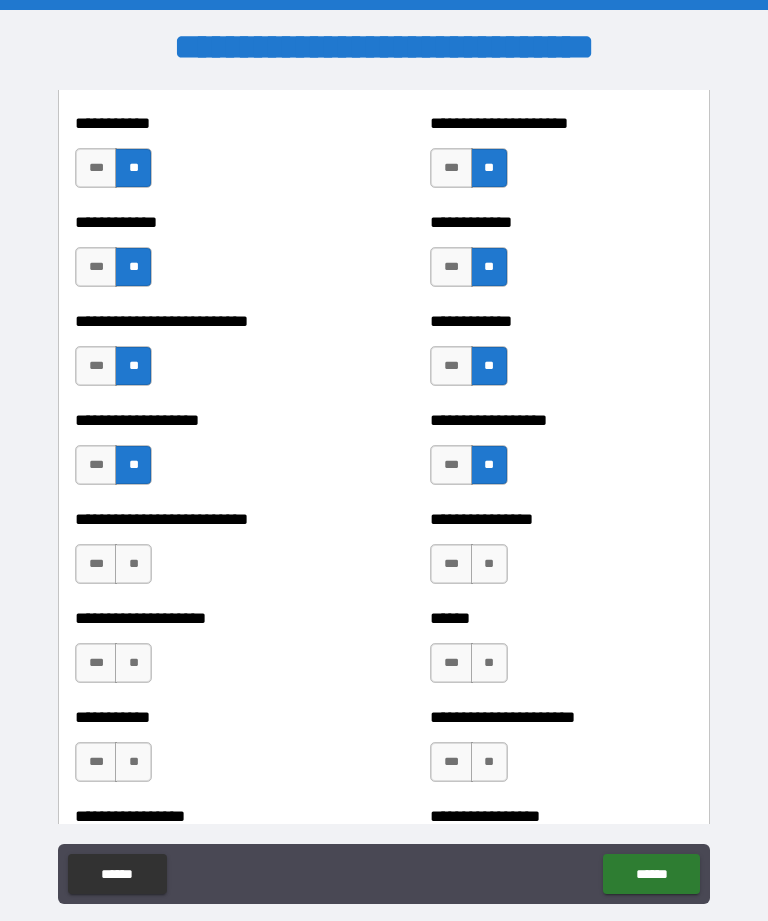 click on "**" at bounding box center [133, 564] 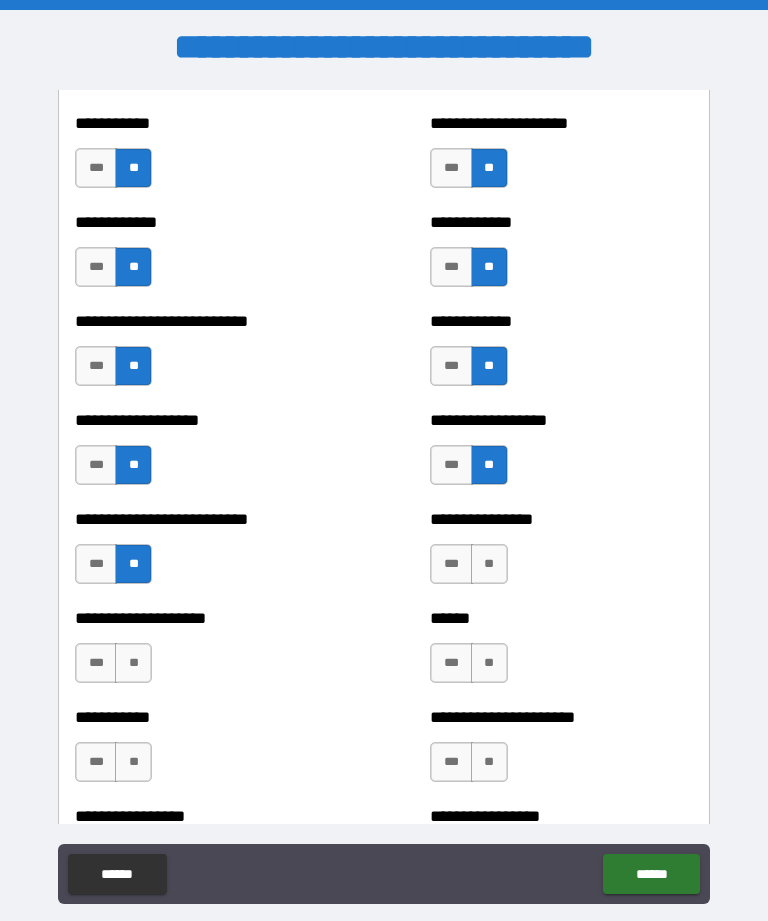 click on "**" at bounding box center [489, 564] 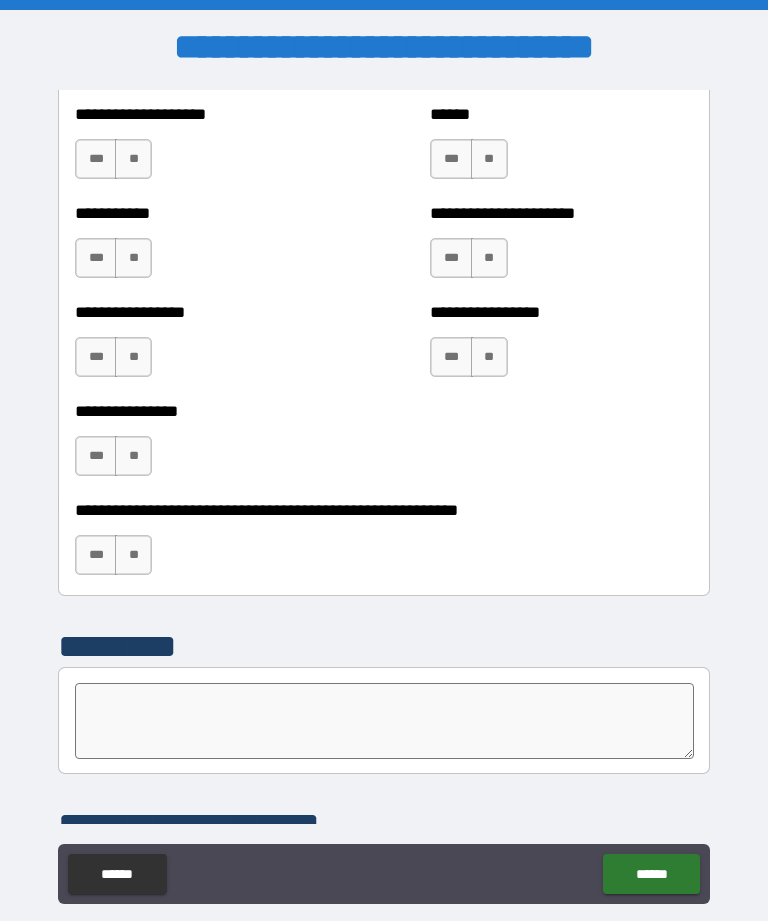 scroll, scrollTop: 6020, scrollLeft: 0, axis: vertical 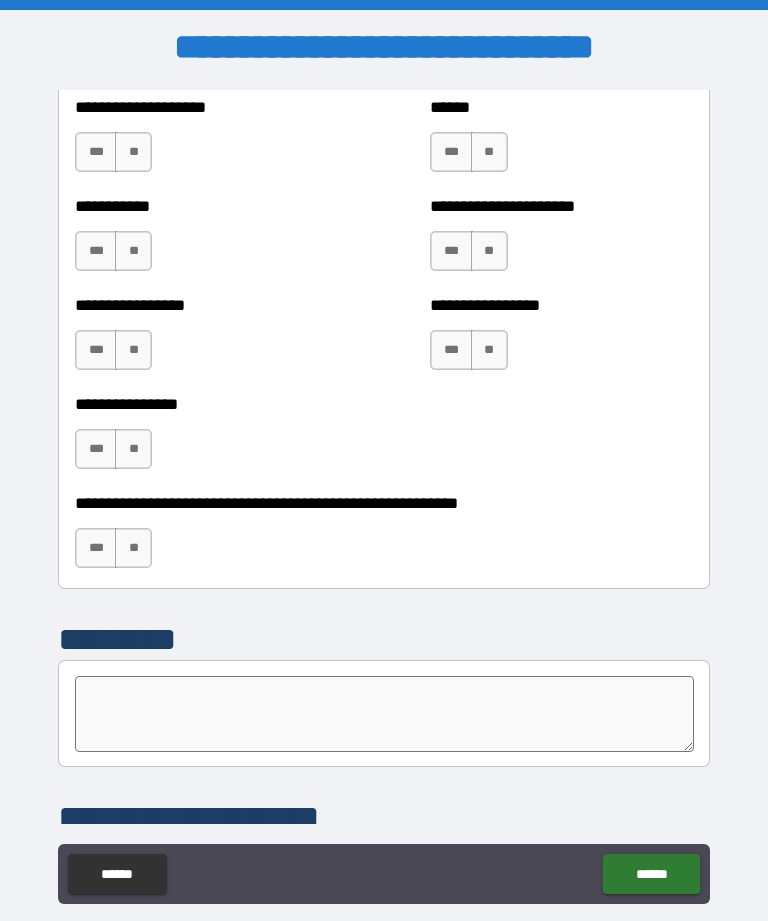 click on "**" at bounding box center (133, 548) 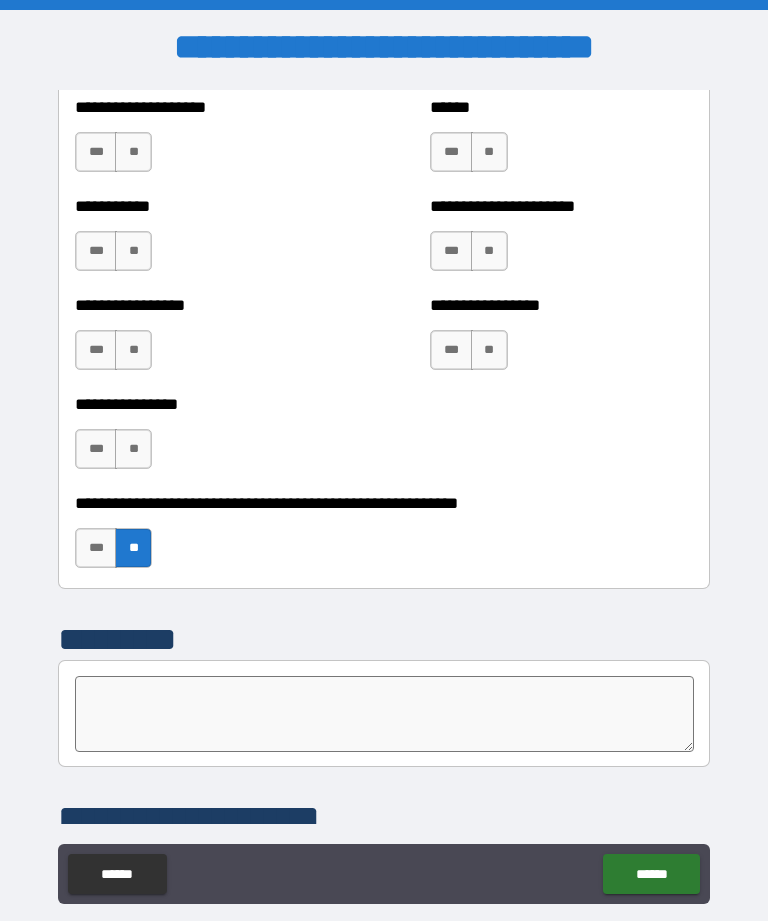 click on "**" at bounding box center [133, 449] 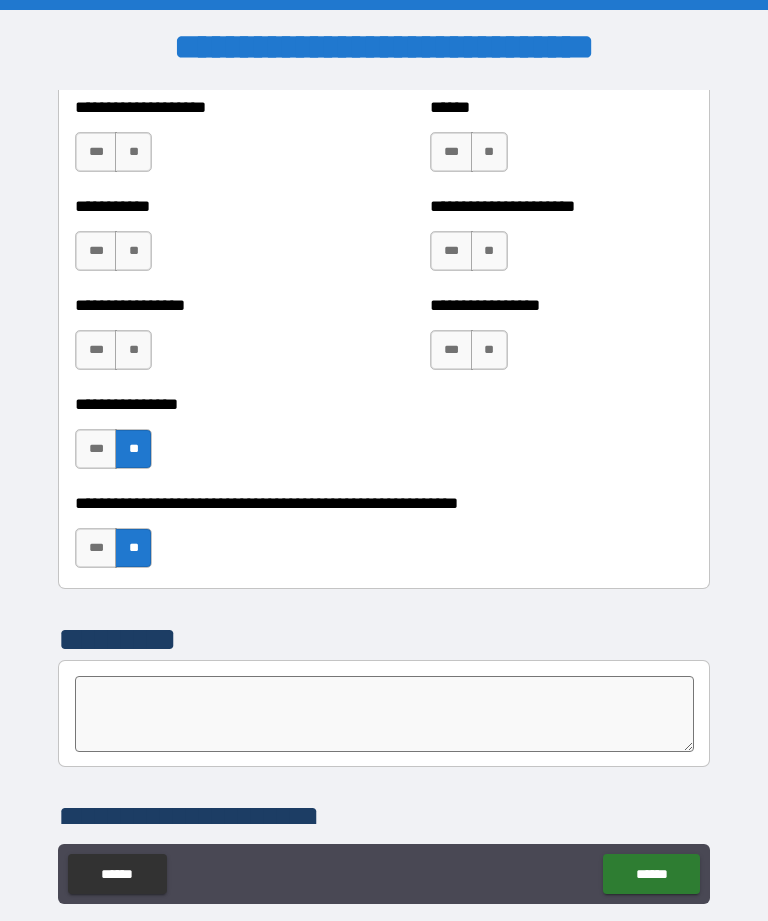 click on "**" at bounding box center [133, 350] 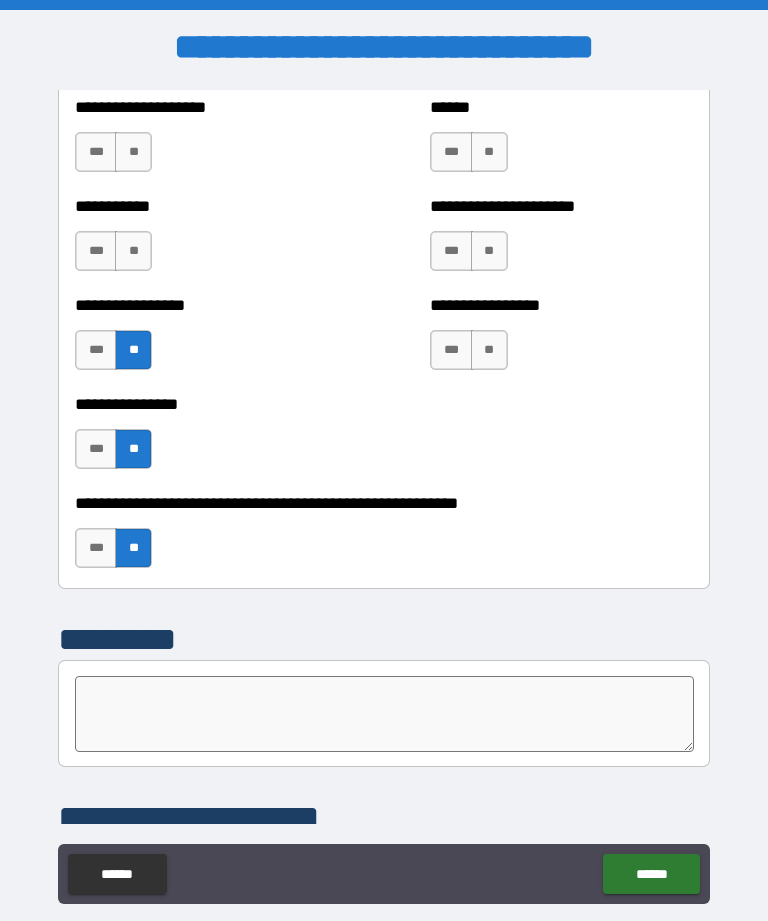 click on "**" at bounding box center (133, 251) 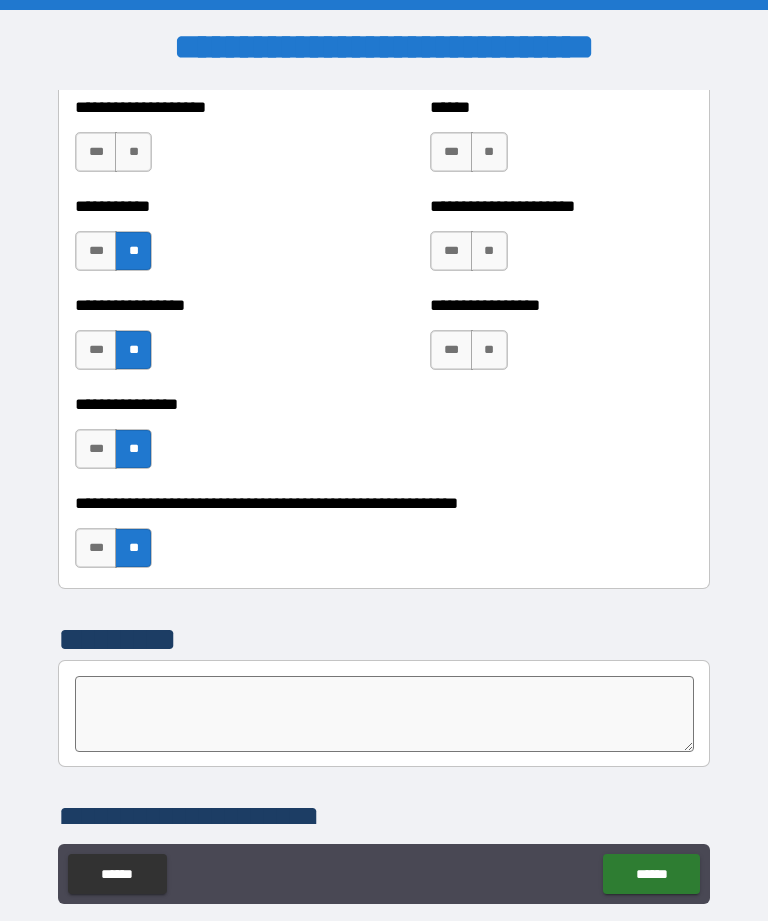 click on "**" at bounding box center [133, 152] 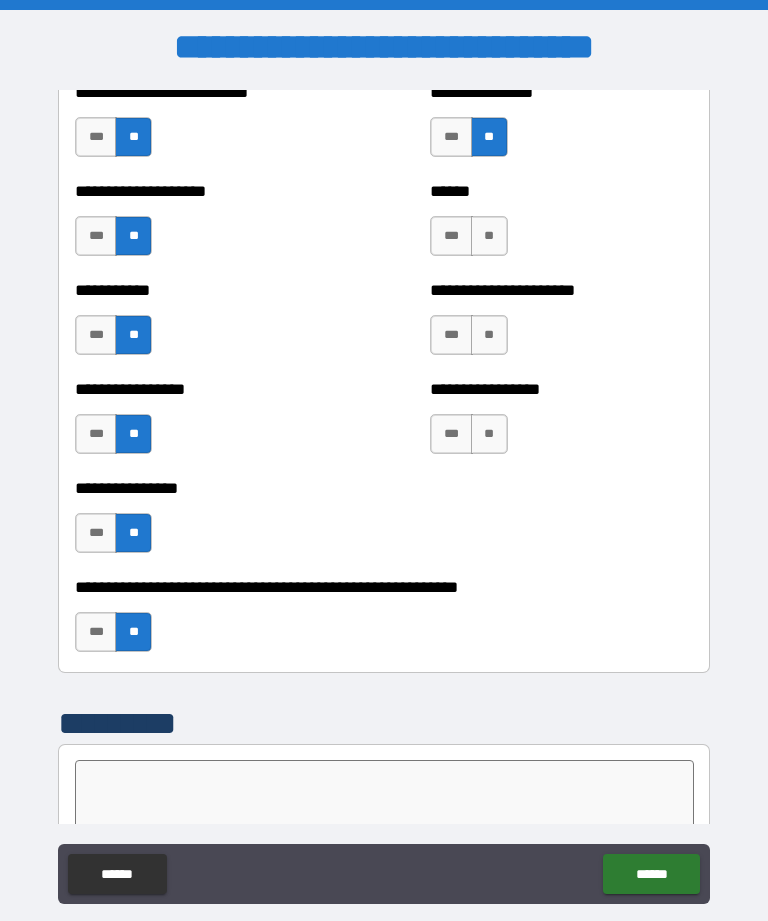 scroll, scrollTop: 5909, scrollLeft: 0, axis: vertical 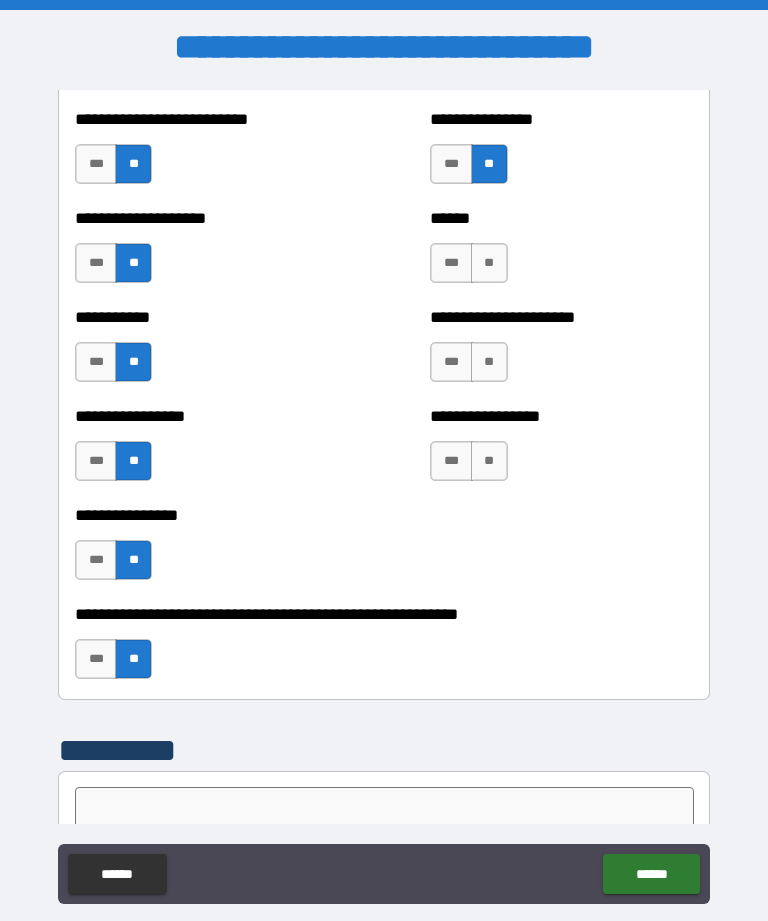 click on "**" at bounding box center [489, 263] 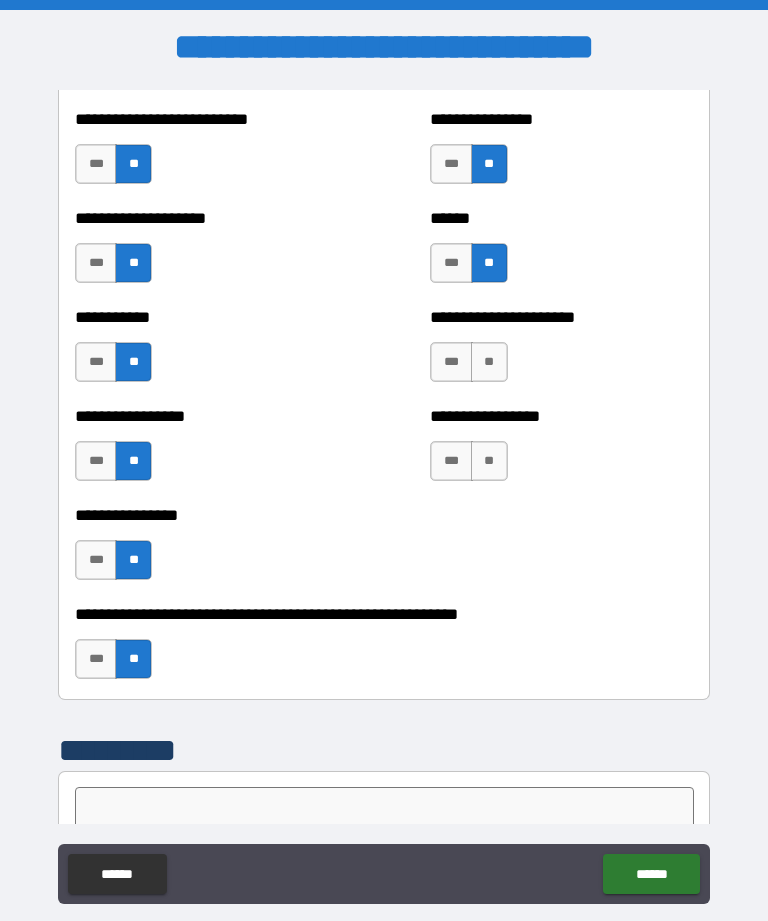 click on "**" at bounding box center (489, 362) 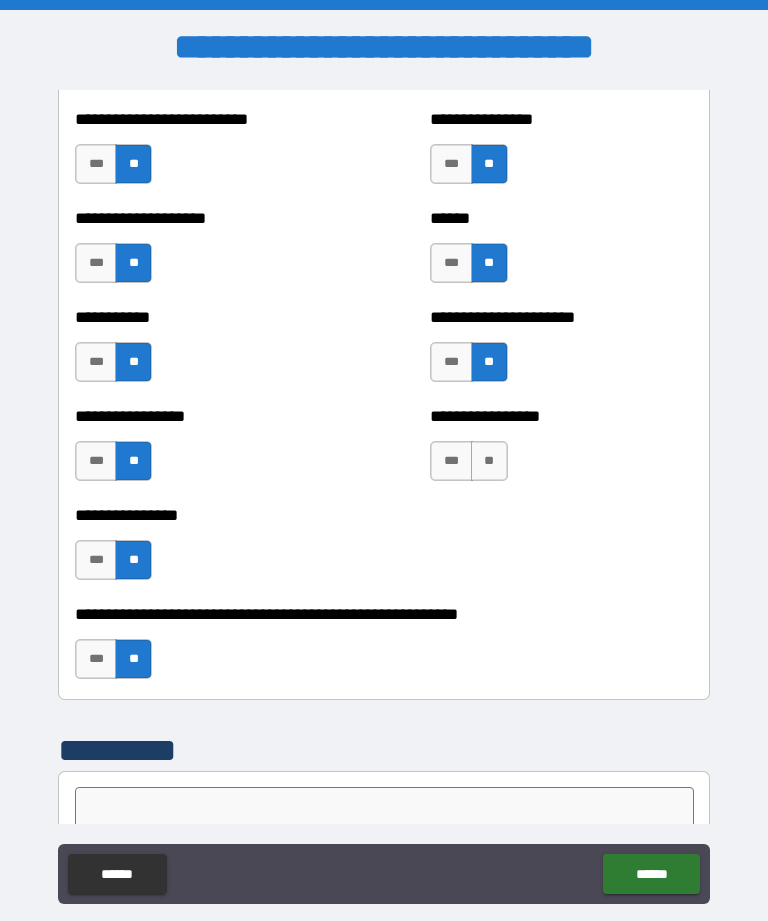 click on "**" at bounding box center (489, 461) 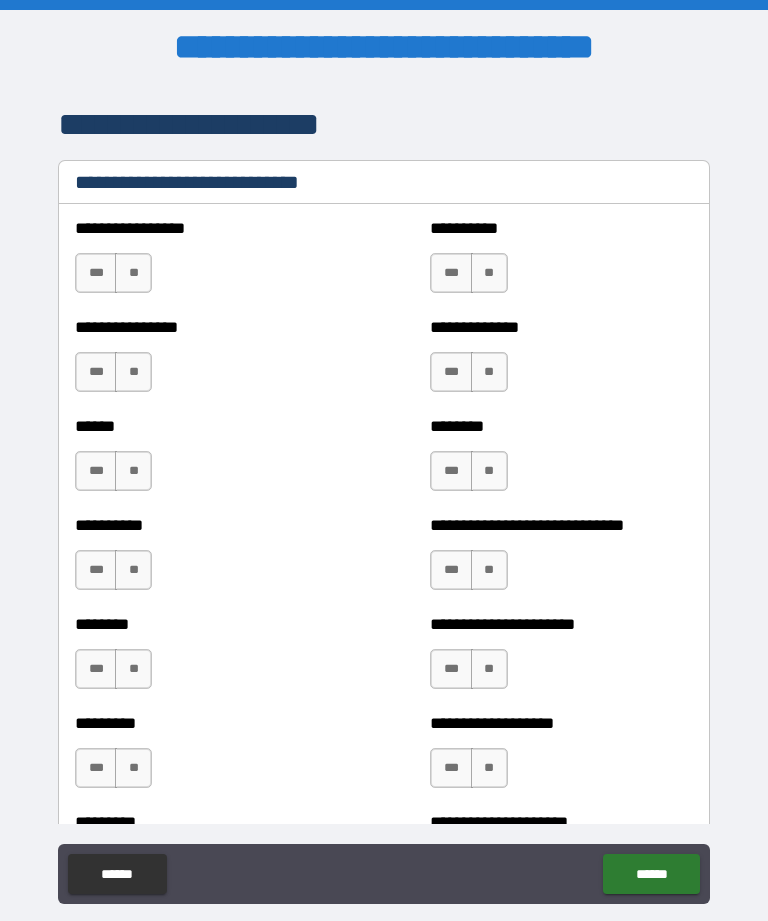 scroll, scrollTop: 6712, scrollLeft: 0, axis: vertical 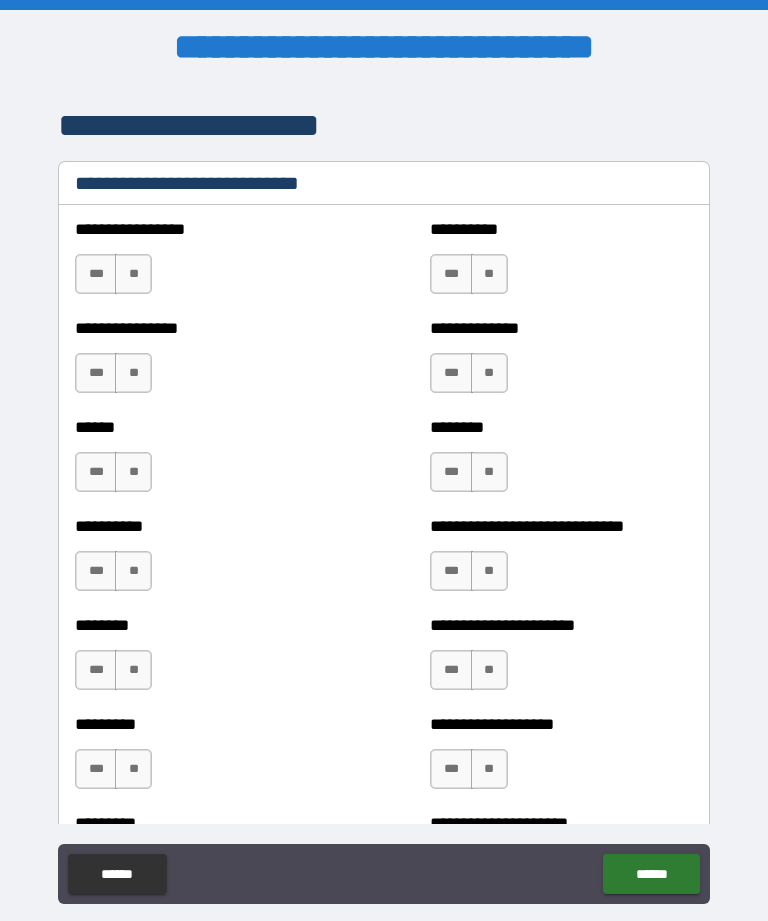 click on "***" at bounding box center (96, 274) 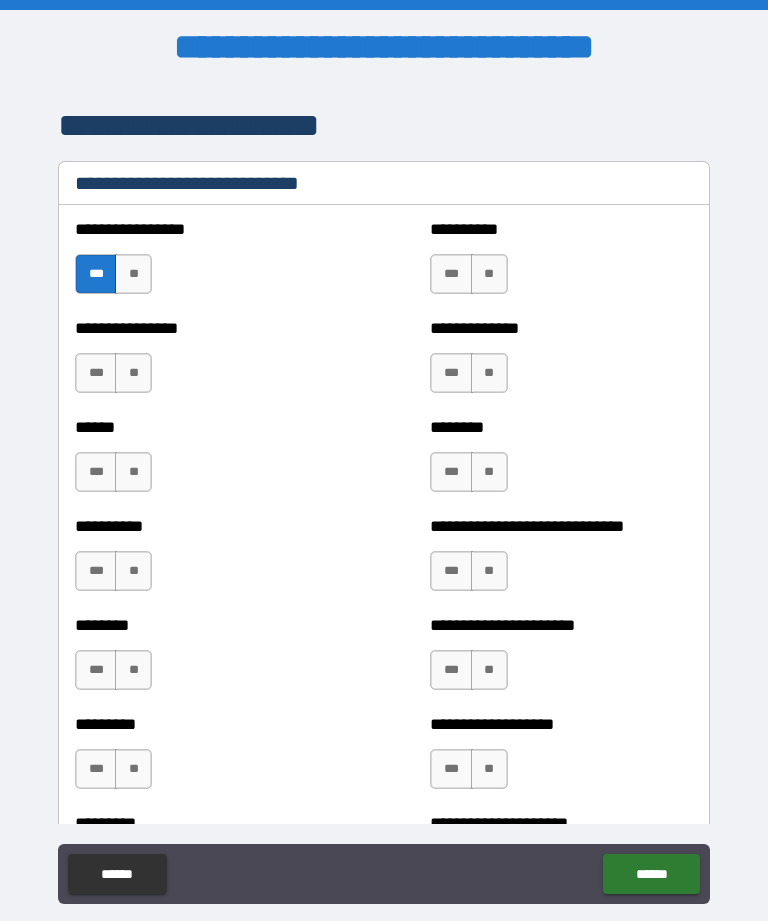 click on "**" at bounding box center (489, 274) 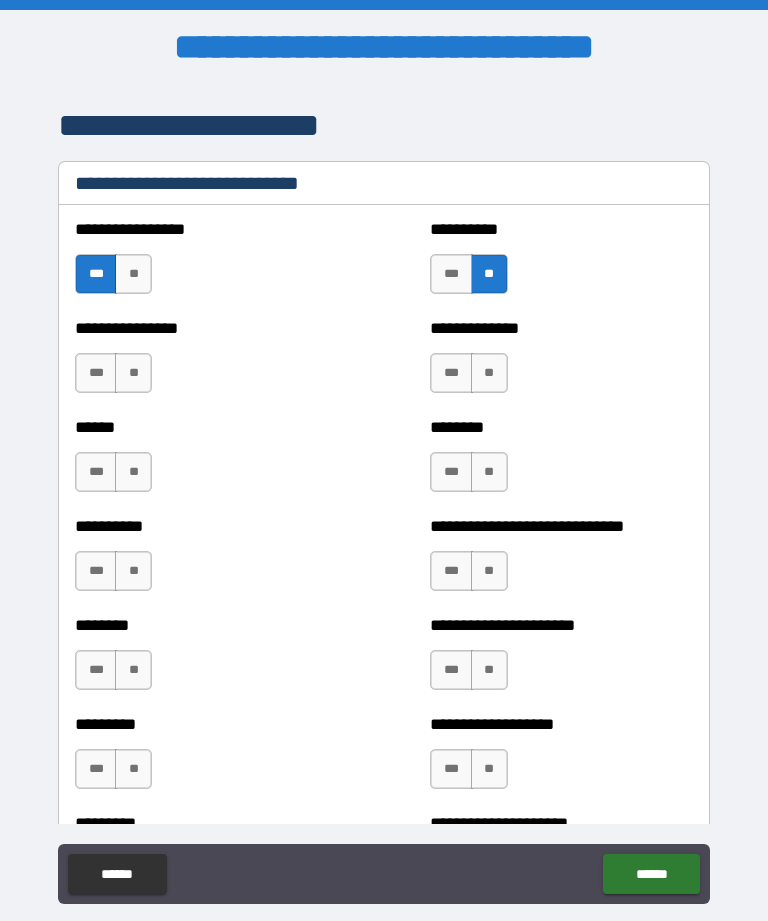 click on "**" at bounding box center [133, 373] 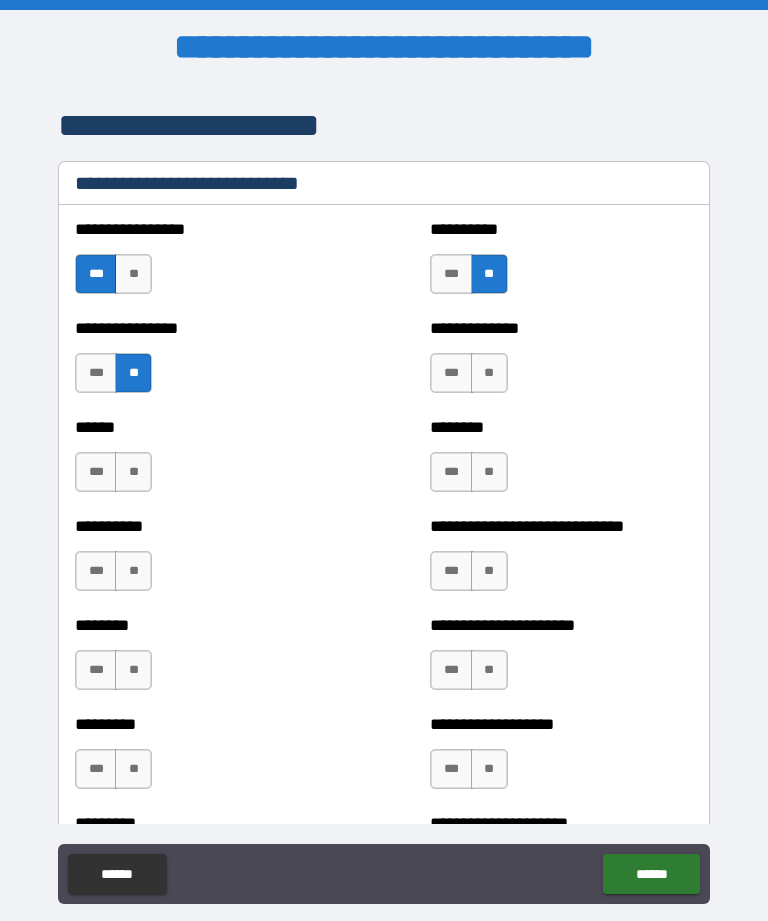 click on "***" at bounding box center (96, 472) 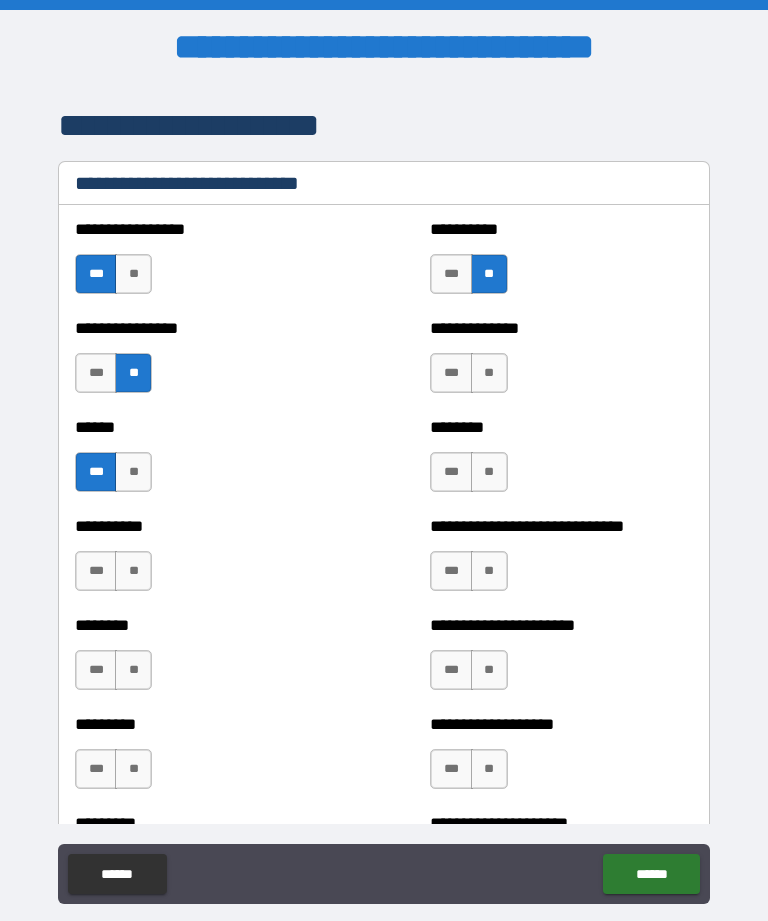 click on "***" at bounding box center (451, 373) 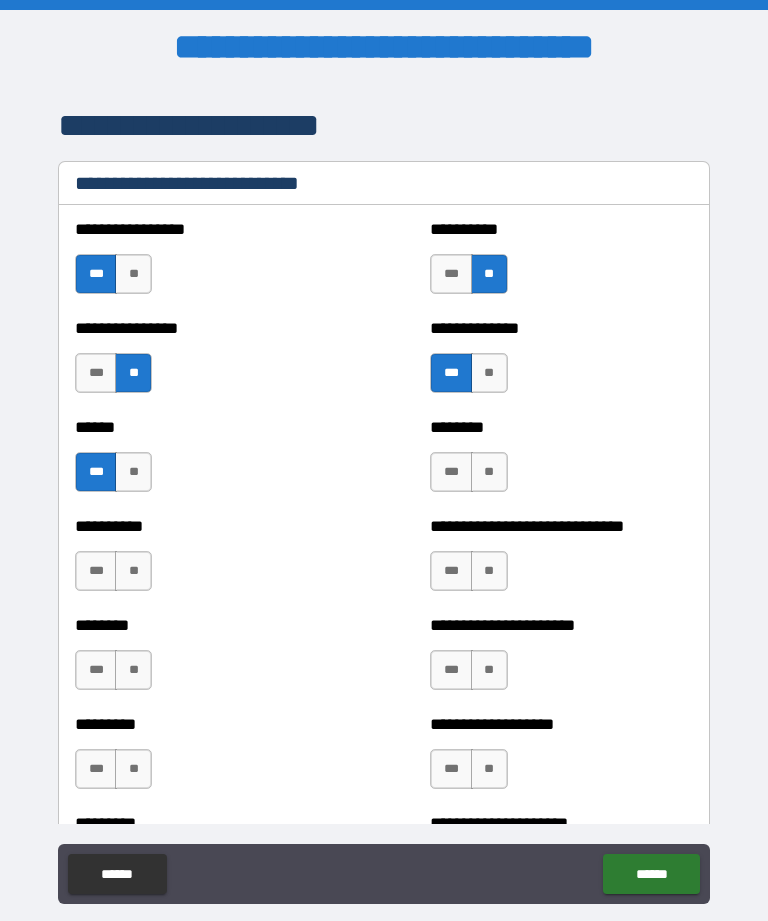 click on "**" at bounding box center [489, 472] 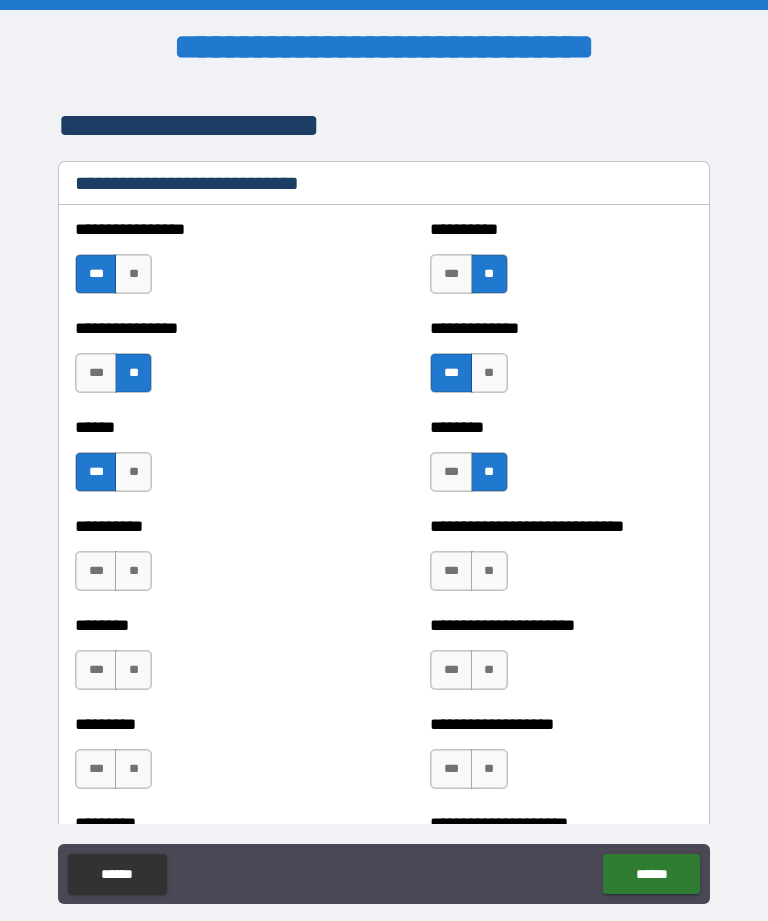 click on "**" at bounding box center [489, 571] 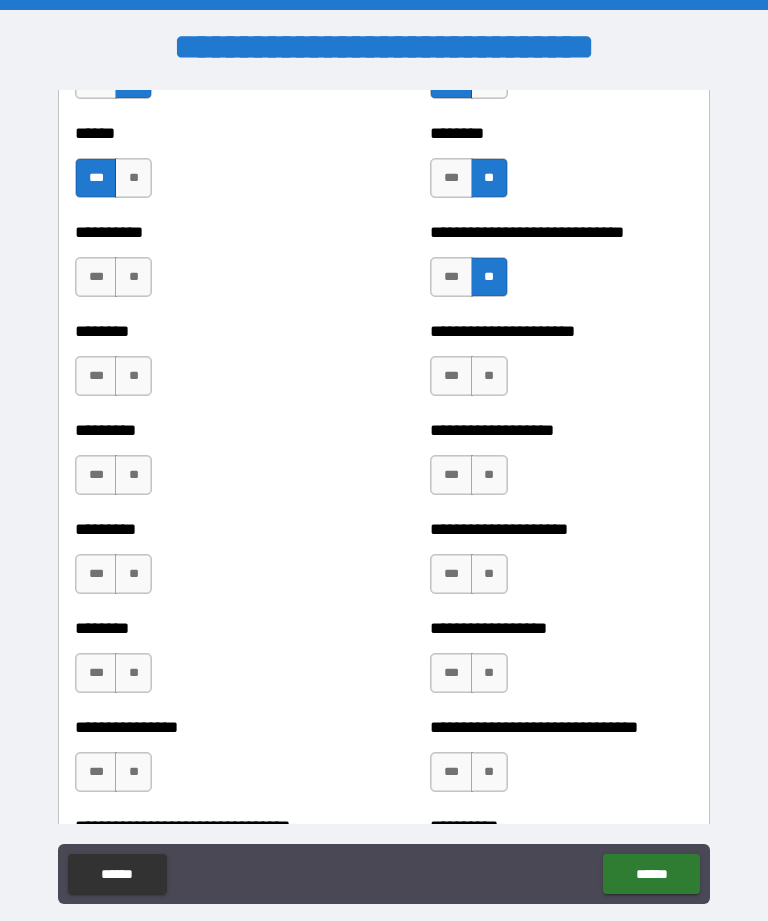 scroll, scrollTop: 7007, scrollLeft: 0, axis: vertical 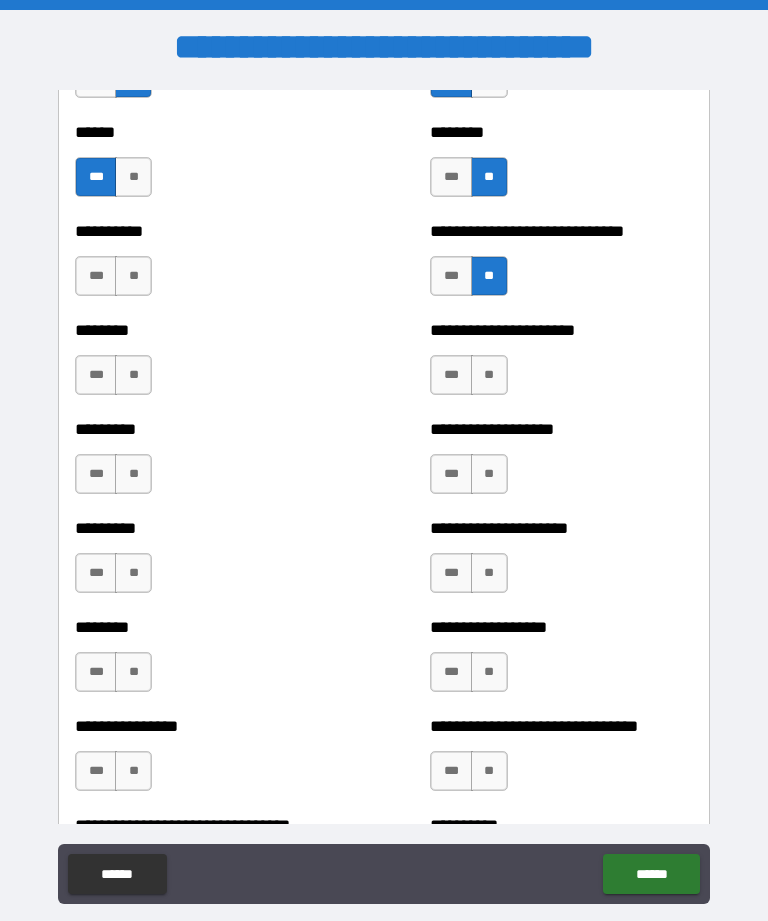 click on "**" at bounding box center (133, 474) 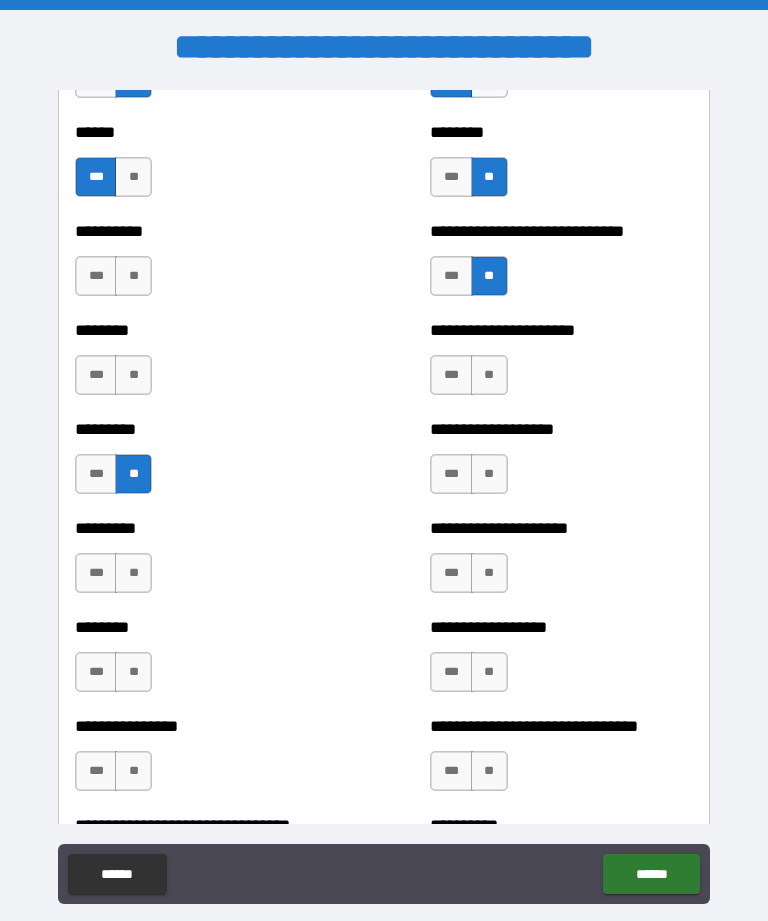 click on "**" at bounding box center [133, 573] 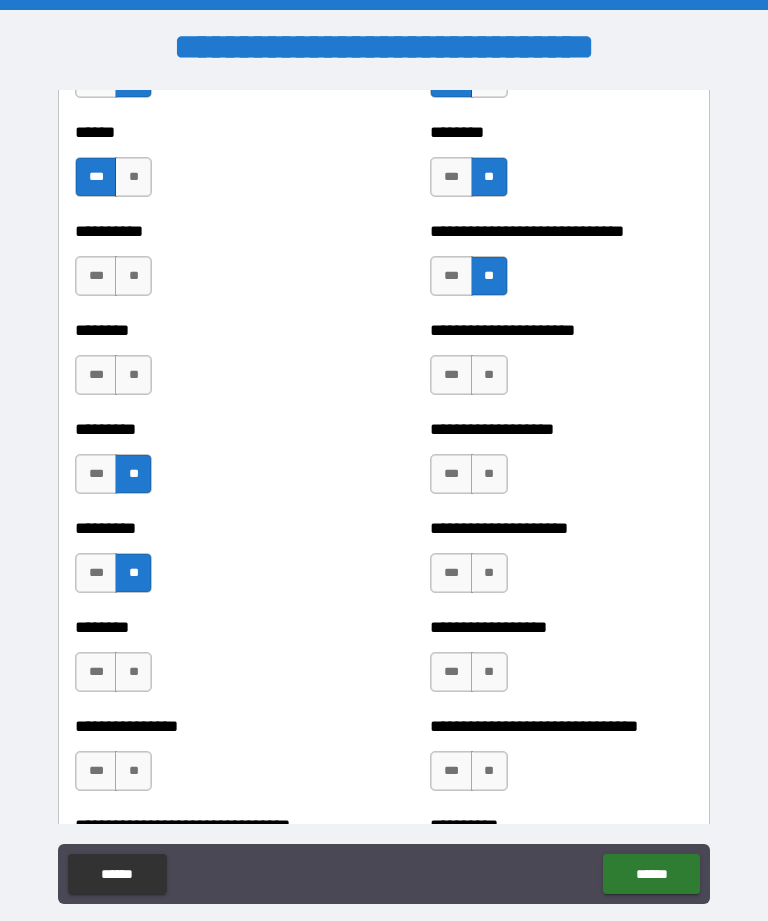 click on "**" at bounding box center [133, 672] 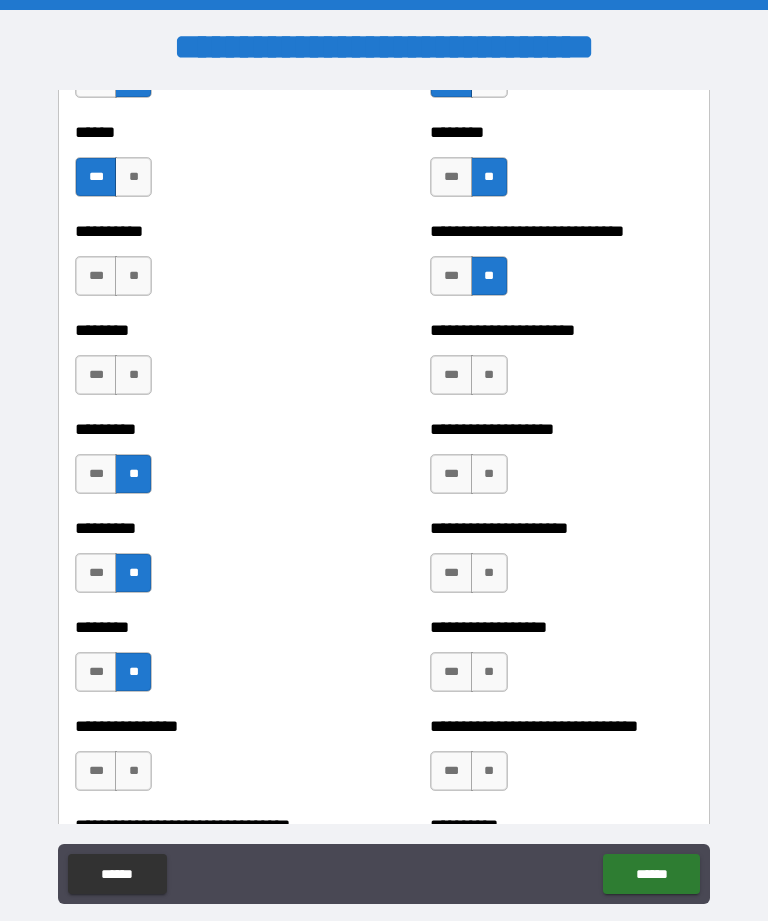 click on "**" at bounding box center (133, 375) 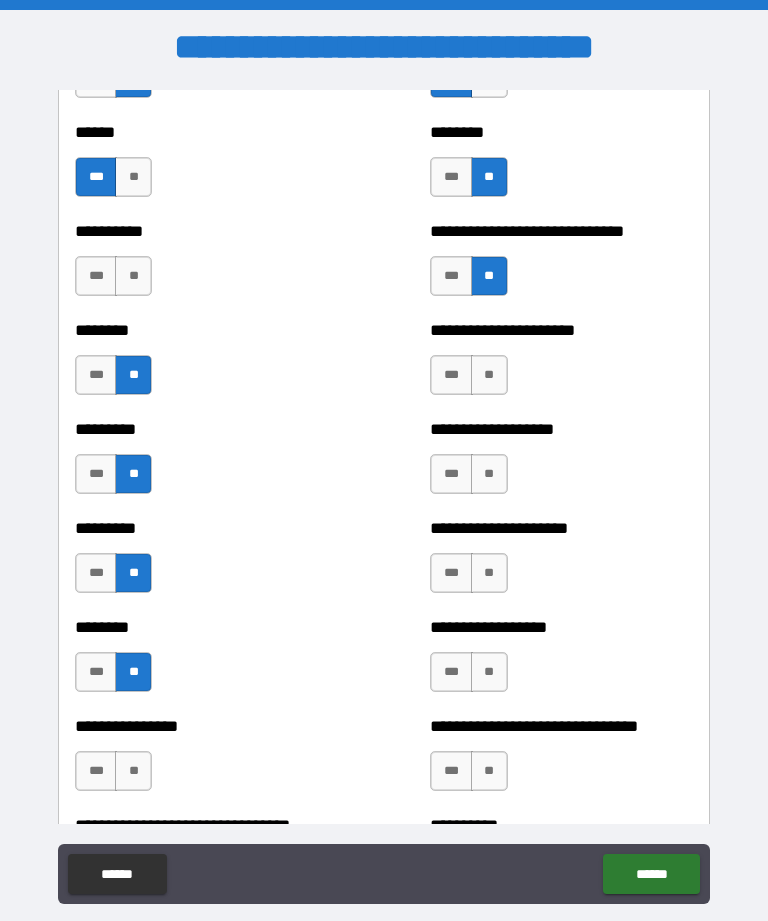click on "**" at bounding box center (133, 276) 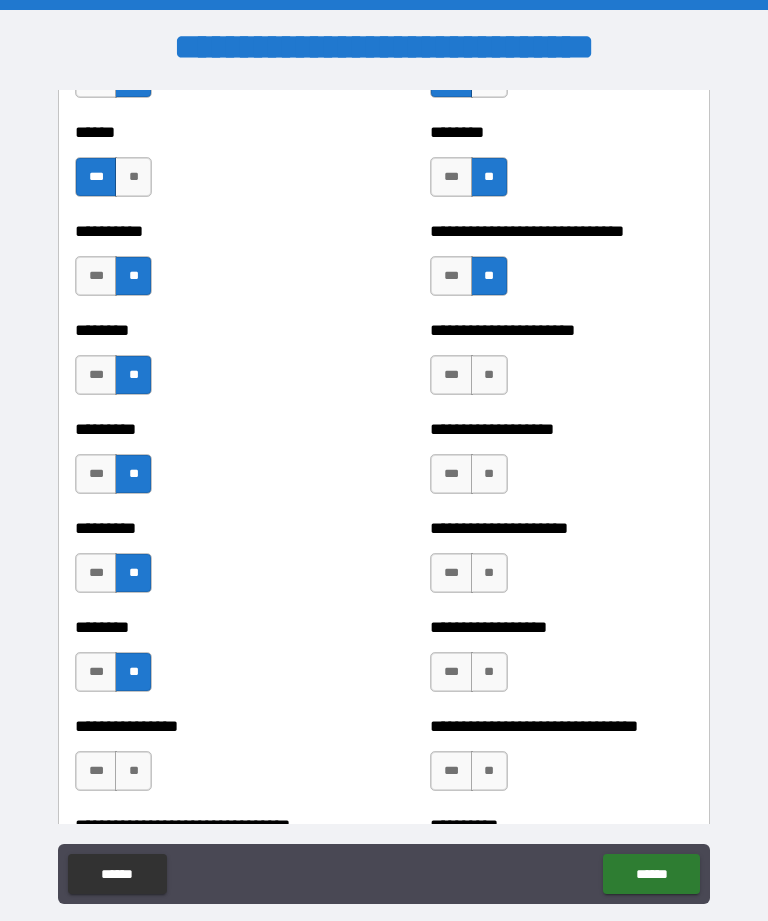 click on "**" at bounding box center [489, 474] 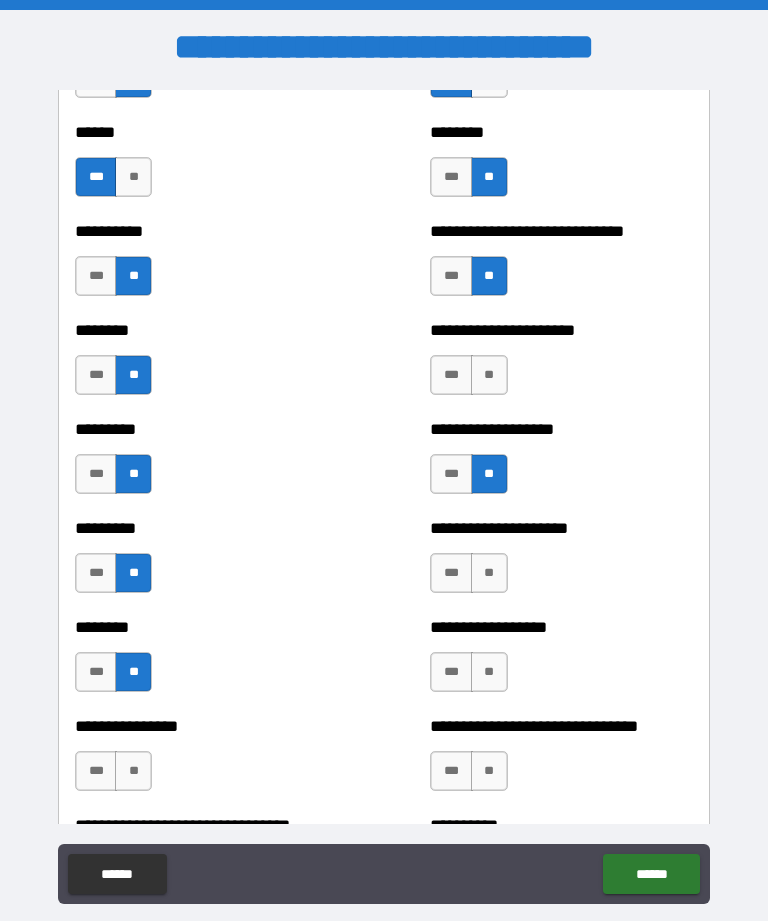 click on "**" at bounding box center (489, 375) 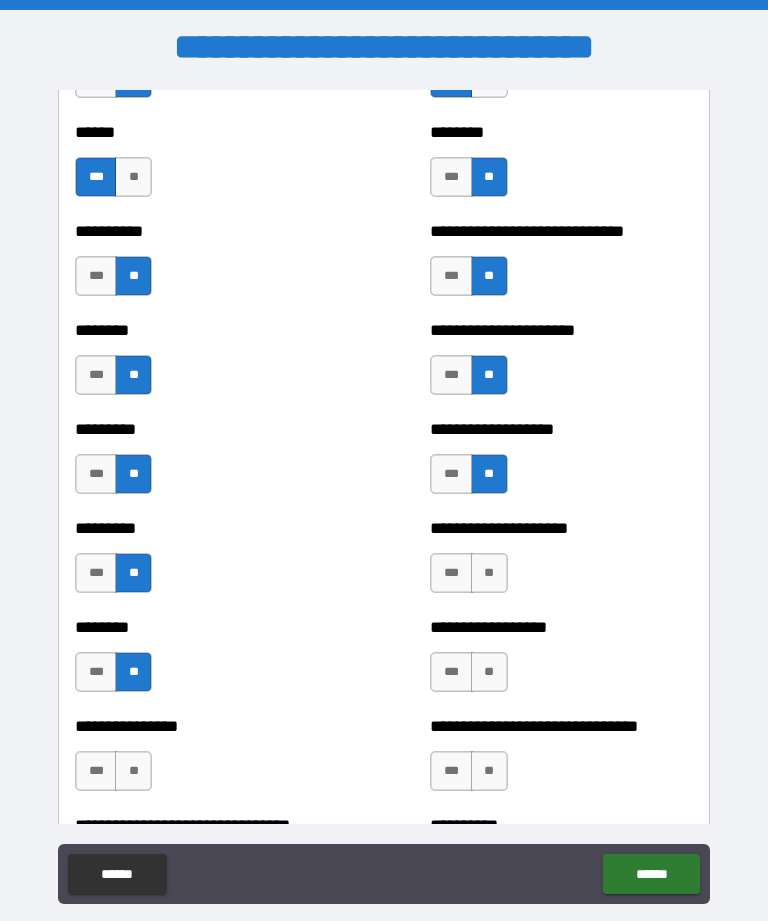 click on "***" at bounding box center [451, 375] 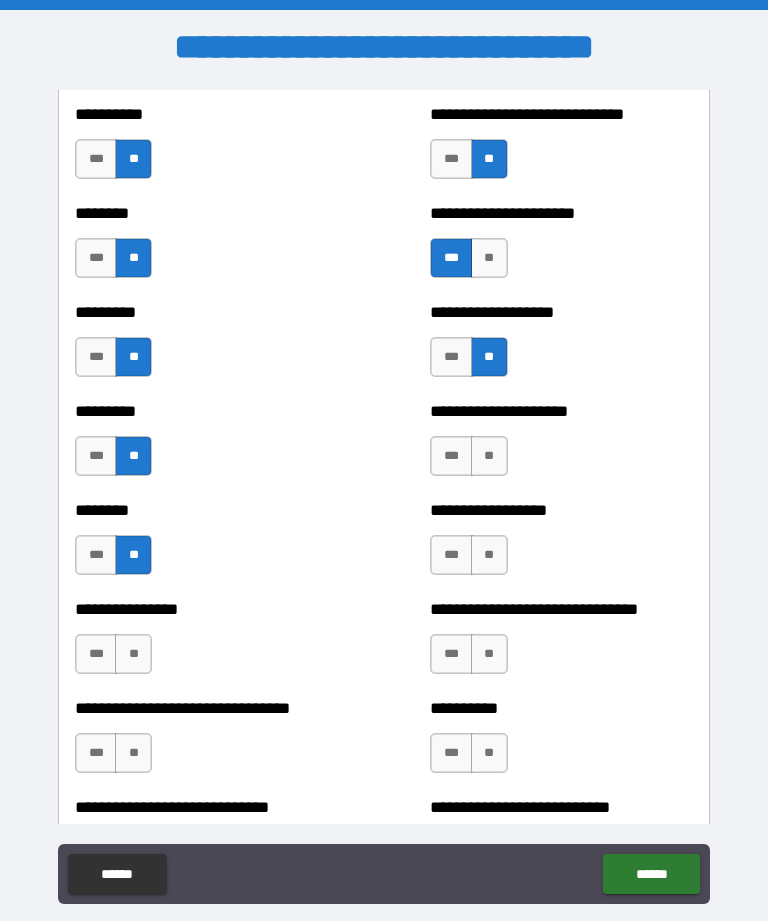 scroll, scrollTop: 7141, scrollLeft: 0, axis: vertical 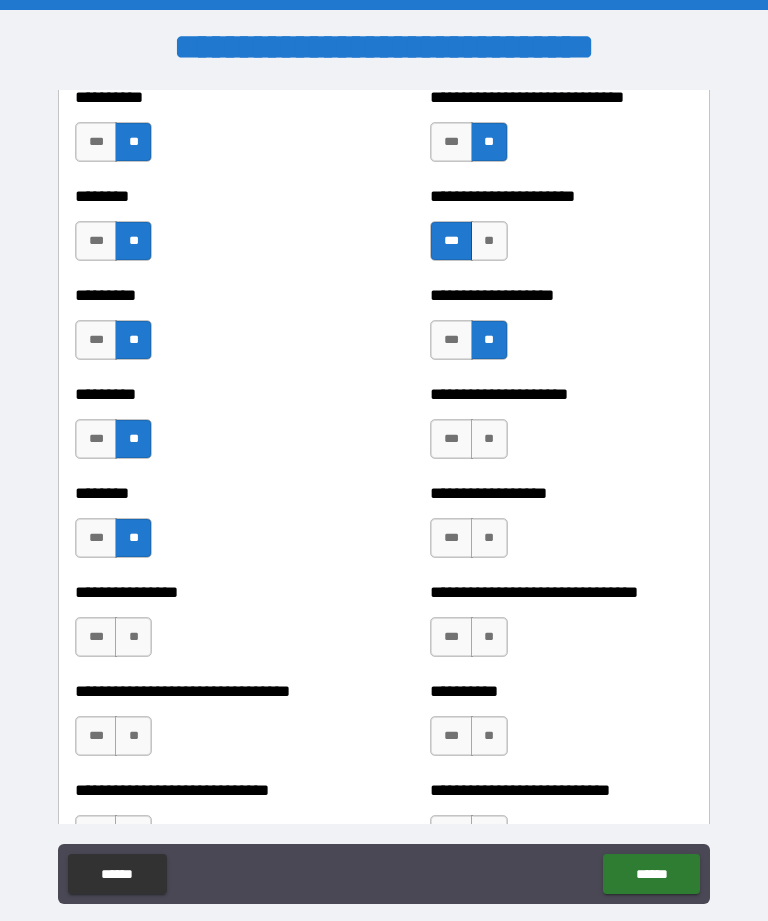 click on "**" at bounding box center [489, 439] 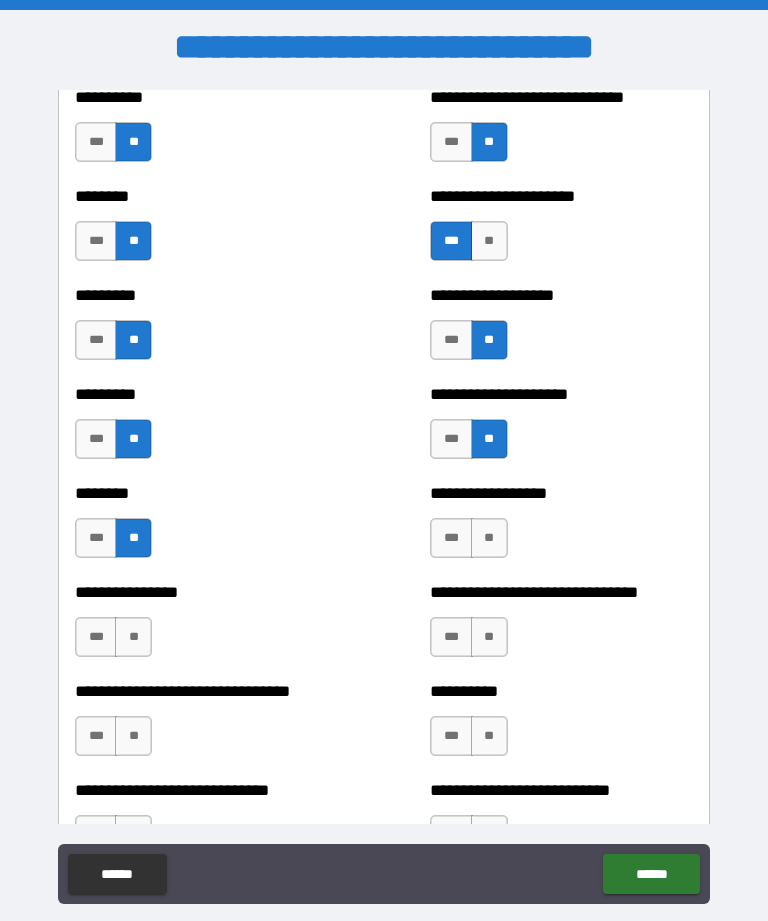 click on "**" at bounding box center (489, 538) 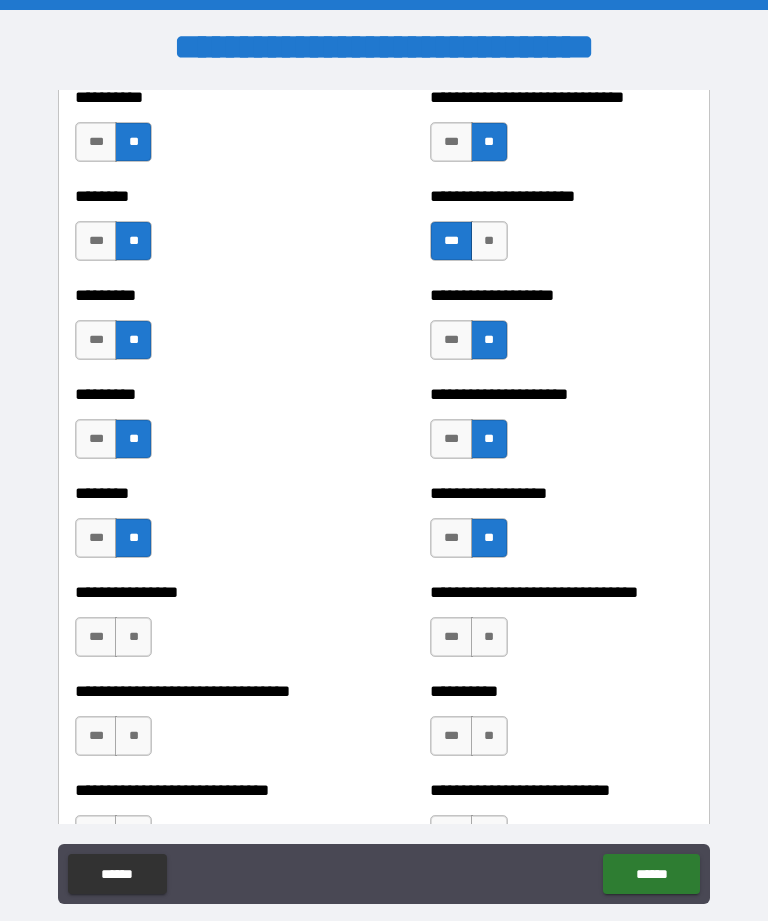 click on "**" at bounding box center (489, 637) 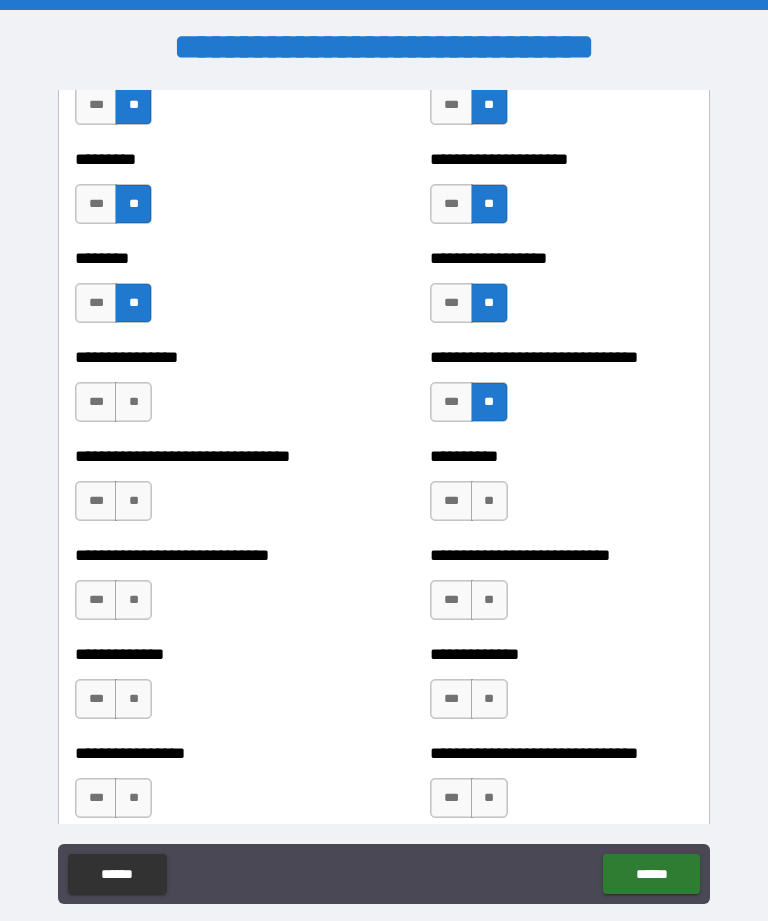 scroll, scrollTop: 7379, scrollLeft: 0, axis: vertical 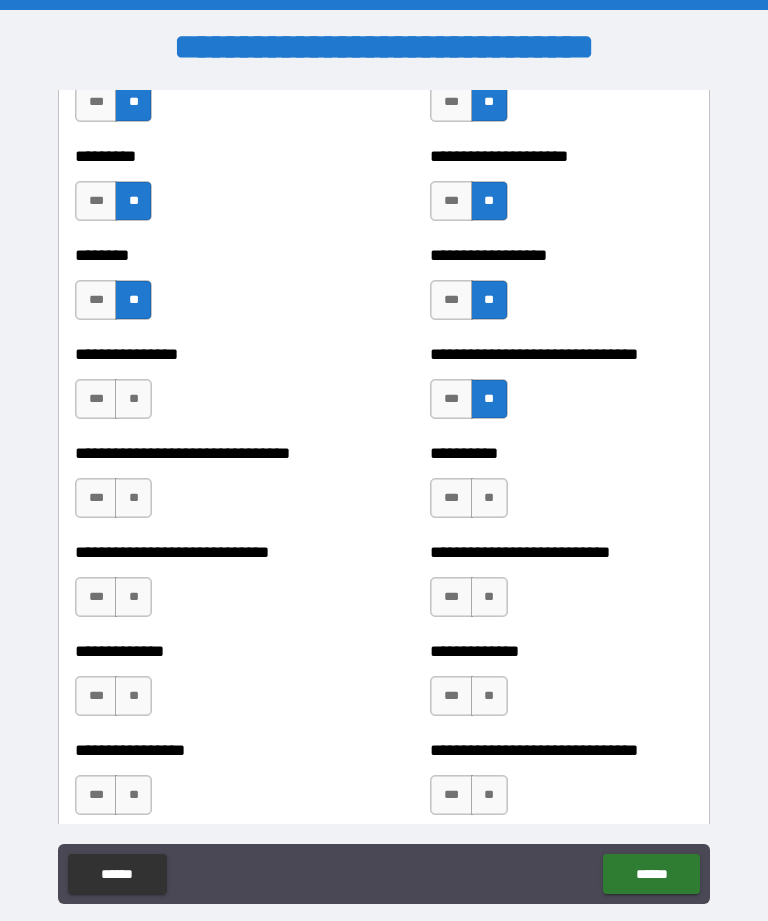 click on "***" at bounding box center (451, 498) 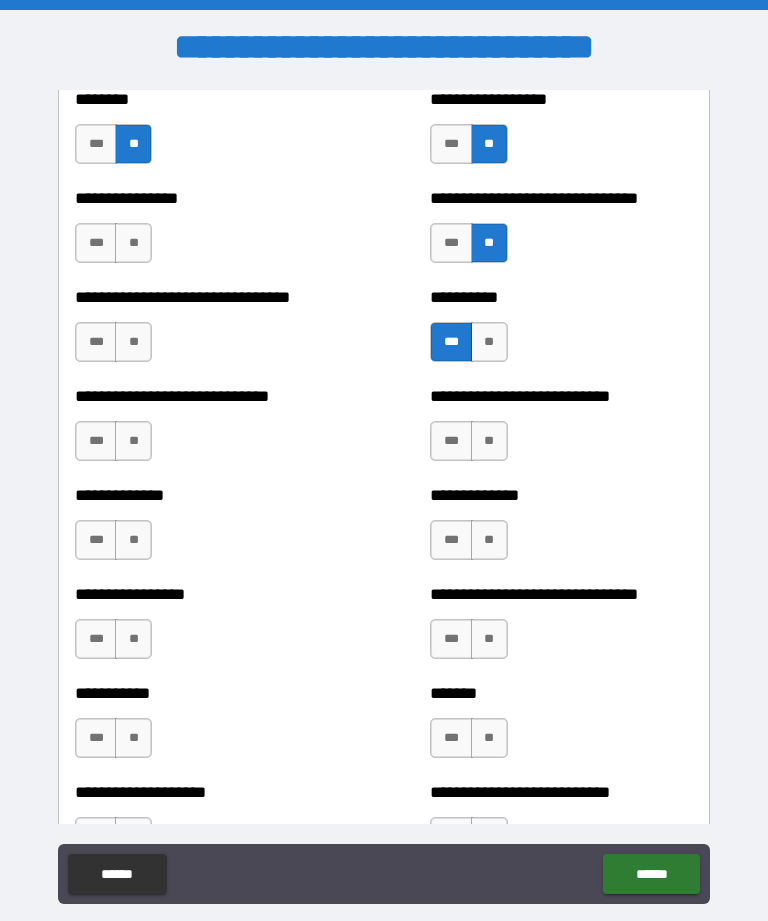 scroll, scrollTop: 7540, scrollLeft: 0, axis: vertical 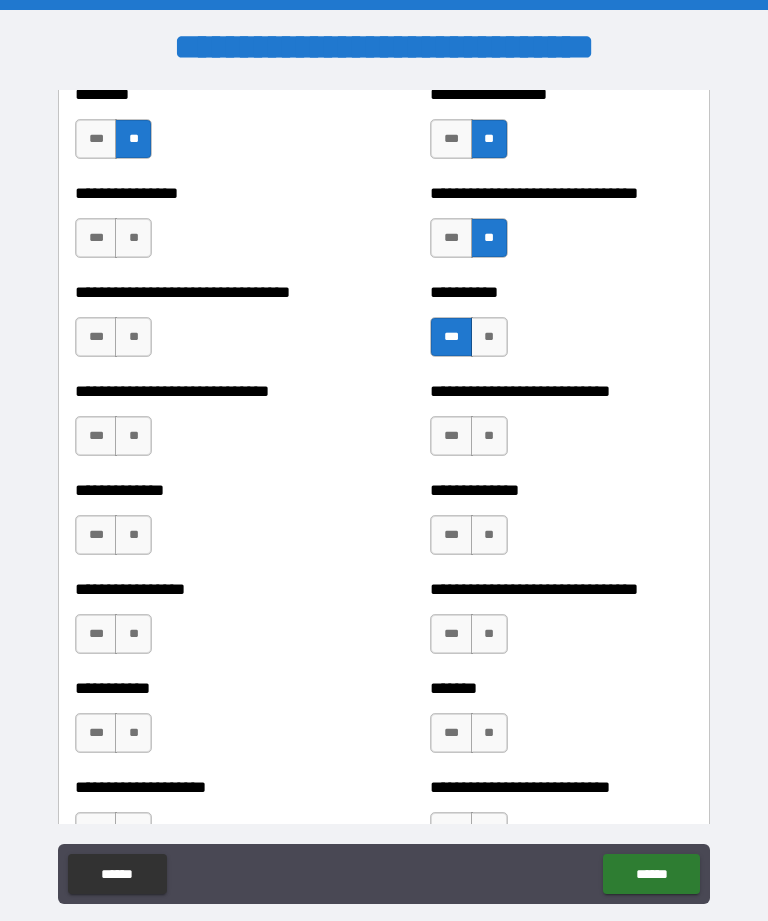 click on "**" at bounding box center [489, 436] 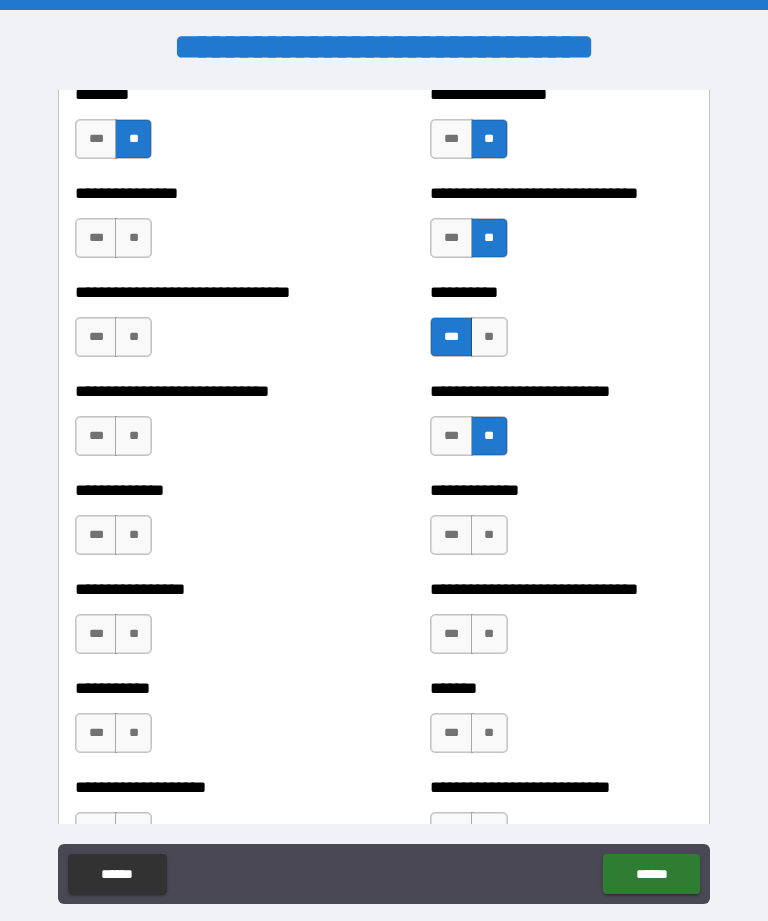 click on "**" at bounding box center (489, 535) 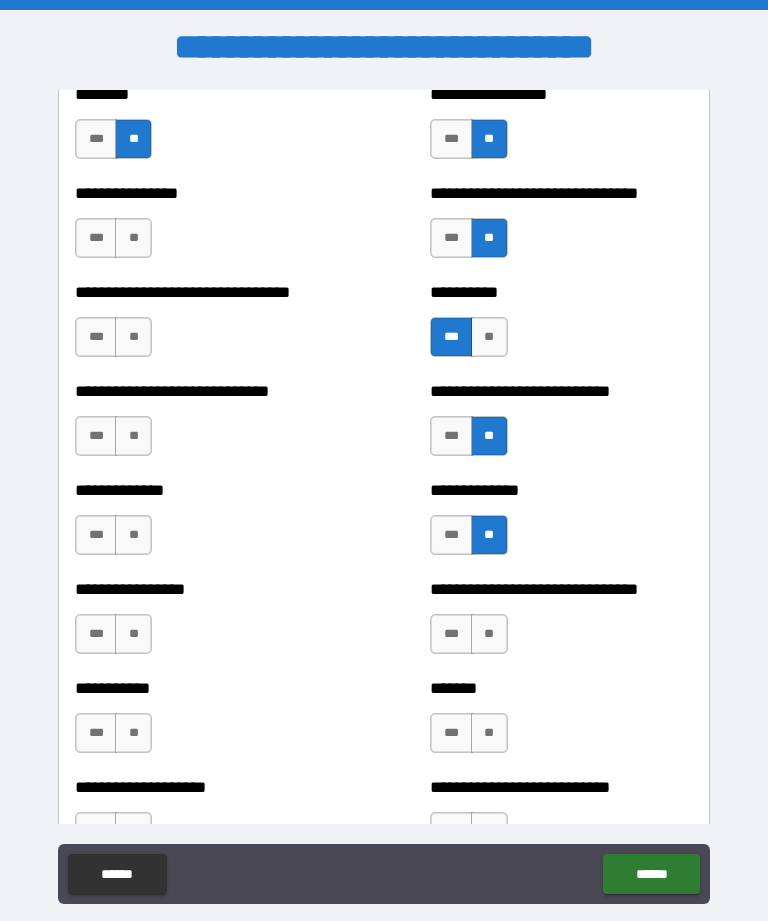 click on "***" at bounding box center (451, 535) 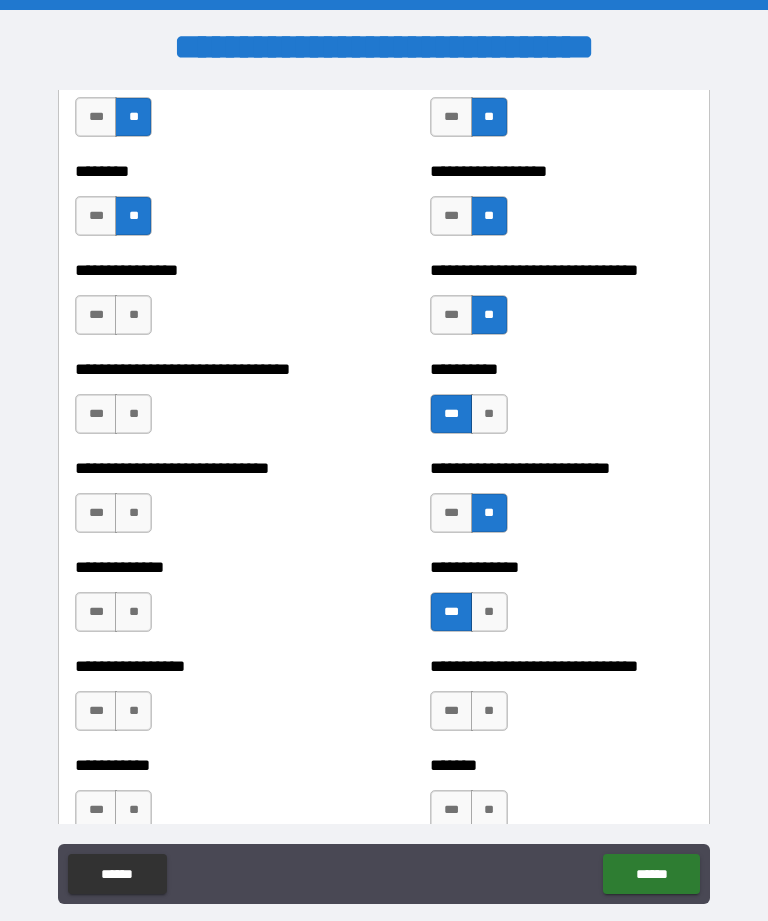 scroll, scrollTop: 7463, scrollLeft: 0, axis: vertical 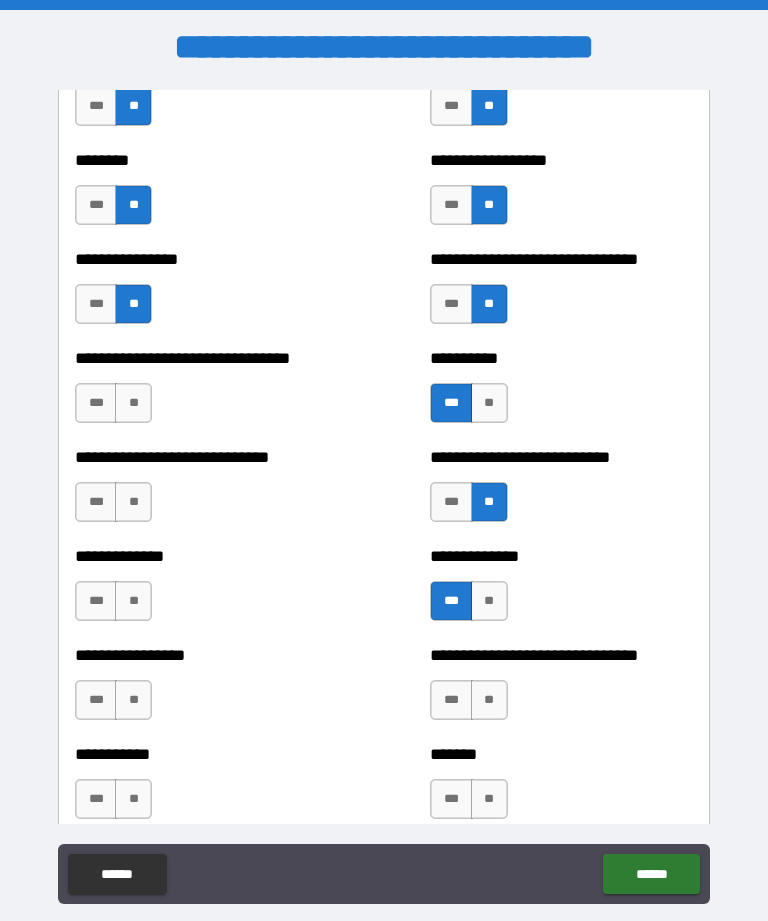 click on "***" at bounding box center [96, 304] 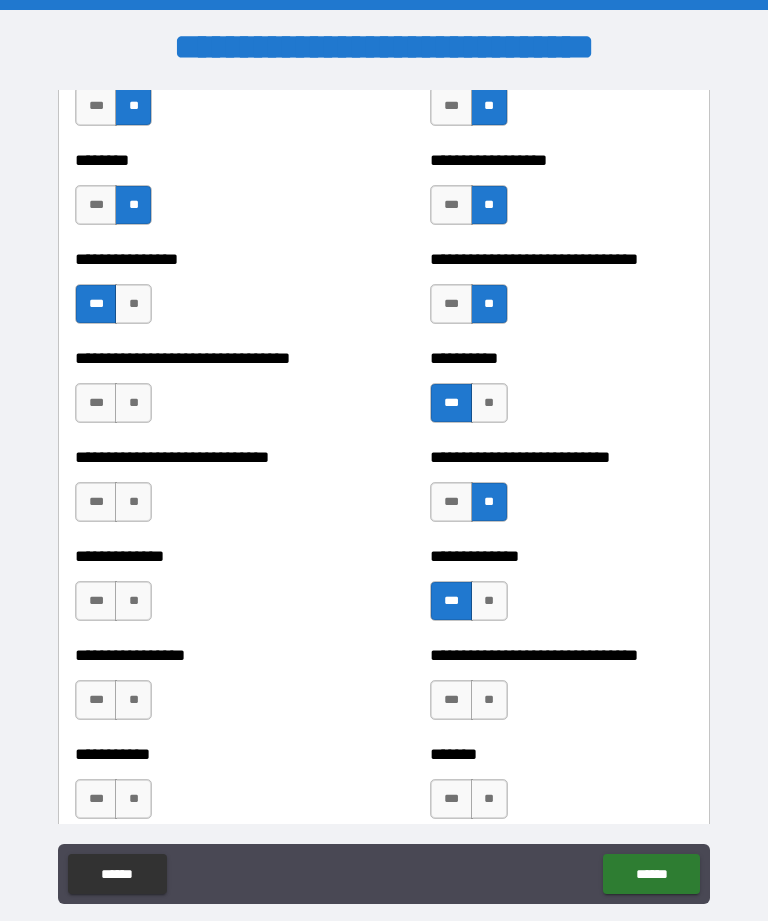 click on "**" at bounding box center [133, 403] 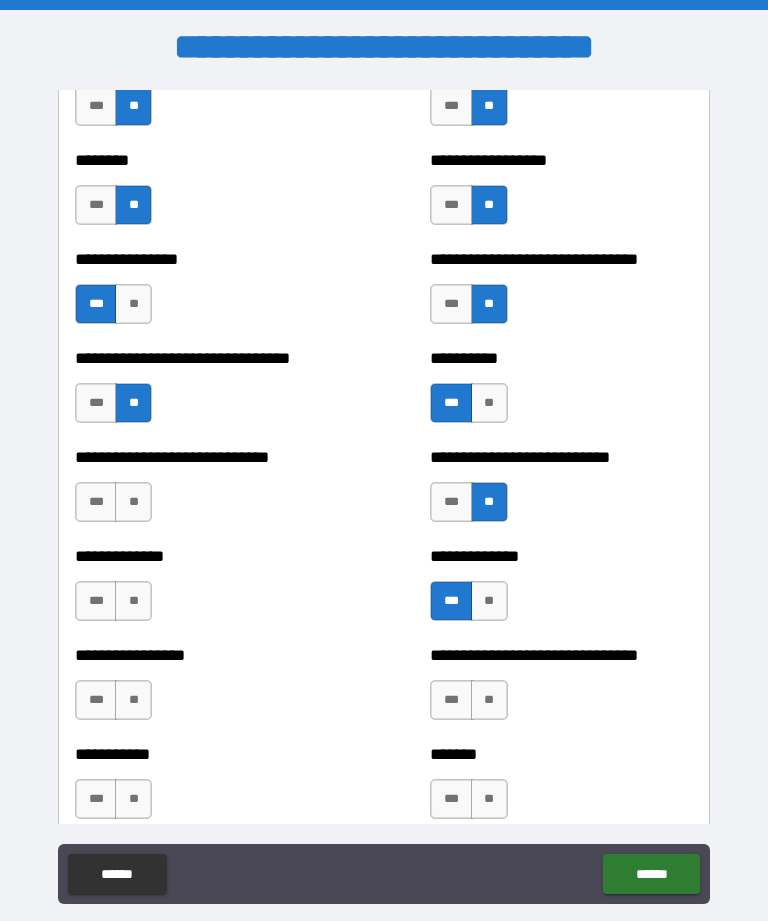 click on "*** **" at bounding box center (116, 507) 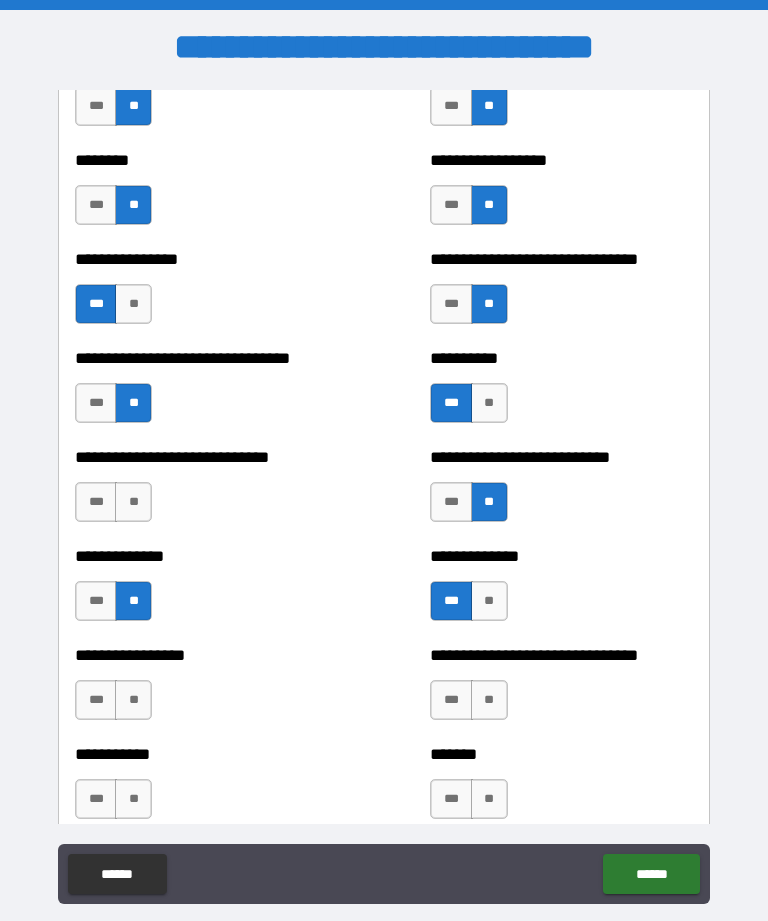click on "**" at bounding box center [133, 502] 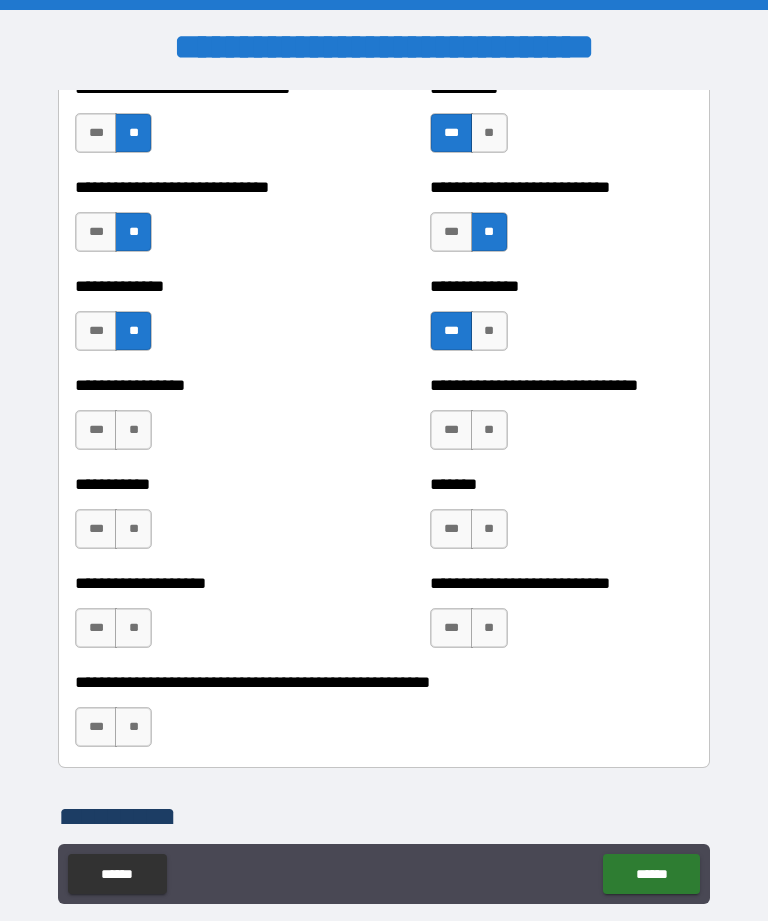scroll, scrollTop: 7740, scrollLeft: 0, axis: vertical 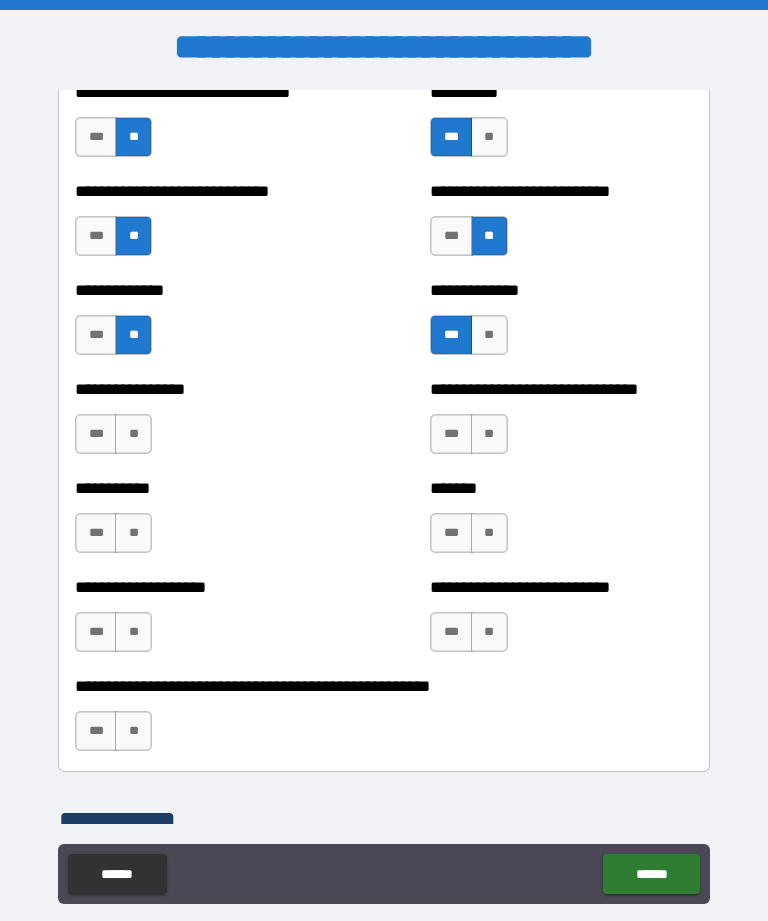 click on "**" at bounding box center [489, 434] 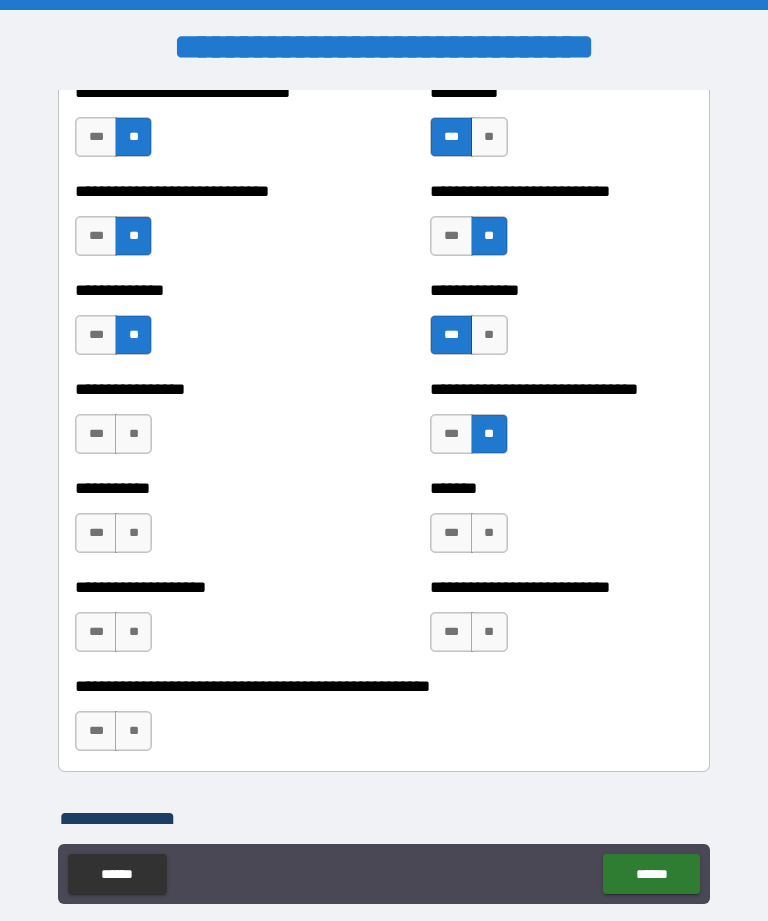 click on "**" at bounding box center (133, 434) 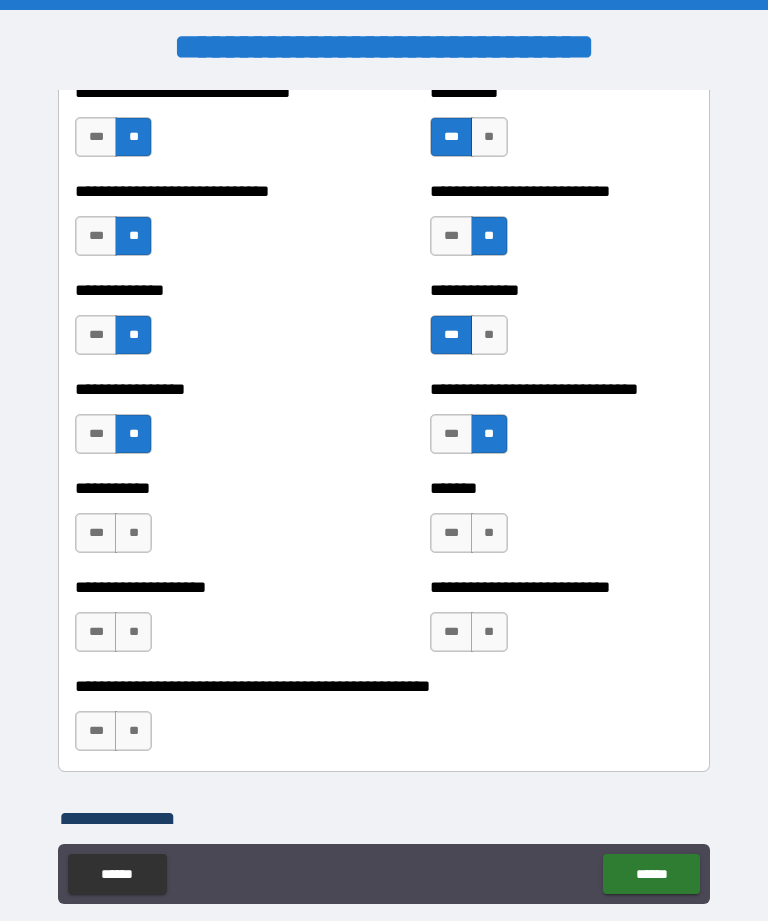 click on "**" at bounding box center [133, 533] 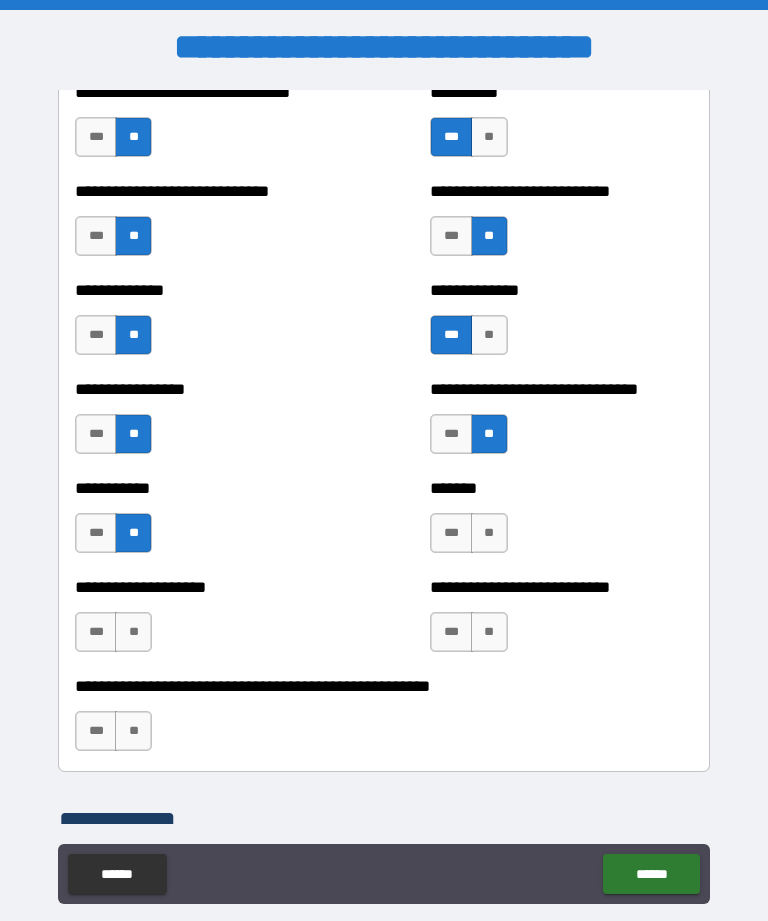 click on "**" at bounding box center [489, 632] 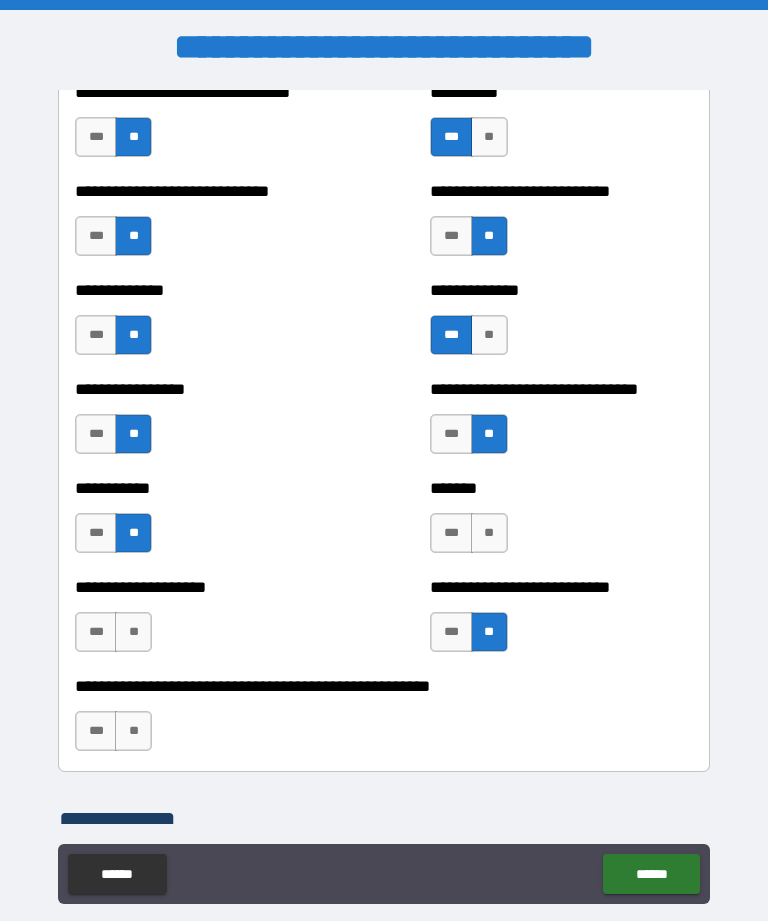 click on "***" at bounding box center [451, 533] 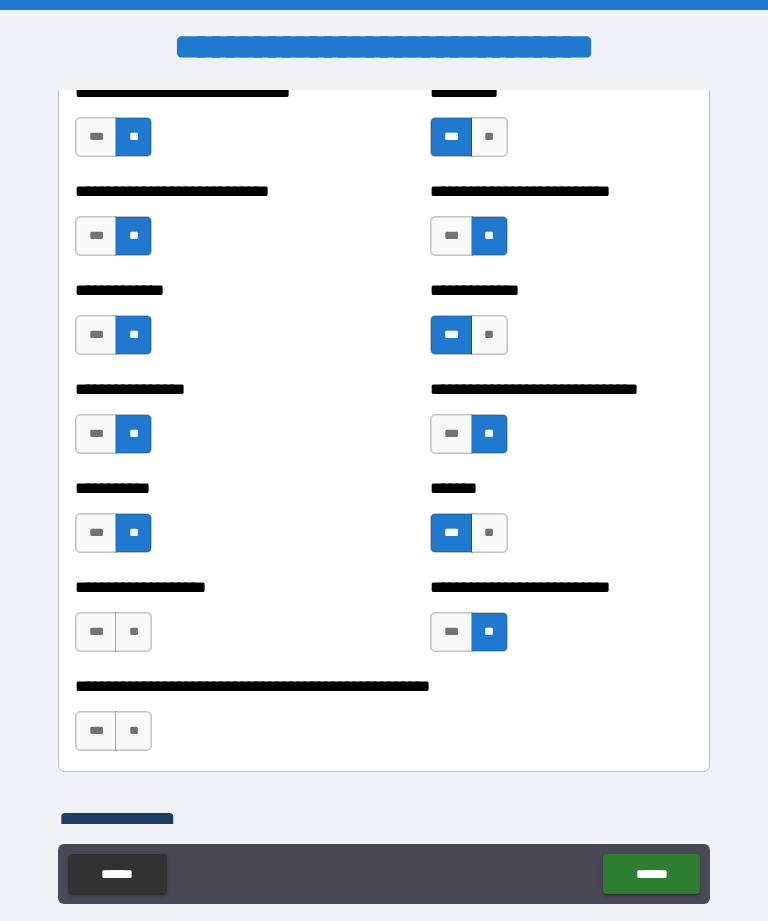 click on "**" at bounding box center (133, 731) 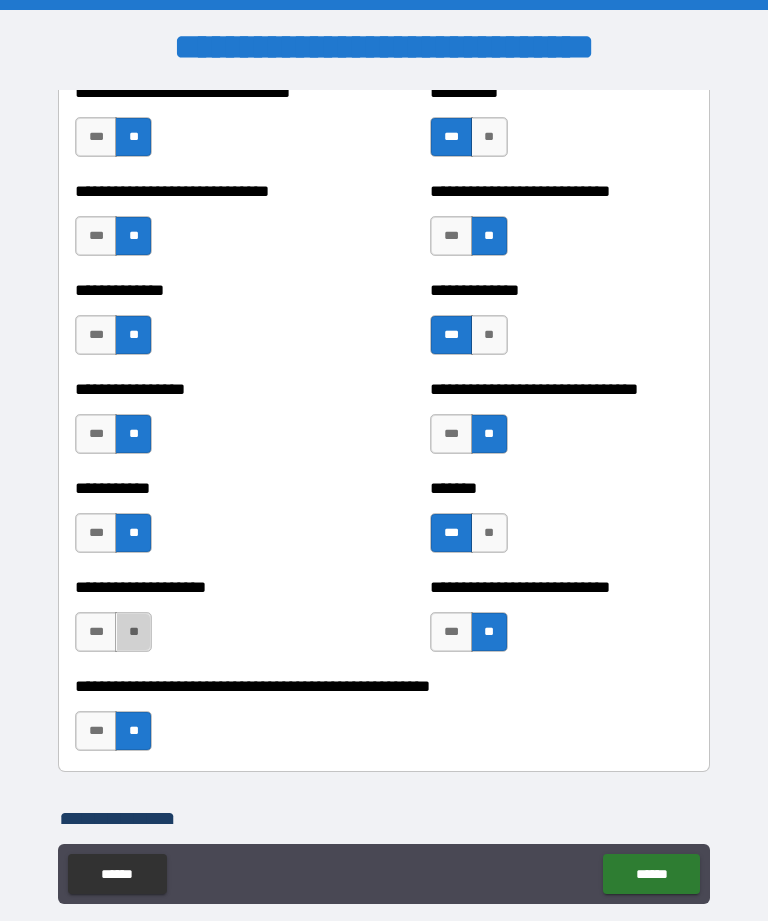 click on "**" at bounding box center (133, 632) 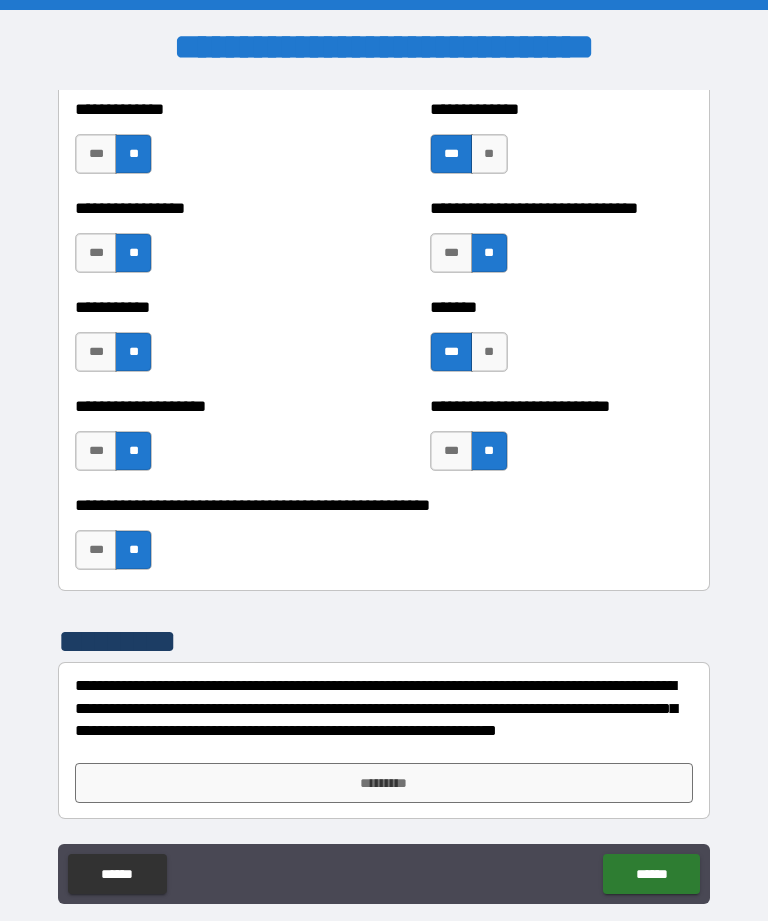 click on "*********" at bounding box center [384, 783] 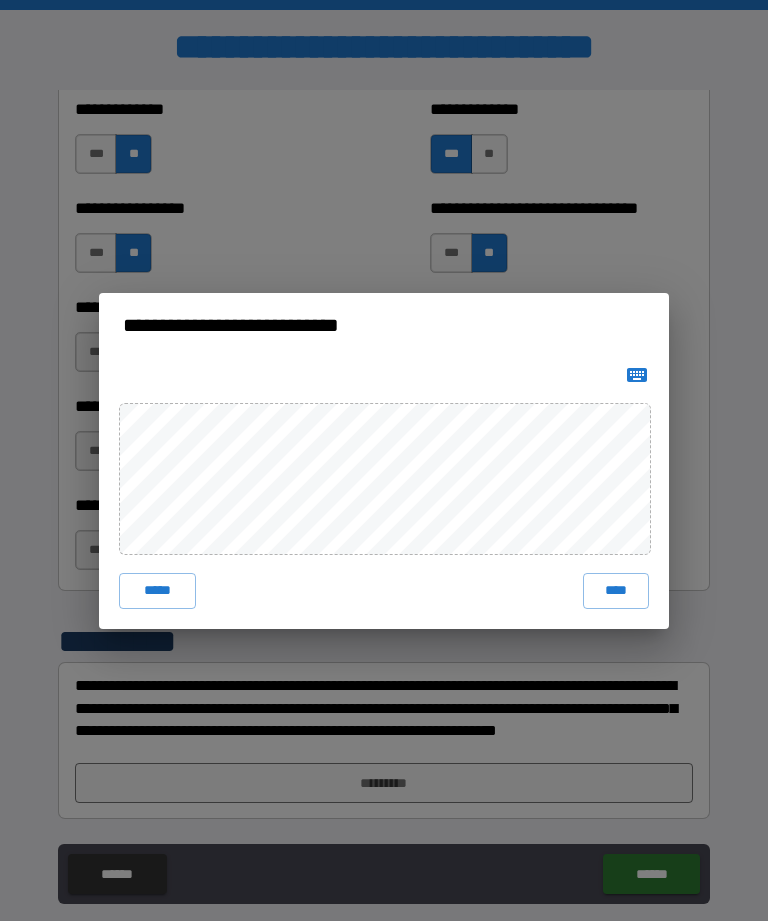click on "****" at bounding box center (616, 591) 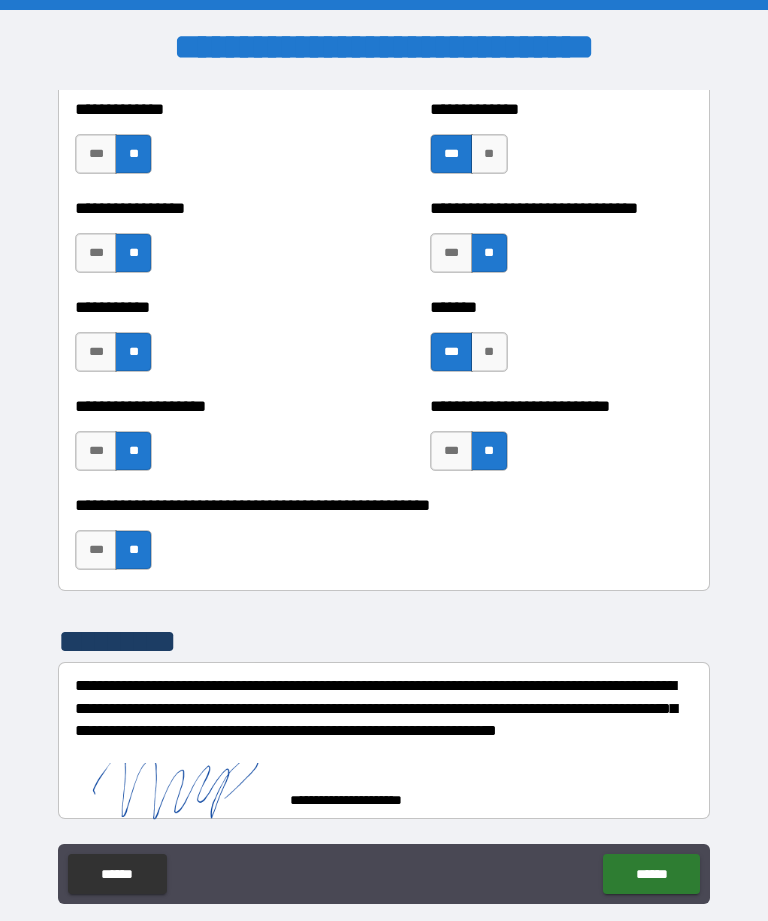 scroll, scrollTop: 7911, scrollLeft: 0, axis: vertical 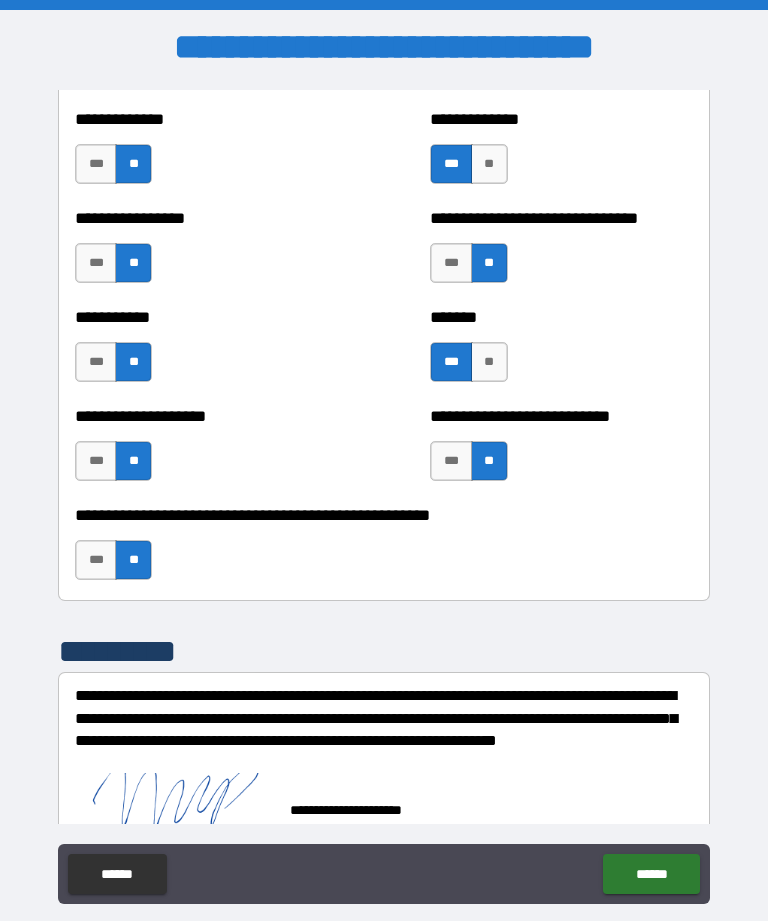 click on "******" at bounding box center (651, 874) 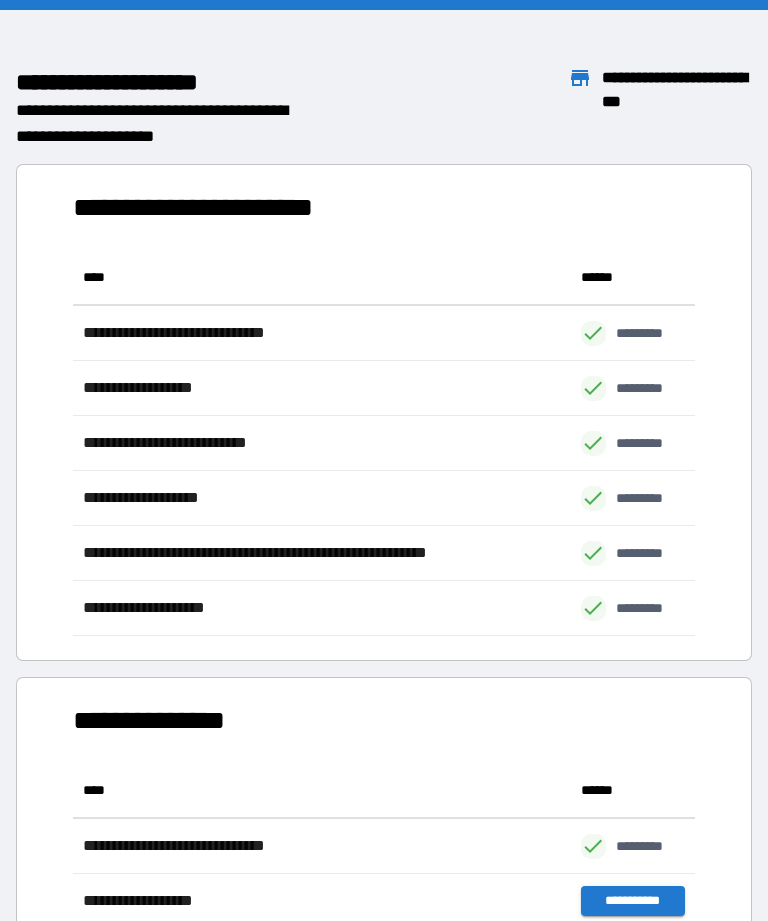 scroll, scrollTop: 386, scrollLeft: 622, axis: both 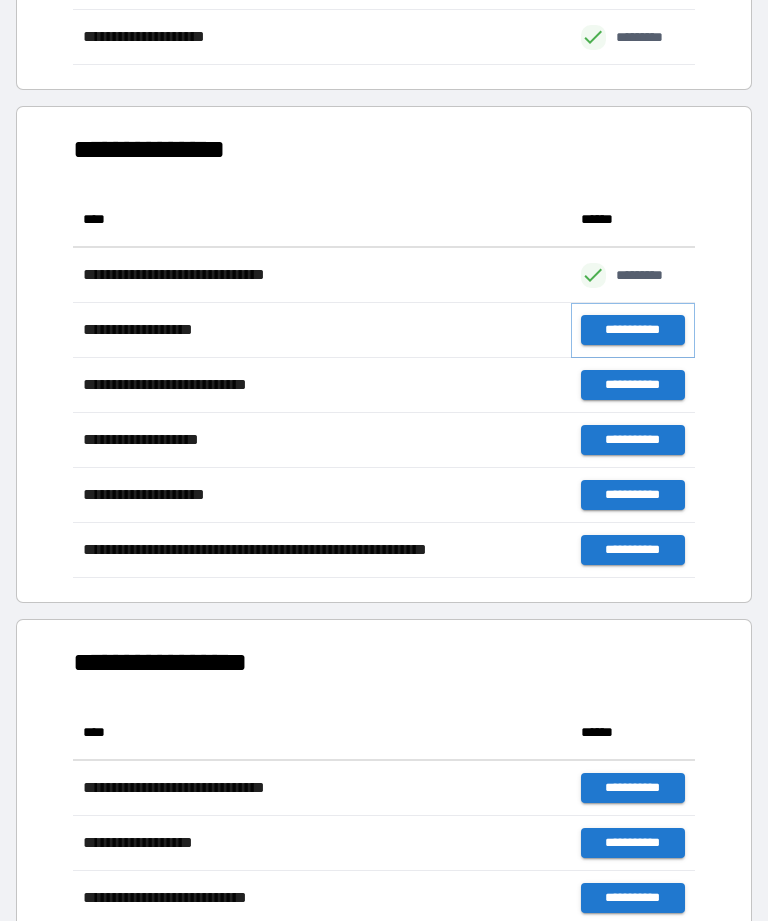 click on "**********" at bounding box center [633, 330] 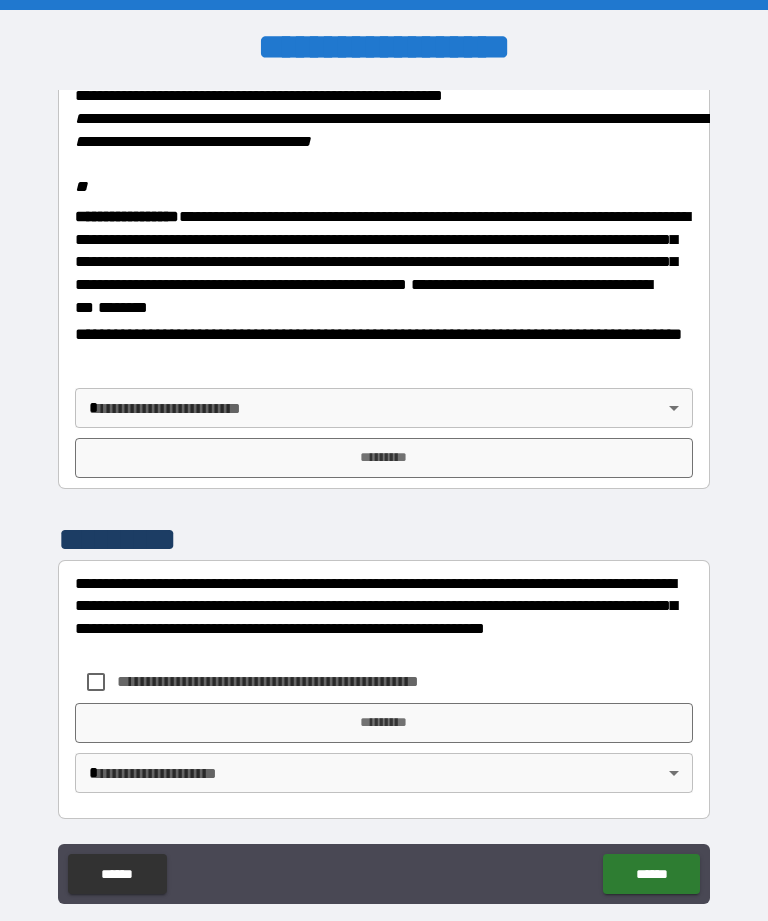 scroll, scrollTop: 2438, scrollLeft: 0, axis: vertical 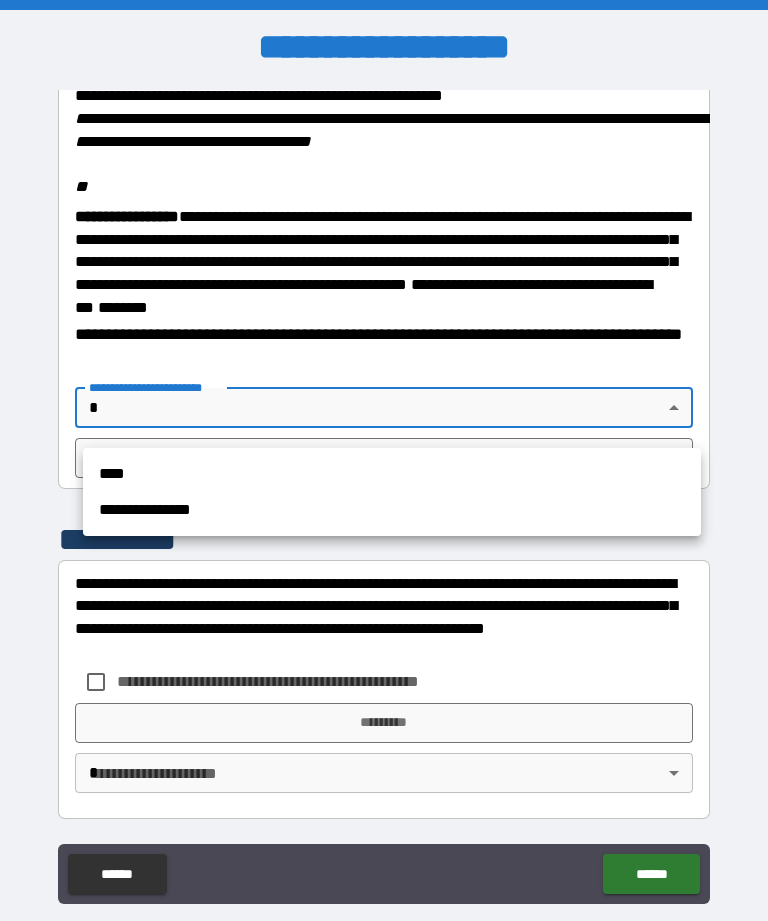 click on "**********" at bounding box center (392, 510) 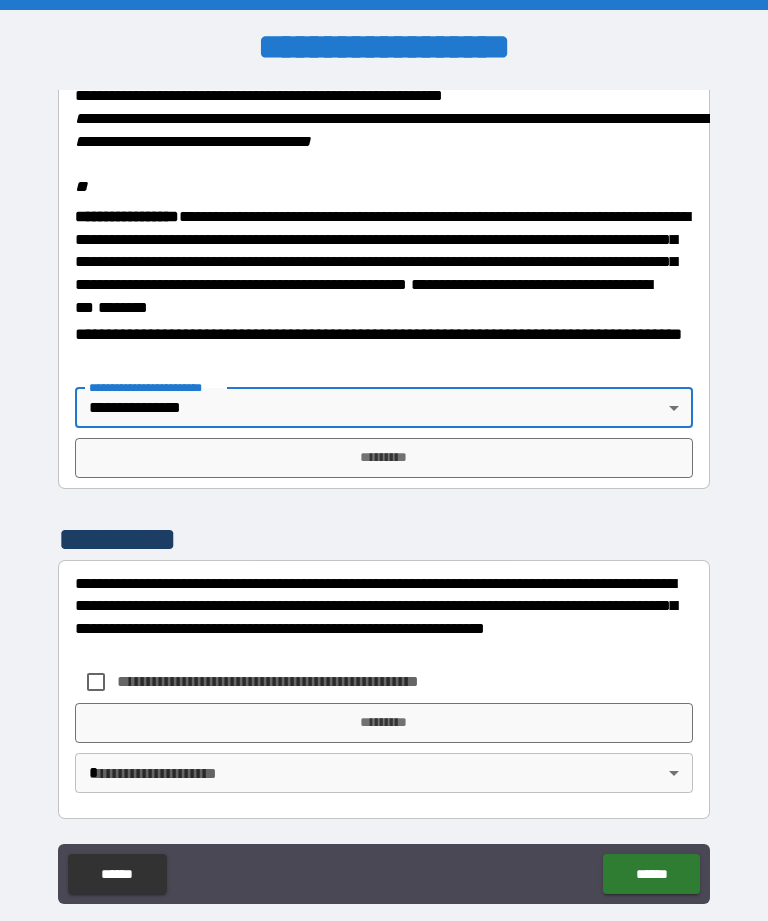 type on "**********" 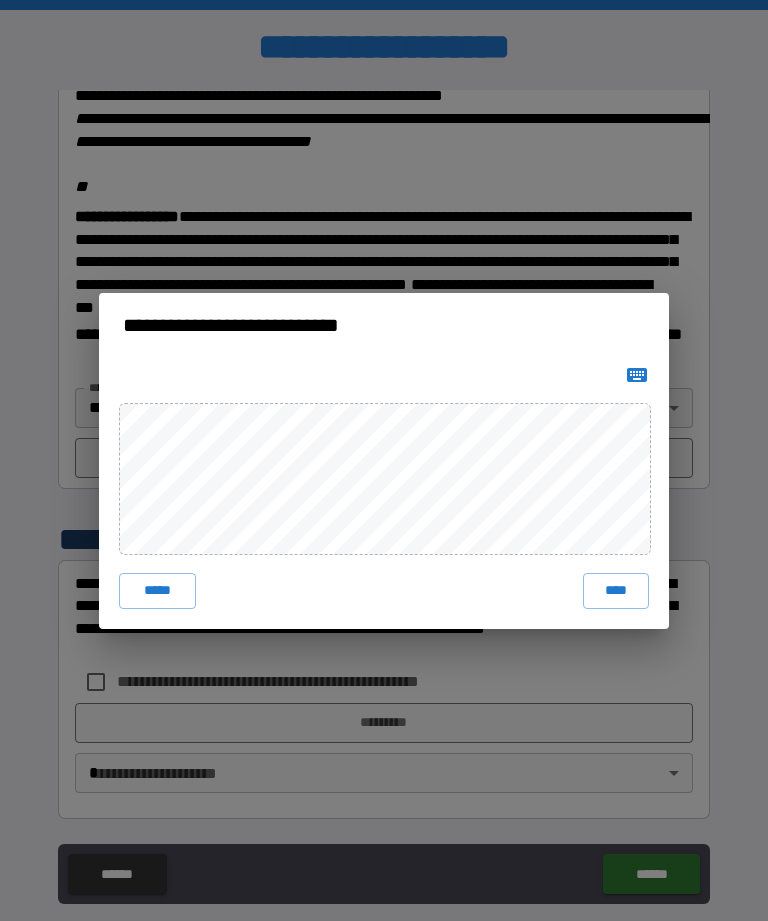 click on "****" at bounding box center (616, 591) 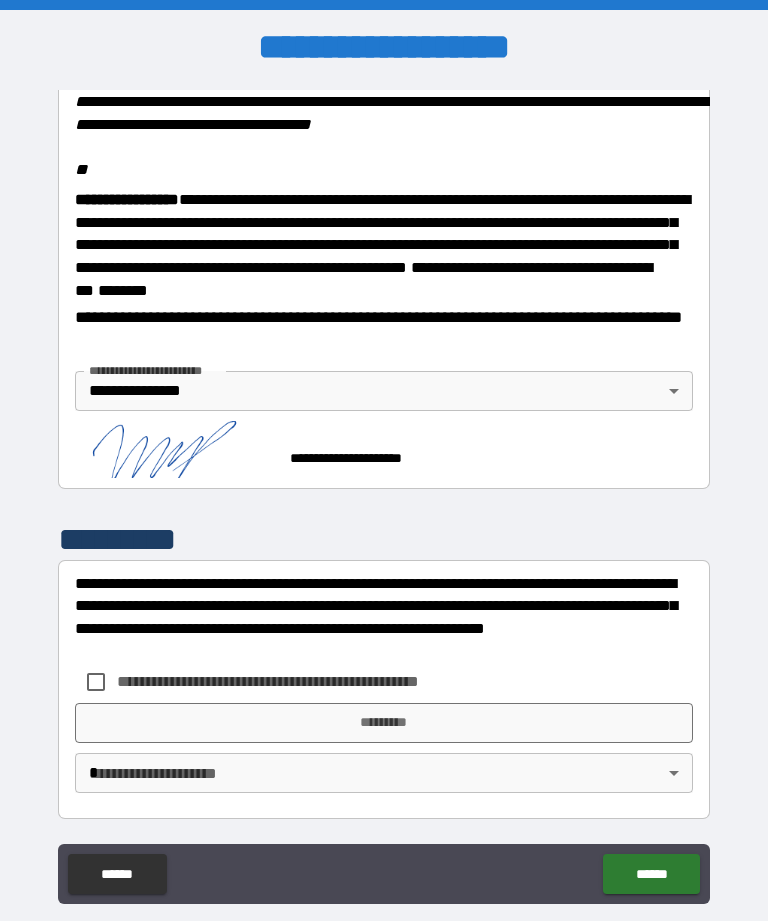 scroll, scrollTop: 2465, scrollLeft: 0, axis: vertical 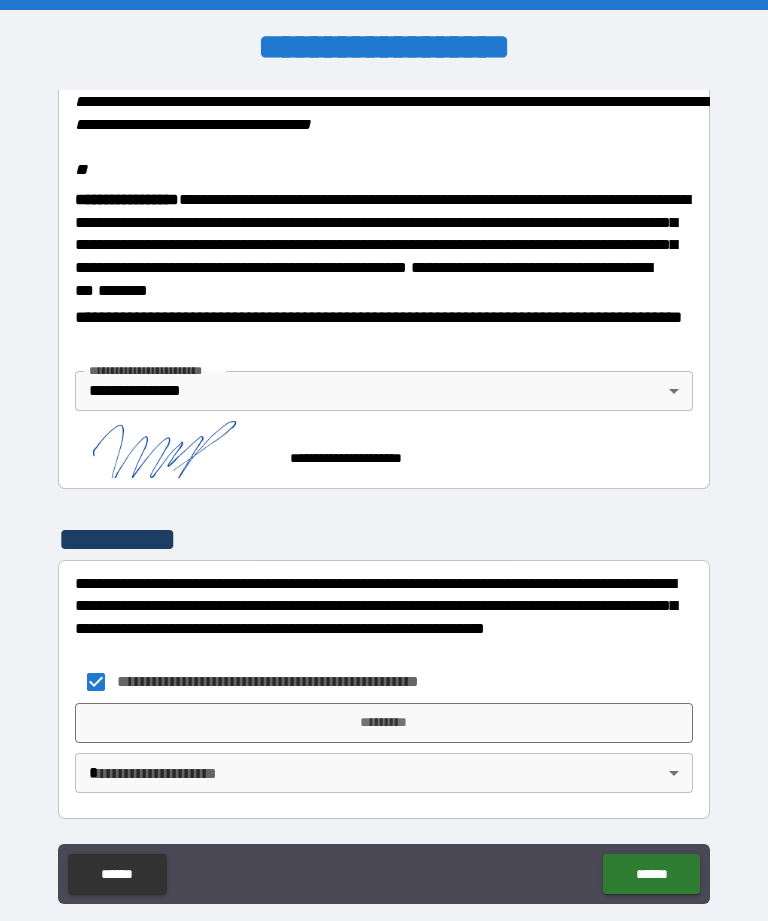 click on "*********" at bounding box center (384, 723) 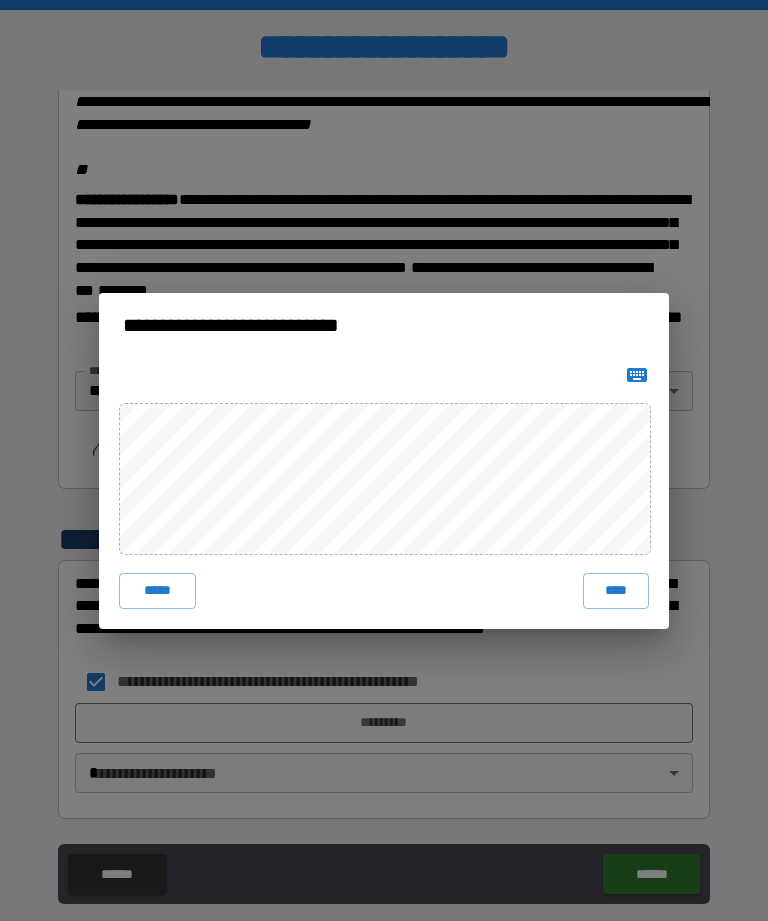 click on "****" at bounding box center [616, 591] 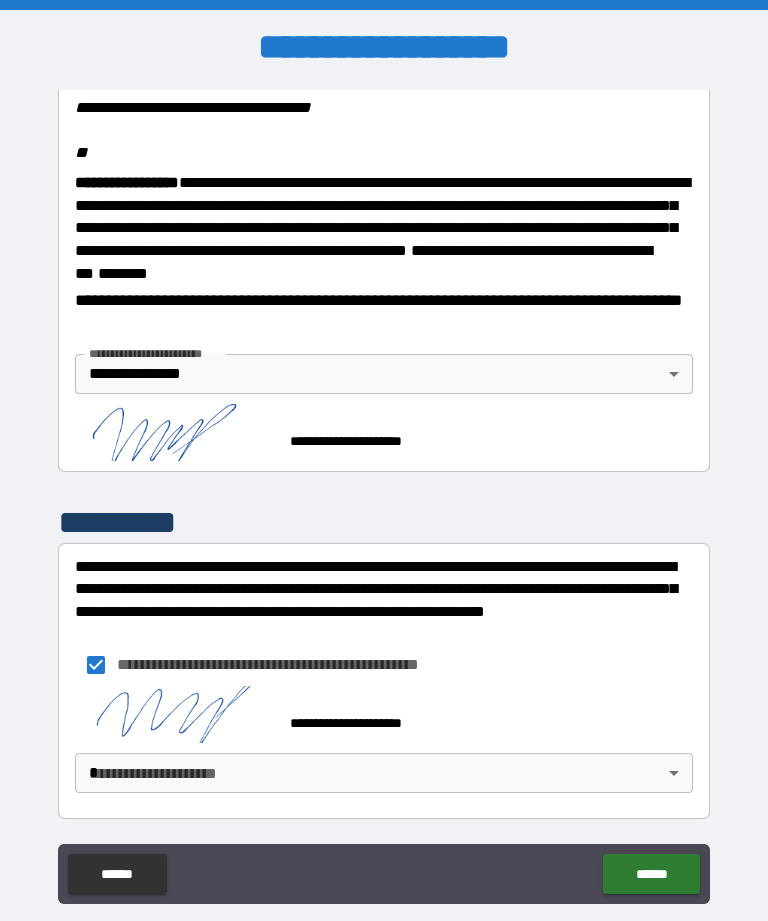 click on "******" at bounding box center (651, 874) 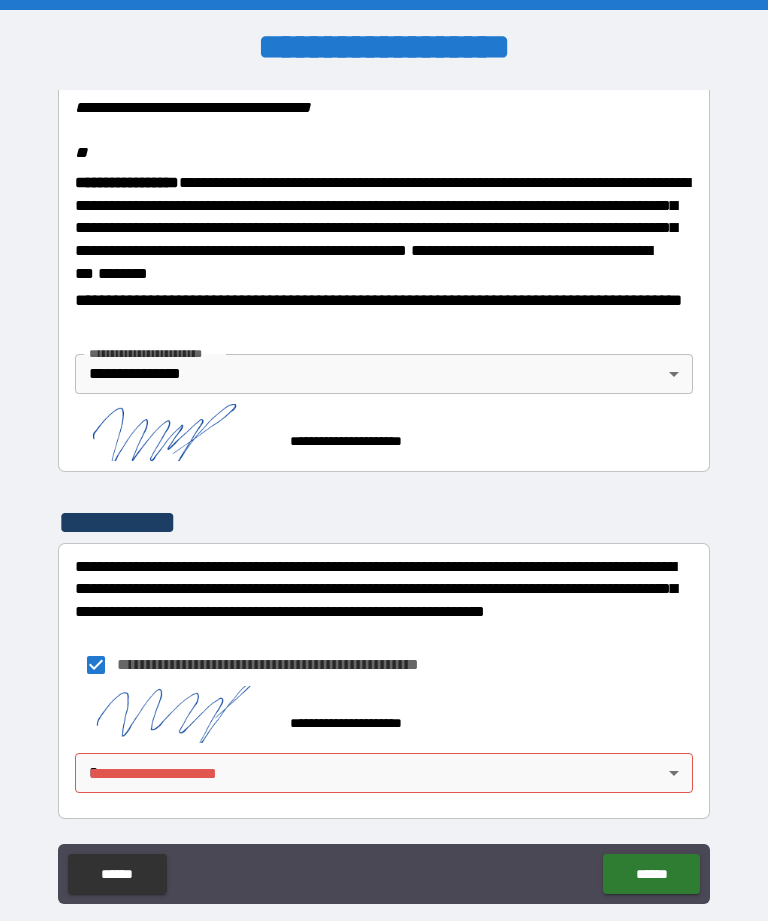scroll, scrollTop: 2482, scrollLeft: 0, axis: vertical 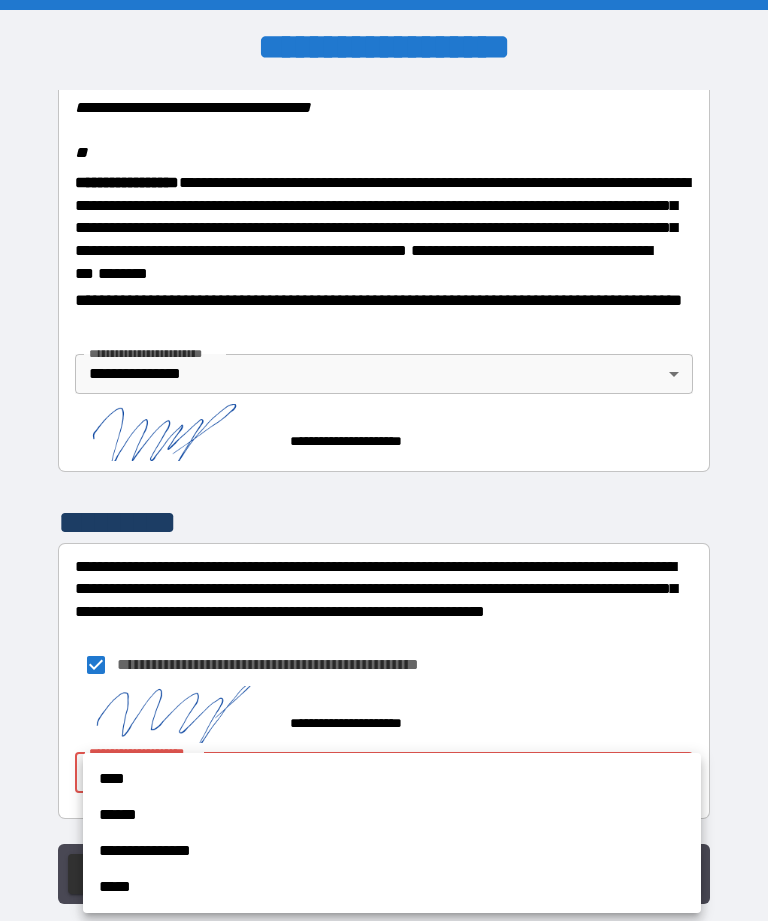 click on "**********" at bounding box center (392, 851) 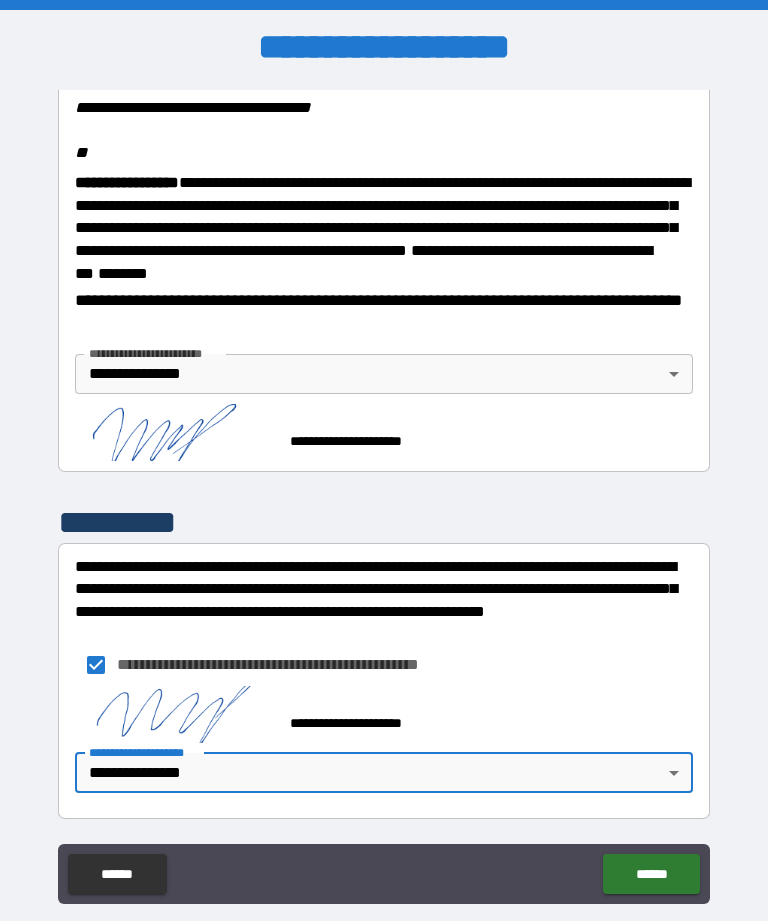 click on "******" at bounding box center (651, 874) 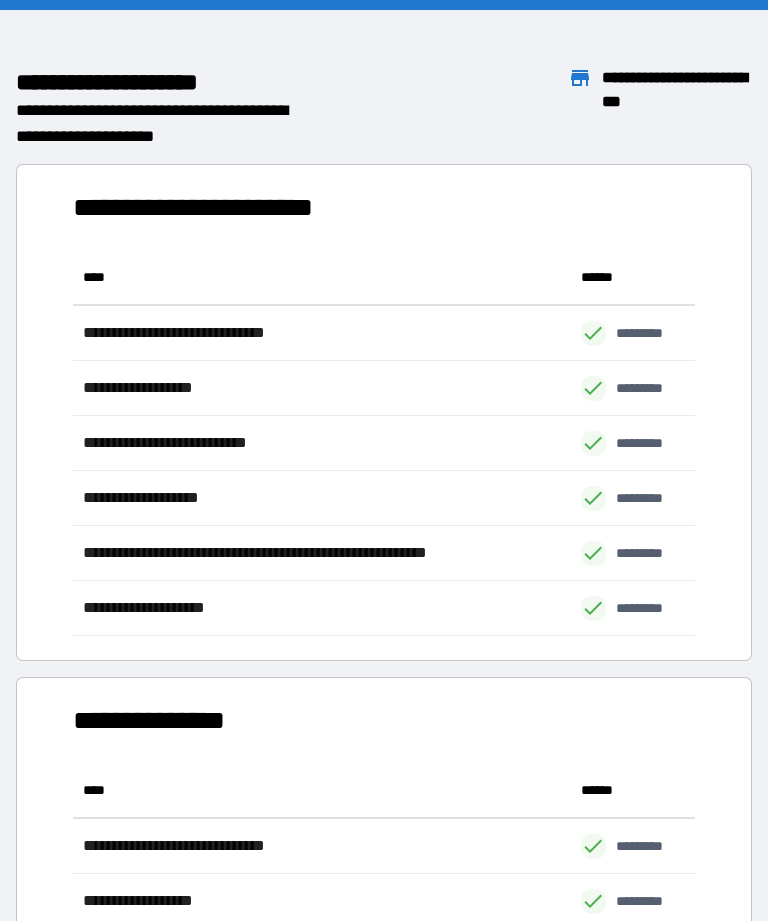 scroll, scrollTop: 1, scrollLeft: 1, axis: both 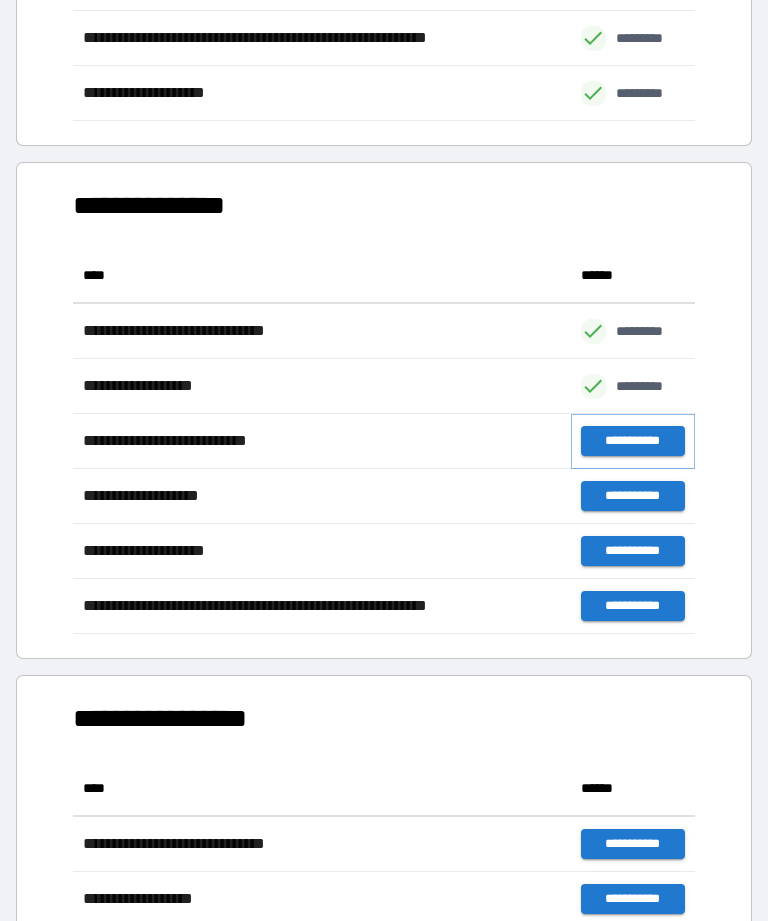 click on "**********" at bounding box center (633, 441) 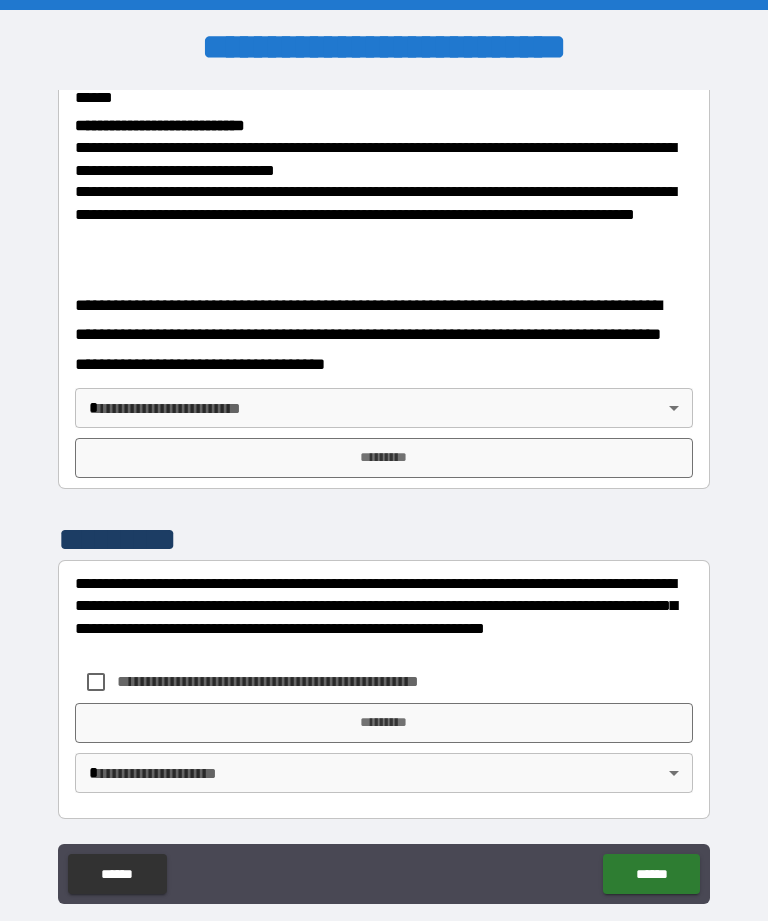 scroll, scrollTop: 778, scrollLeft: 0, axis: vertical 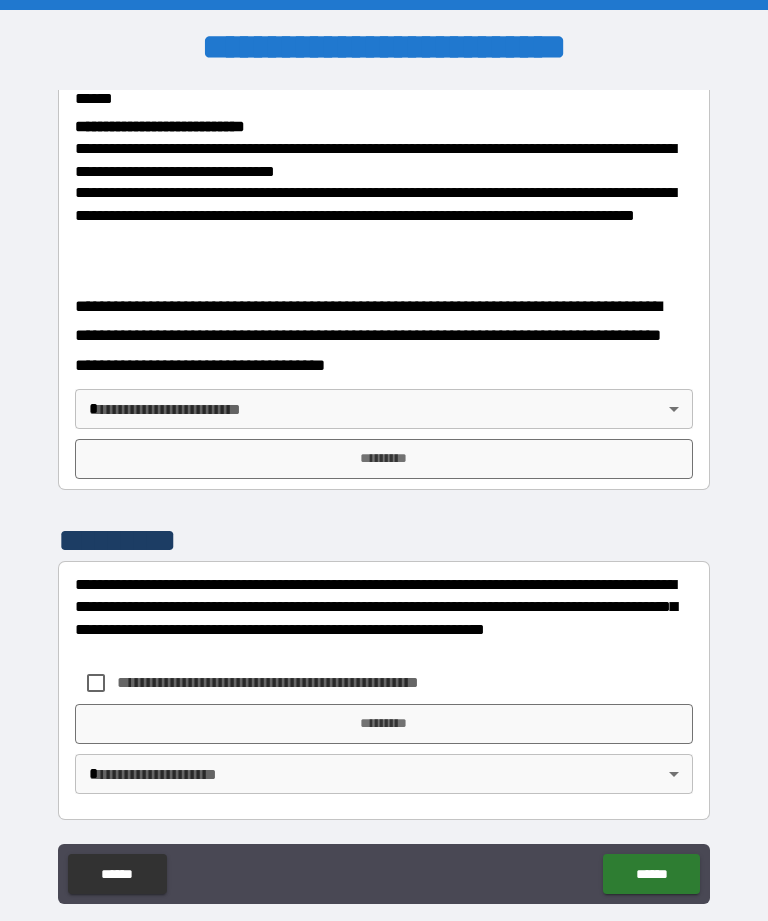 click on "**********" at bounding box center [384, 492] 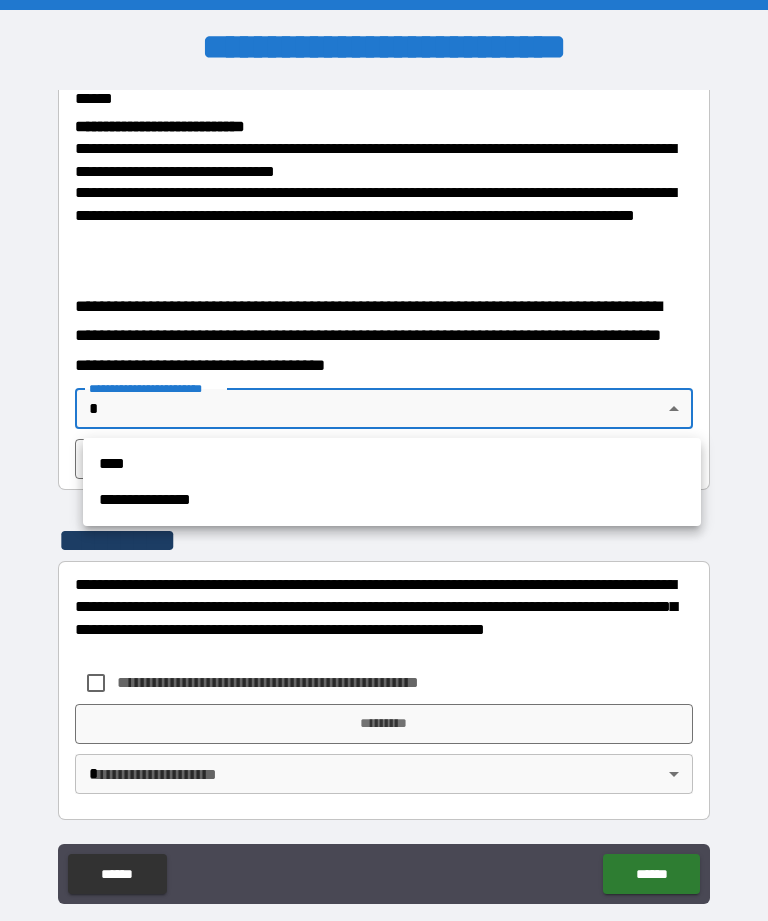 click on "**********" at bounding box center (392, 500) 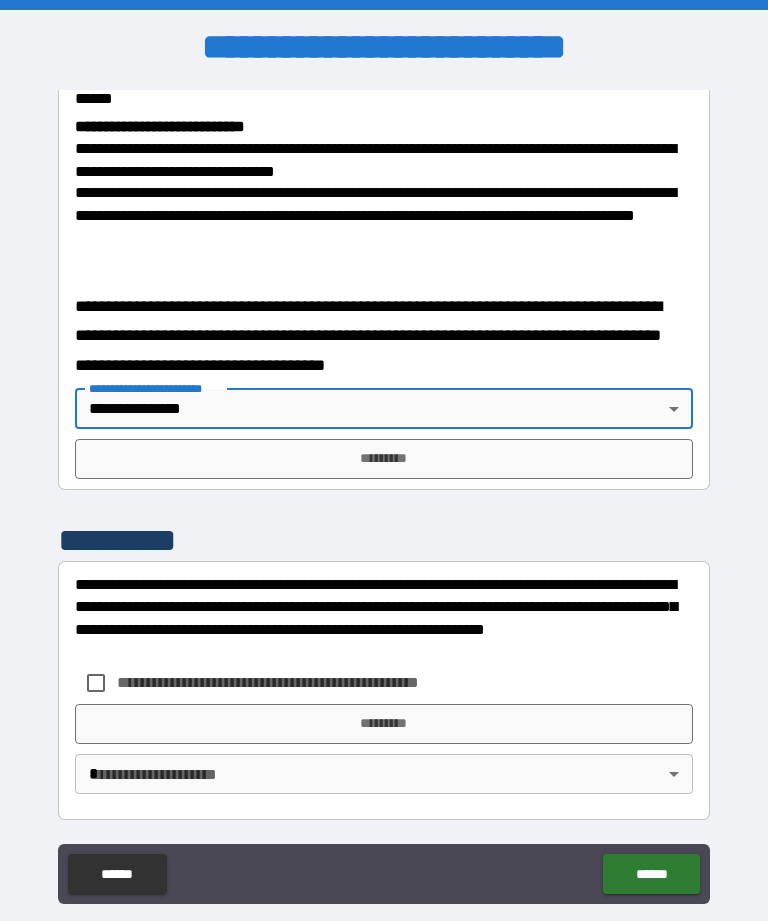 click on "*********" at bounding box center [384, 459] 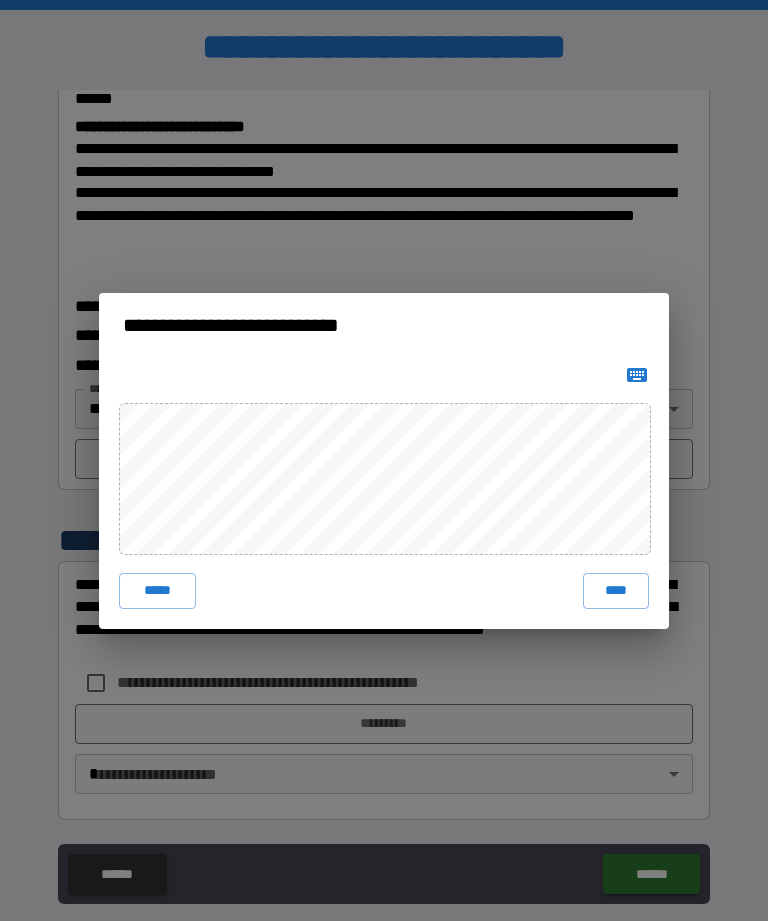 click on "****" at bounding box center (616, 591) 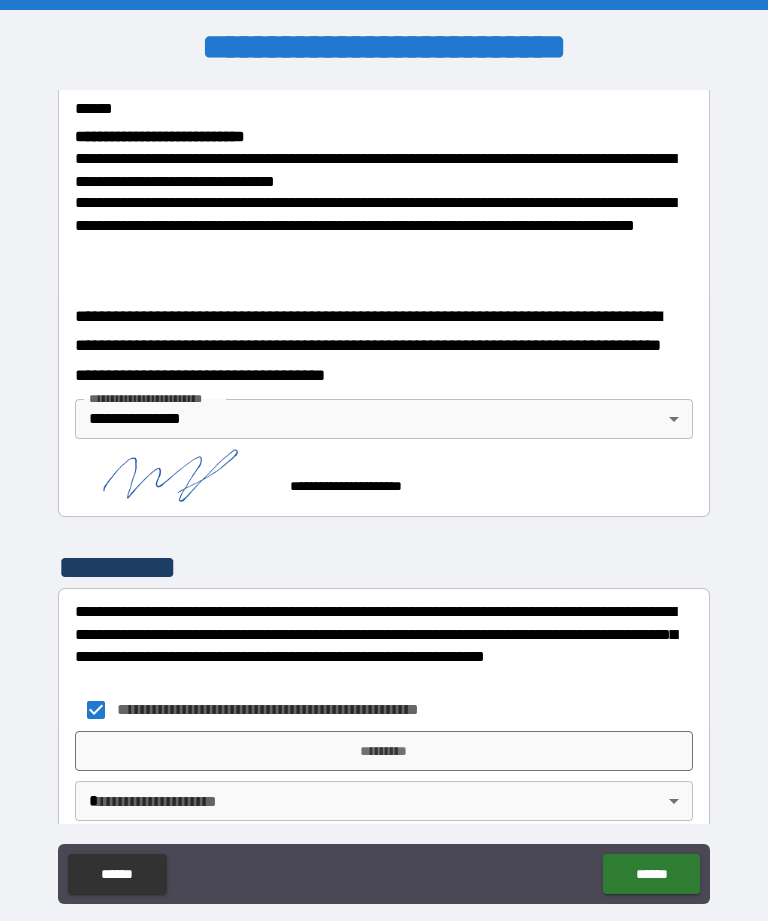 click on "*********" at bounding box center [384, 751] 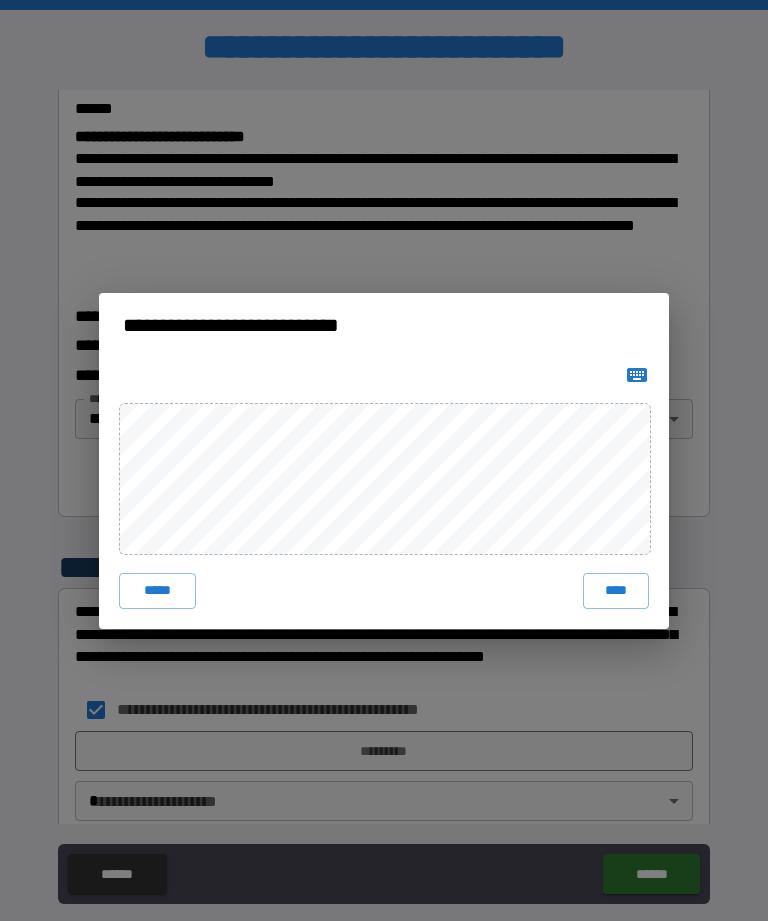 click on "****" at bounding box center [616, 591] 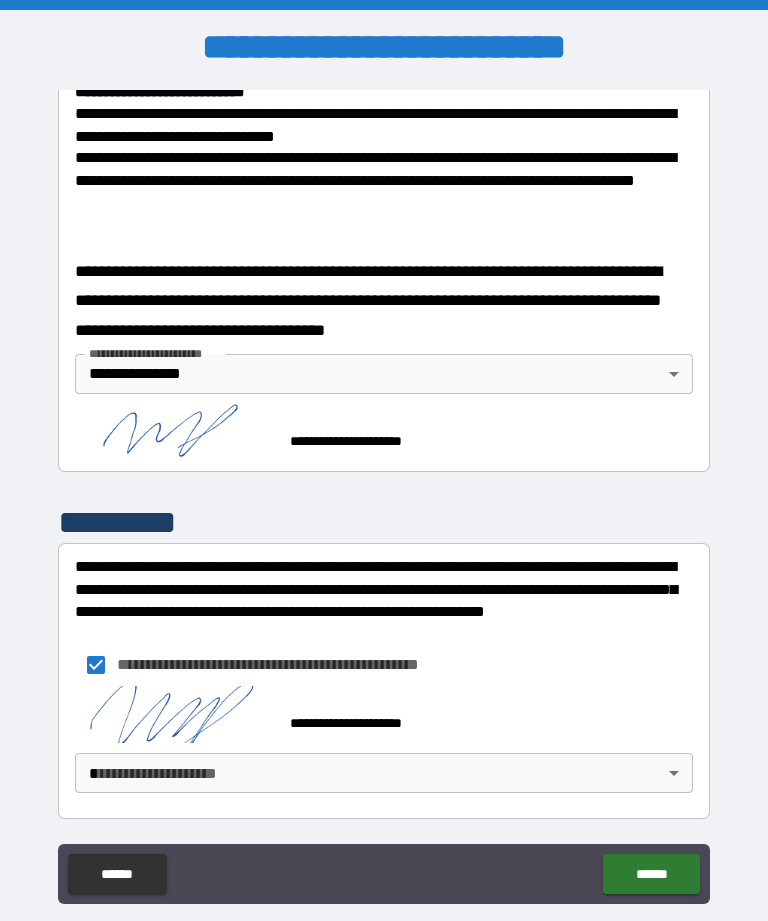 click on "**********" at bounding box center [384, 492] 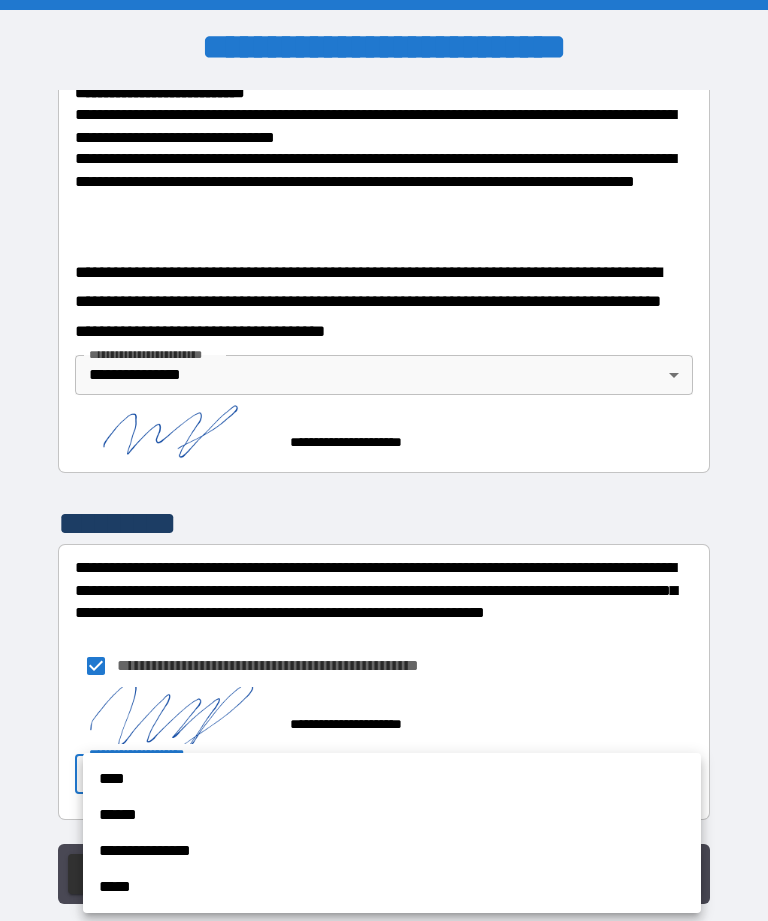 click on "**********" at bounding box center (392, 851) 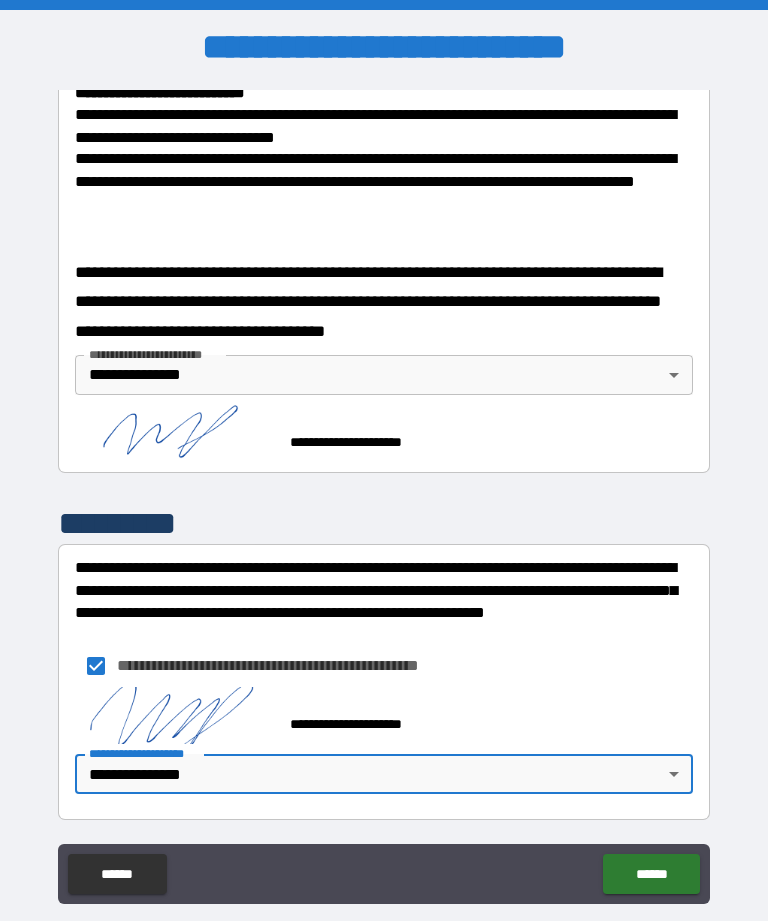 click on "******" at bounding box center [651, 874] 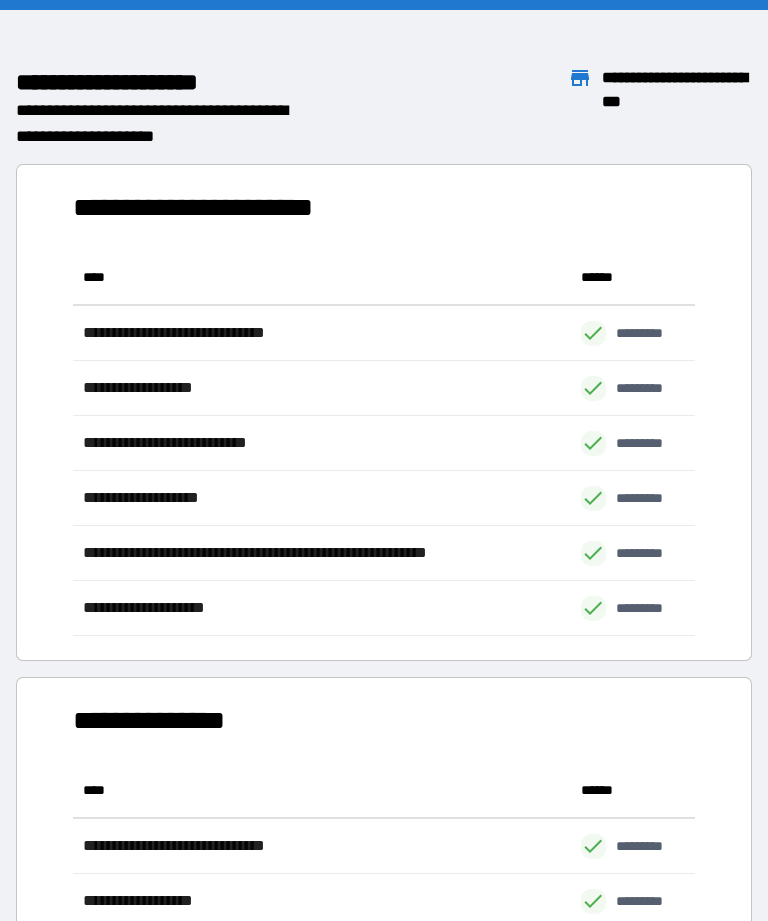 scroll, scrollTop: 1, scrollLeft: 1, axis: both 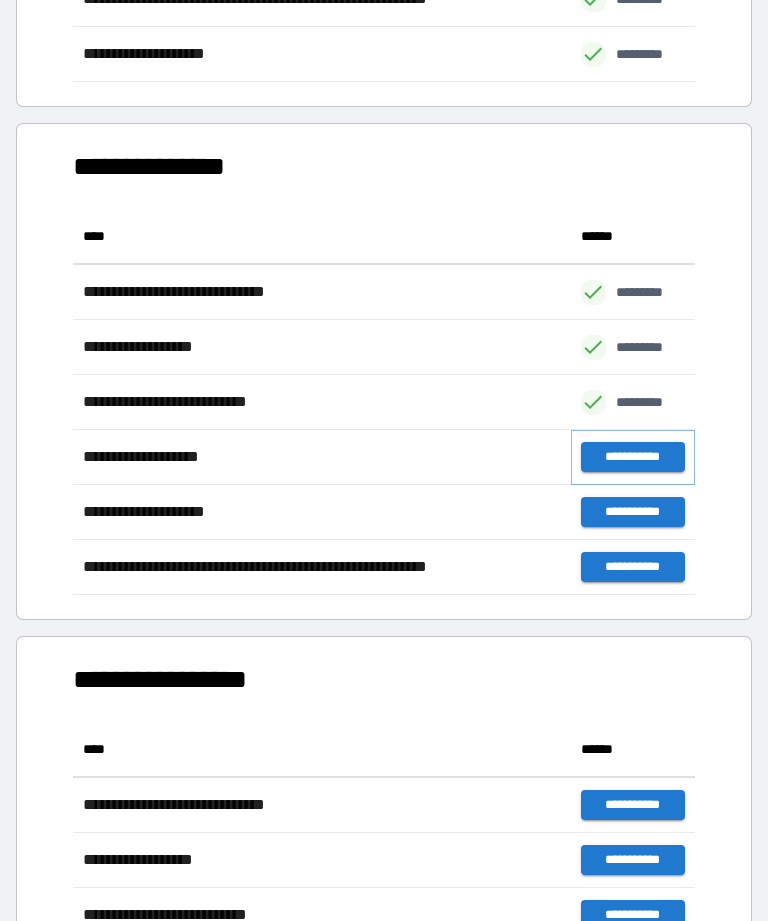 click on "**********" at bounding box center (633, 457) 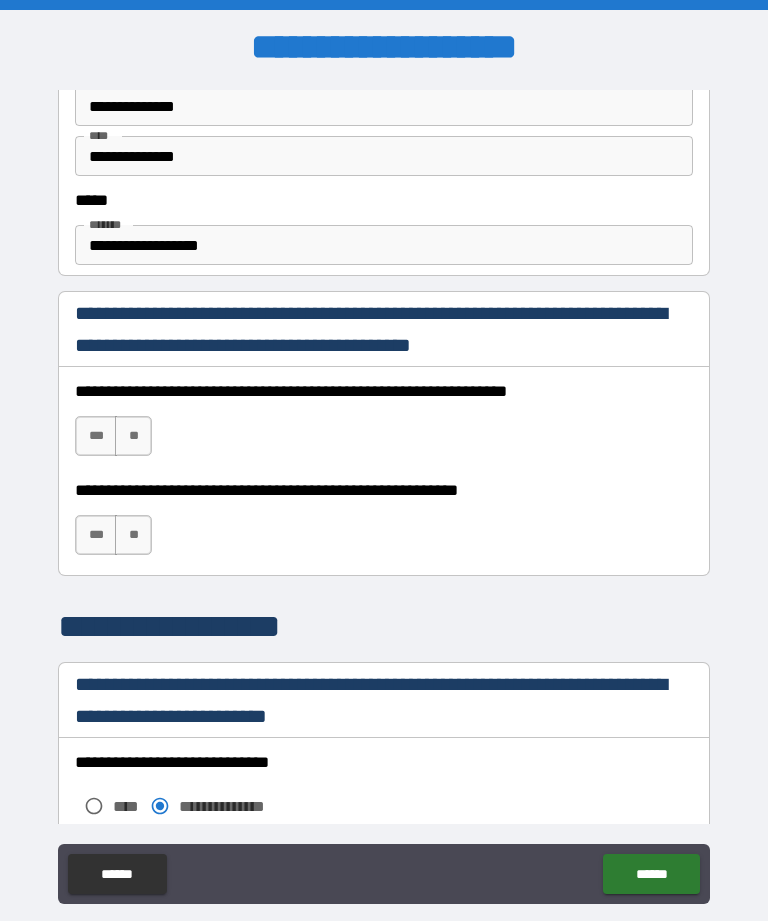 scroll, scrollTop: 1179, scrollLeft: 0, axis: vertical 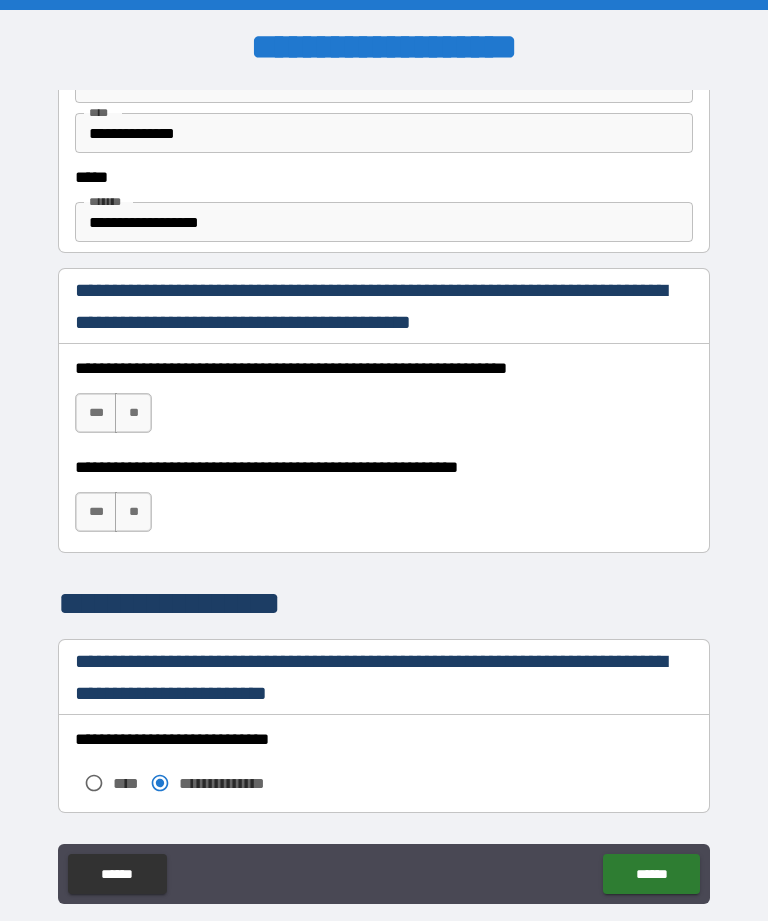 click on "***" at bounding box center (96, 413) 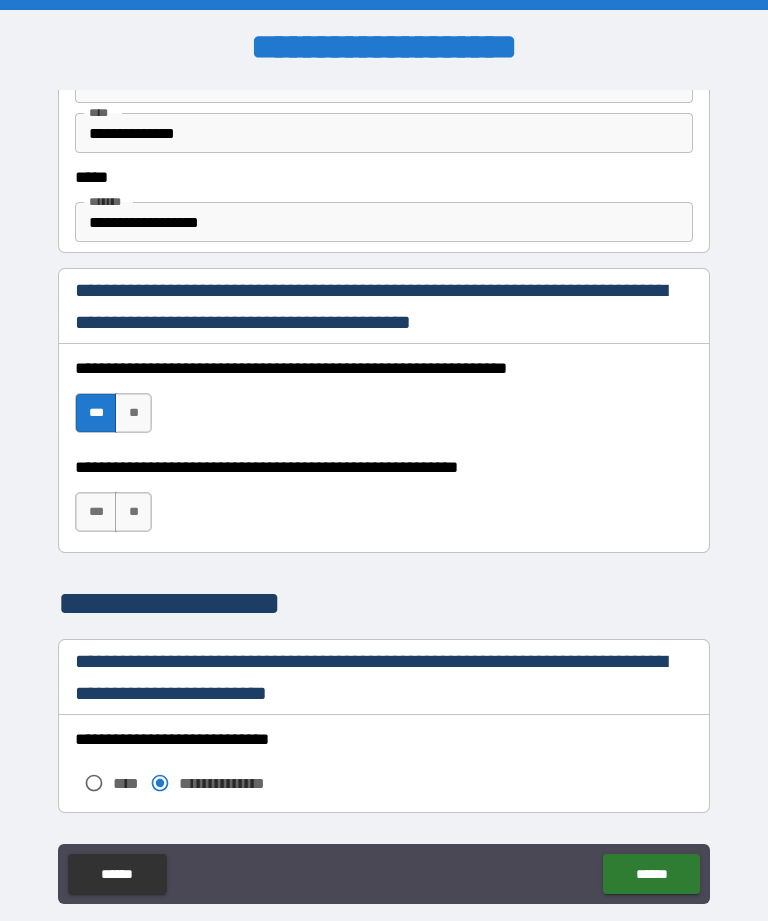 click on "***" at bounding box center [96, 512] 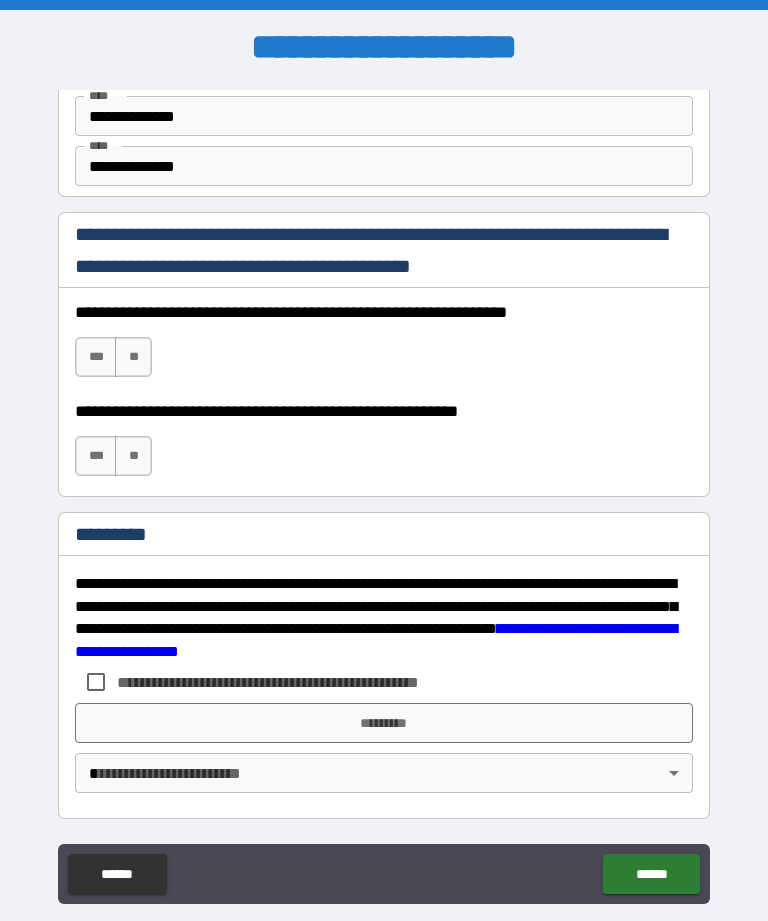 scroll, scrollTop: 2872, scrollLeft: 0, axis: vertical 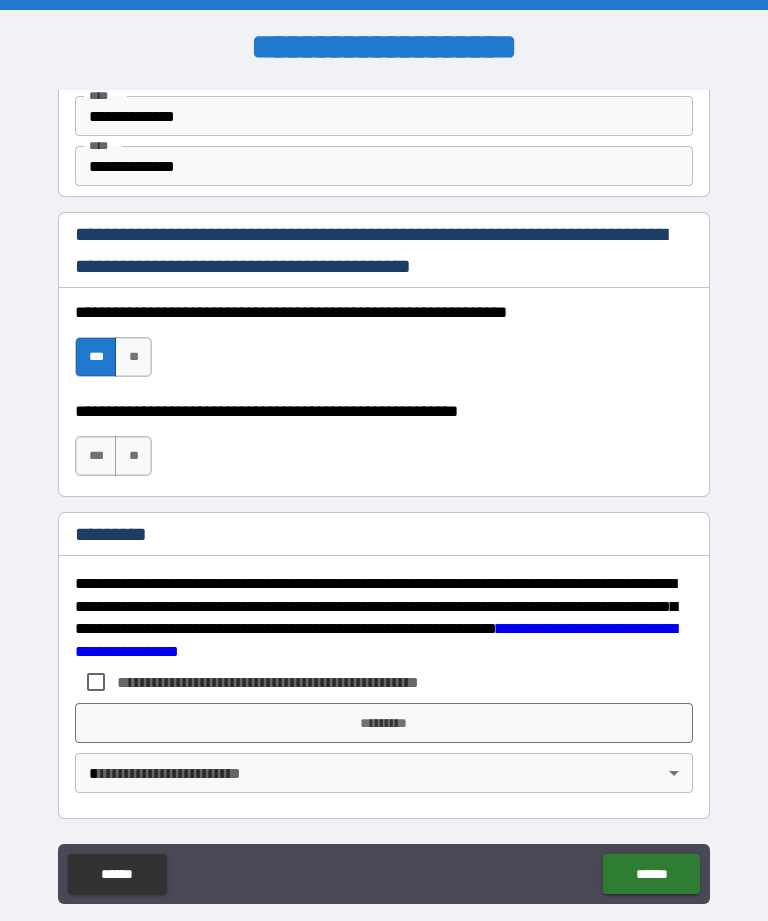 click on "***" at bounding box center (96, 456) 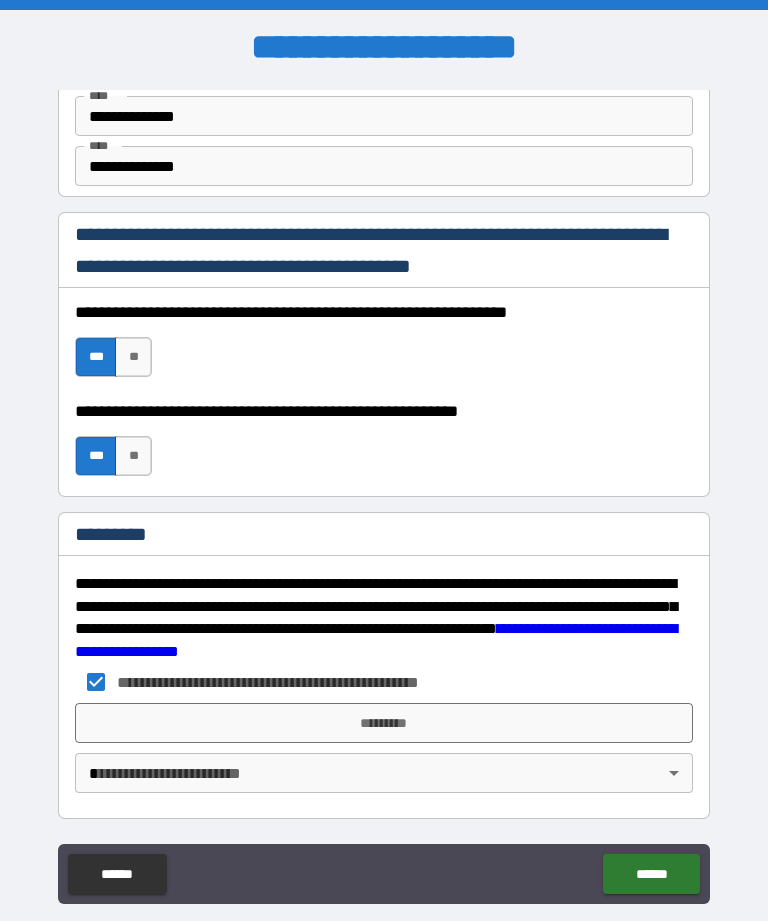 click on "*********" at bounding box center (384, 723) 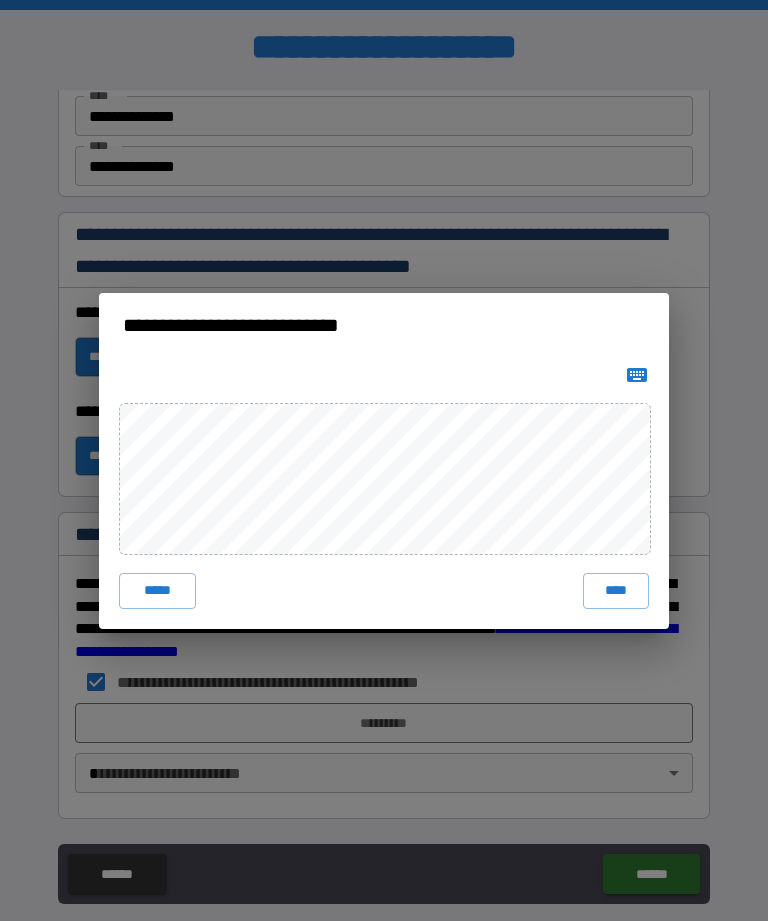 click on "****" at bounding box center [616, 591] 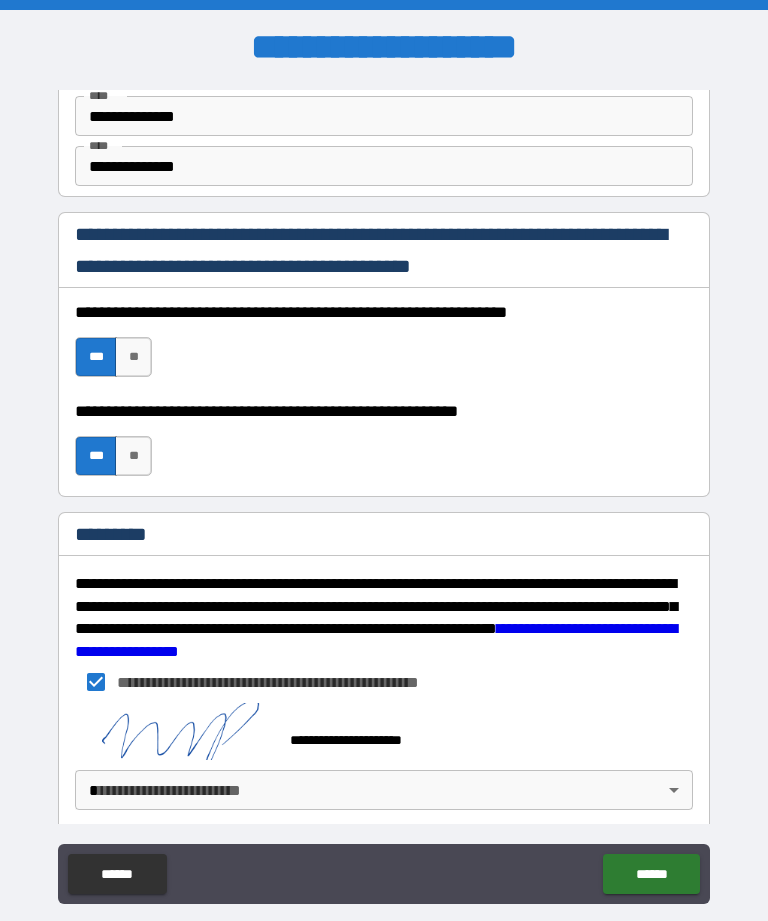 click on "**********" at bounding box center (384, 492) 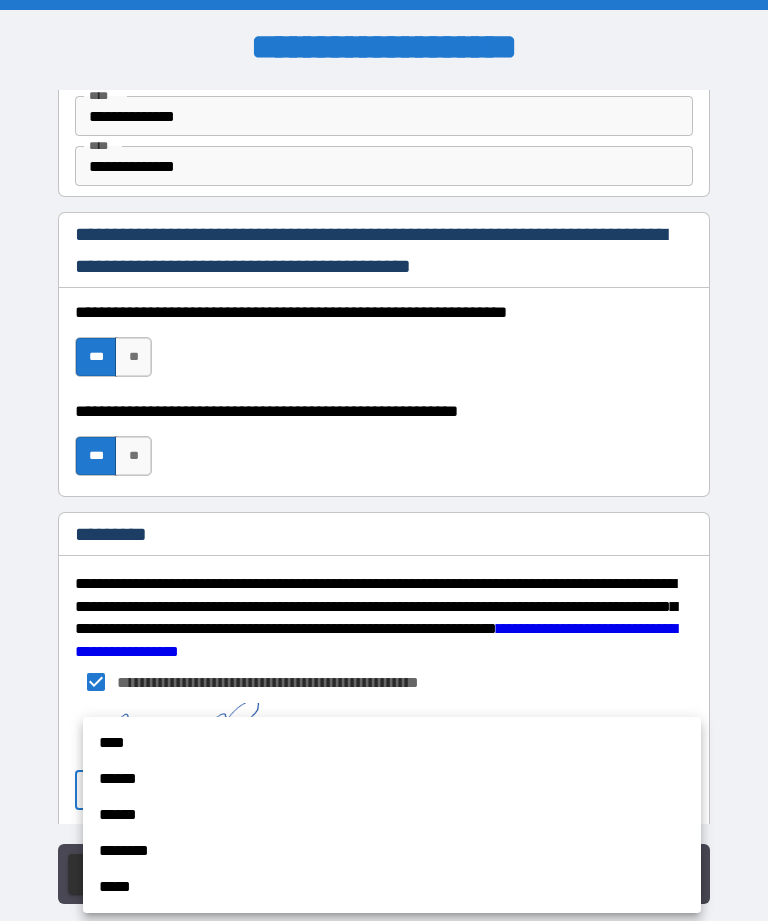 click on "******" at bounding box center [392, 779] 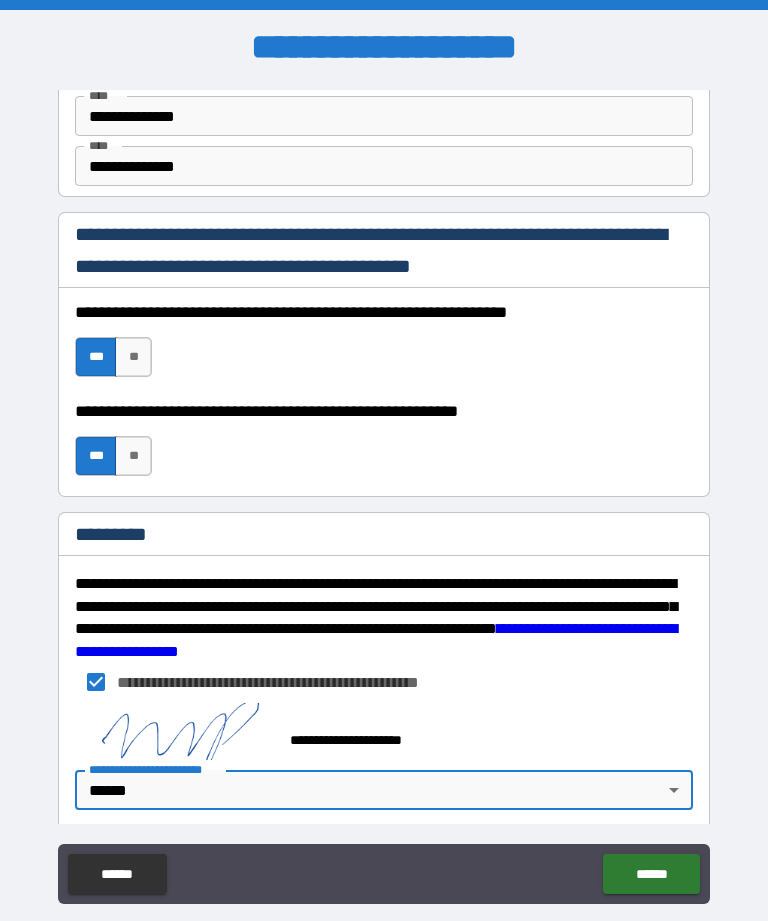 click on "******" at bounding box center [651, 874] 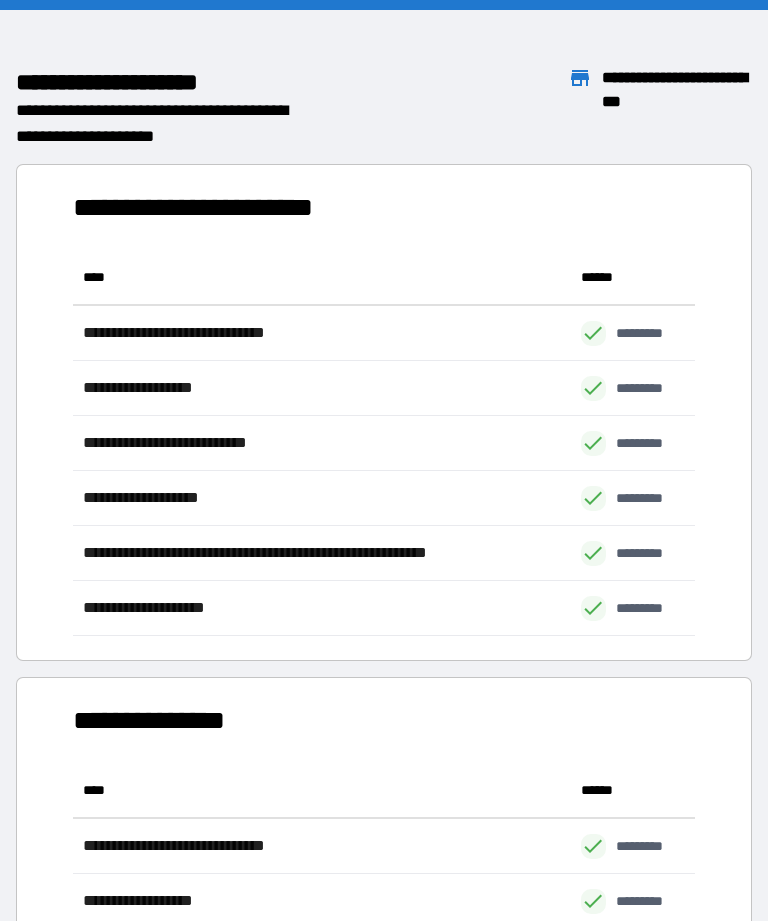scroll, scrollTop: 386, scrollLeft: 622, axis: both 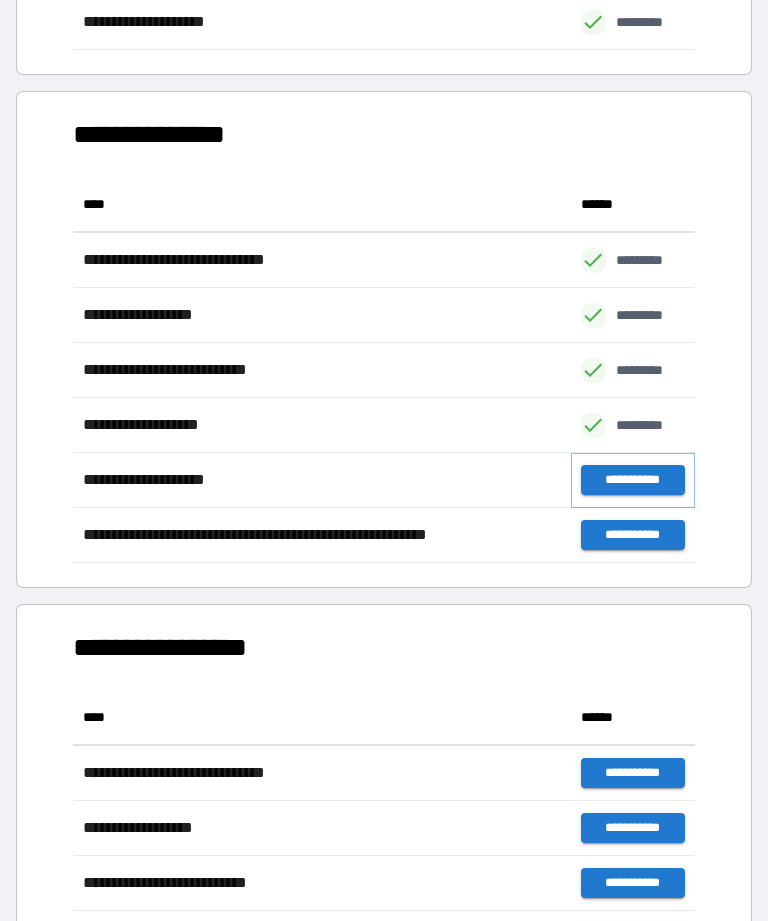click on "**********" at bounding box center [633, 480] 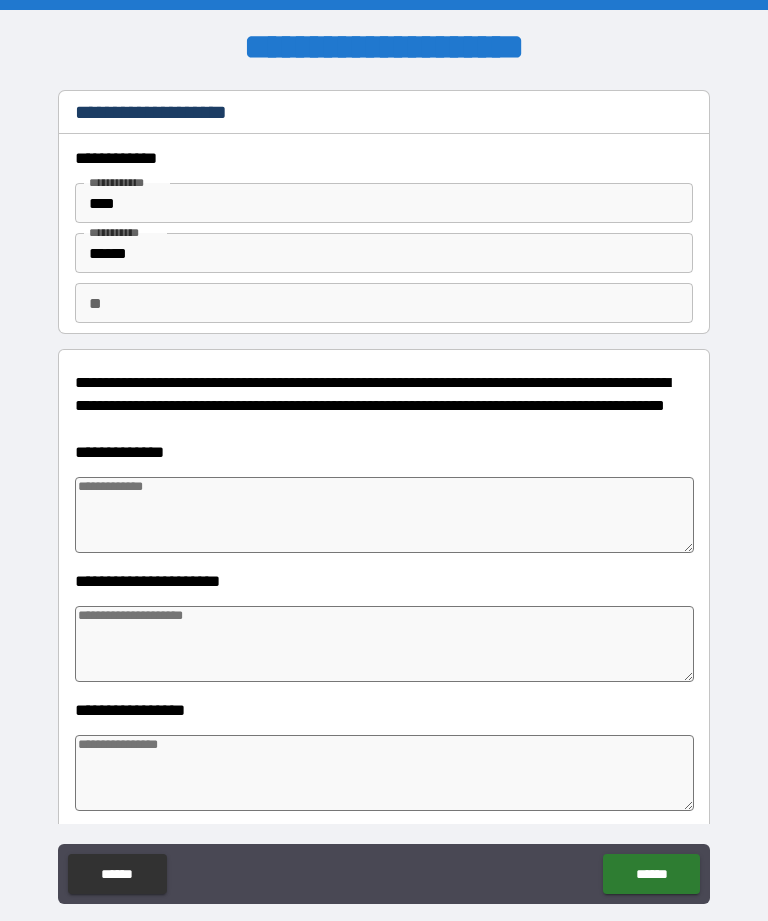 type on "*" 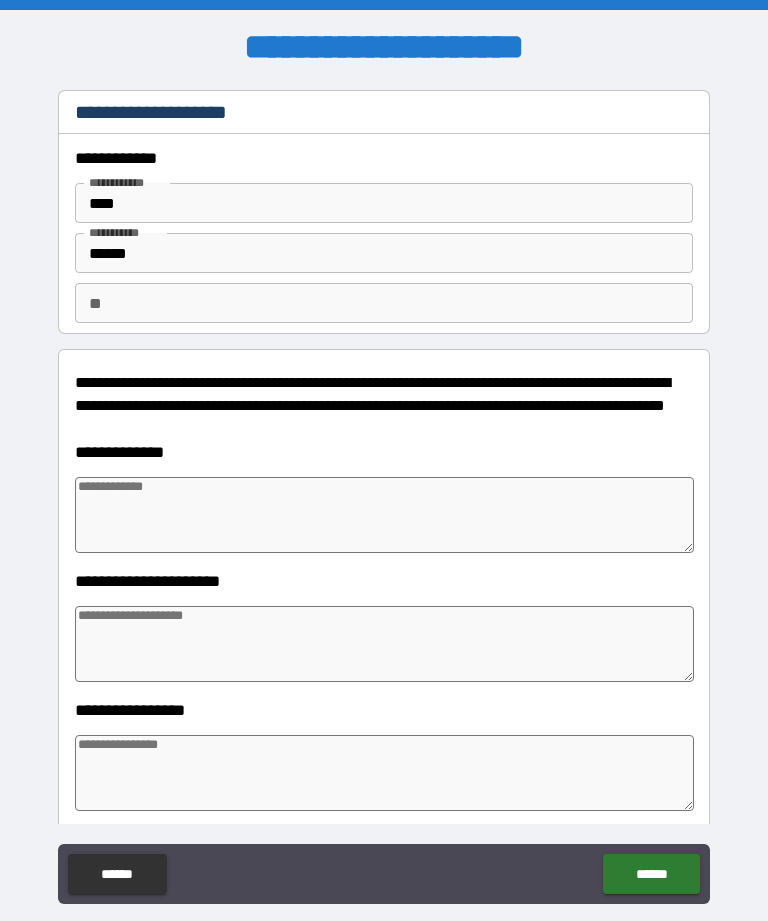 type on "*" 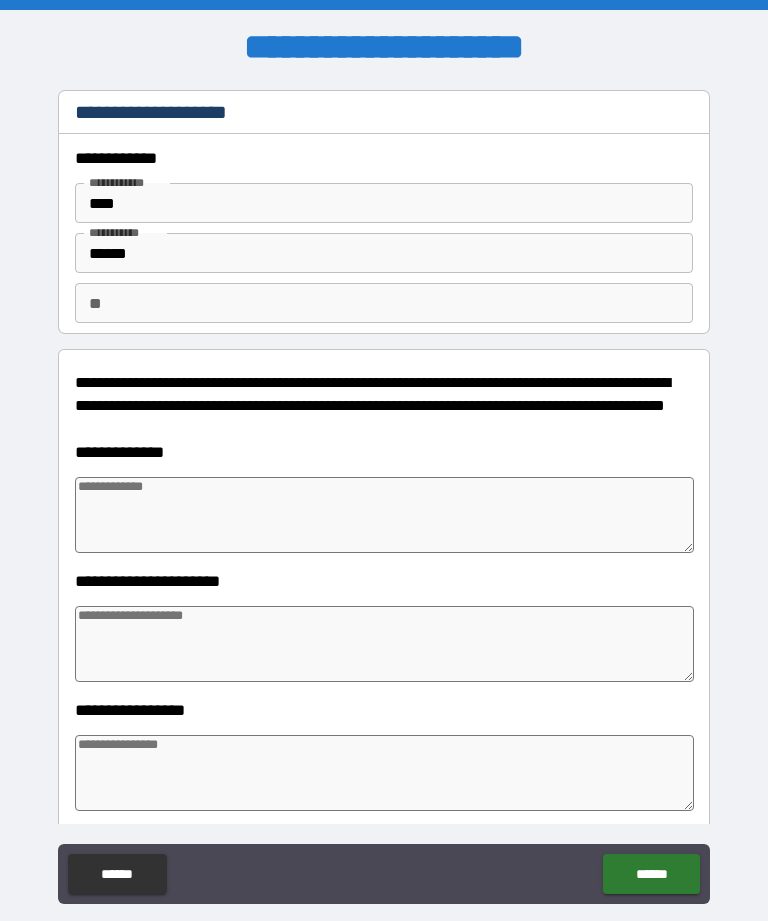 type on "*" 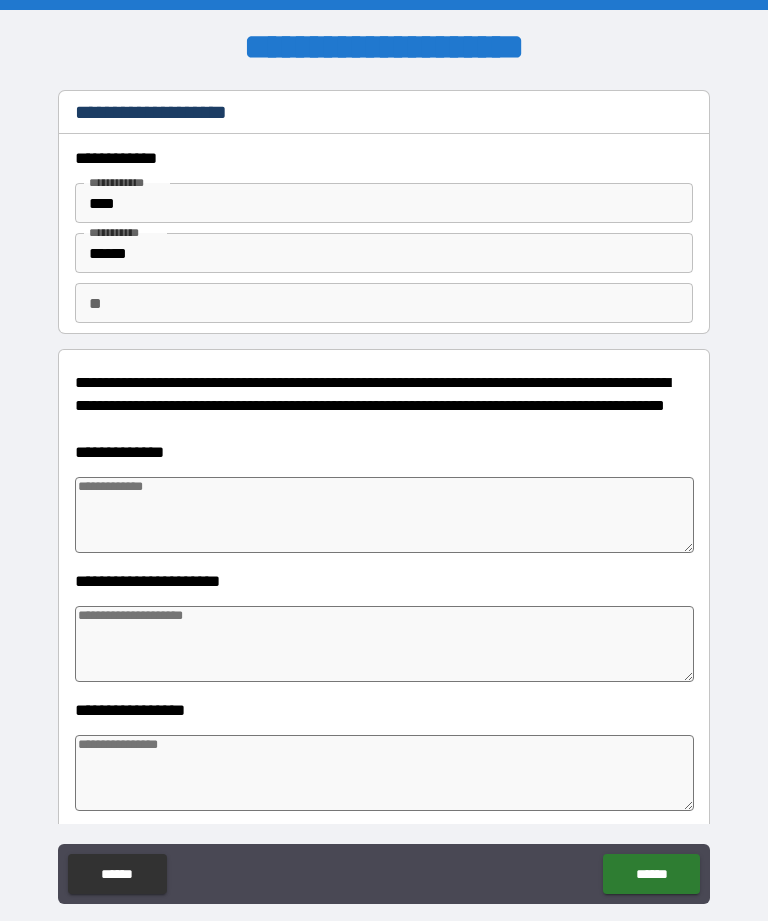 type on "*" 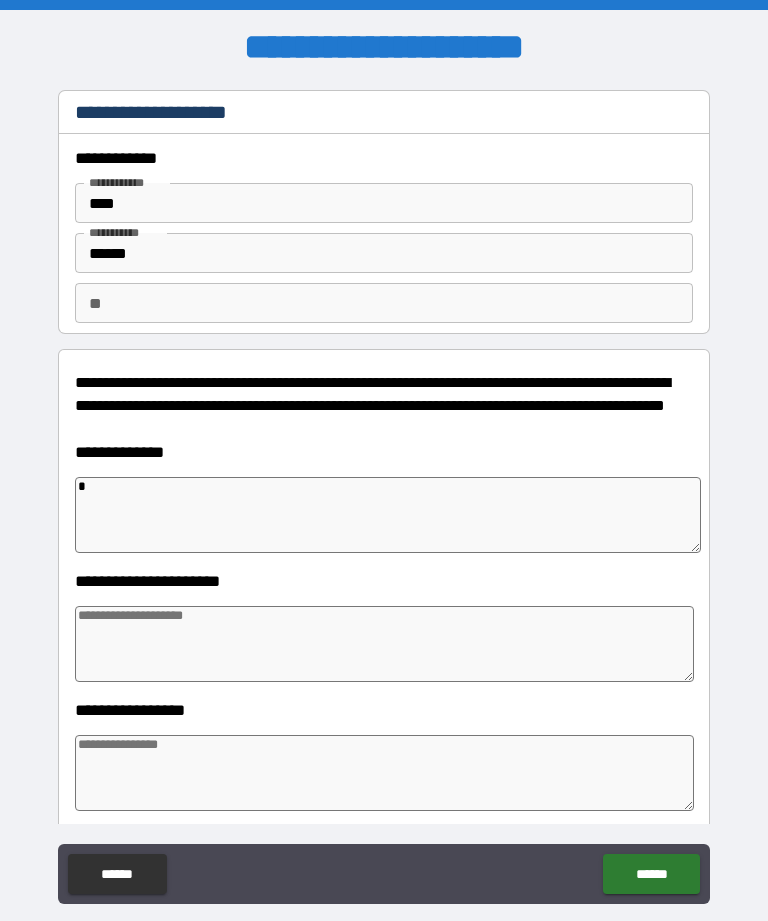 type on "*" 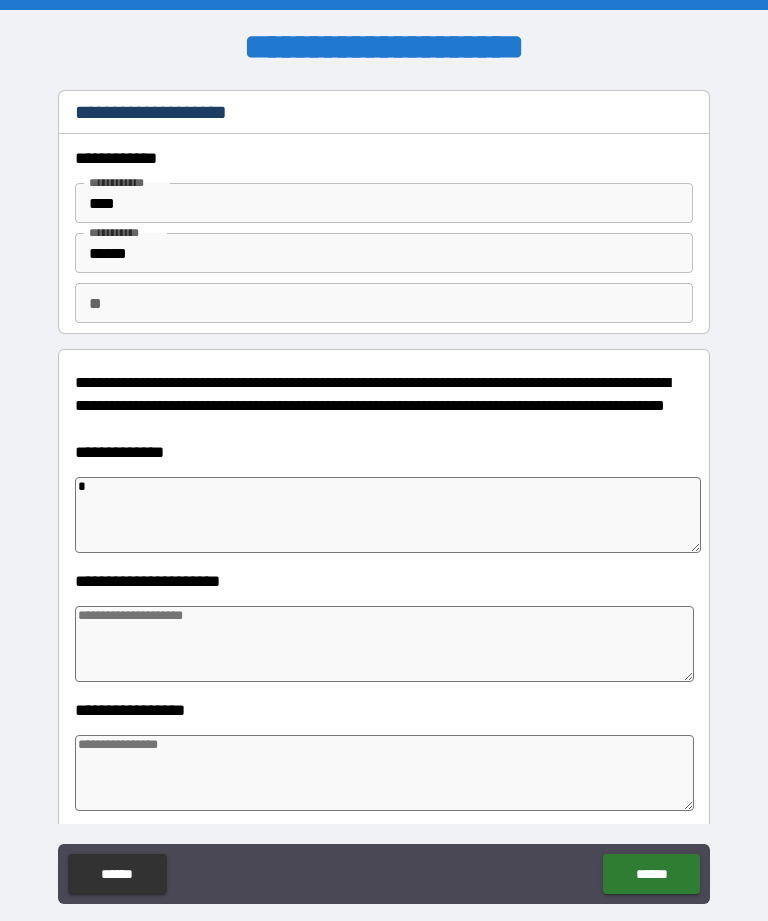 type on "*" 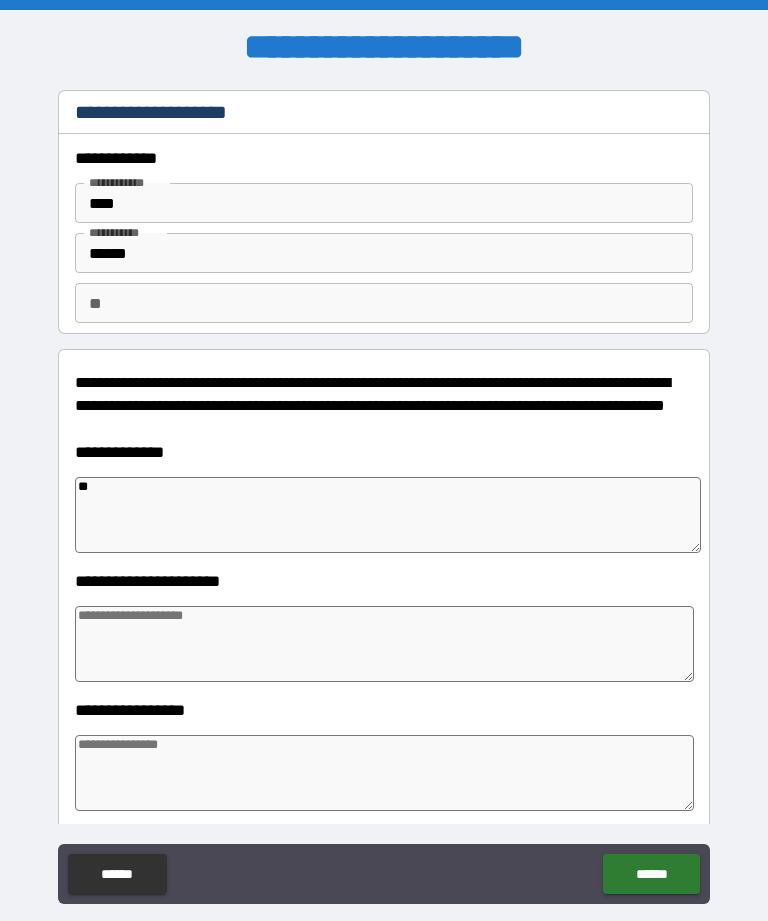 type on "*" 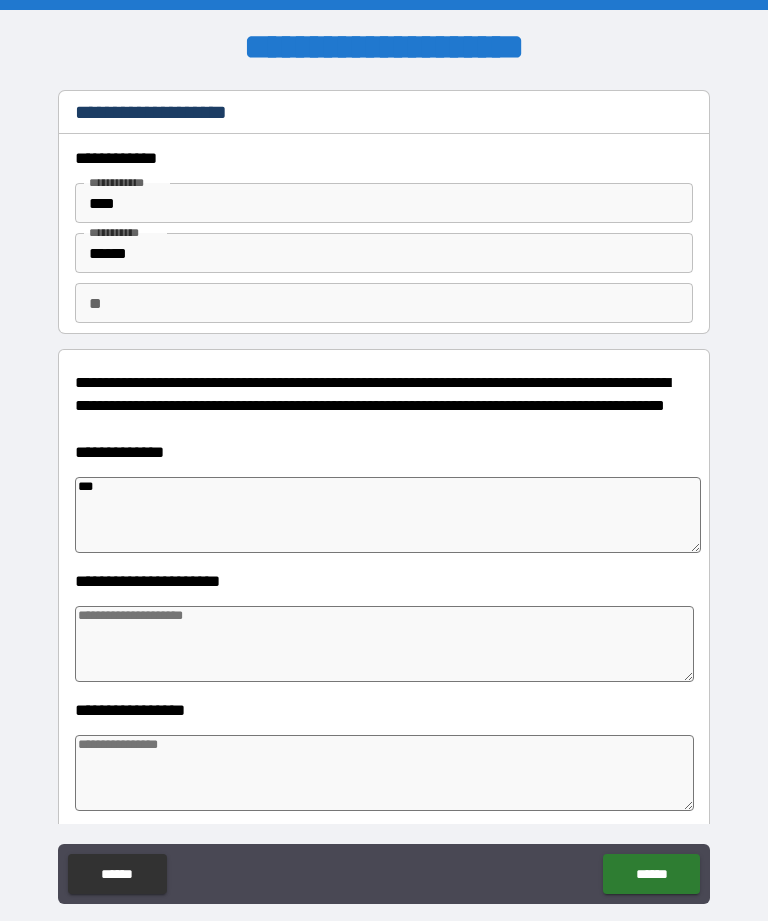type on "*" 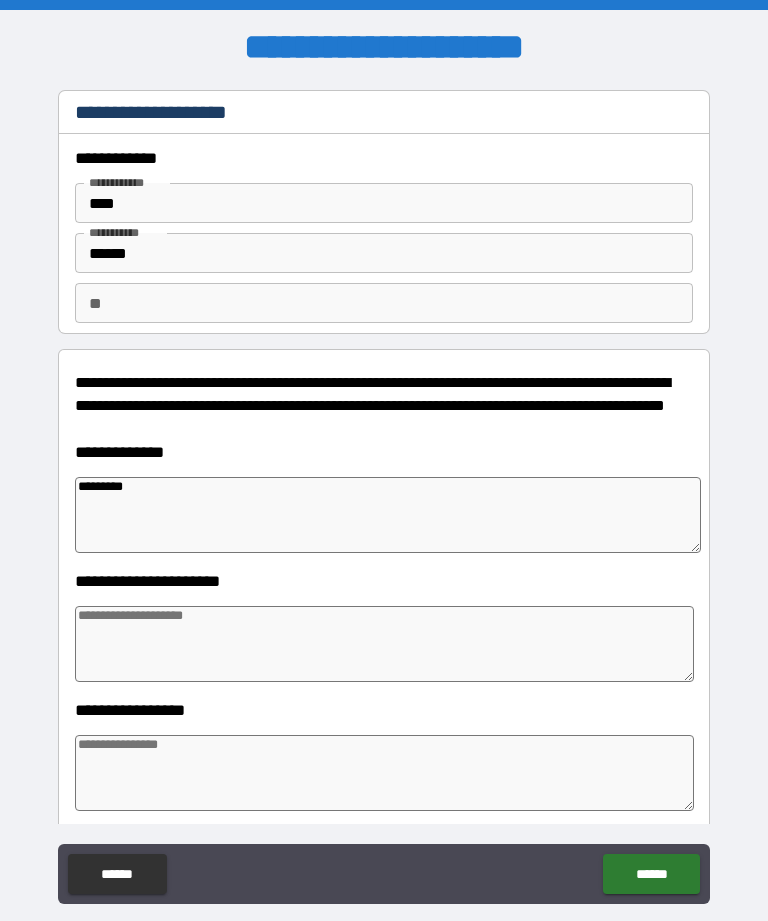 type on "*********" 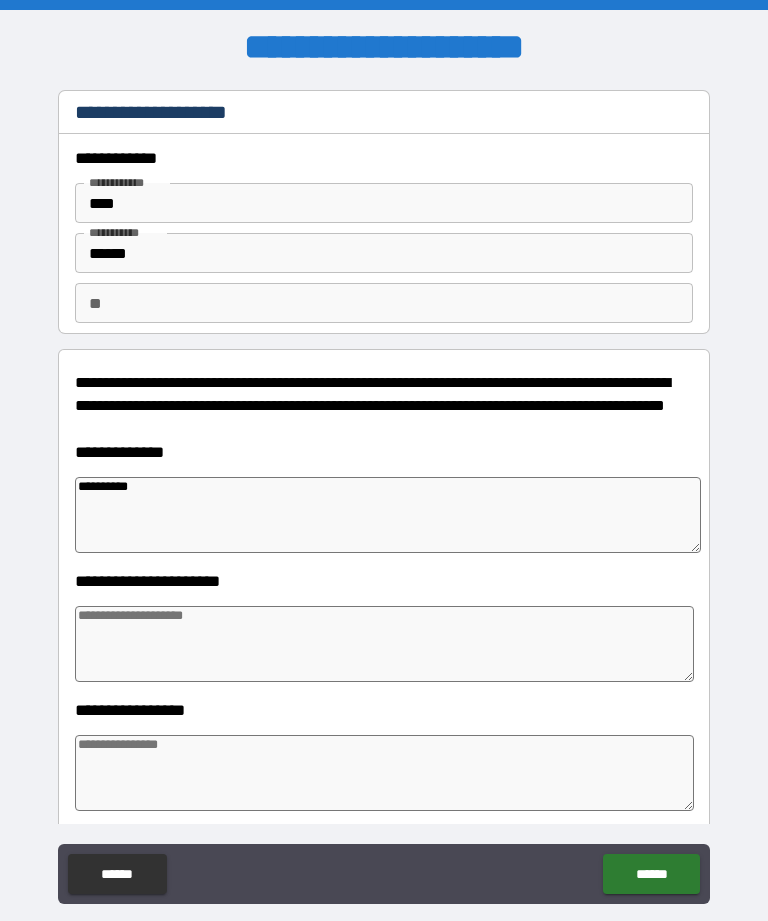 type on "*" 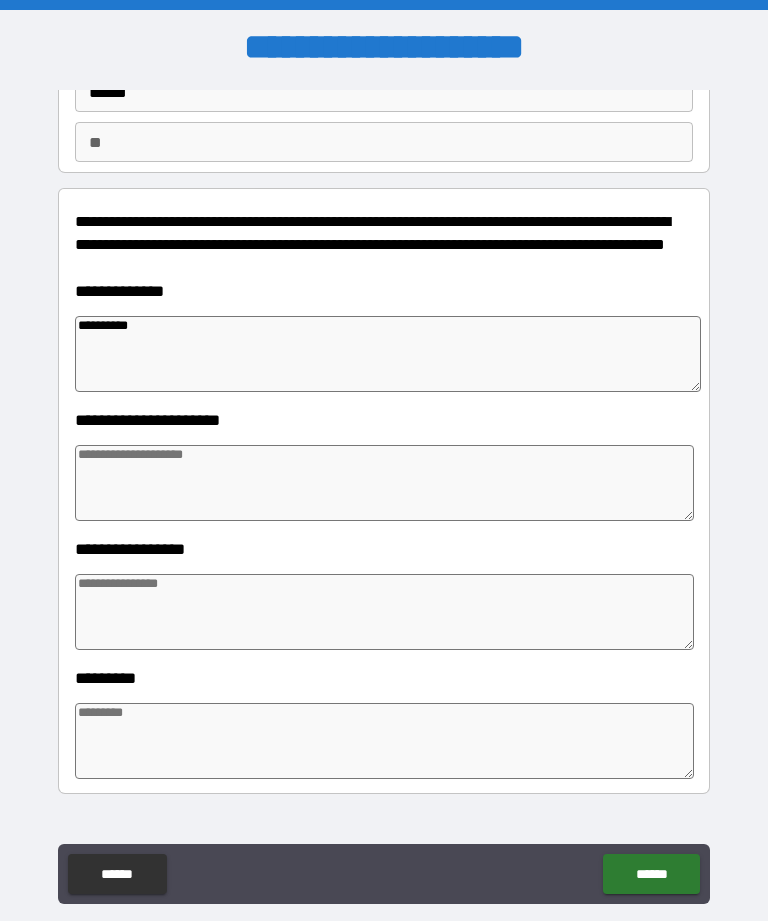 scroll, scrollTop: 170, scrollLeft: 0, axis: vertical 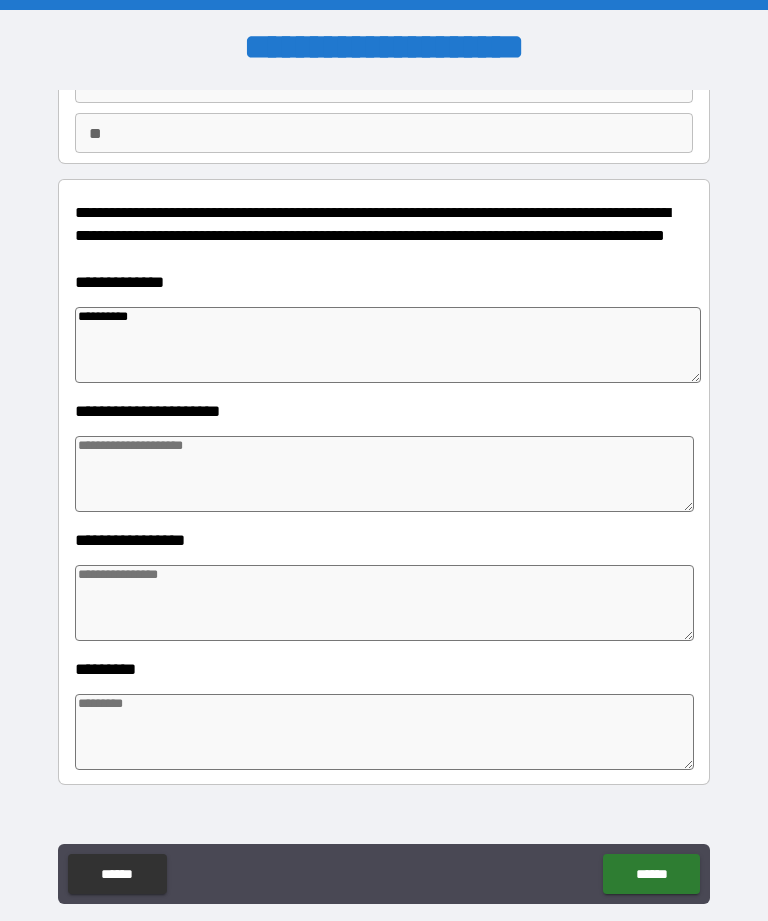type on "*********" 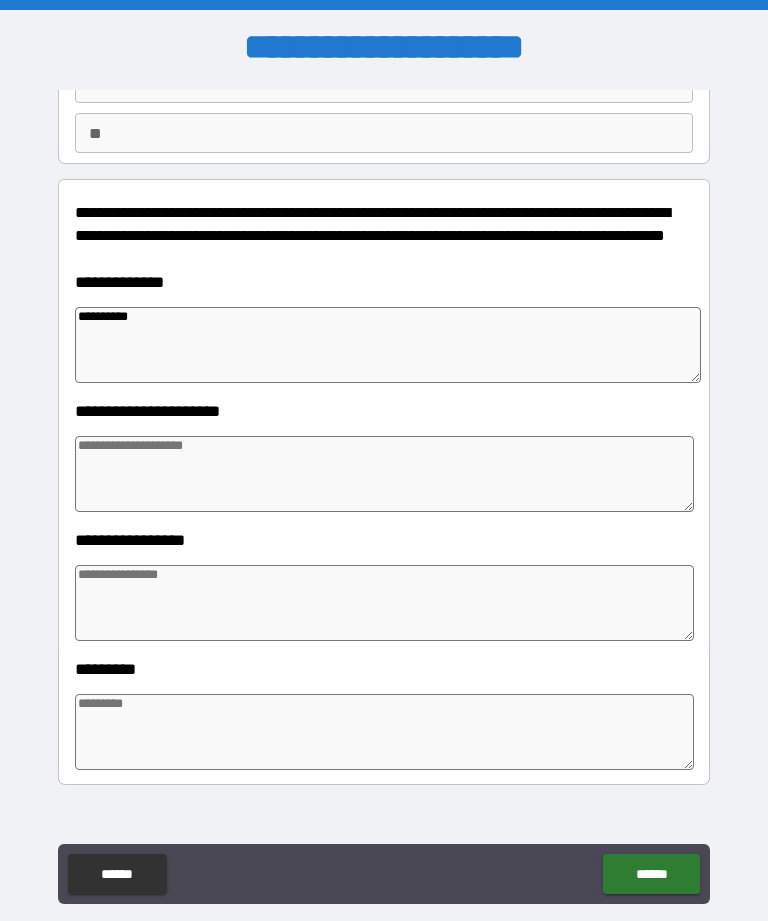 click at bounding box center [384, 474] 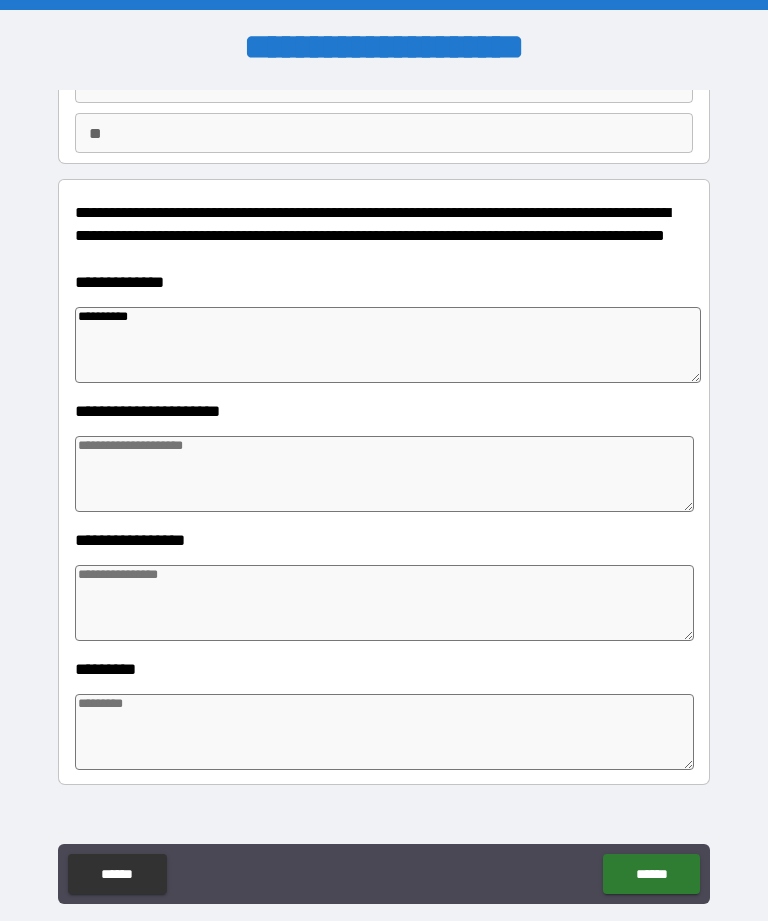 type on "*" 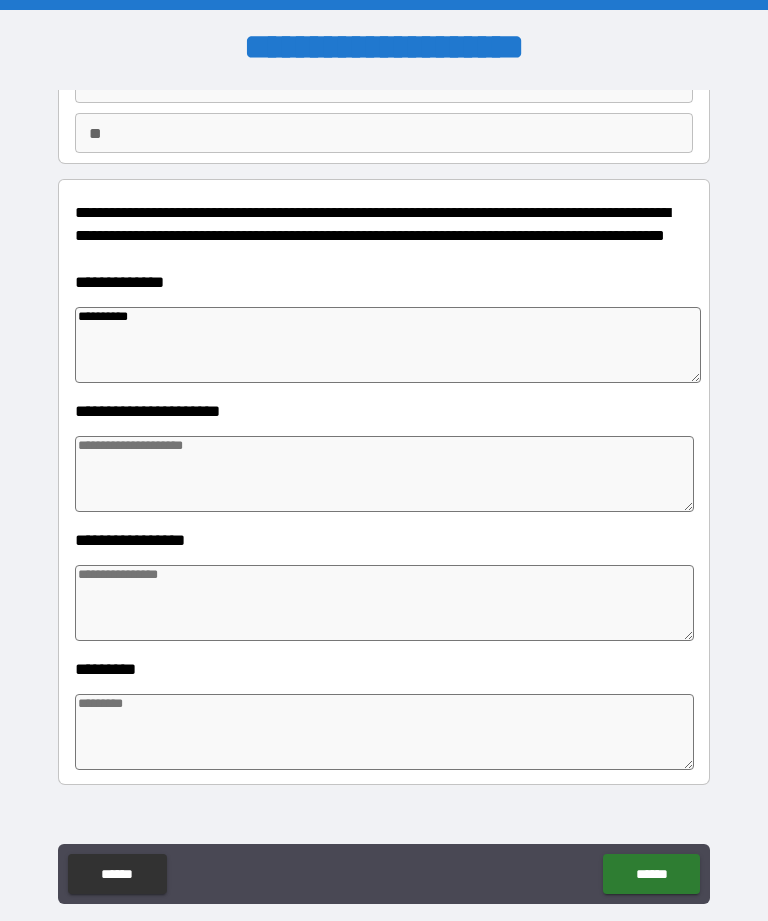 type on "*" 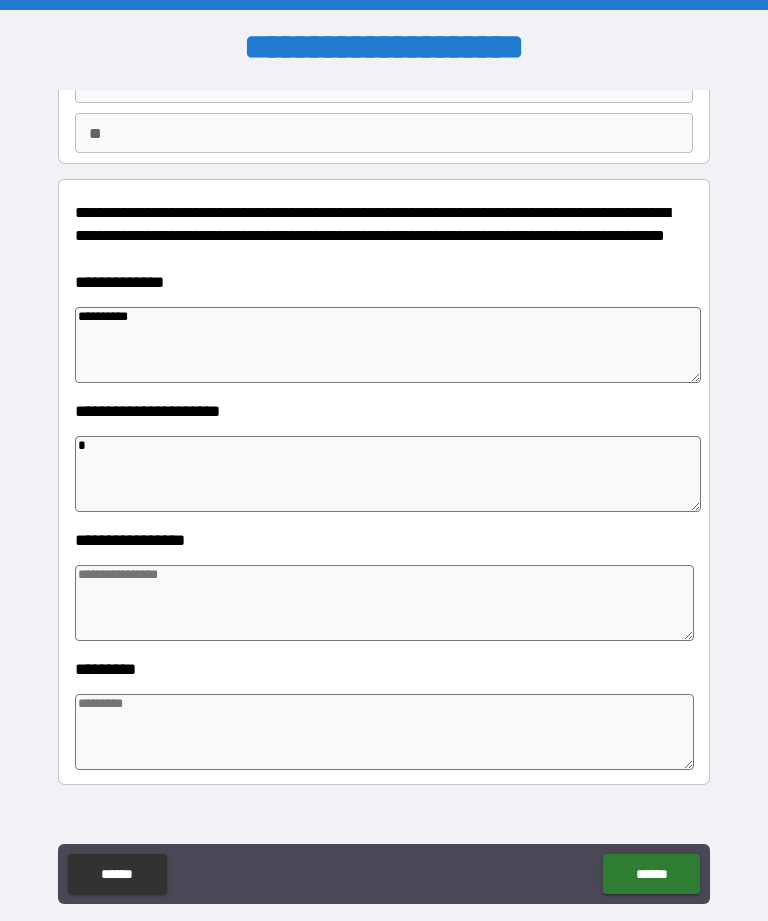 type on "*" 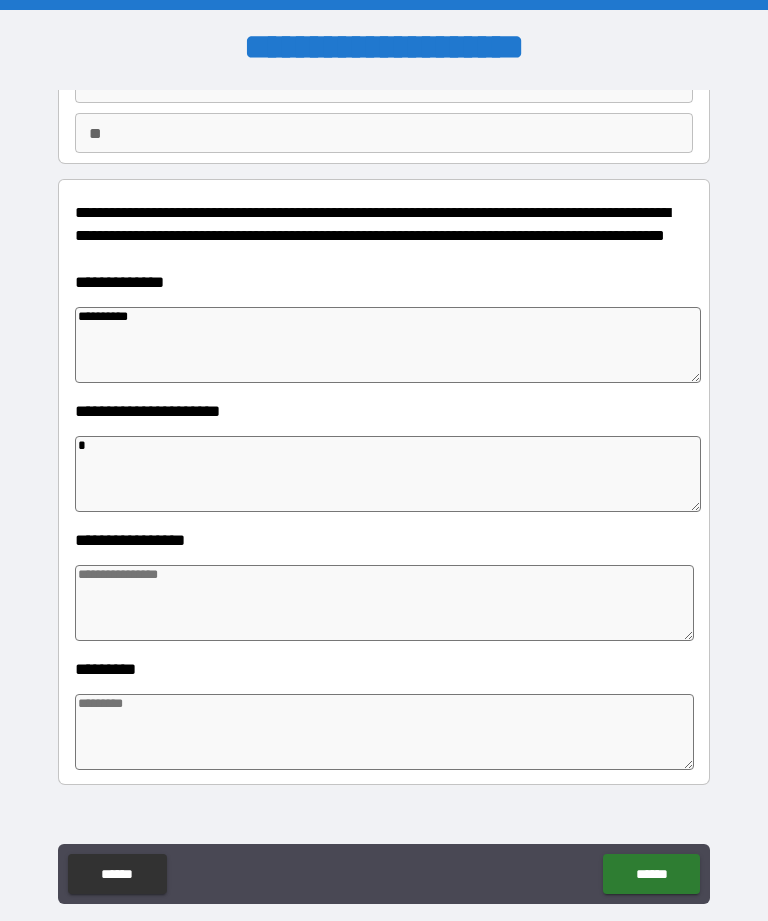 type on "*" 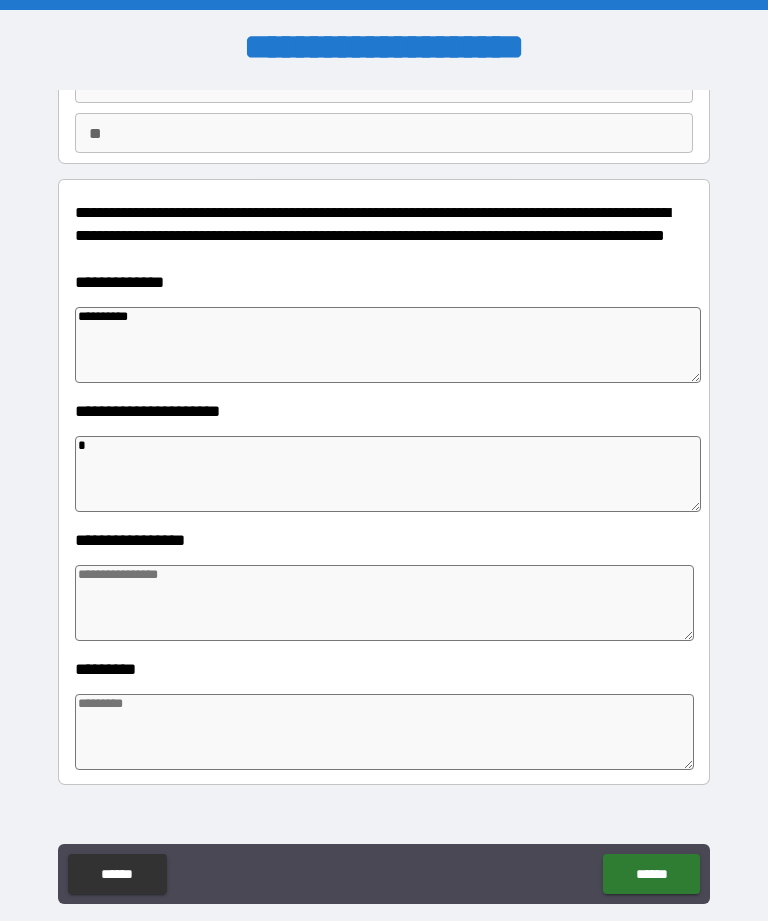 type on "*" 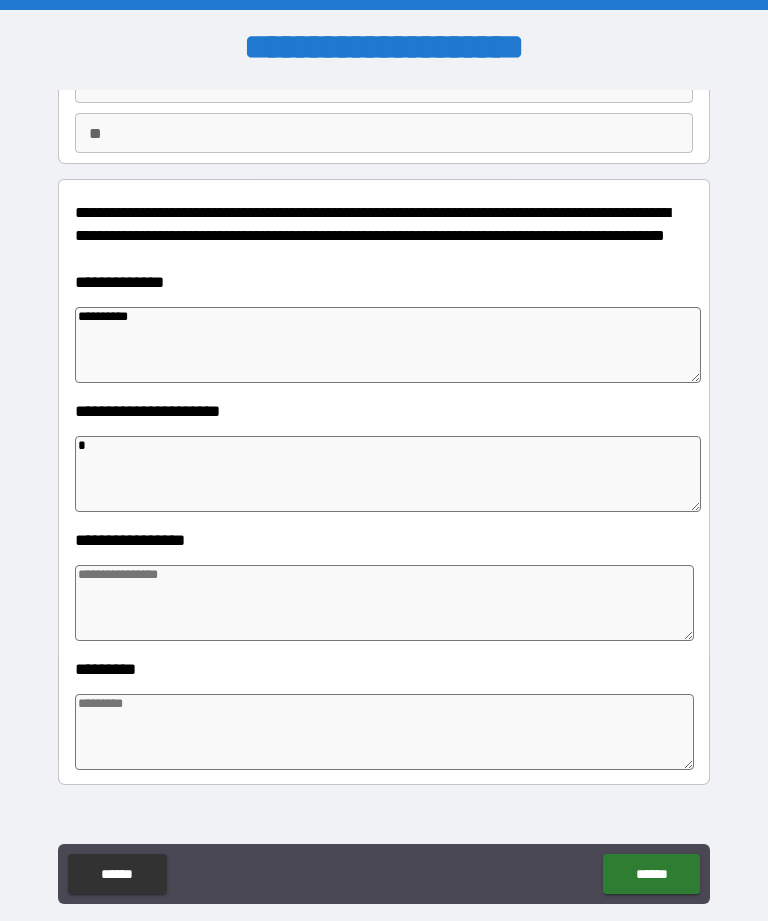 type on "*" 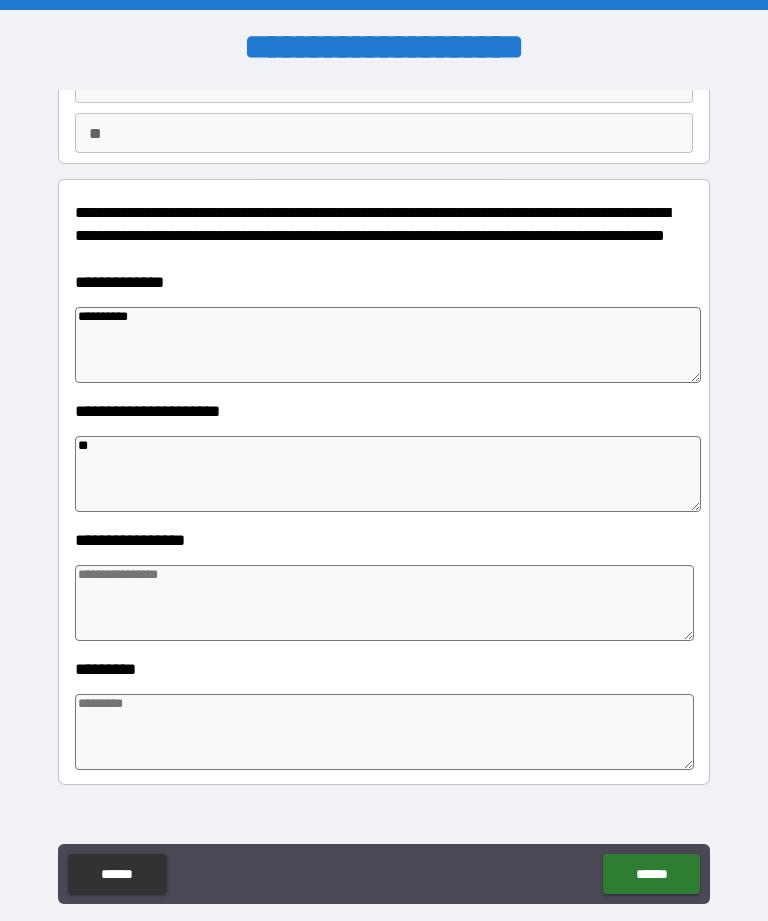 type on "*" 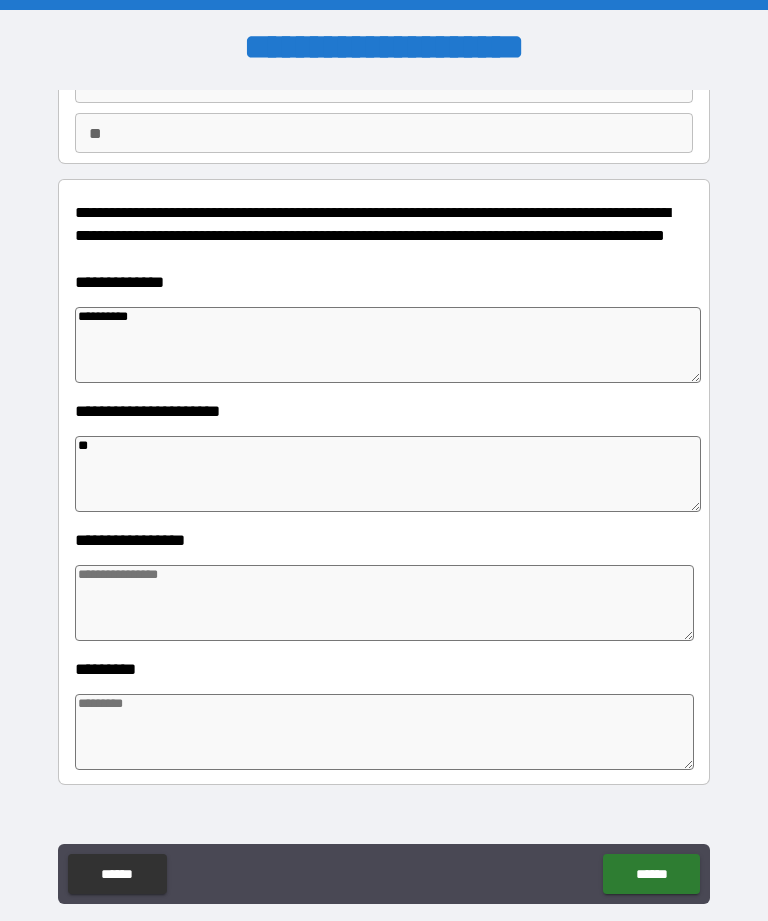 type on "*" 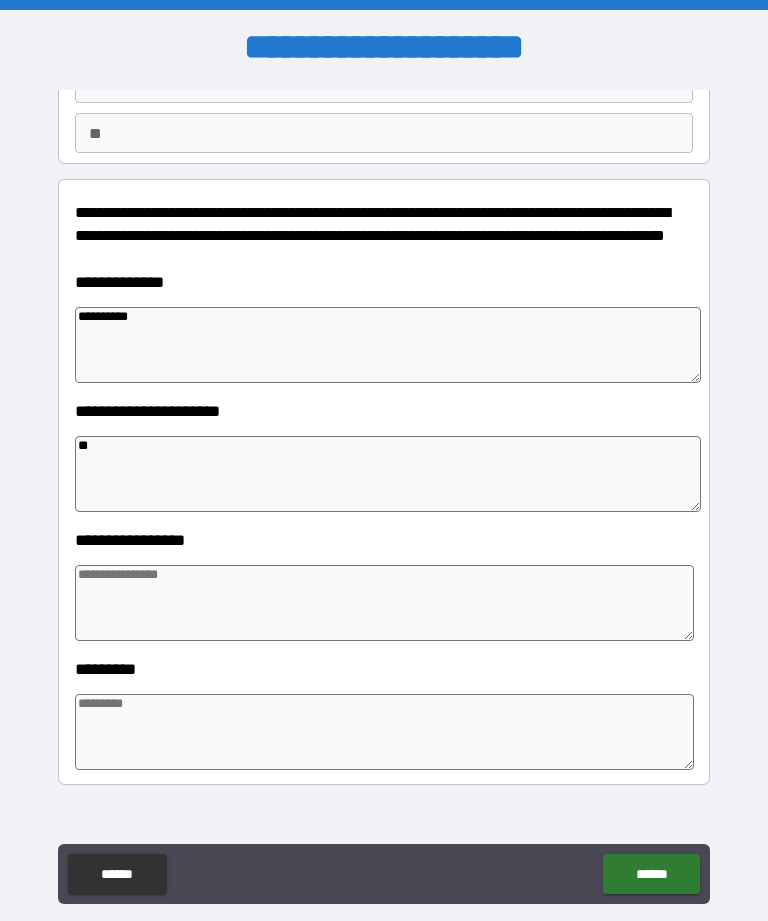 type on "*" 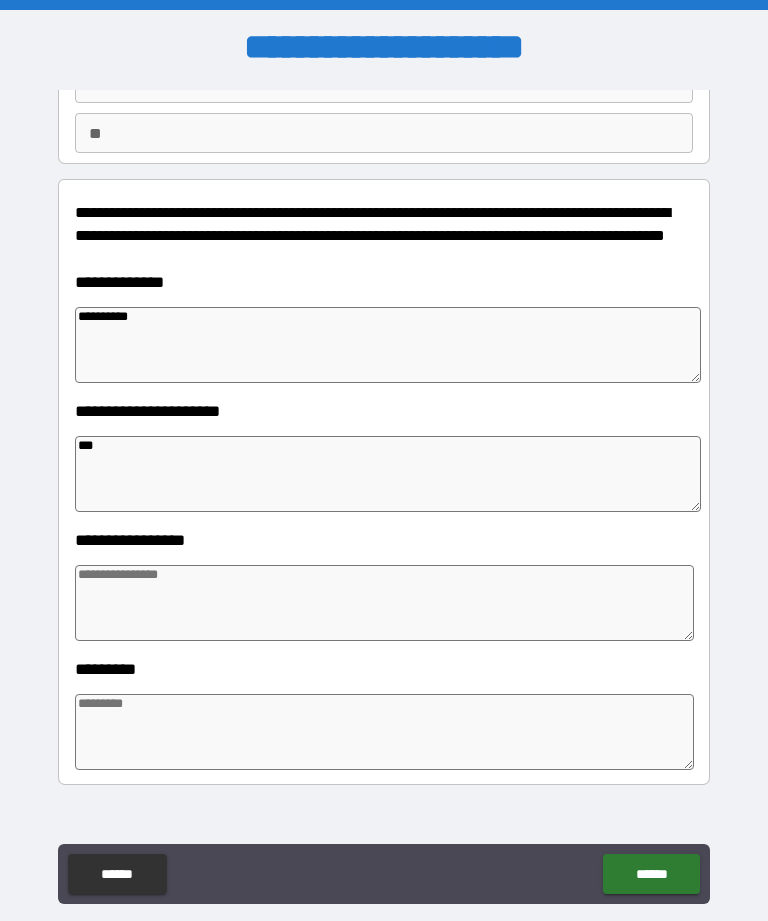 type on "*" 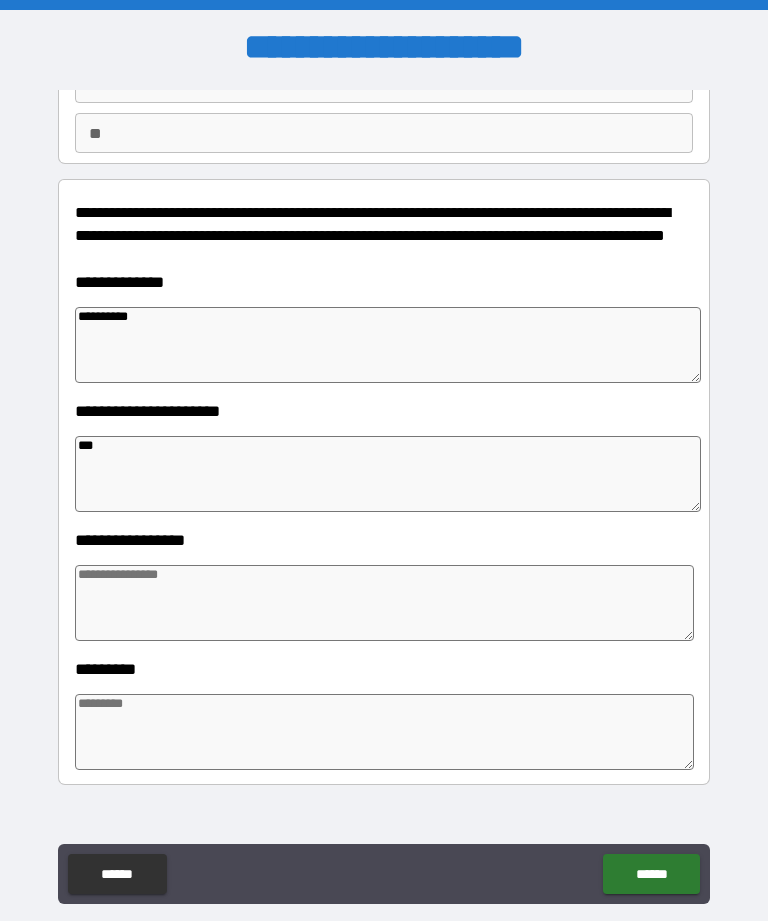 type on "*" 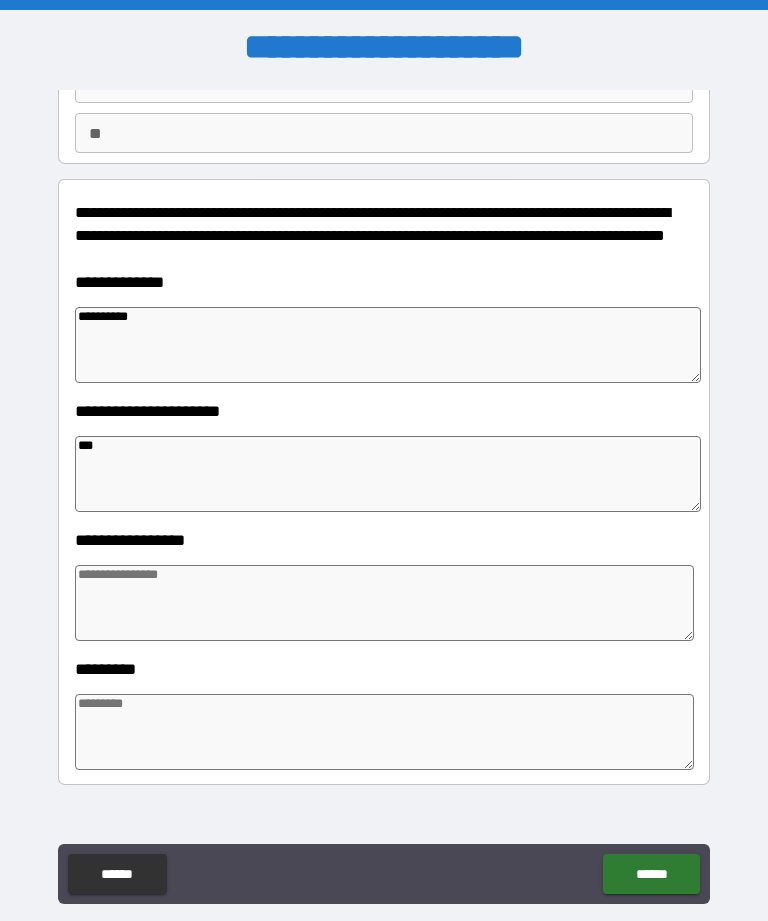 type on "*" 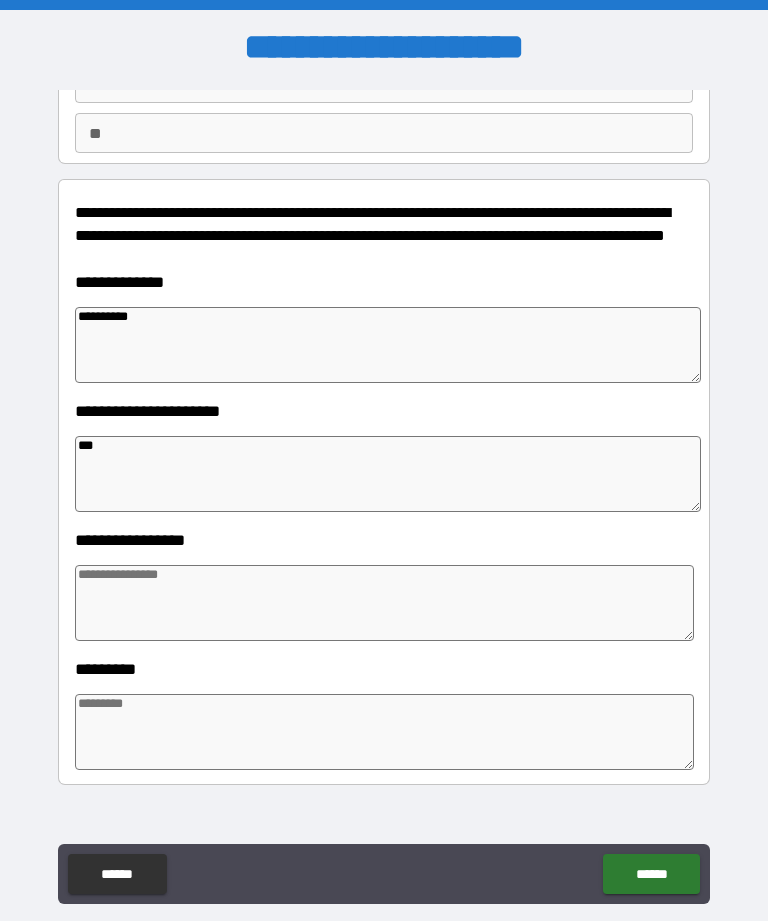 type on "****" 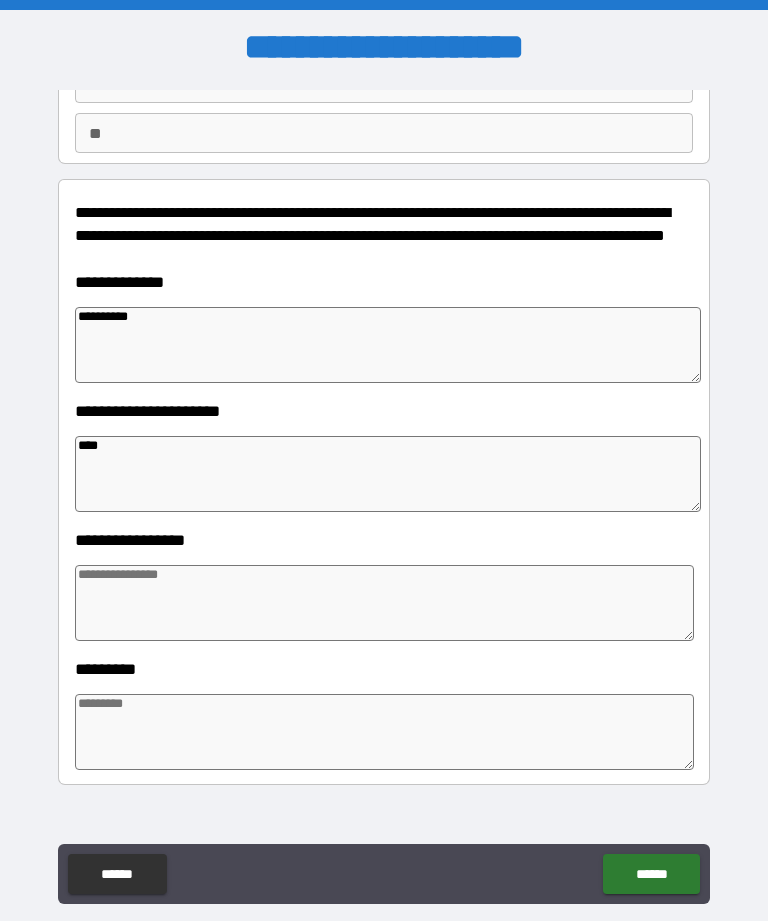 type on "*" 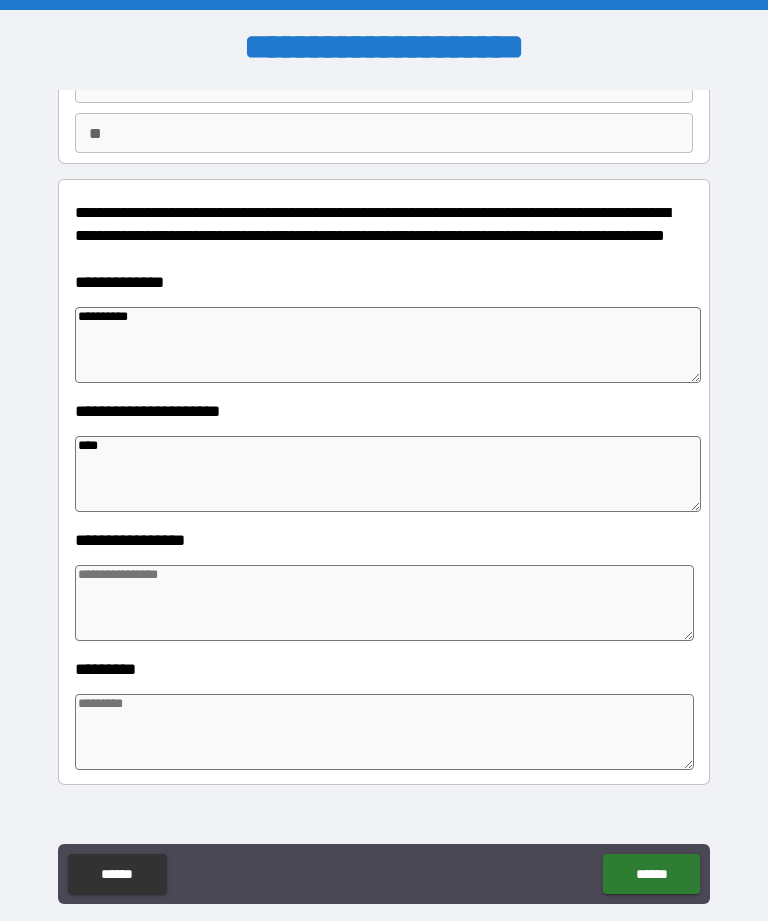 type on "*" 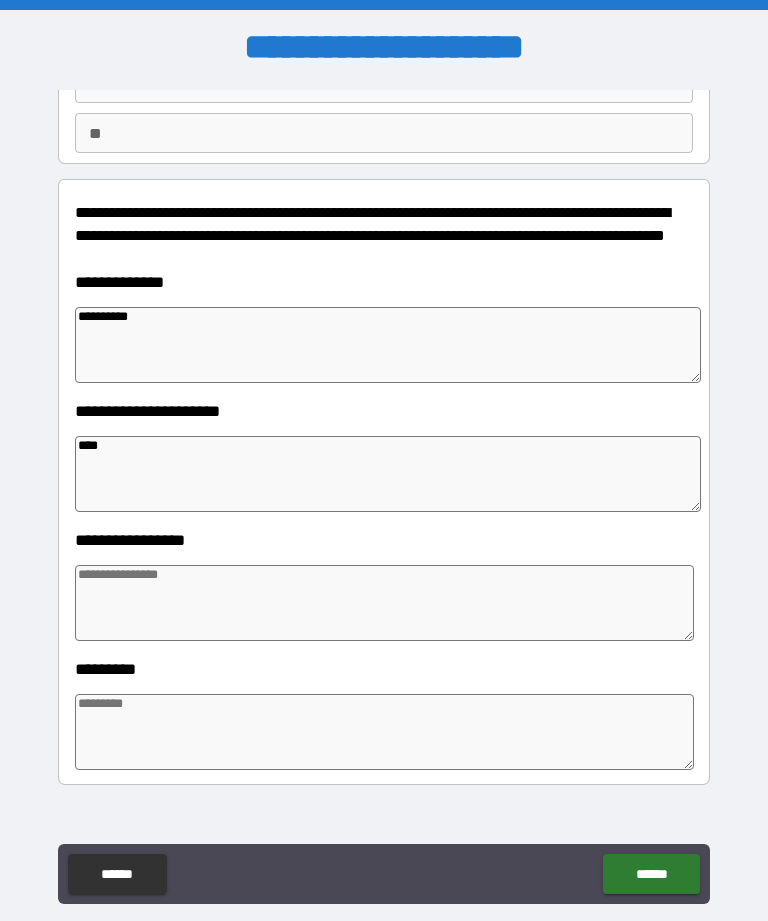 type on "*" 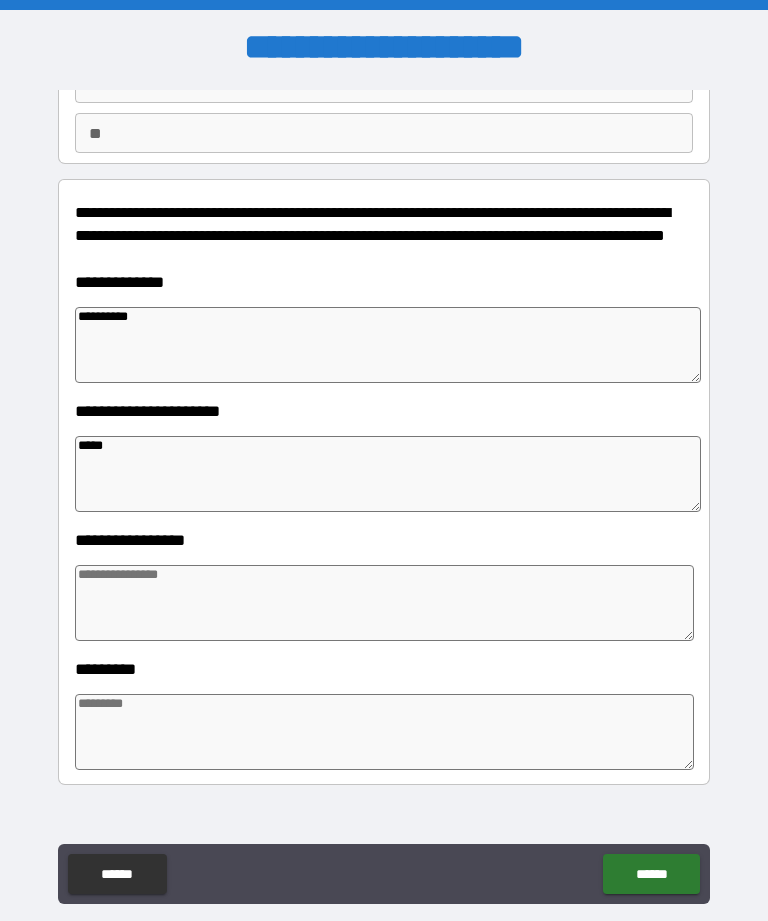 type on "*" 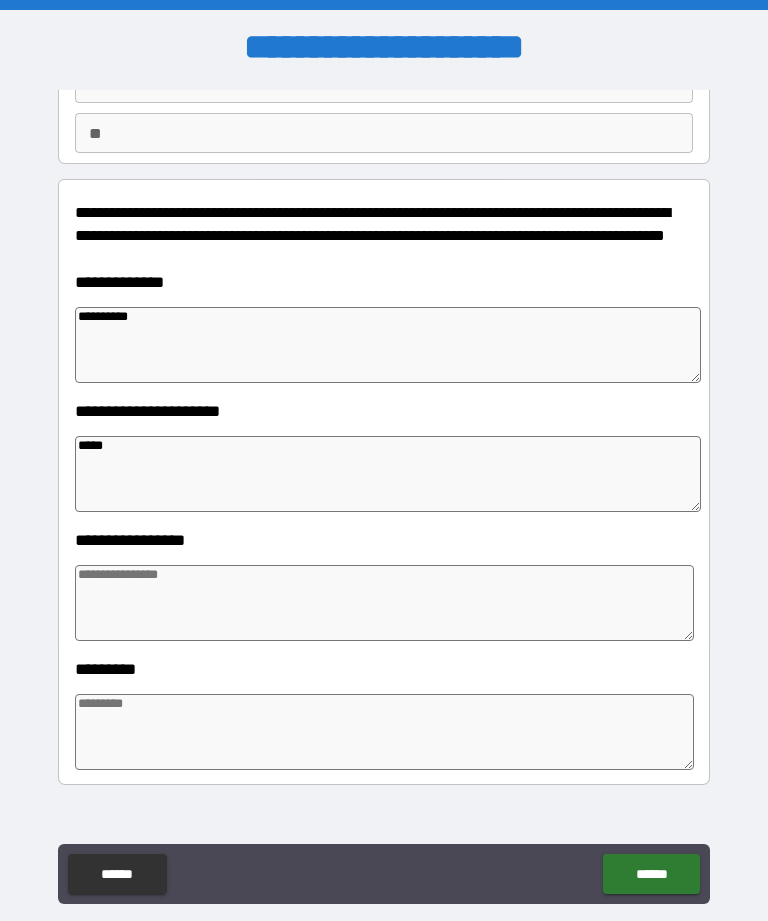 type on "******" 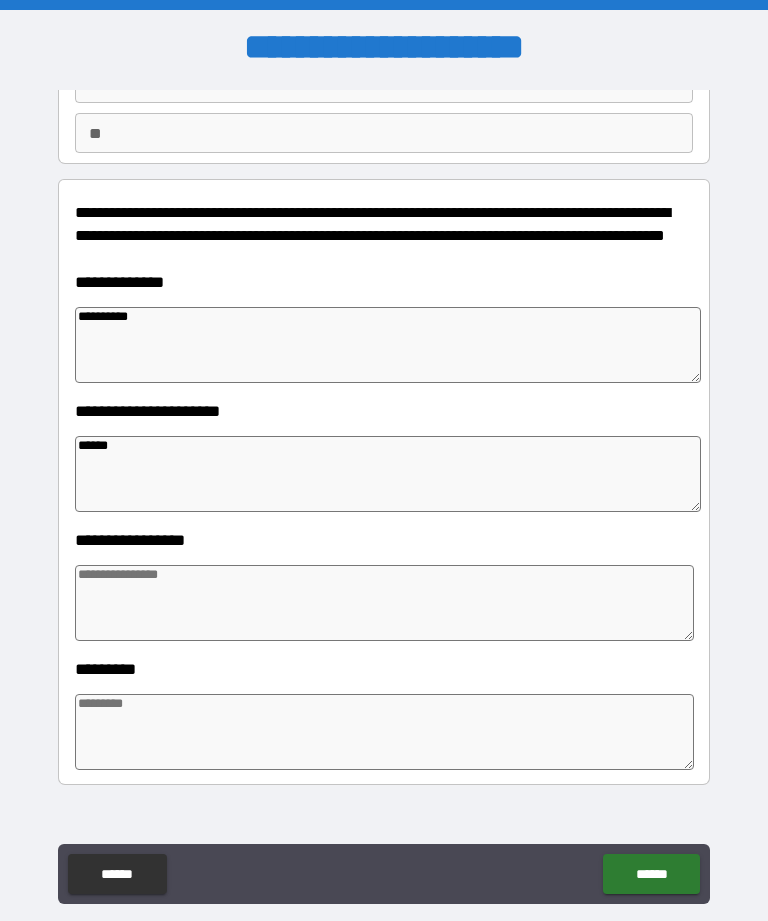 type on "*" 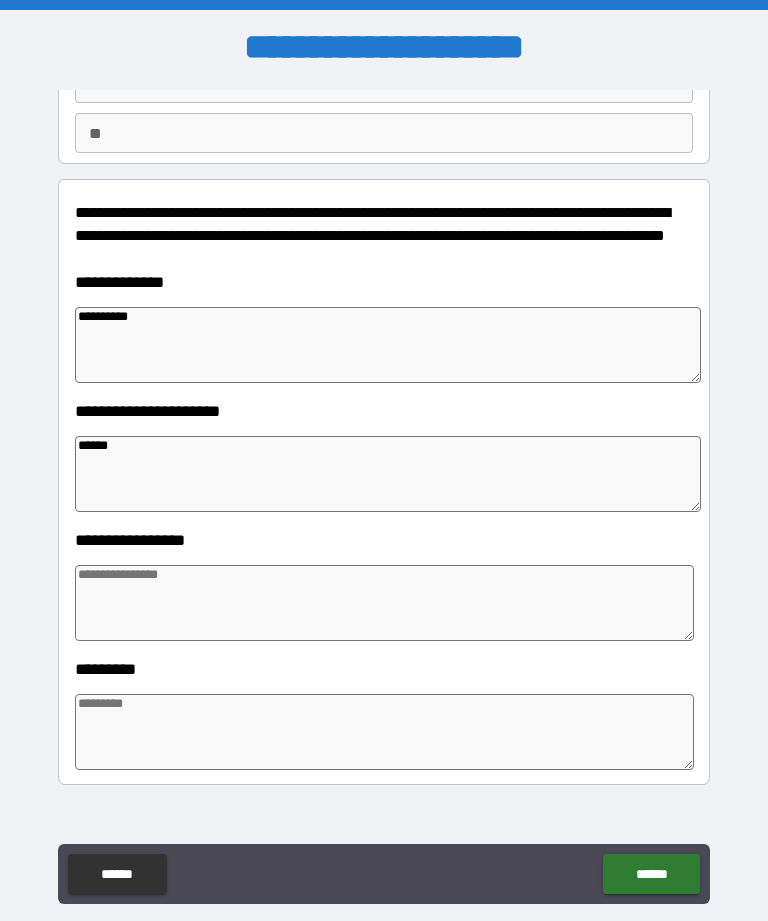 type on "*" 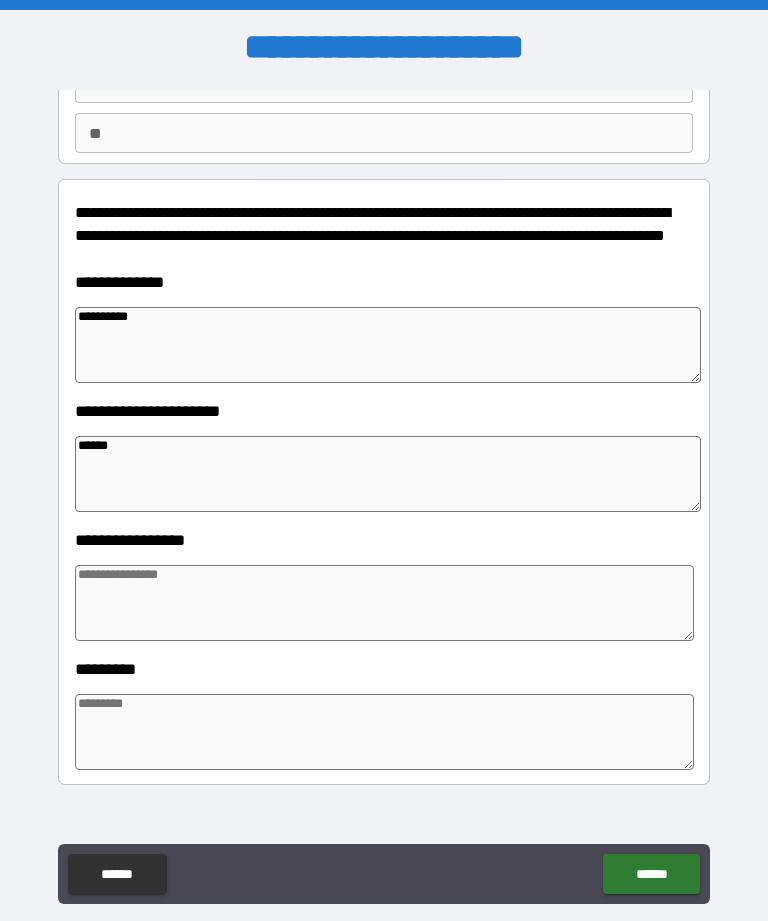 type on "*" 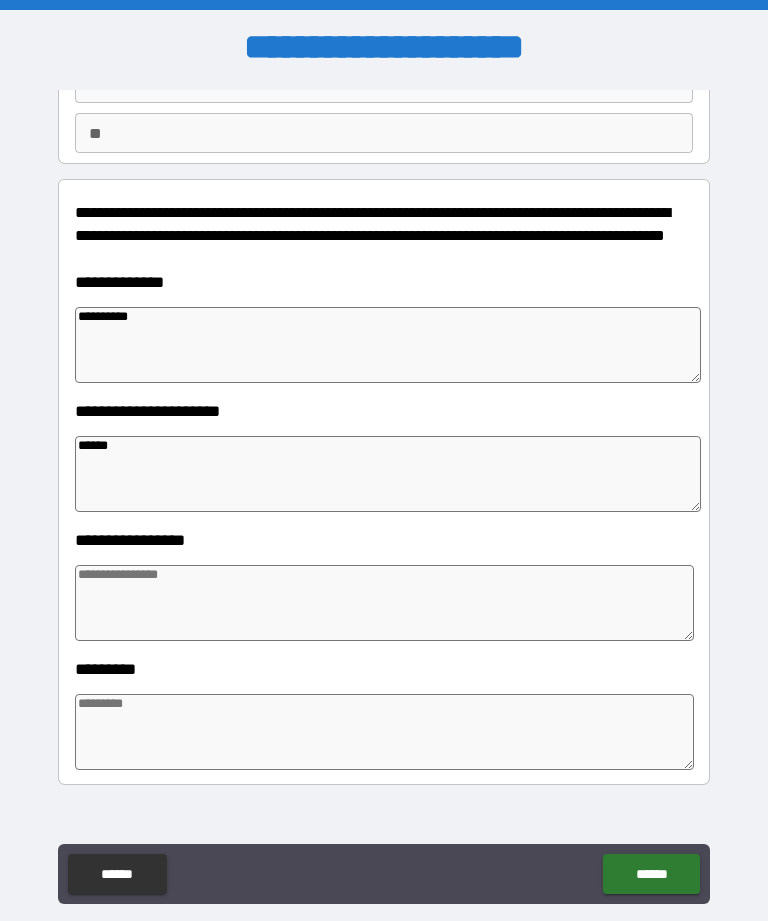 type on "*******" 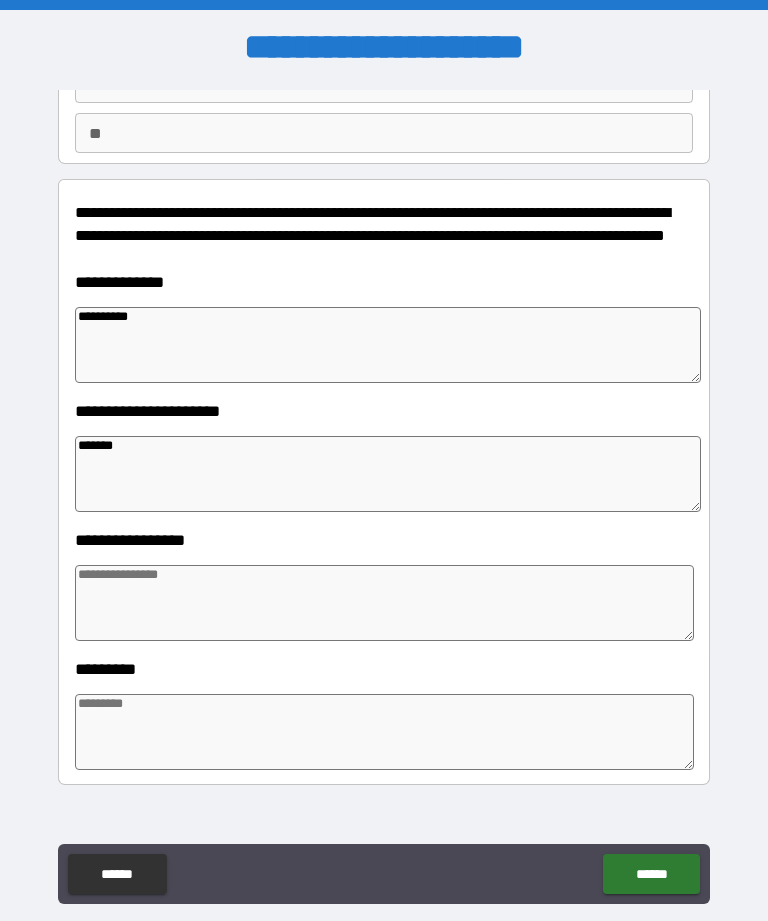 type on "*" 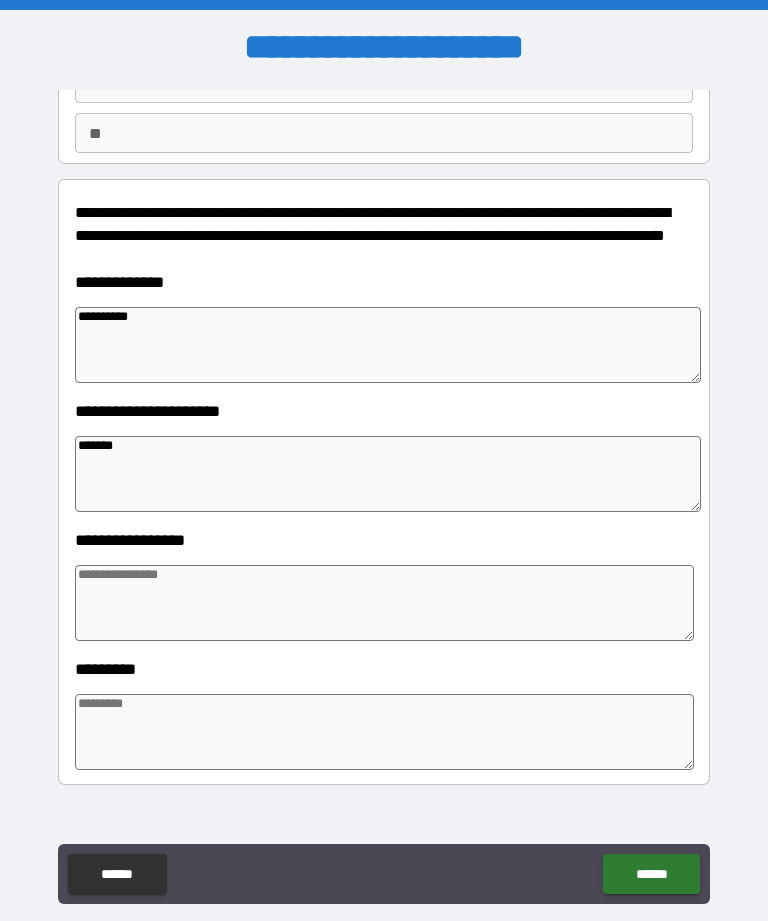 type on "*" 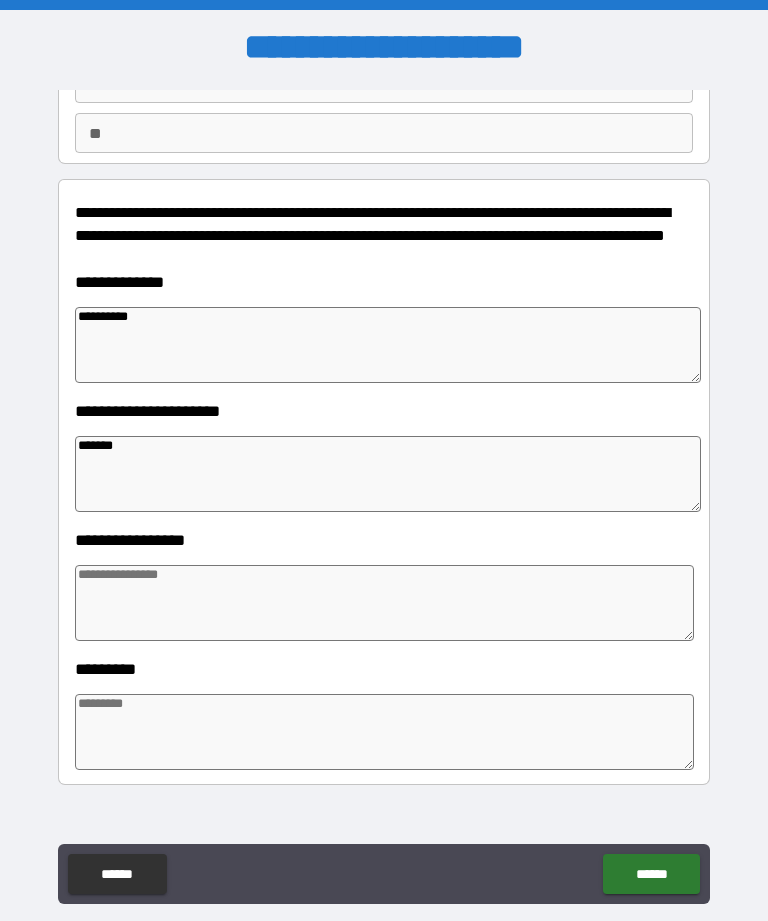 type on "*" 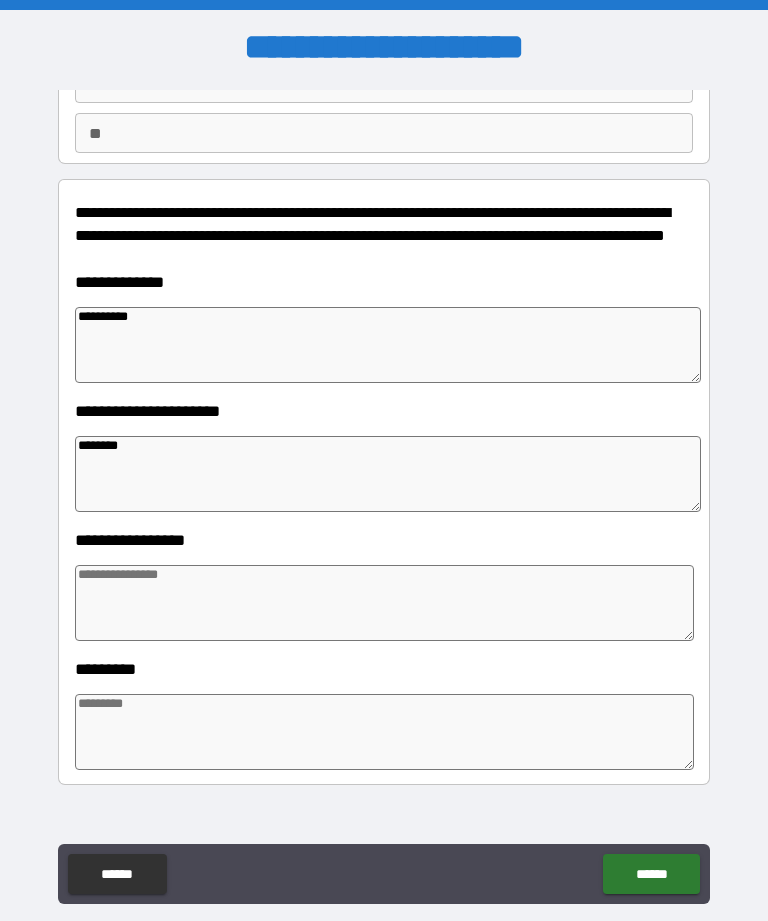 type on "*" 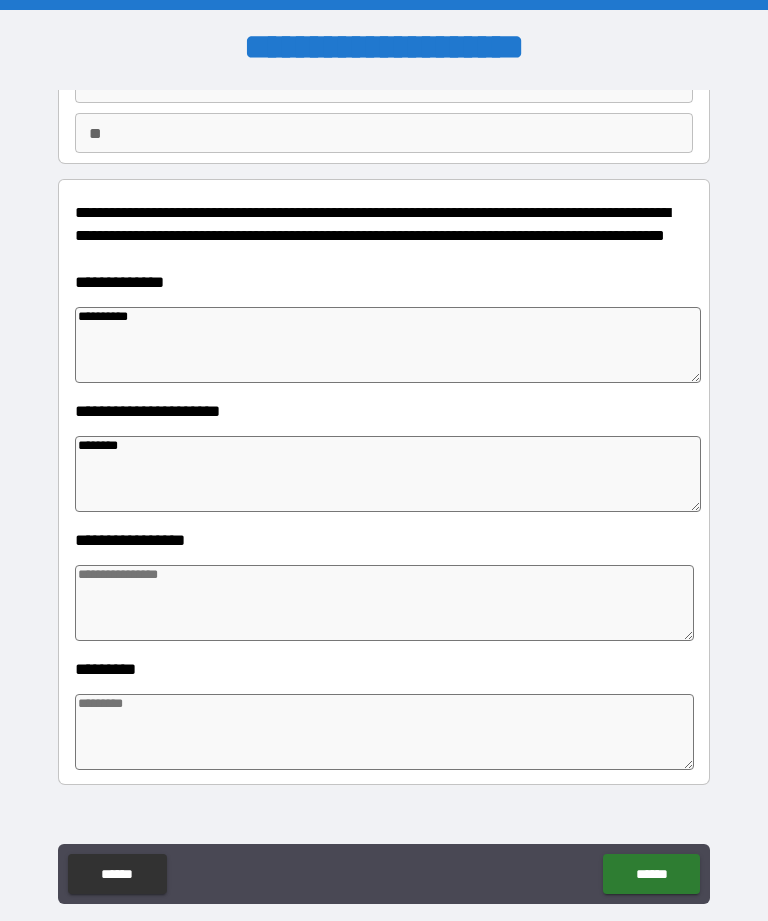 type on "*" 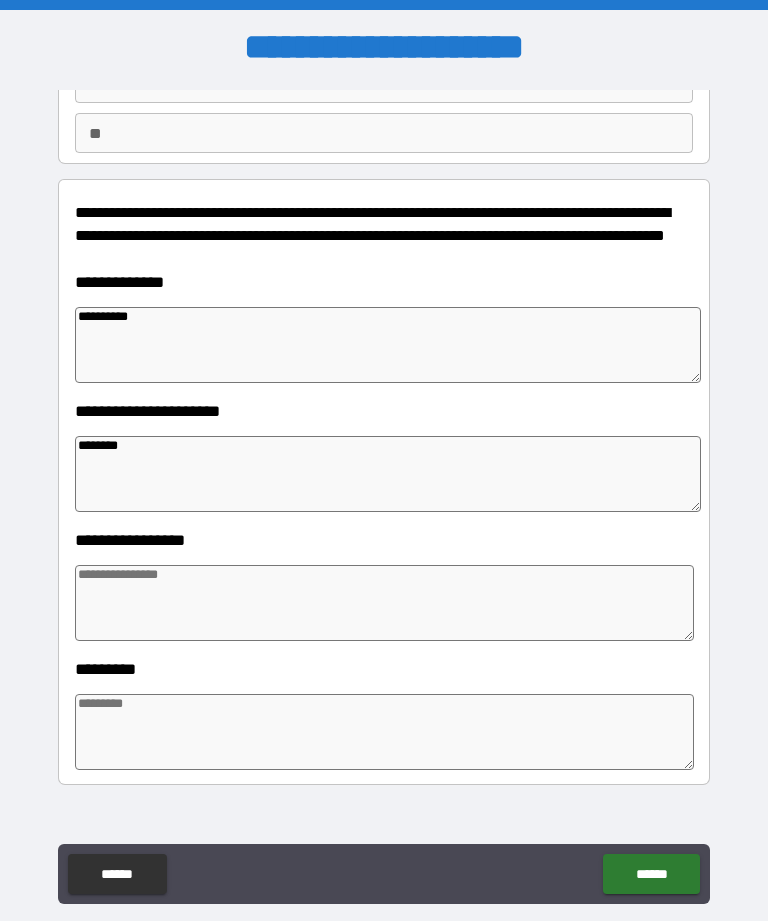 type on "*" 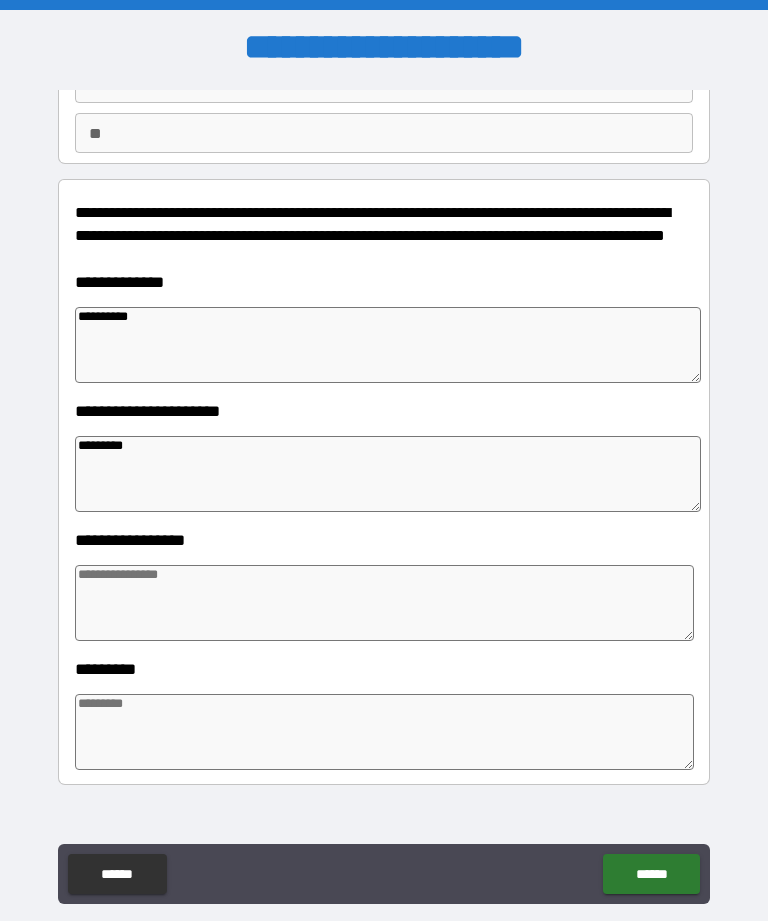 type on "*" 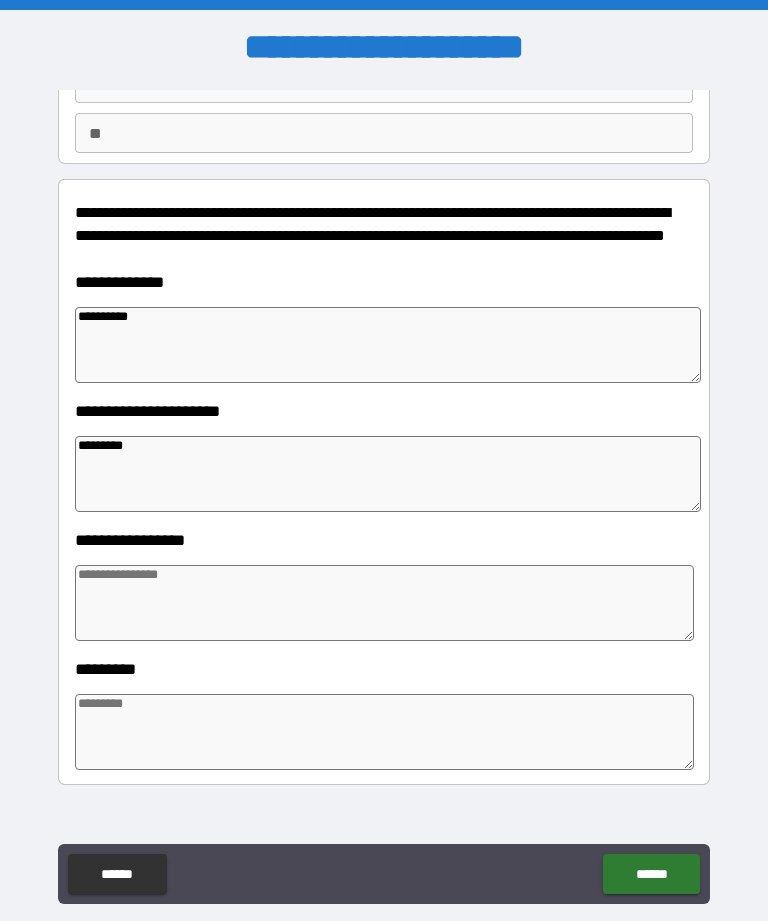 type on "**********" 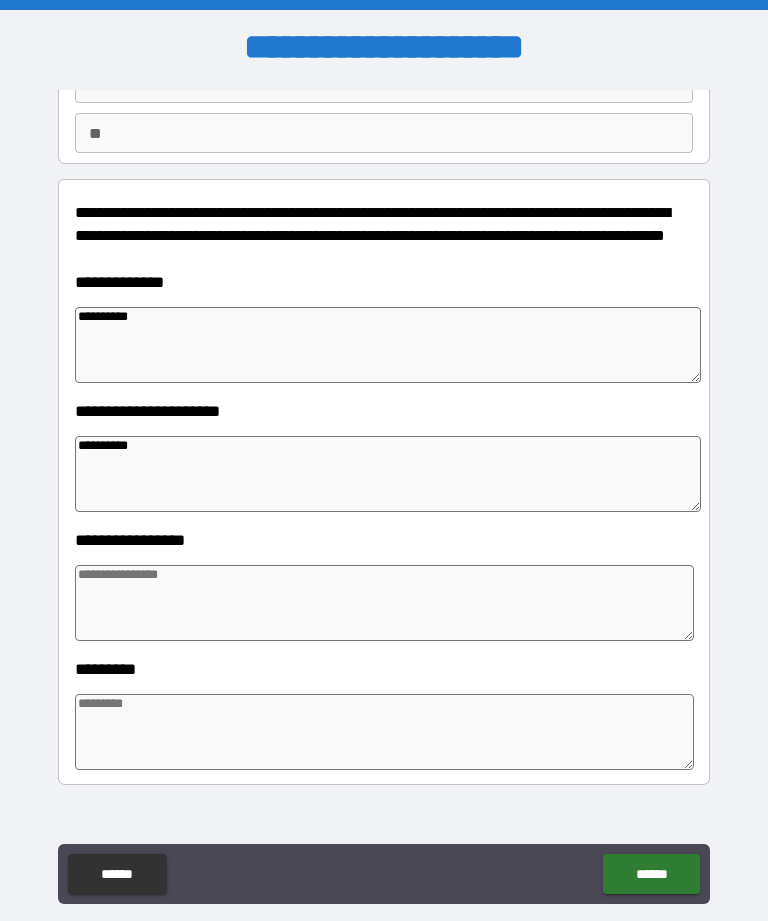 type on "*" 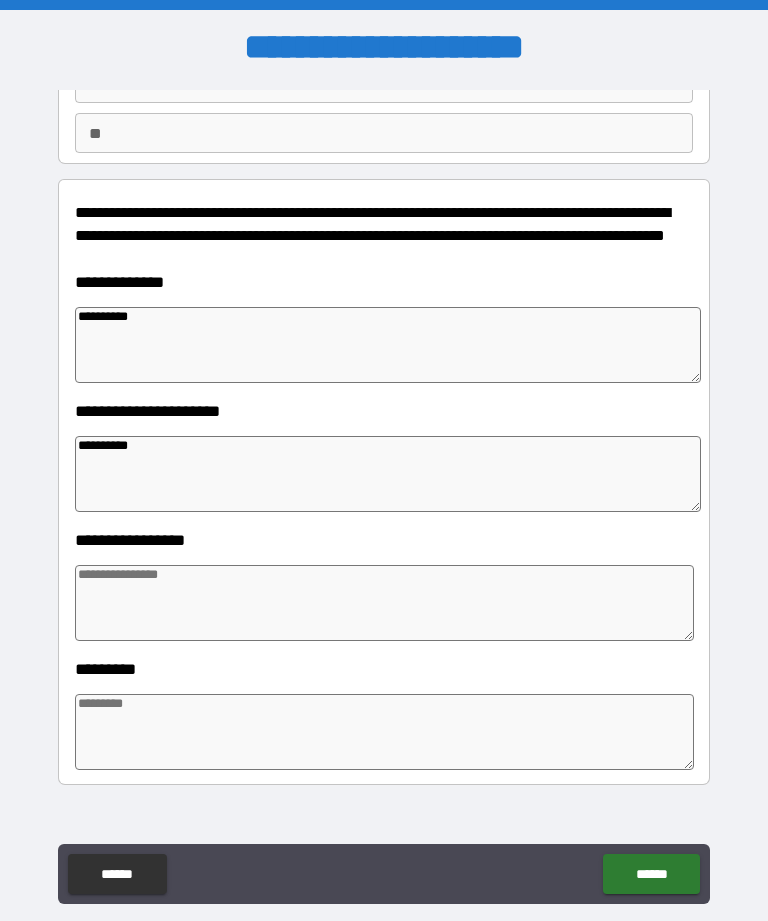 type on "*" 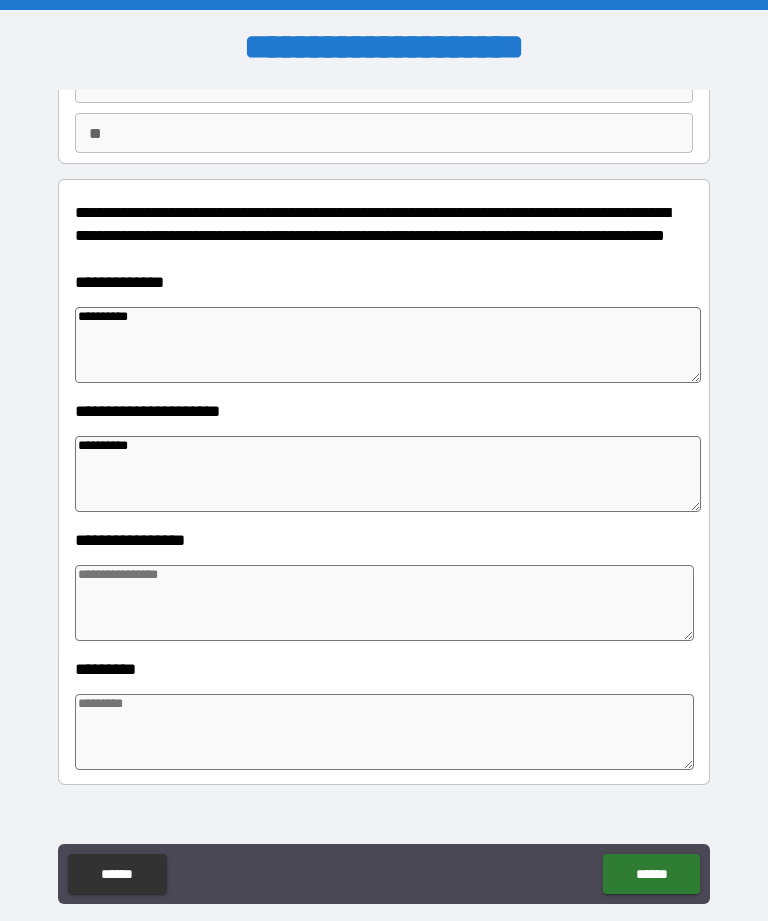 type on "*" 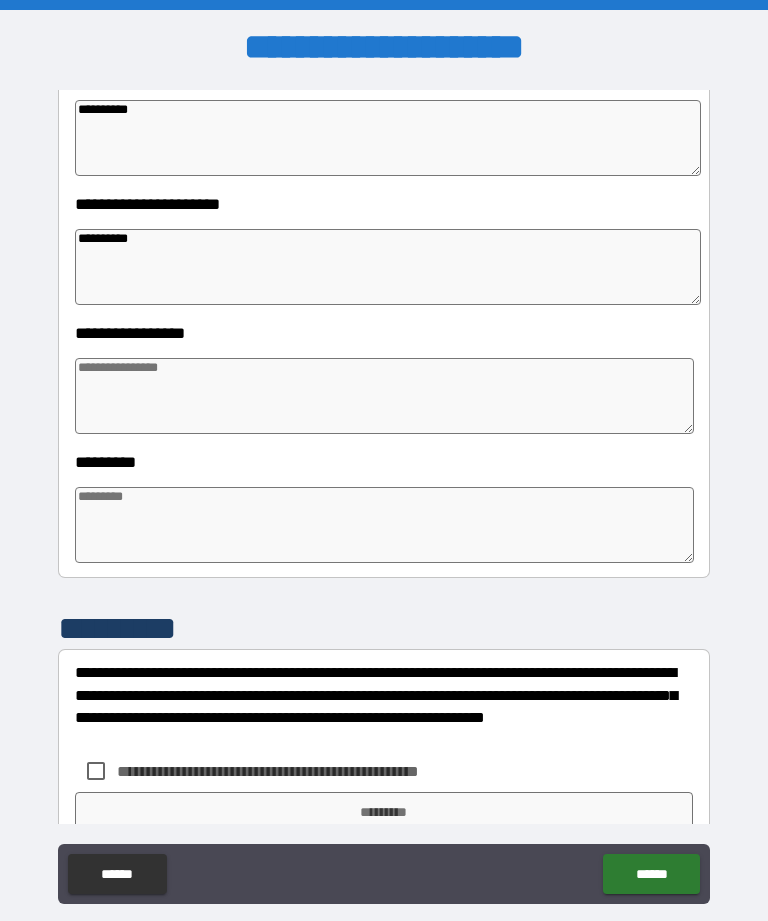 scroll, scrollTop: 384, scrollLeft: 0, axis: vertical 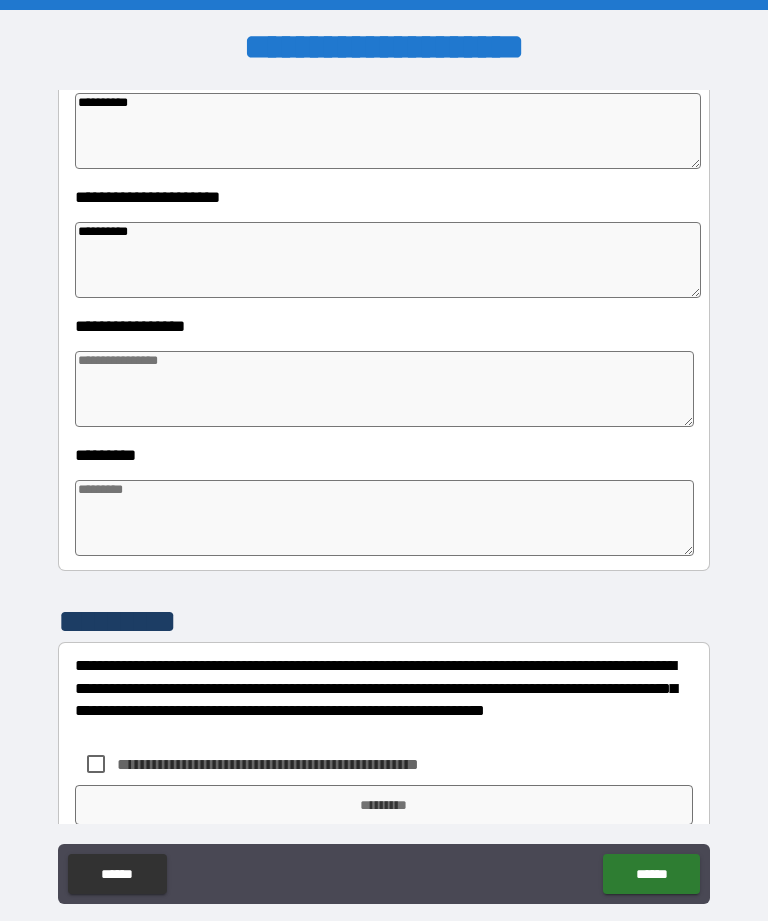 type on "**********" 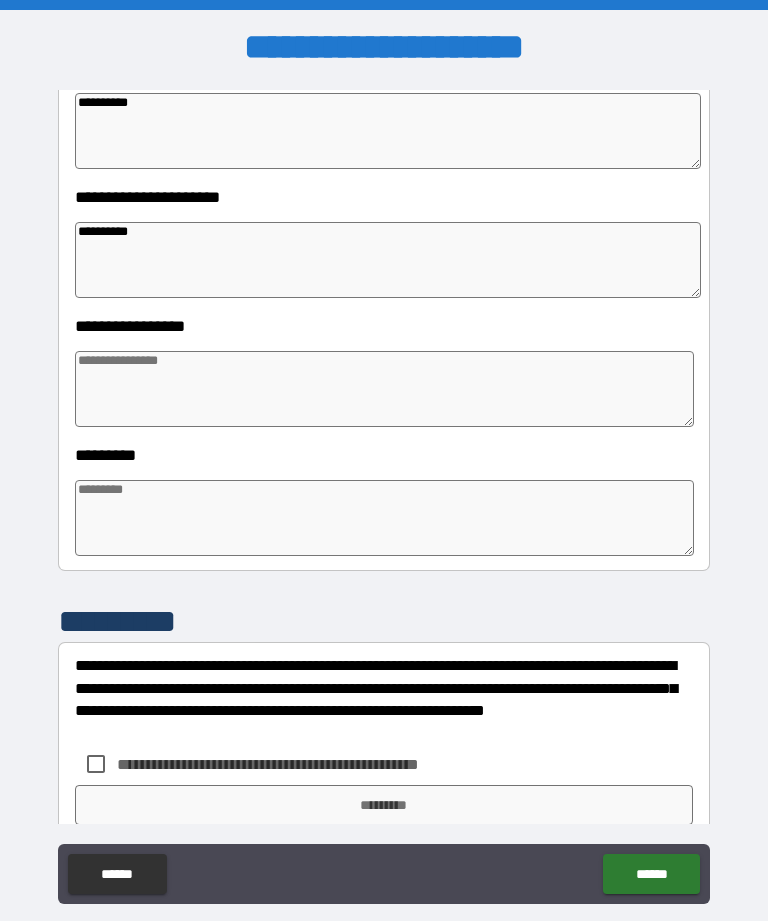 type on "*" 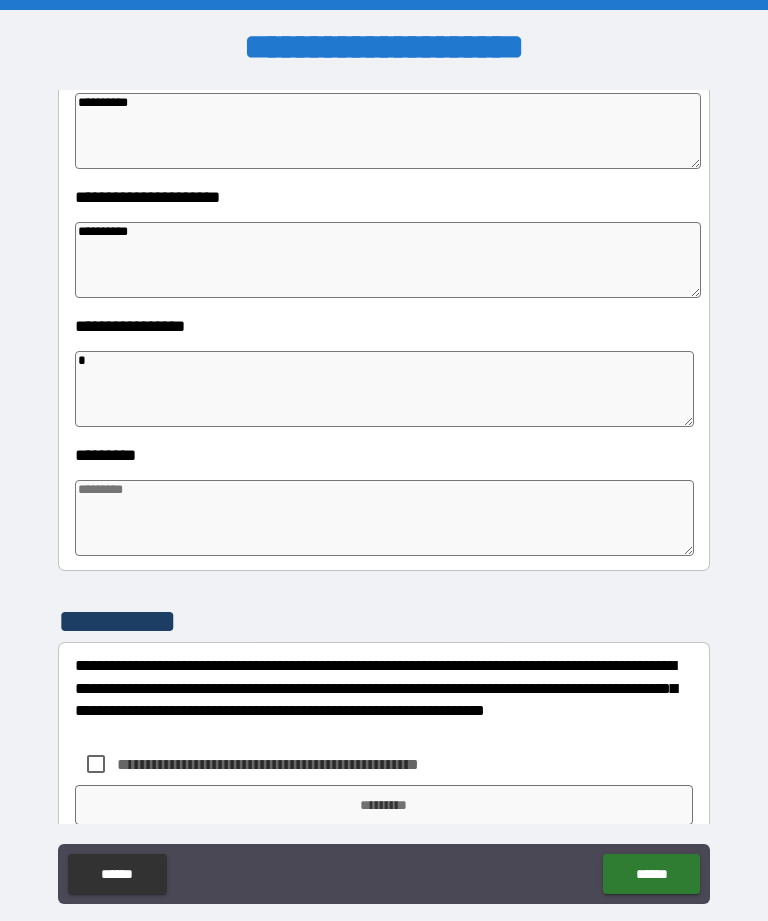 type on "*" 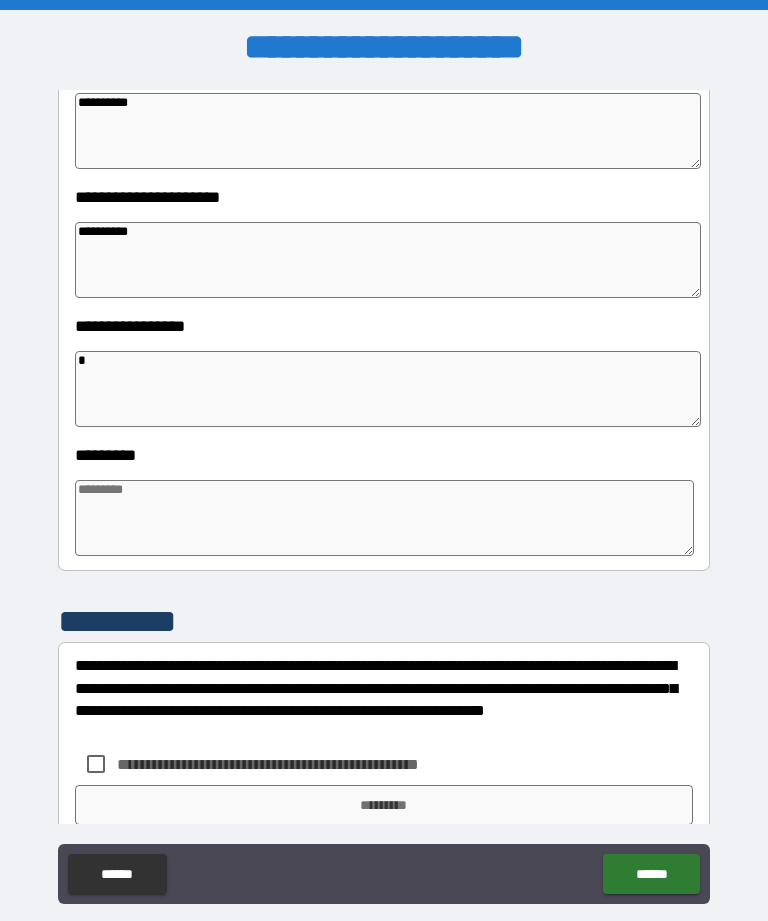 type on "*" 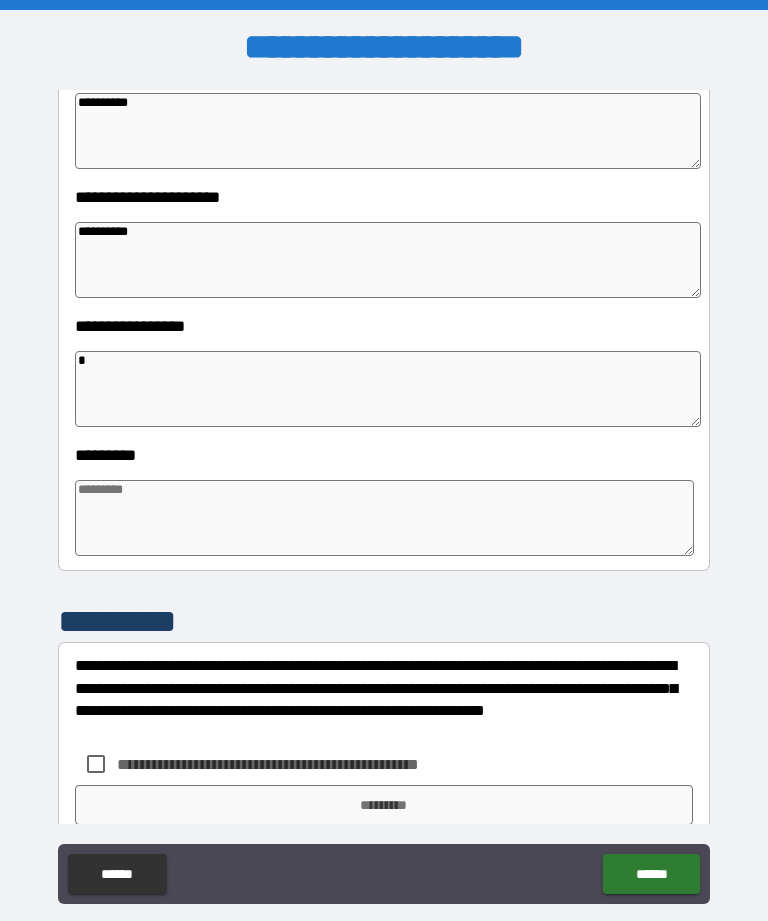 type on "*" 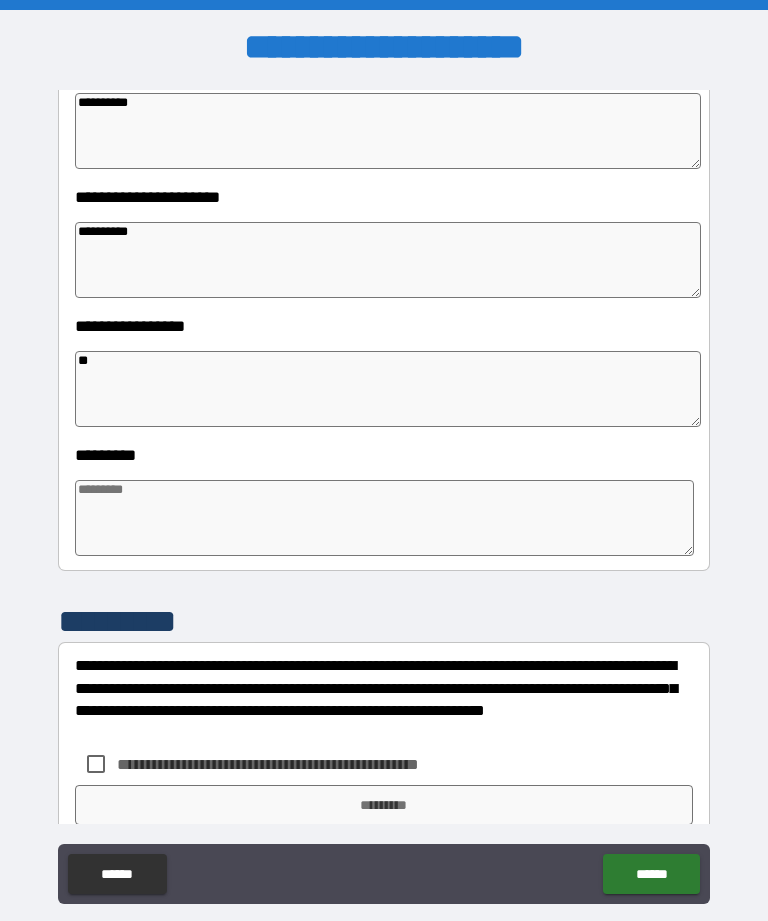 type on "*" 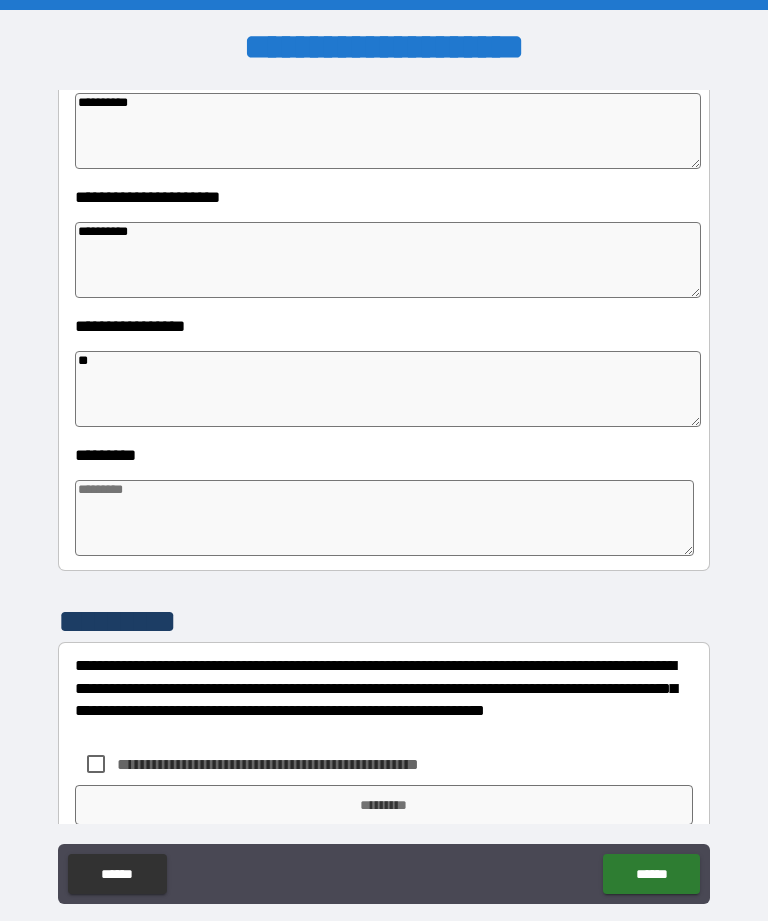 type on "***" 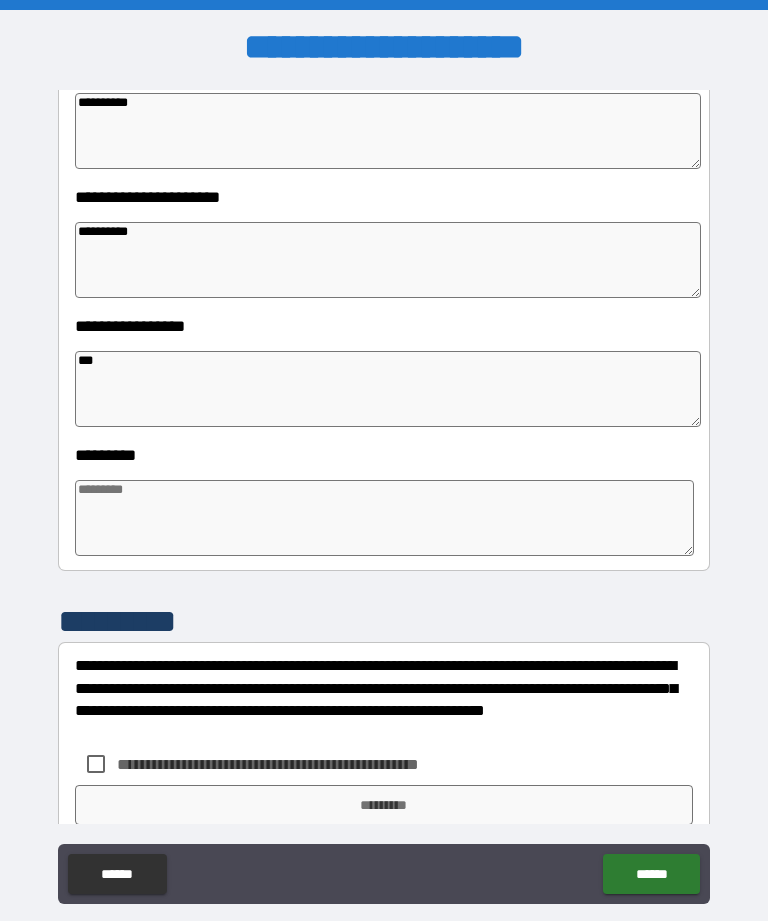 type on "*" 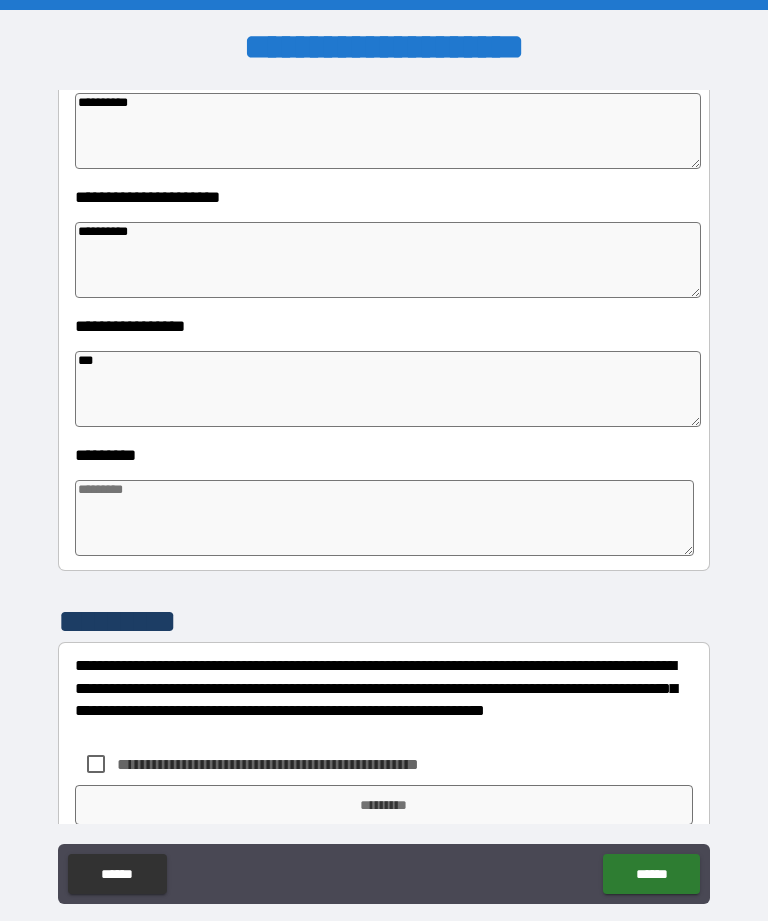 type on "*" 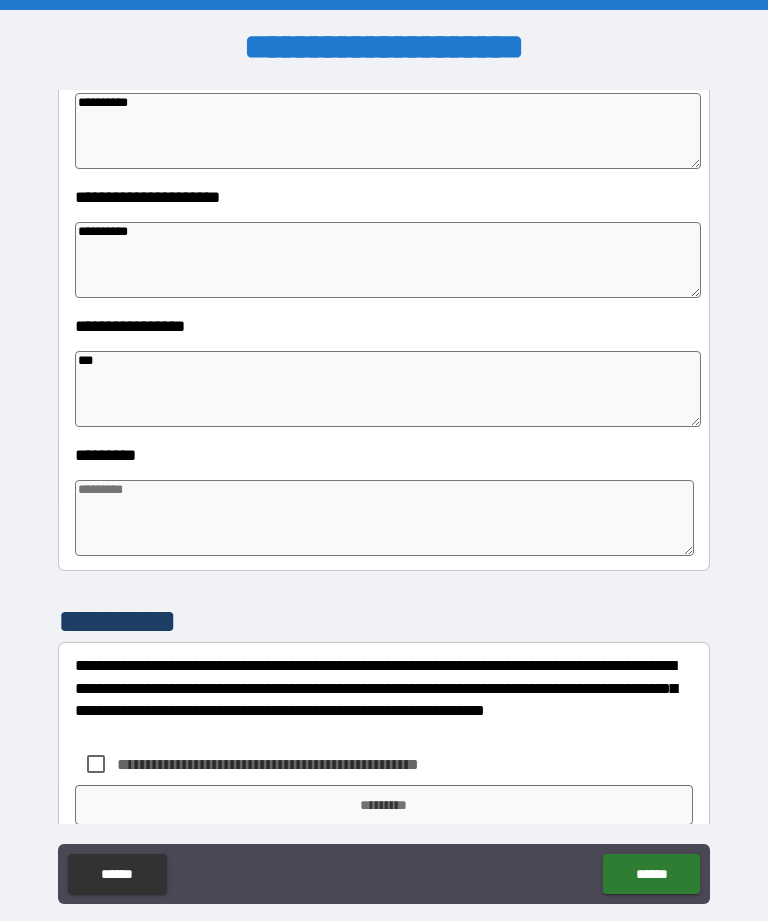 type on "*" 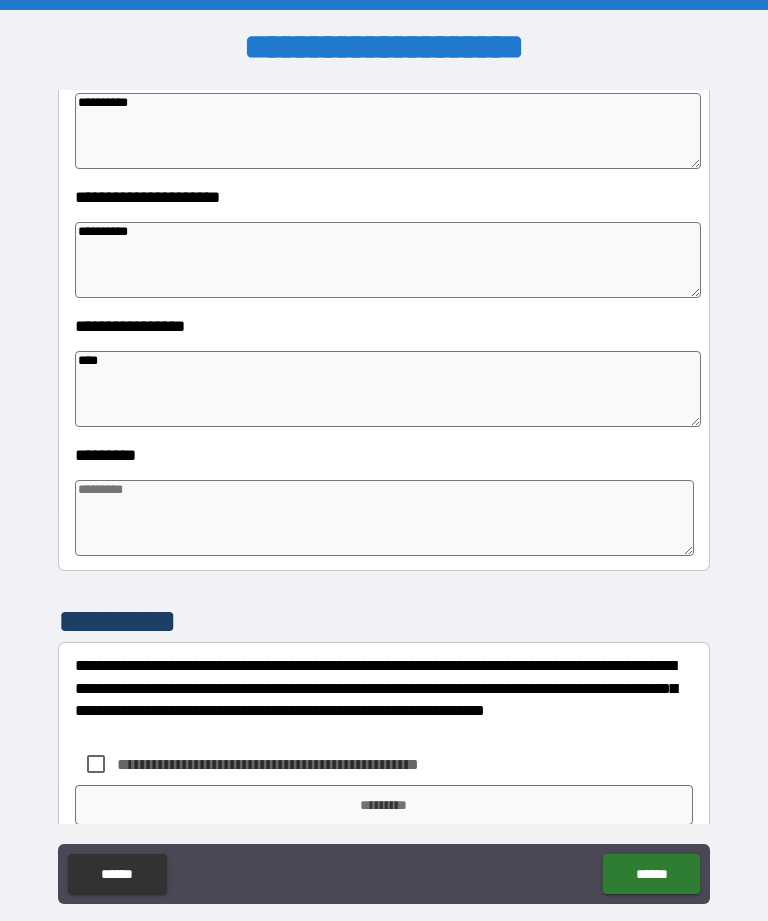type on "*" 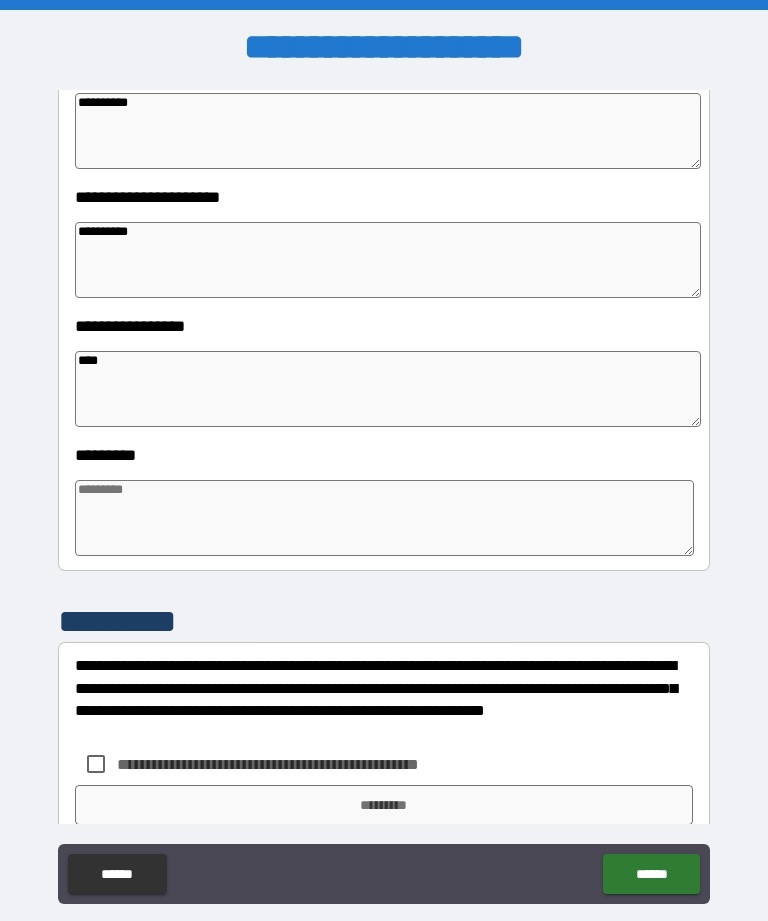 type on "****" 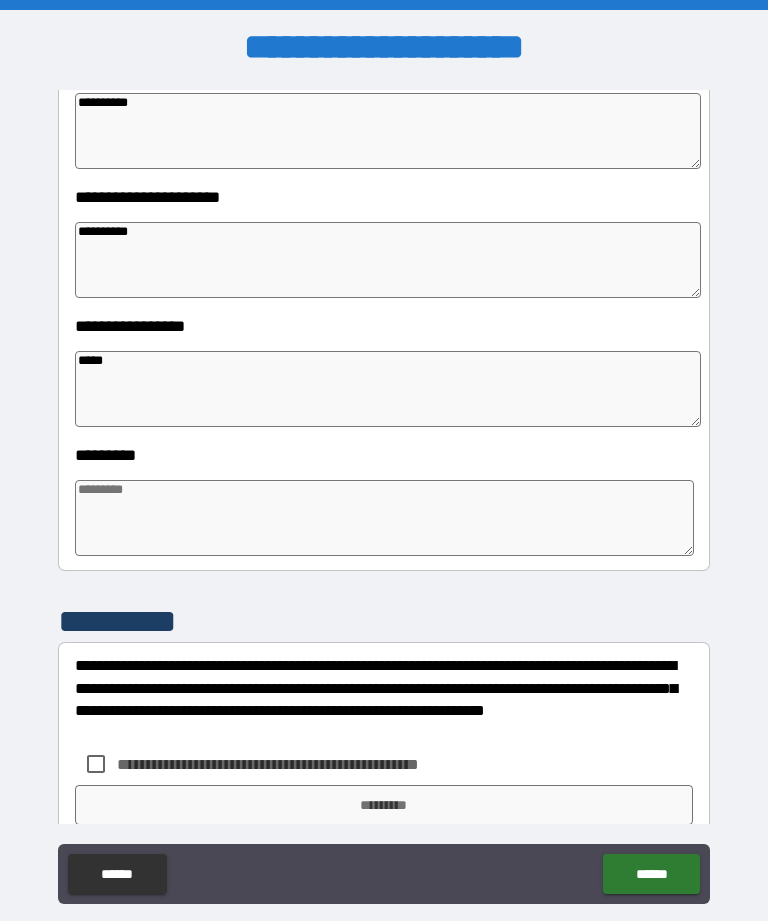 type on "*" 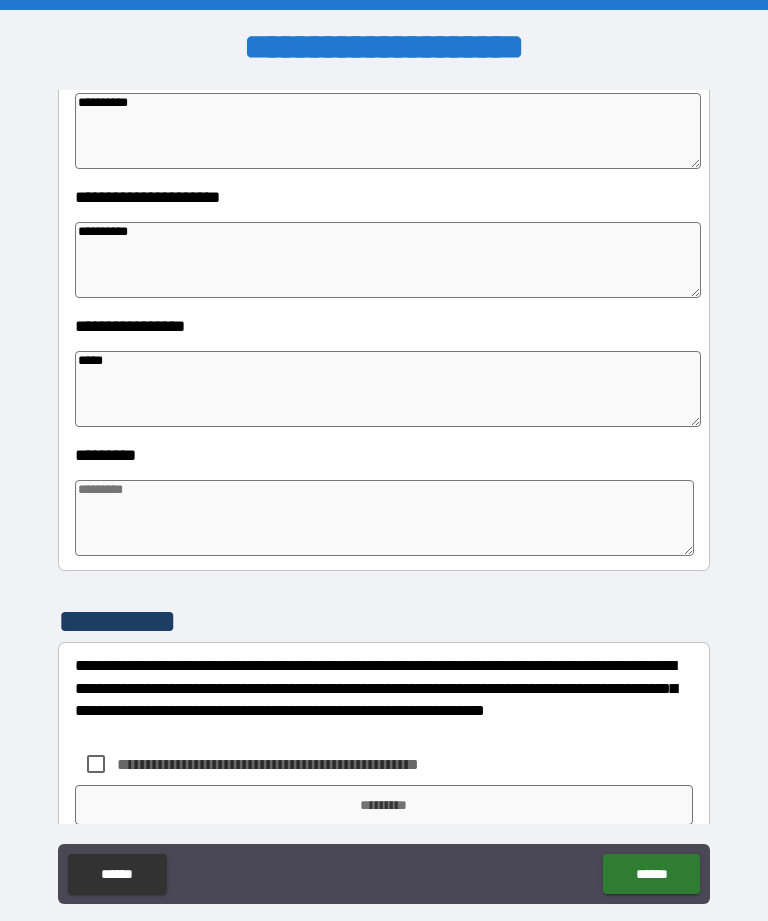 type on "*" 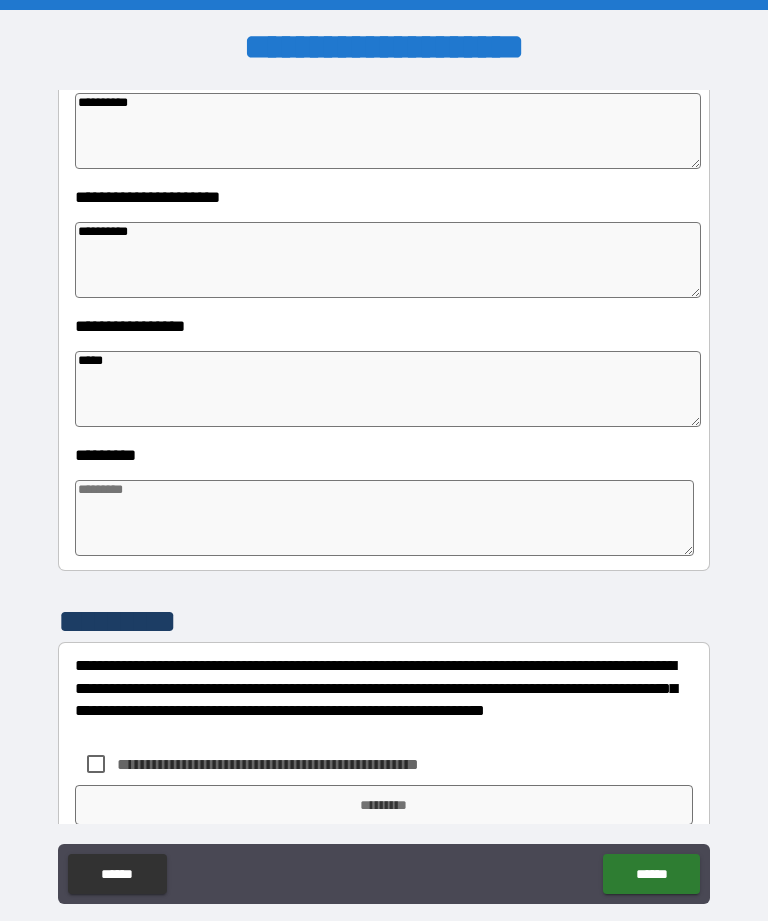 type on "*" 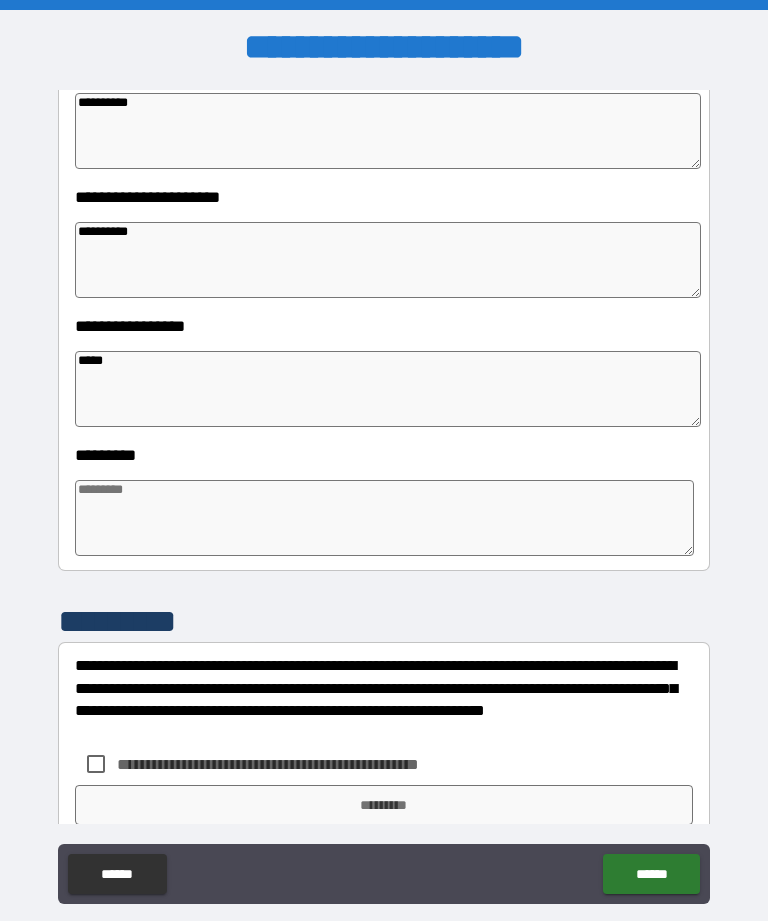 type on "*" 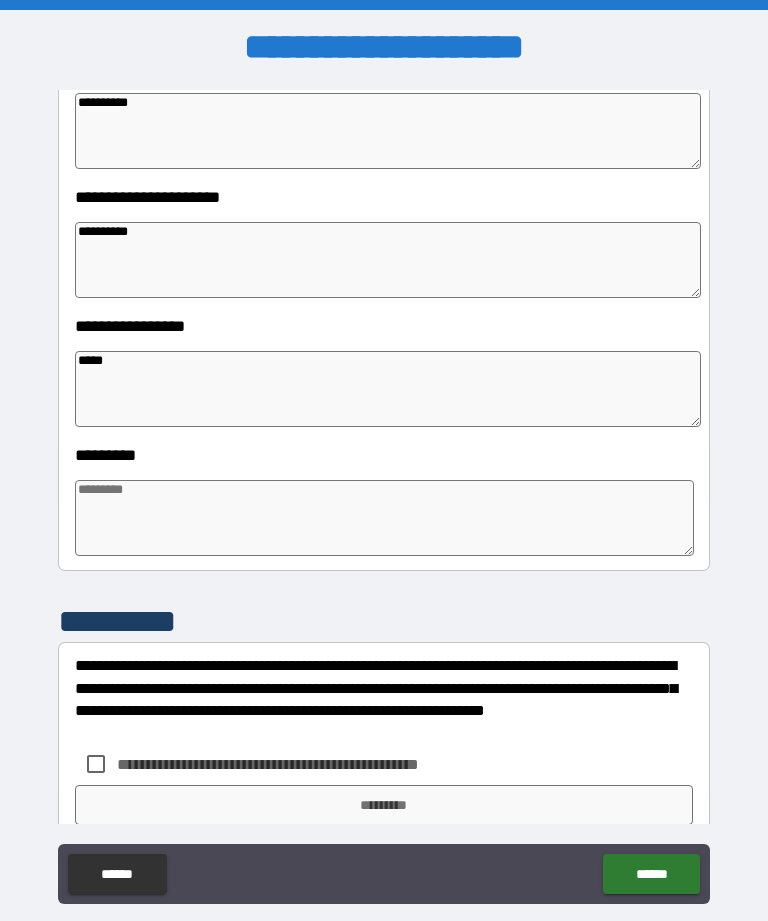 type on "*" 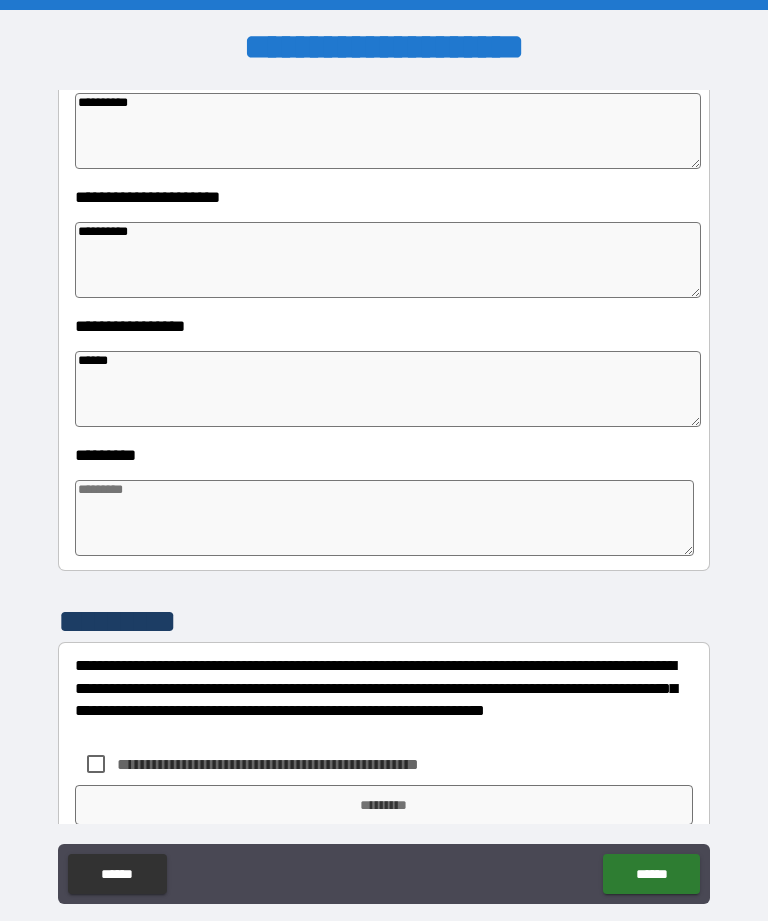 type on "*" 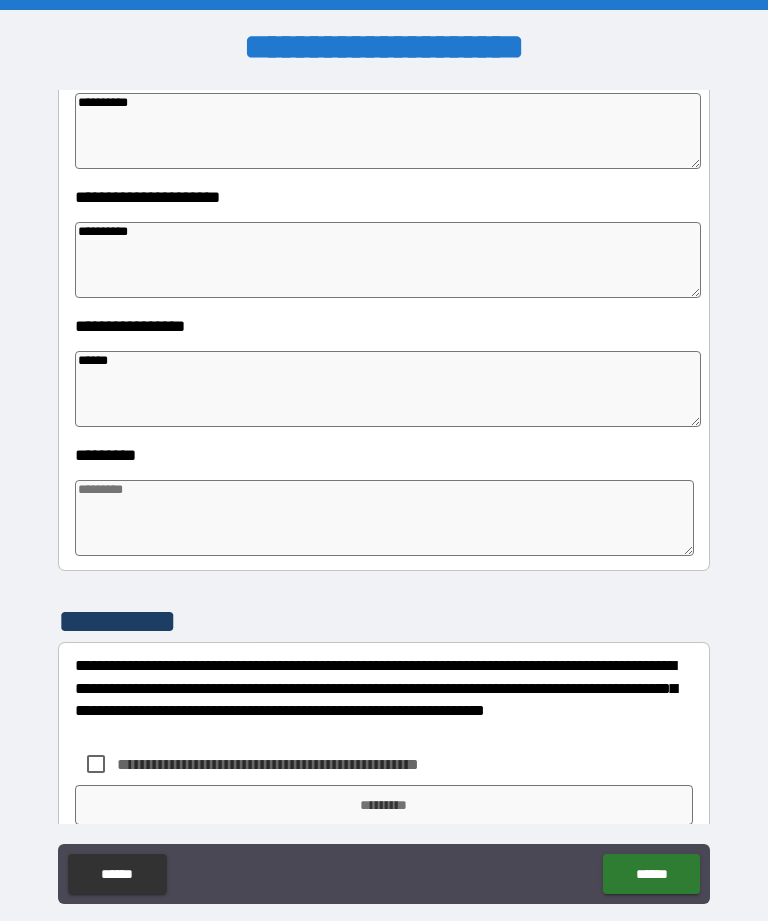 type on "*" 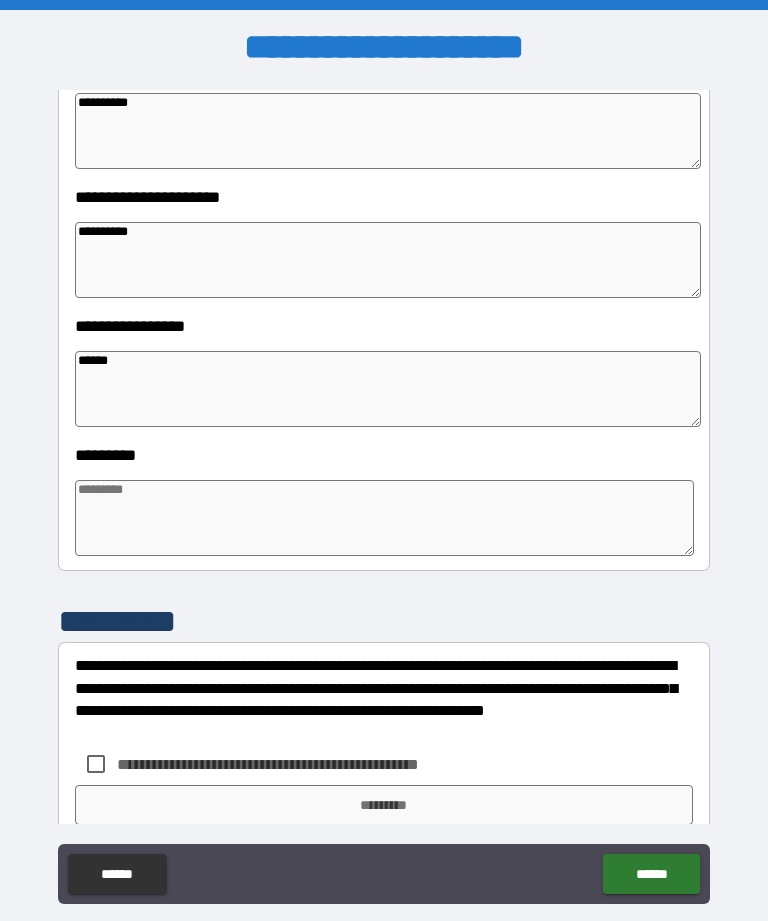 type on "*" 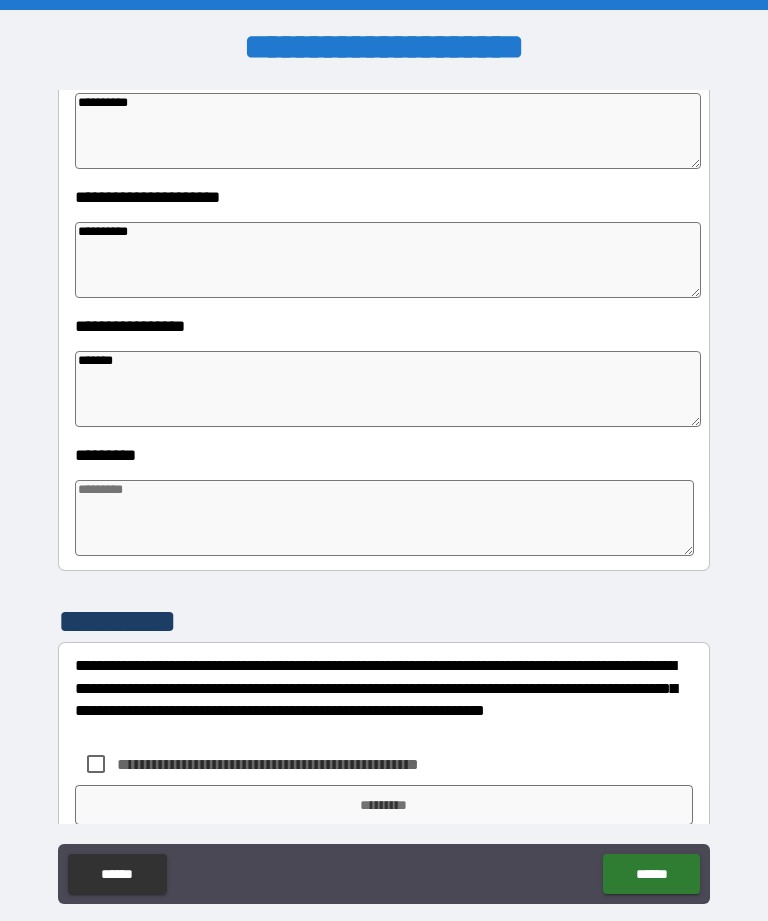 type on "*" 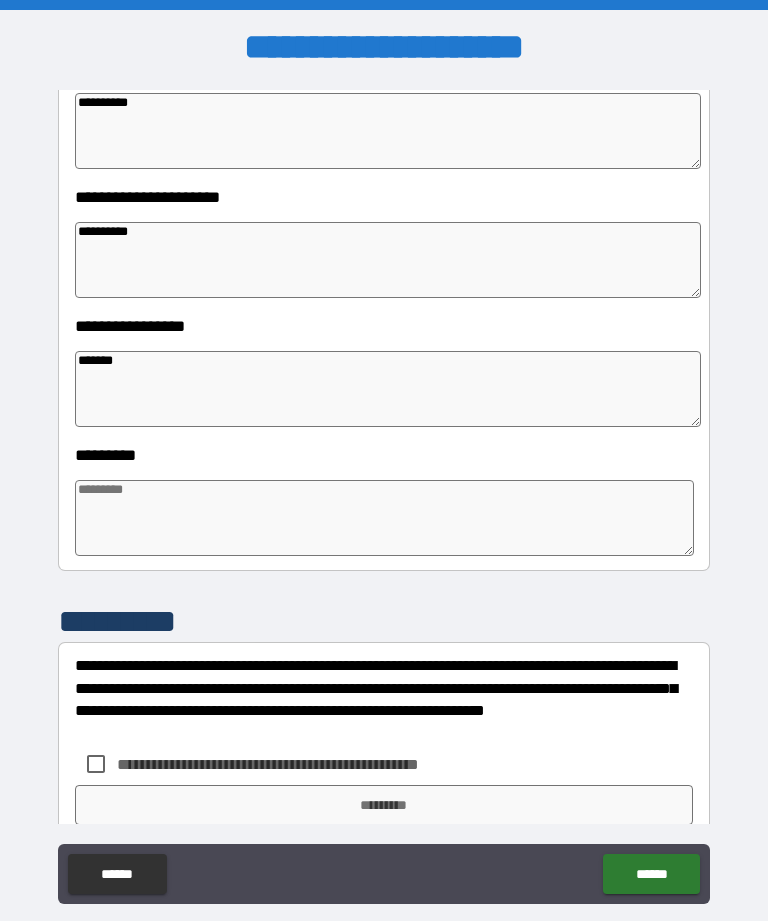 type on "*" 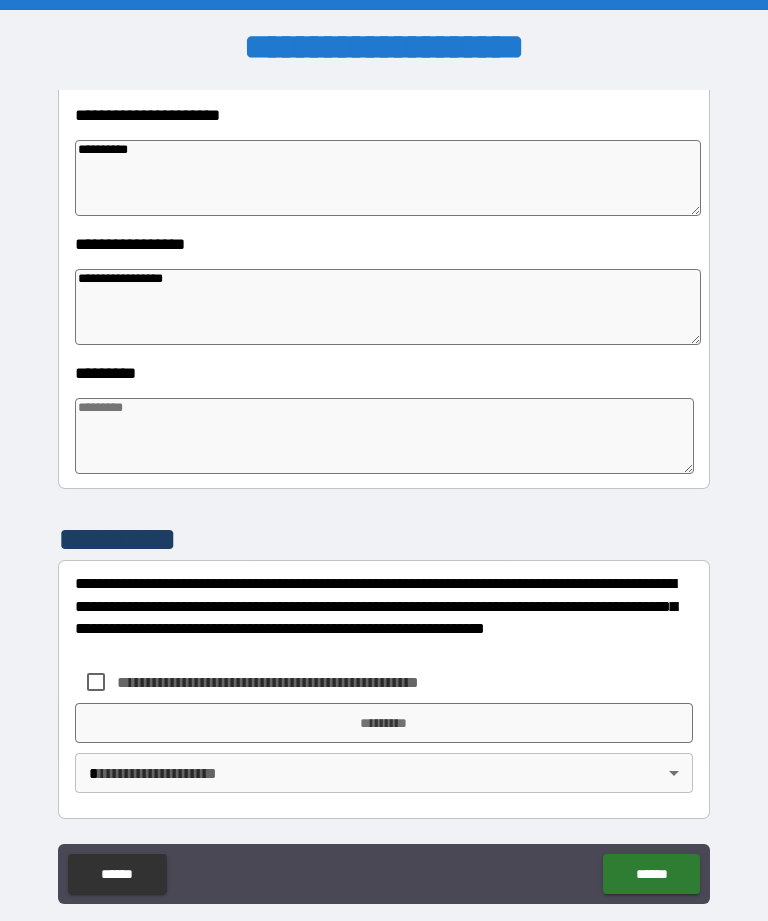 scroll, scrollTop: 466, scrollLeft: 0, axis: vertical 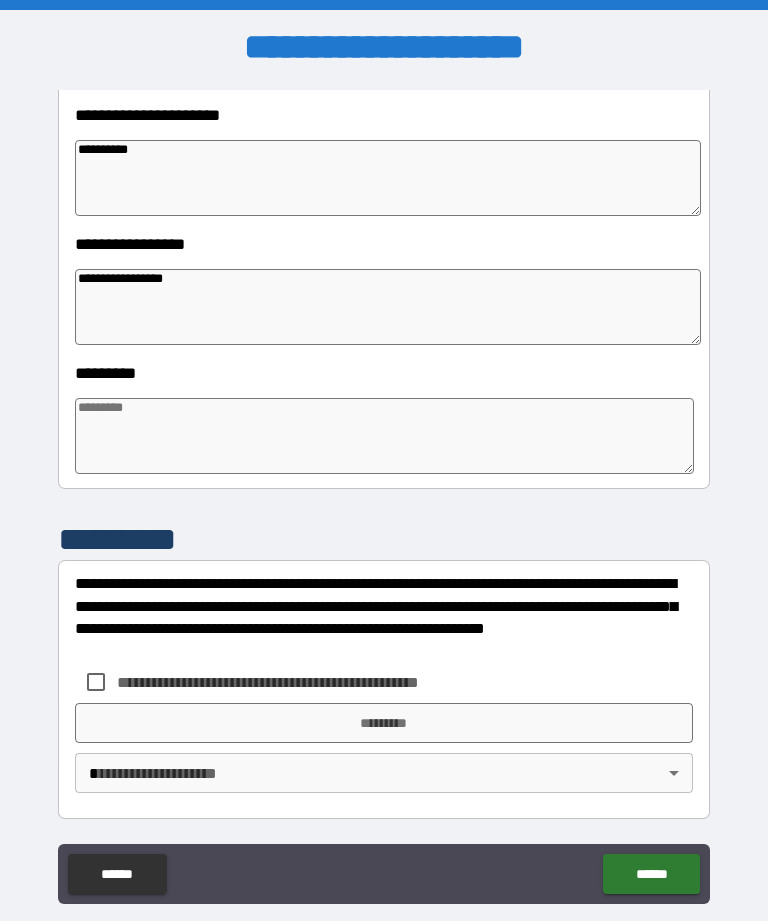 click on "**********" at bounding box center [384, 495] 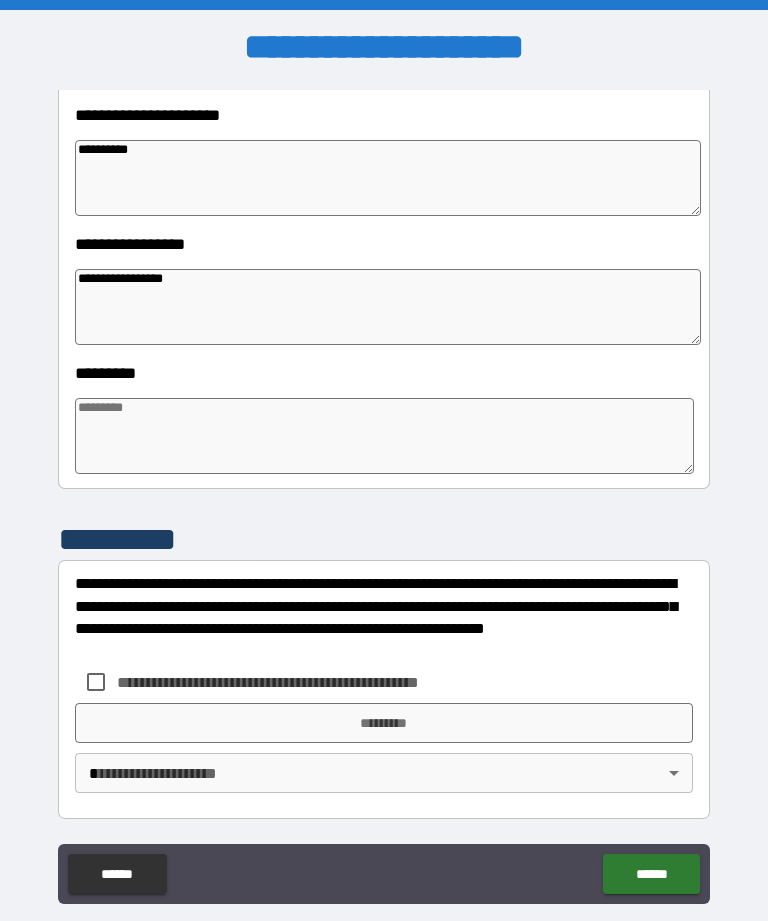 scroll, scrollTop: 466, scrollLeft: 0, axis: vertical 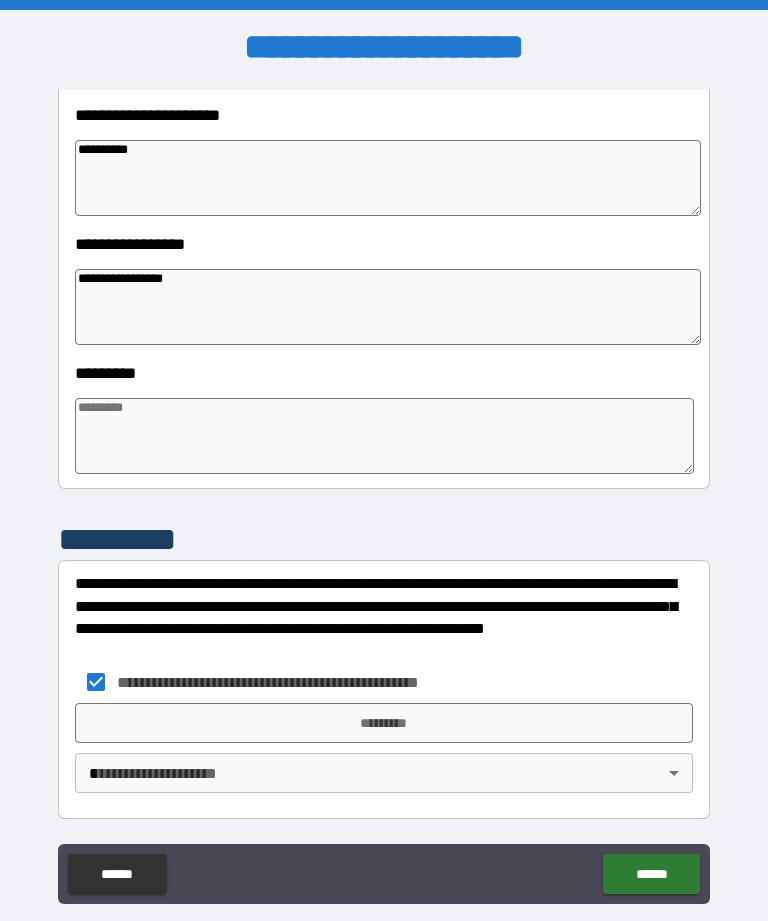 click on "*********" at bounding box center (384, 723) 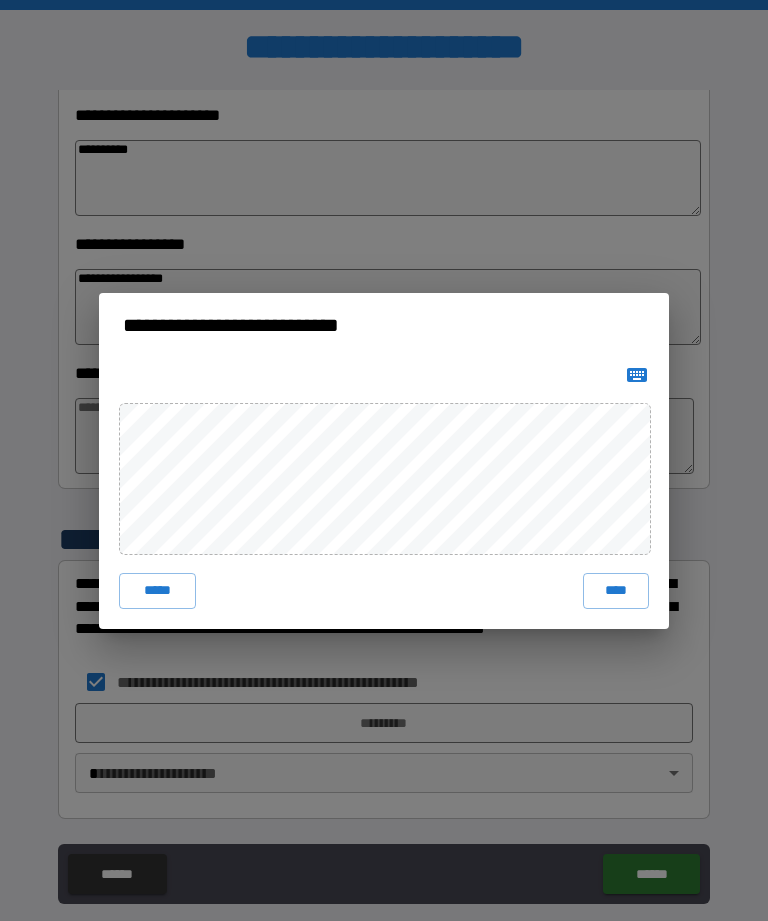 click on "****" at bounding box center (616, 591) 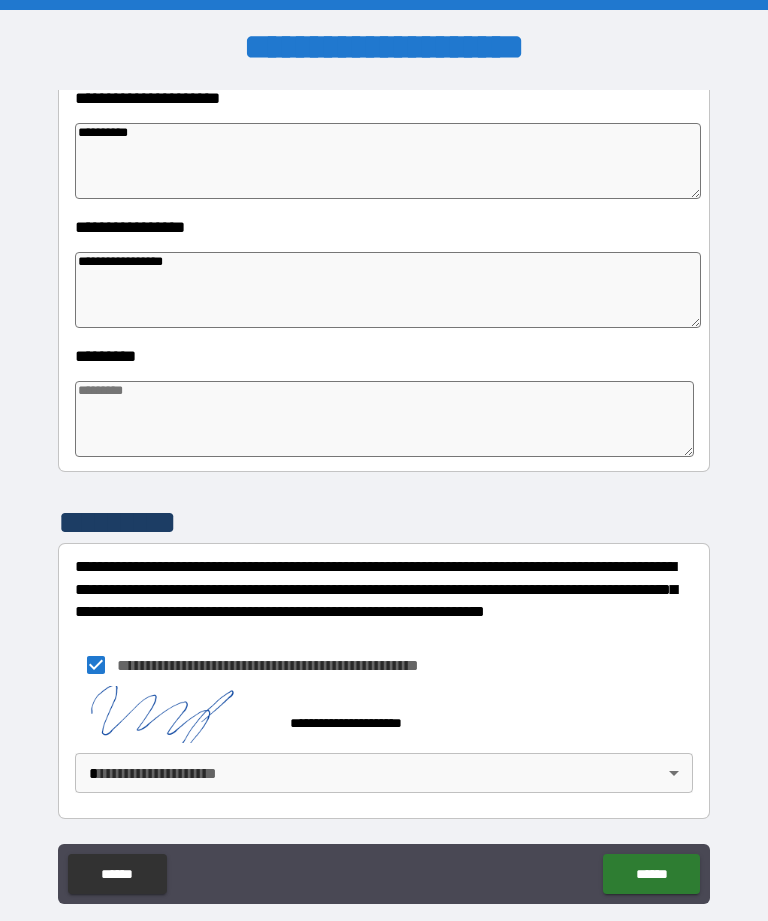 scroll, scrollTop: 483, scrollLeft: 0, axis: vertical 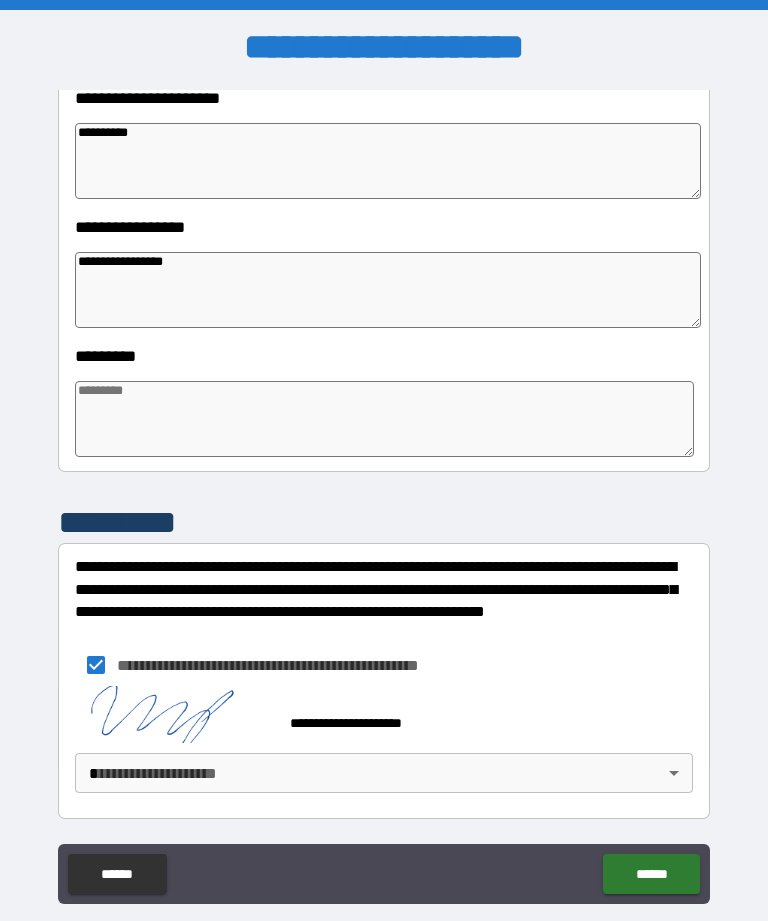 click on "**********" at bounding box center (384, 492) 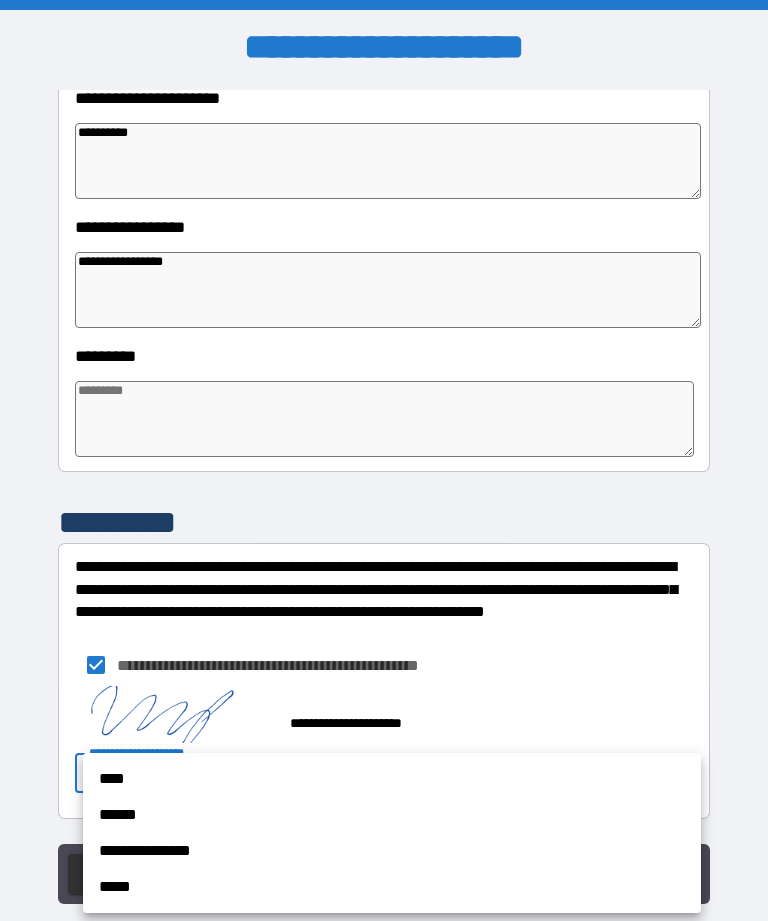 click on "**********" at bounding box center (392, 851) 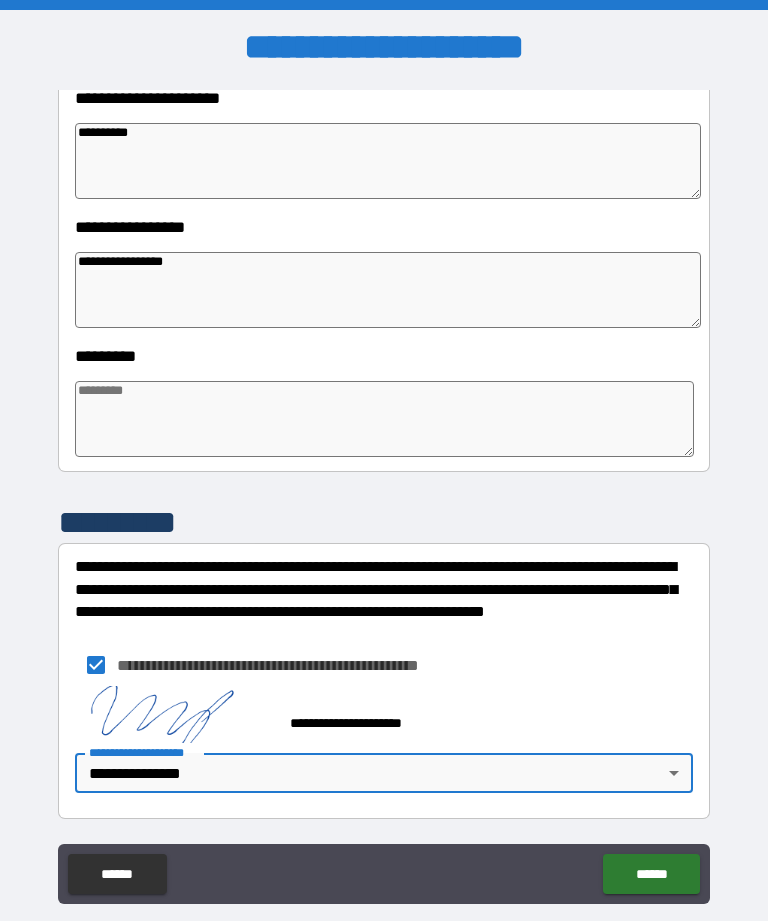 click on "******" at bounding box center [651, 874] 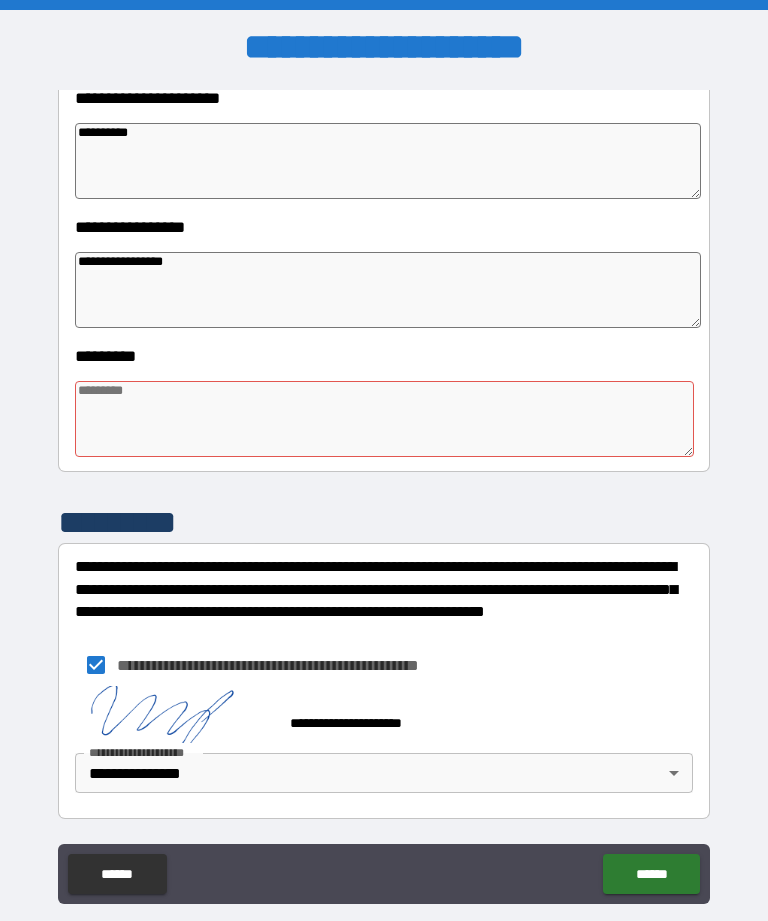 click at bounding box center [384, 419] 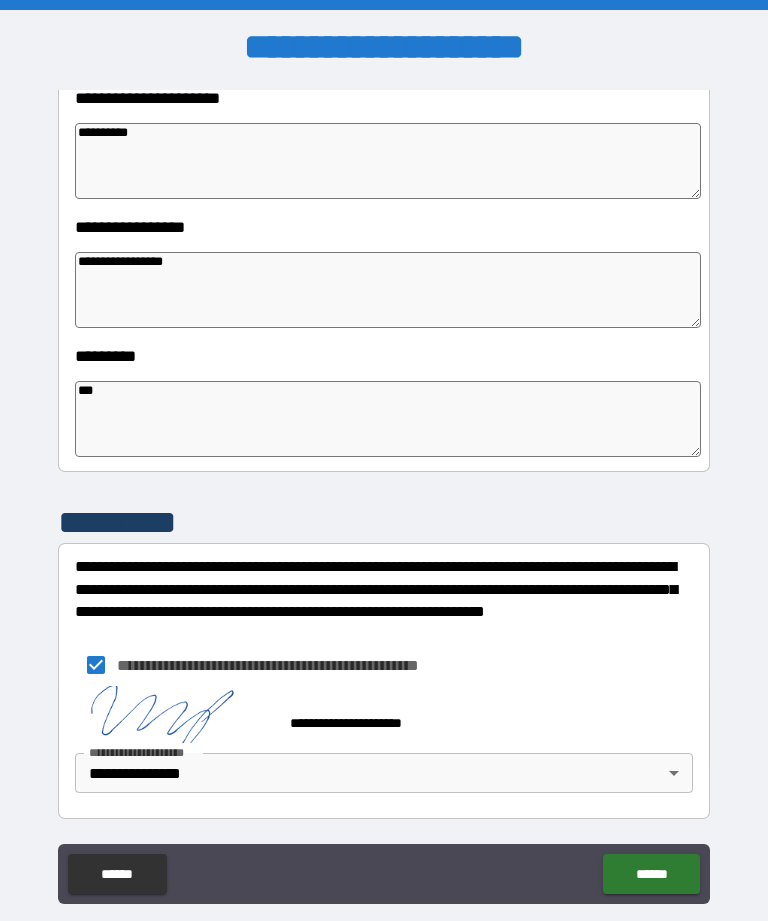 click on "**********" at bounding box center (384, 495) 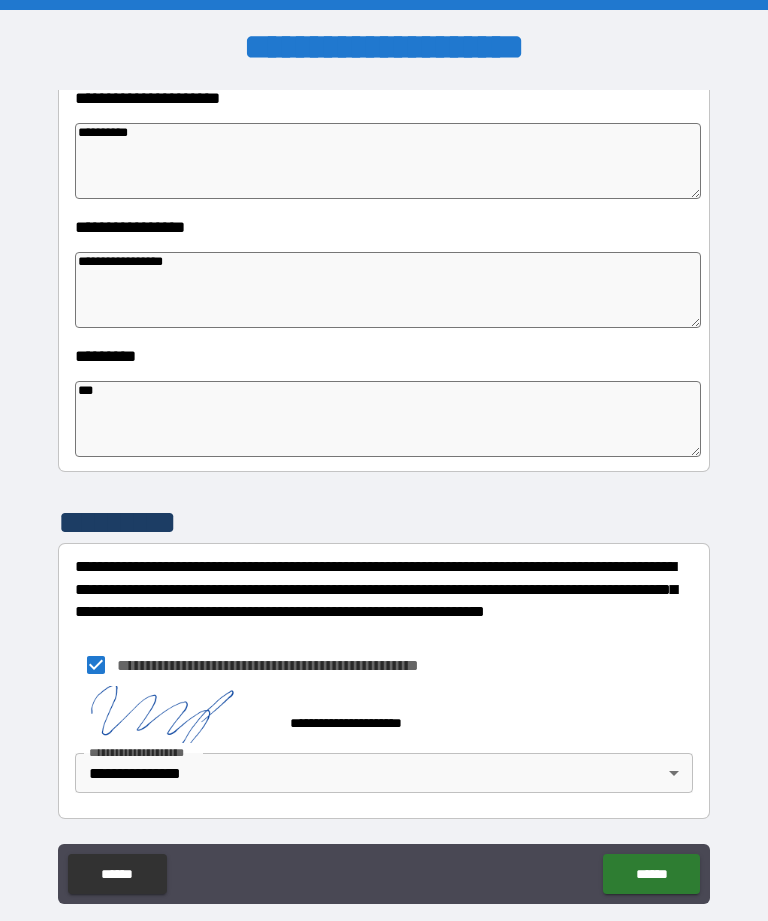 scroll, scrollTop: 484, scrollLeft: 0, axis: vertical 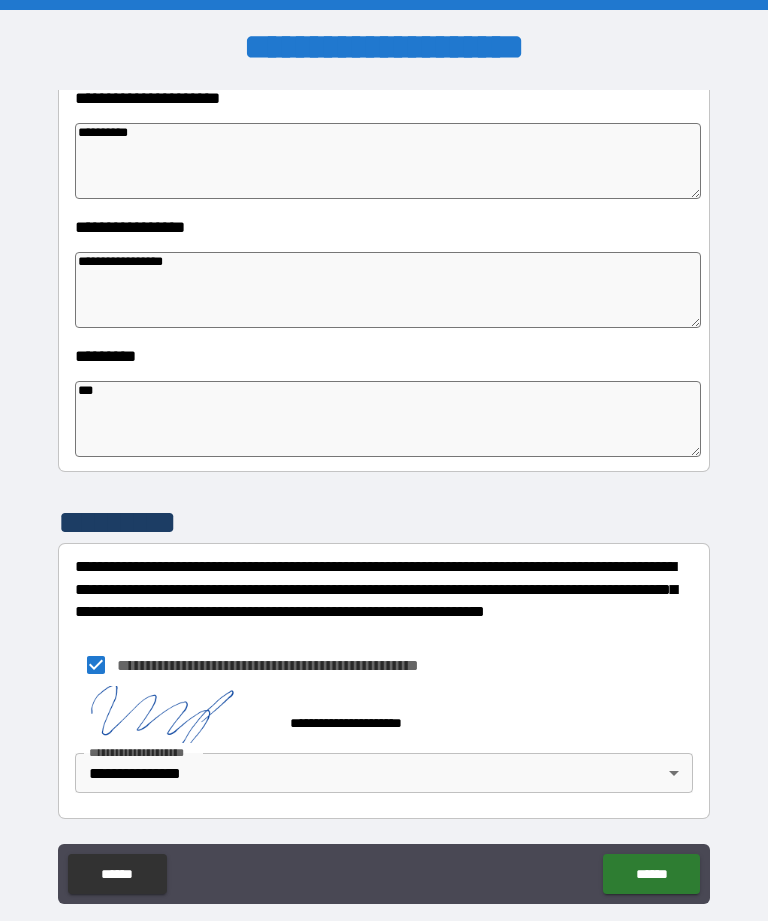 click on "******" at bounding box center [651, 874] 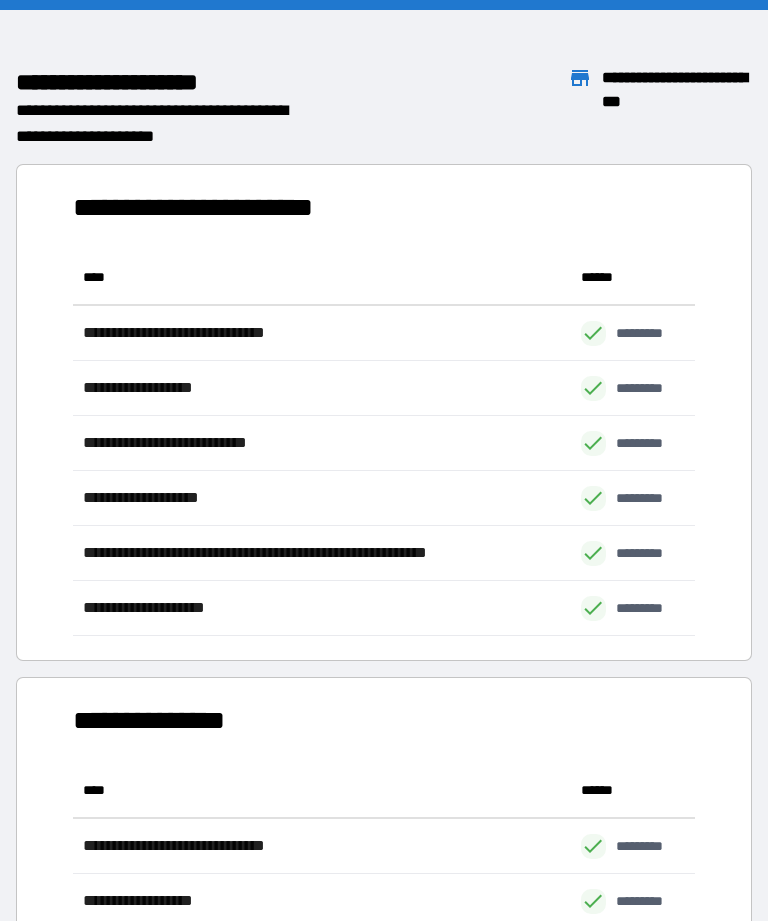 scroll, scrollTop: 386, scrollLeft: 622, axis: both 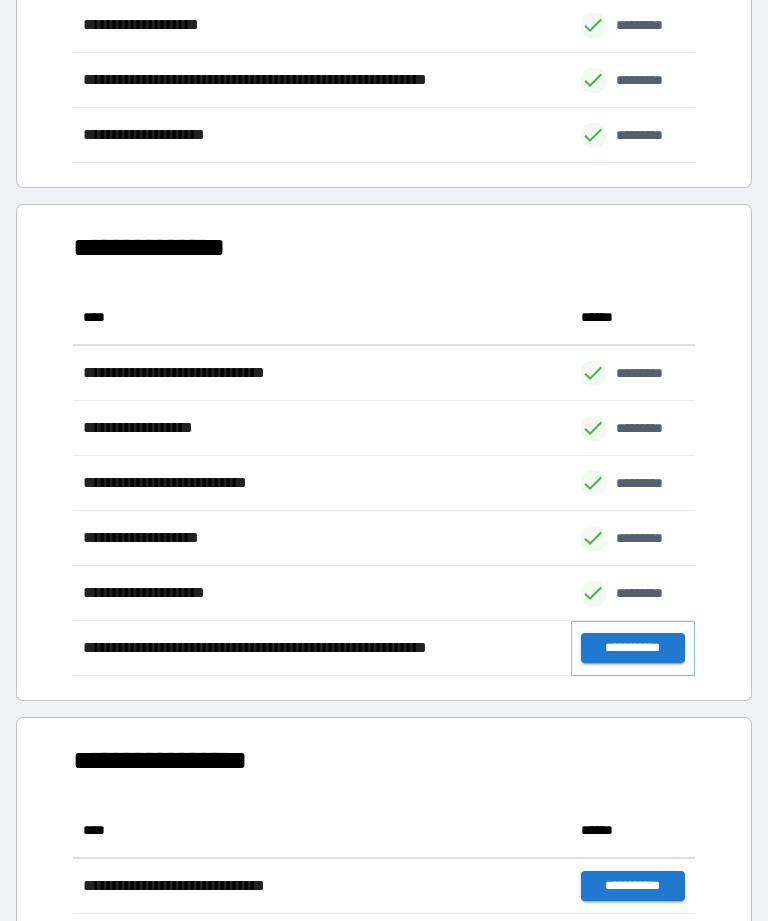 click on "**********" at bounding box center [633, 648] 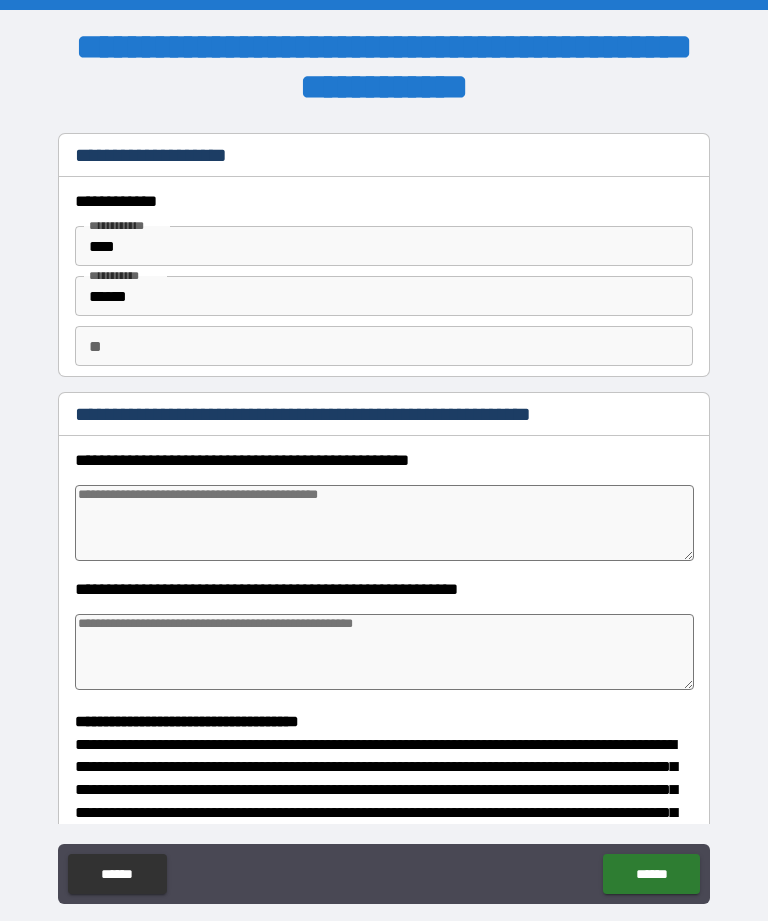 click at bounding box center [384, 523] 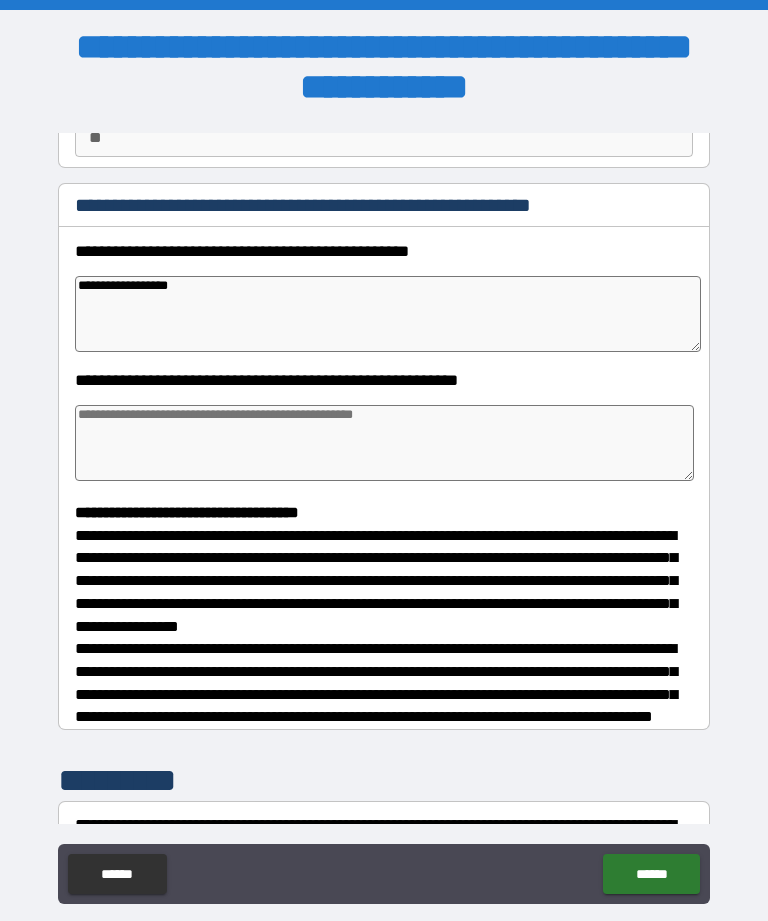 scroll, scrollTop: 210, scrollLeft: 0, axis: vertical 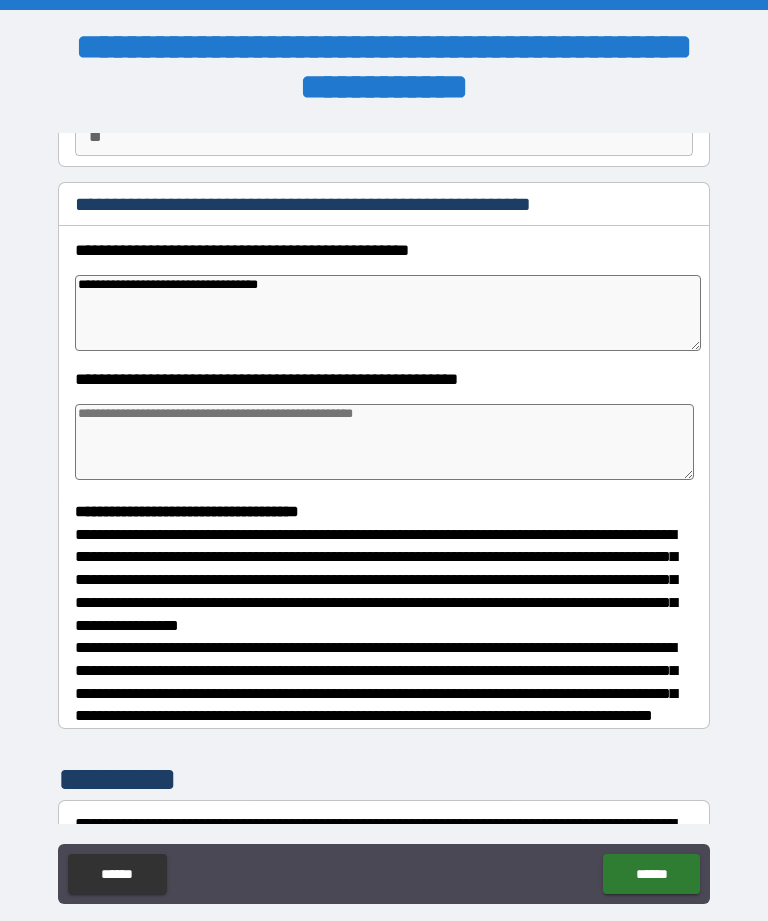 click at bounding box center [384, 442] 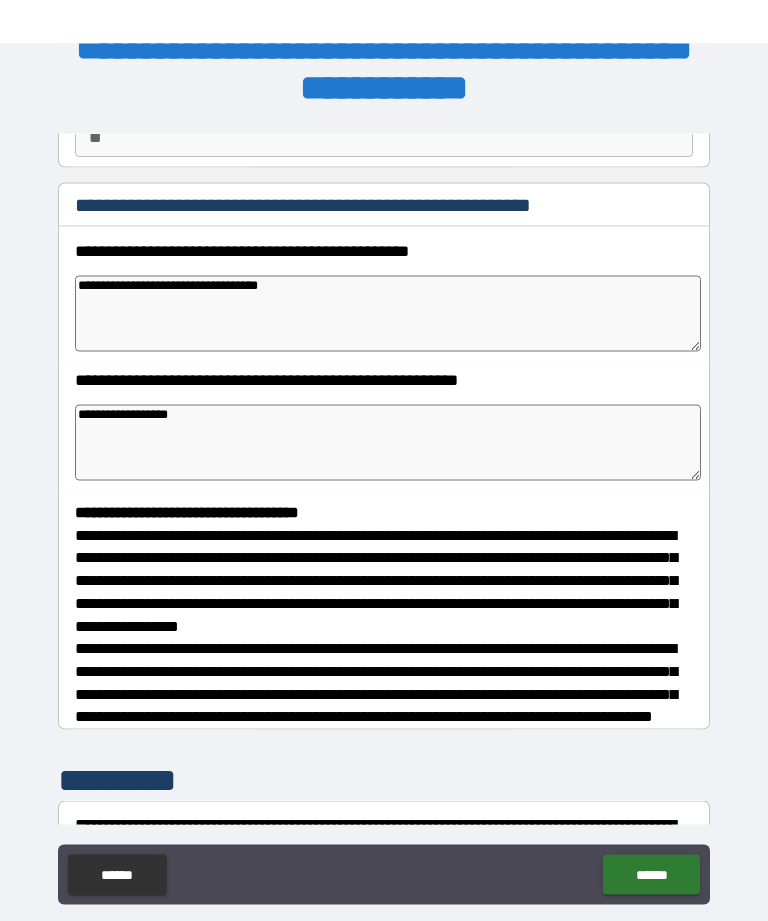 scroll, scrollTop: 44, scrollLeft: 0, axis: vertical 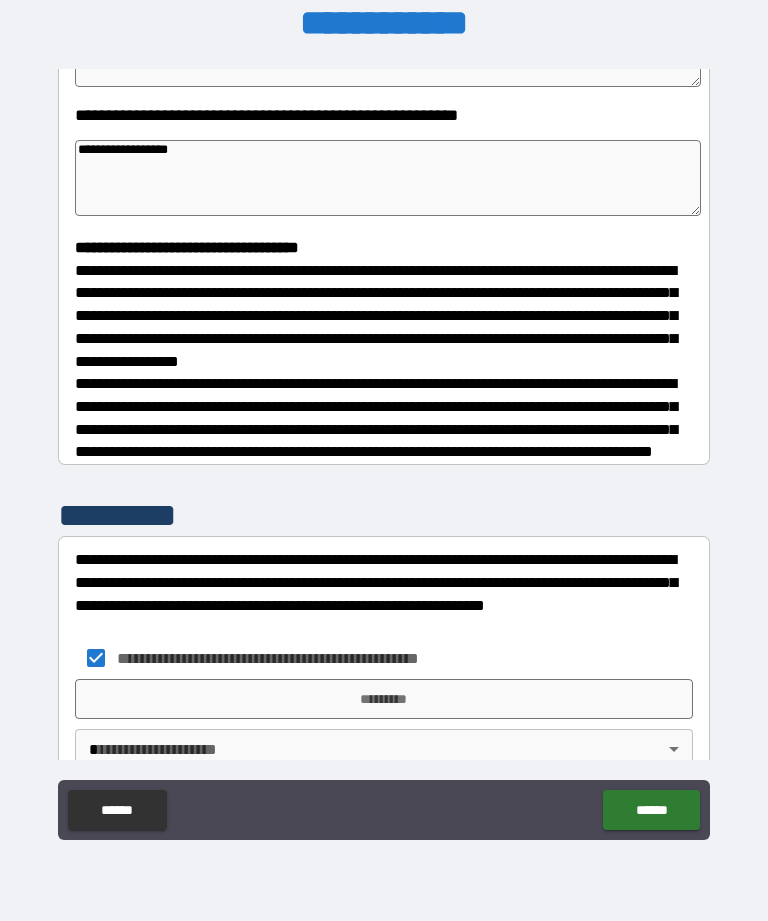 click on "*********" at bounding box center [384, 699] 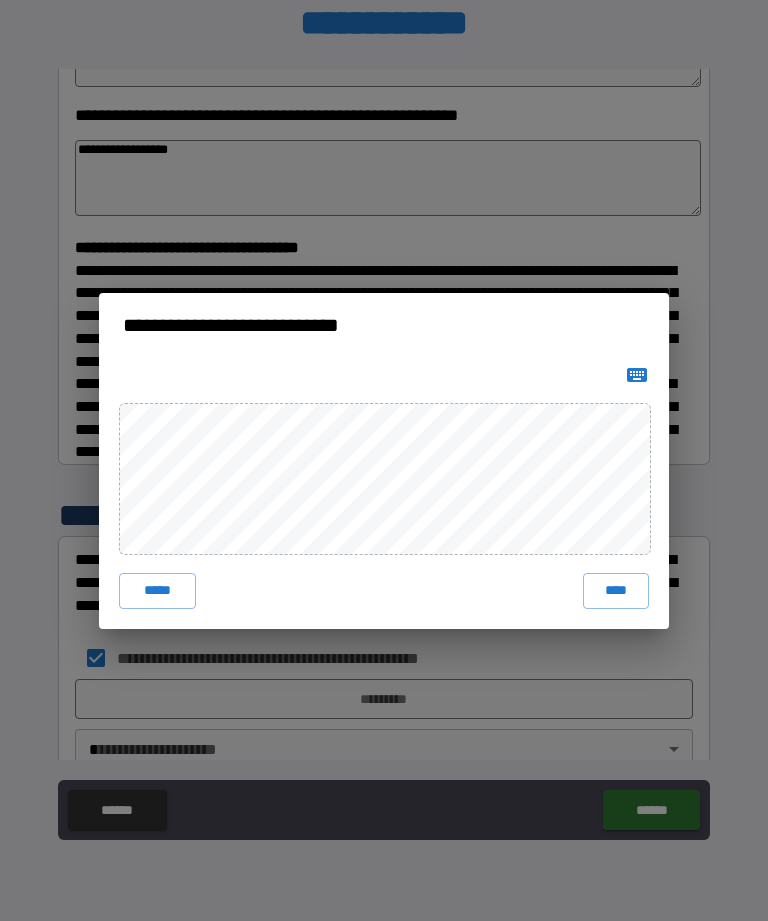 click on "****" at bounding box center (616, 591) 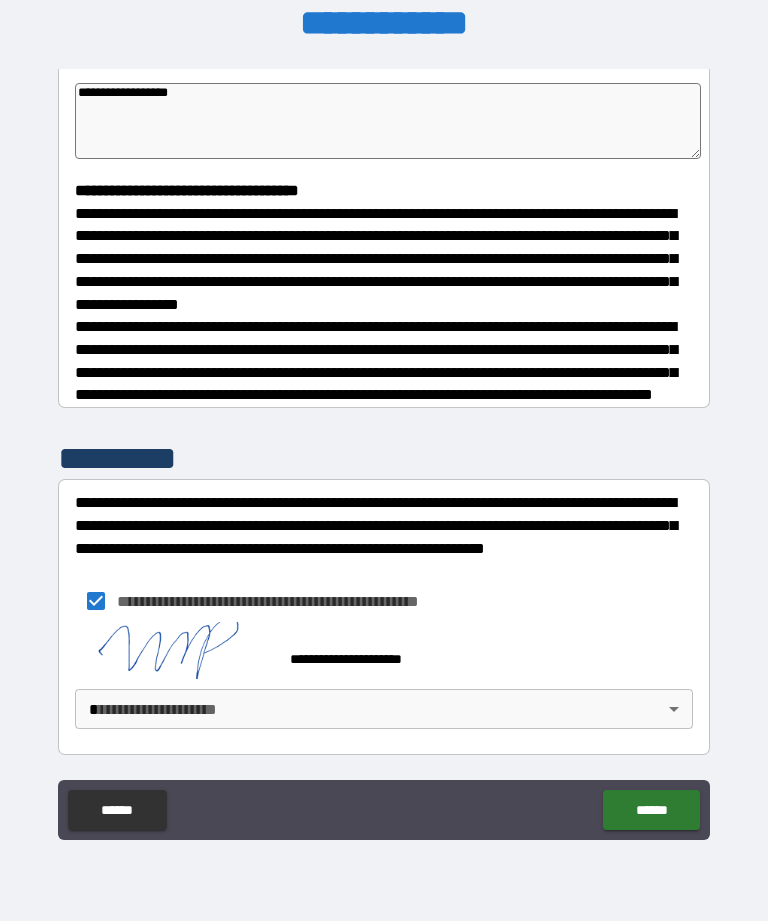 scroll, scrollTop: 482, scrollLeft: 0, axis: vertical 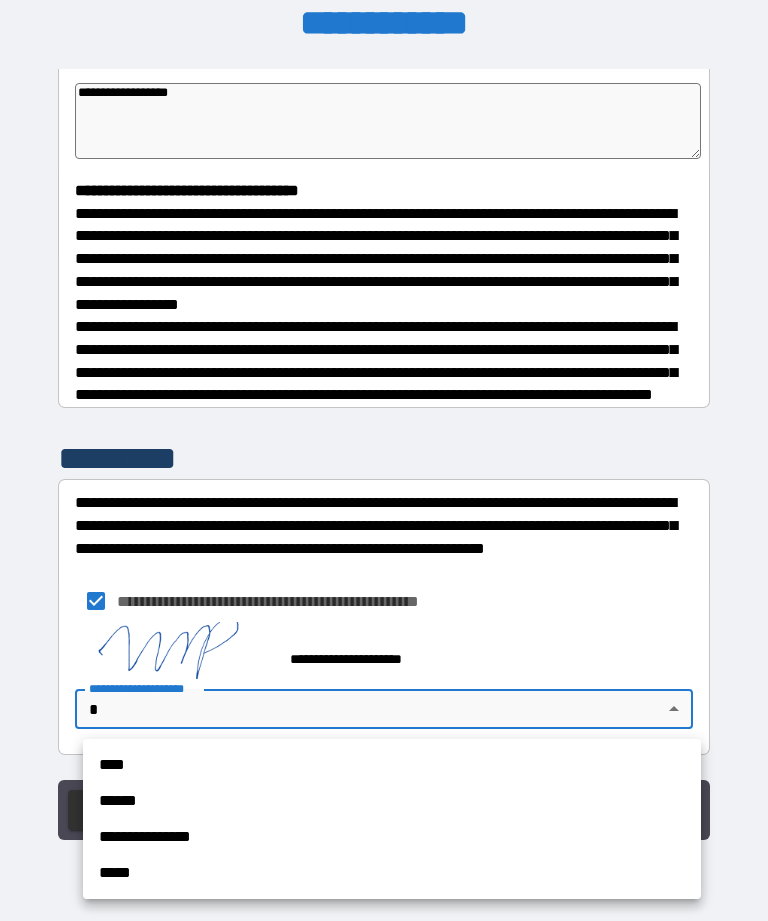 click on "**********" at bounding box center (392, 837) 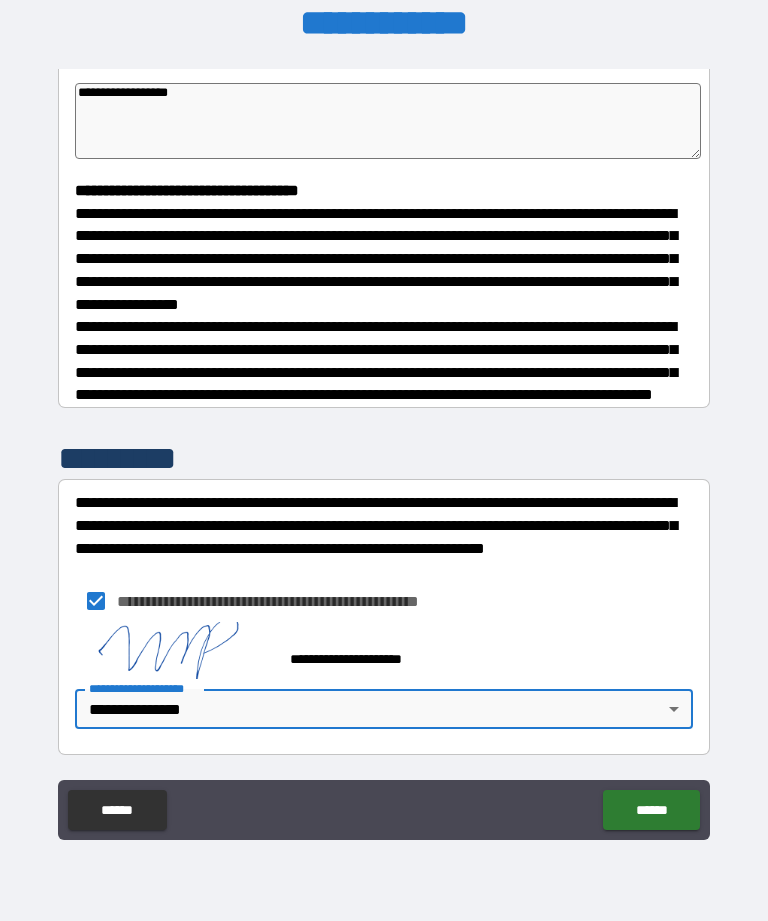 click on "******" at bounding box center (651, 810) 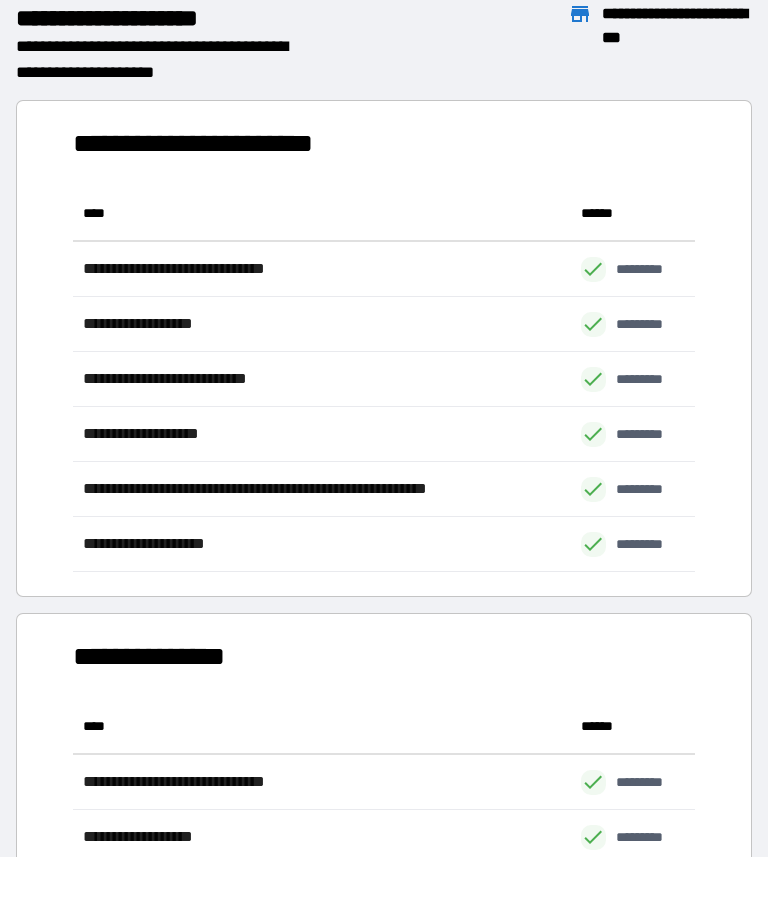 scroll, scrollTop: 386, scrollLeft: 622, axis: both 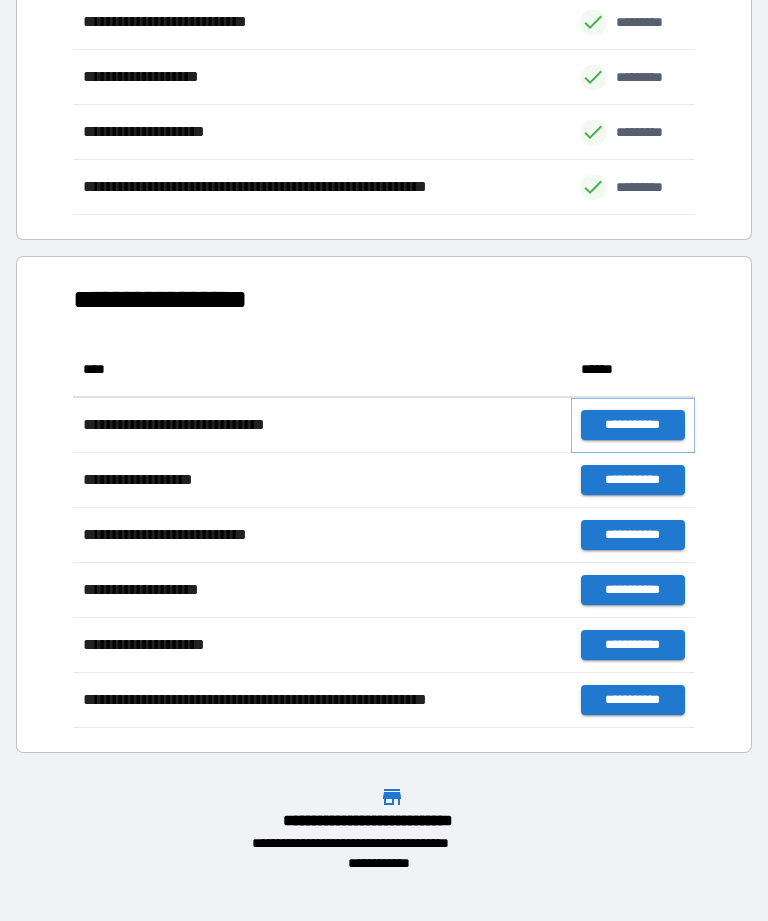 click on "**********" at bounding box center [633, 425] 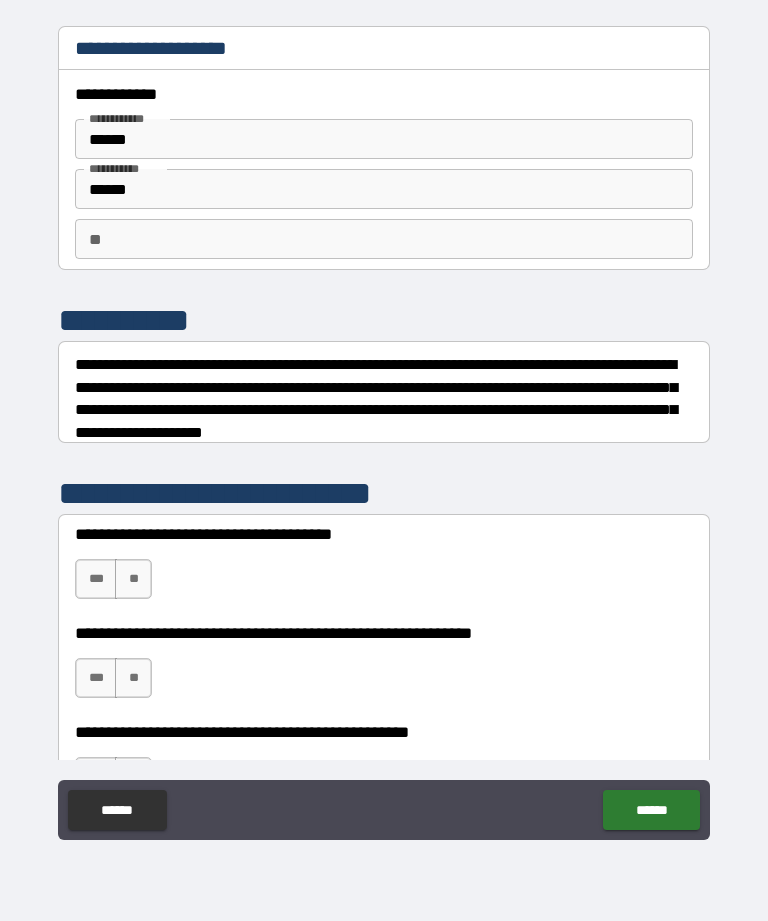 click on "**" at bounding box center [133, 579] 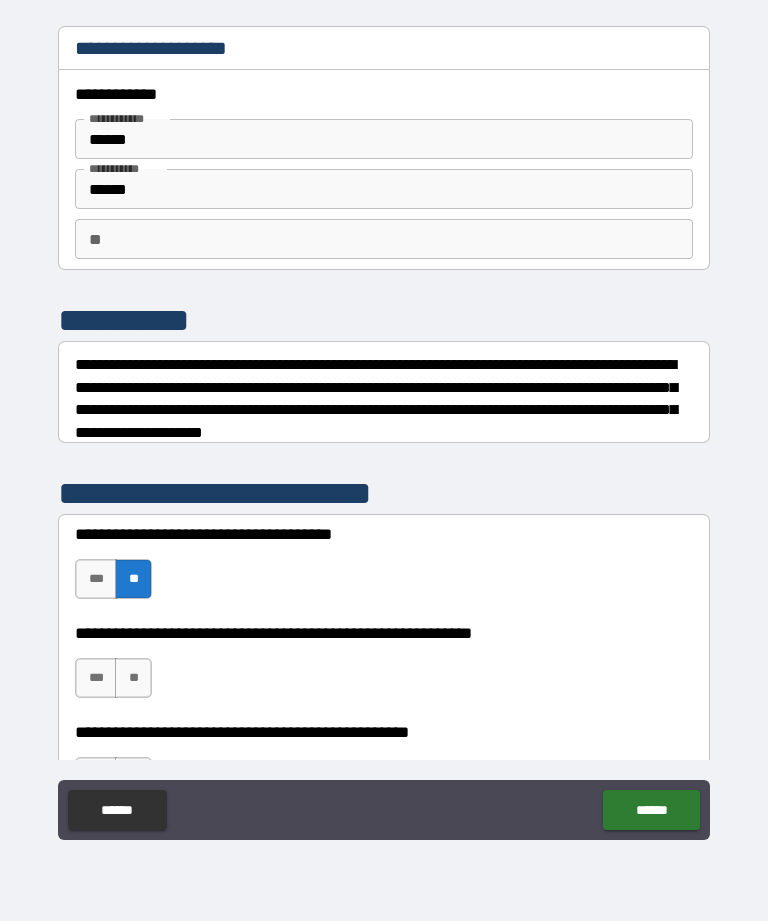 click on "**" at bounding box center (133, 678) 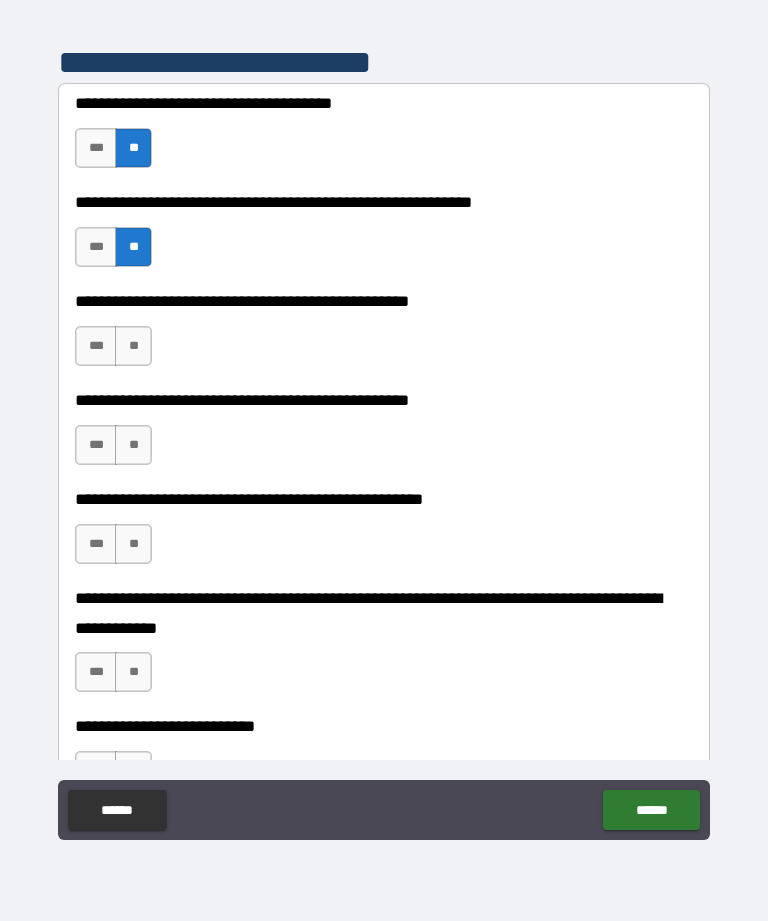 scroll, scrollTop: 433, scrollLeft: 0, axis: vertical 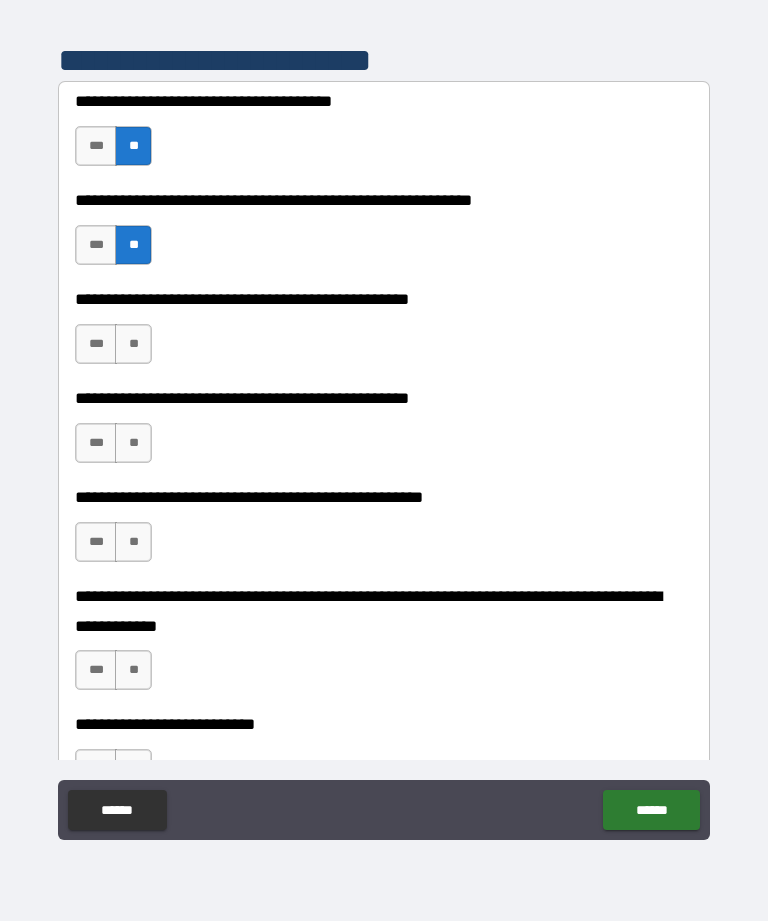 click on "**" at bounding box center (133, 344) 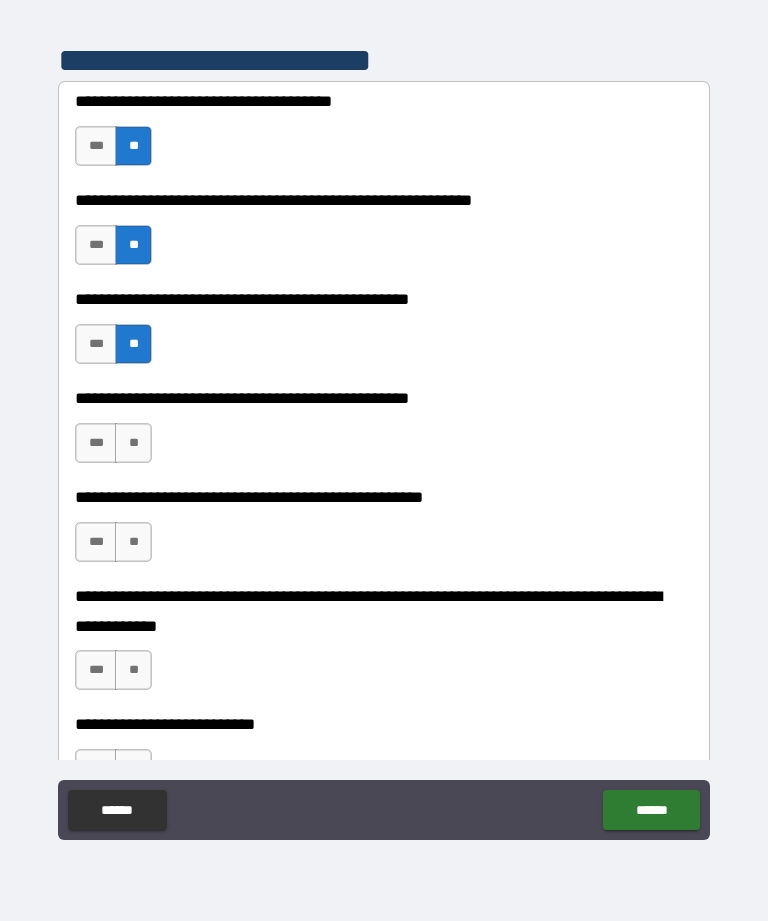 click on "**" at bounding box center (133, 443) 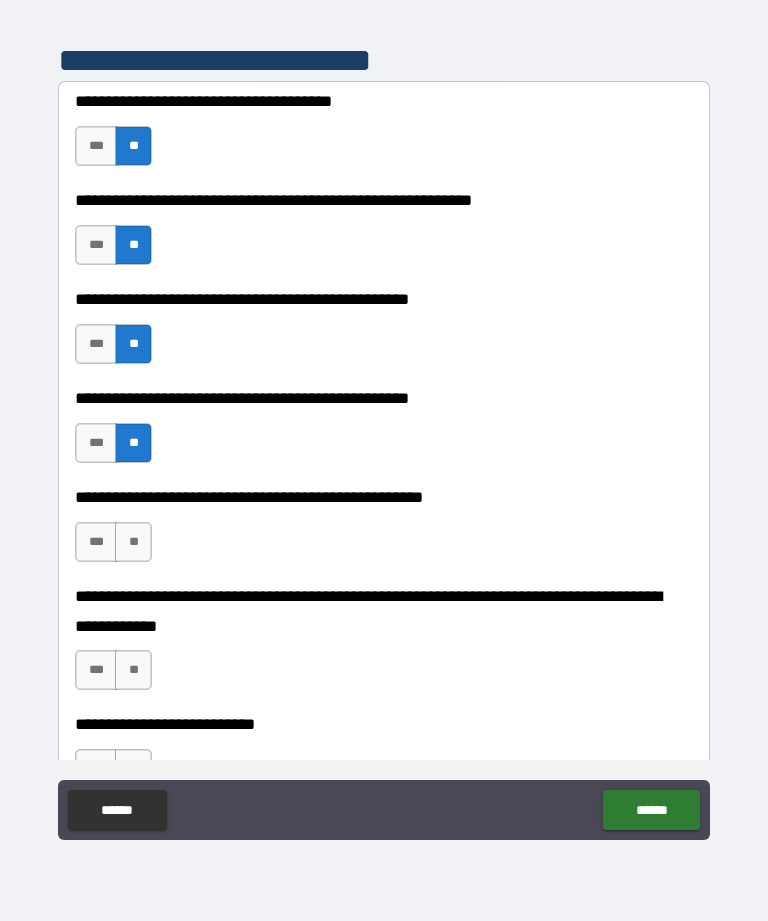 click on "**" at bounding box center (133, 542) 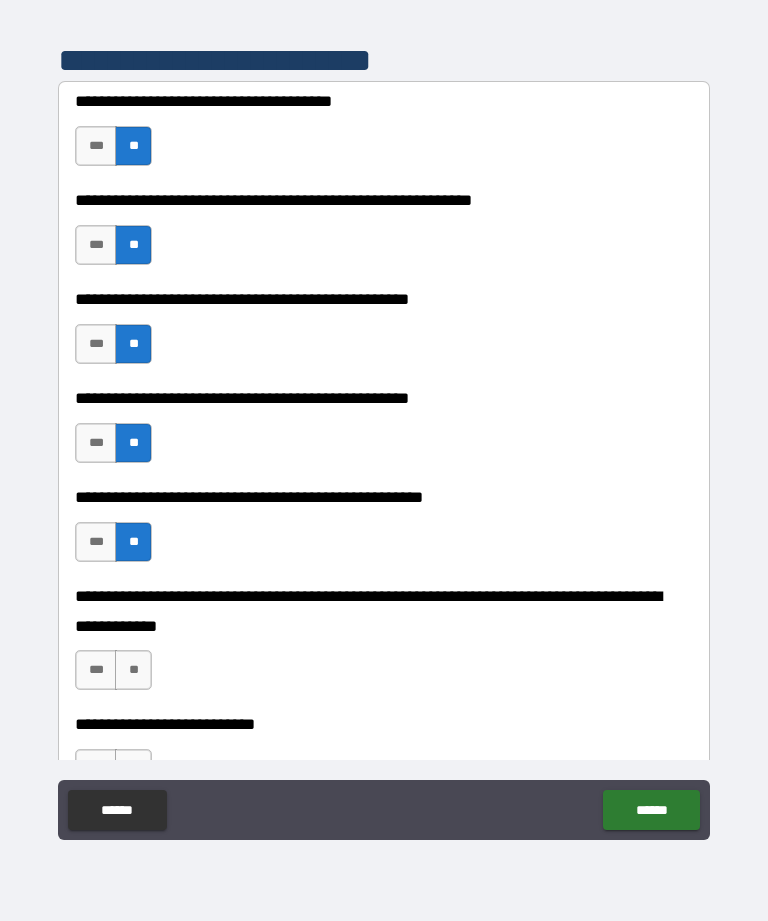 click on "**" at bounding box center [133, 670] 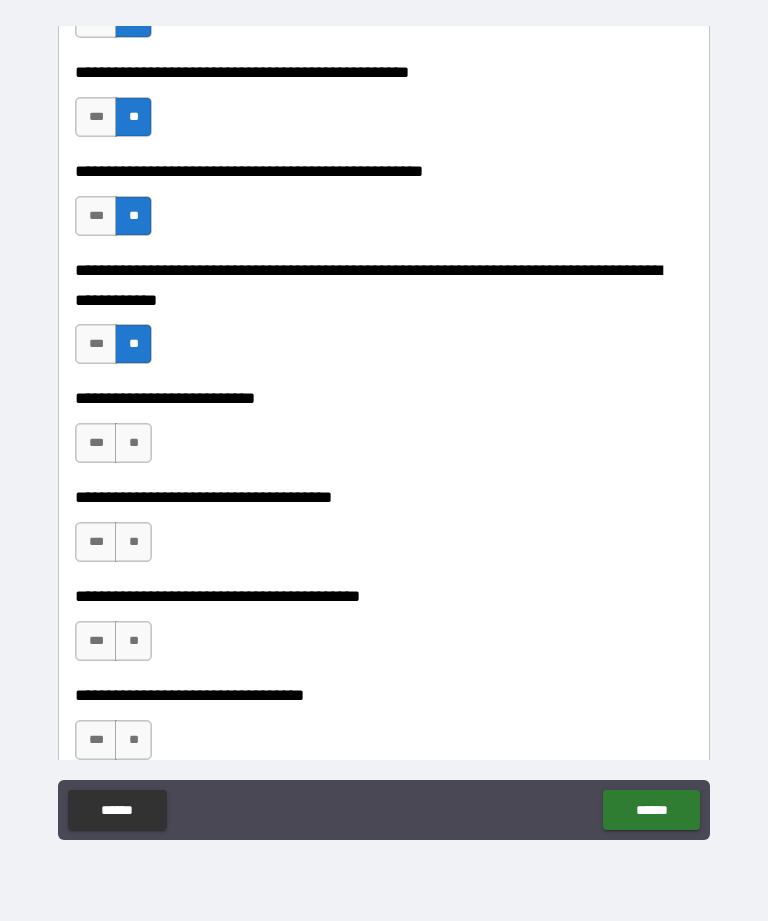 scroll, scrollTop: 764, scrollLeft: 0, axis: vertical 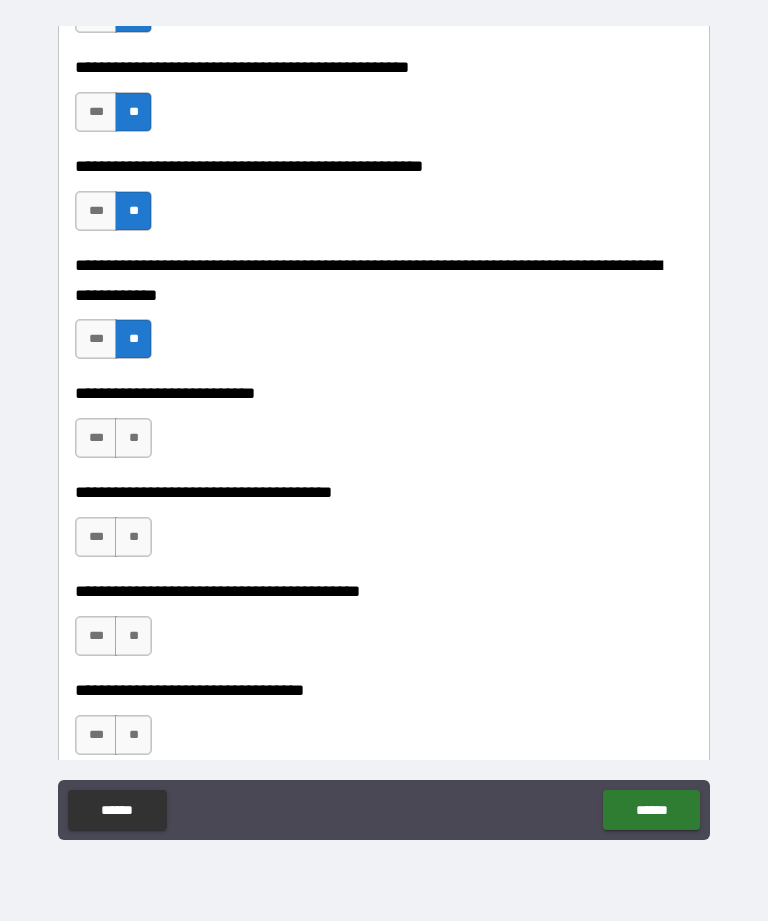click on "**" at bounding box center (133, 438) 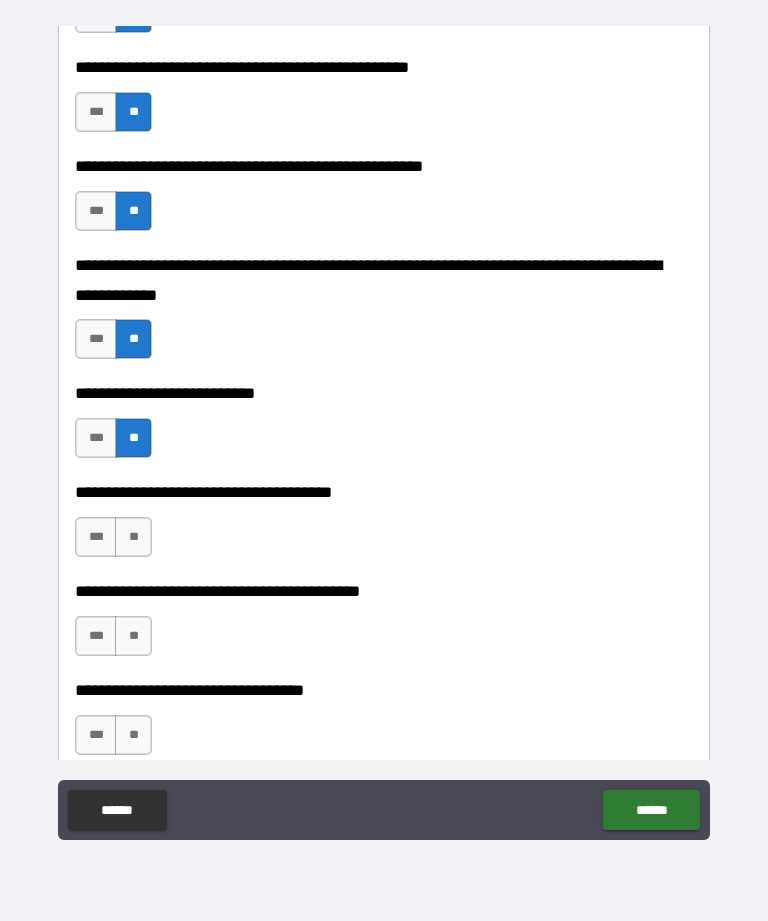 click on "**" at bounding box center (133, 537) 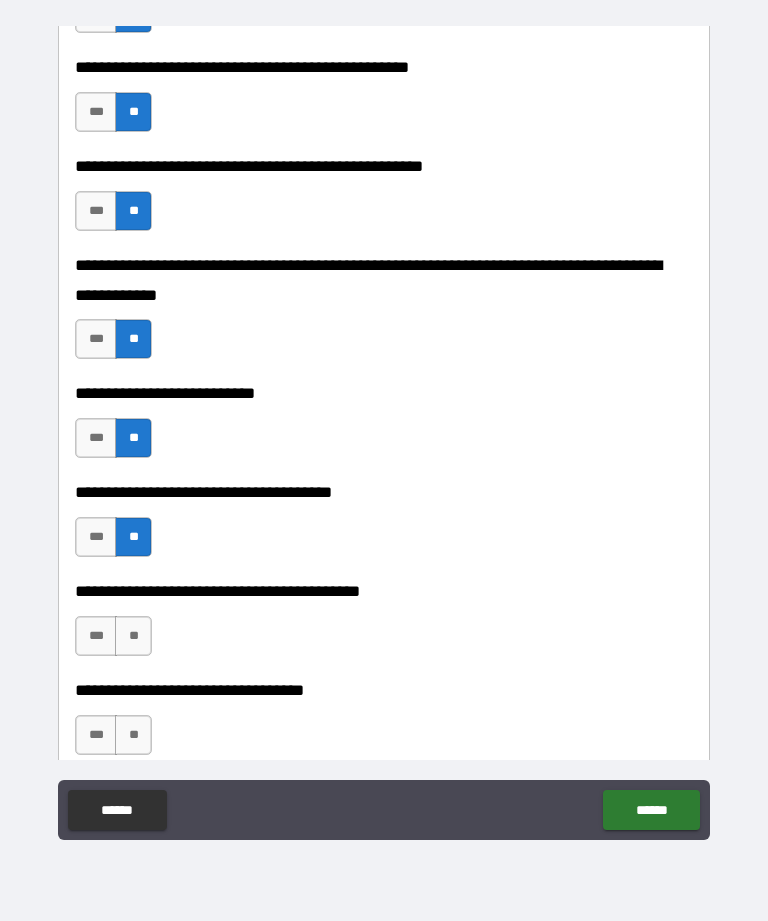 click on "**" at bounding box center [133, 636] 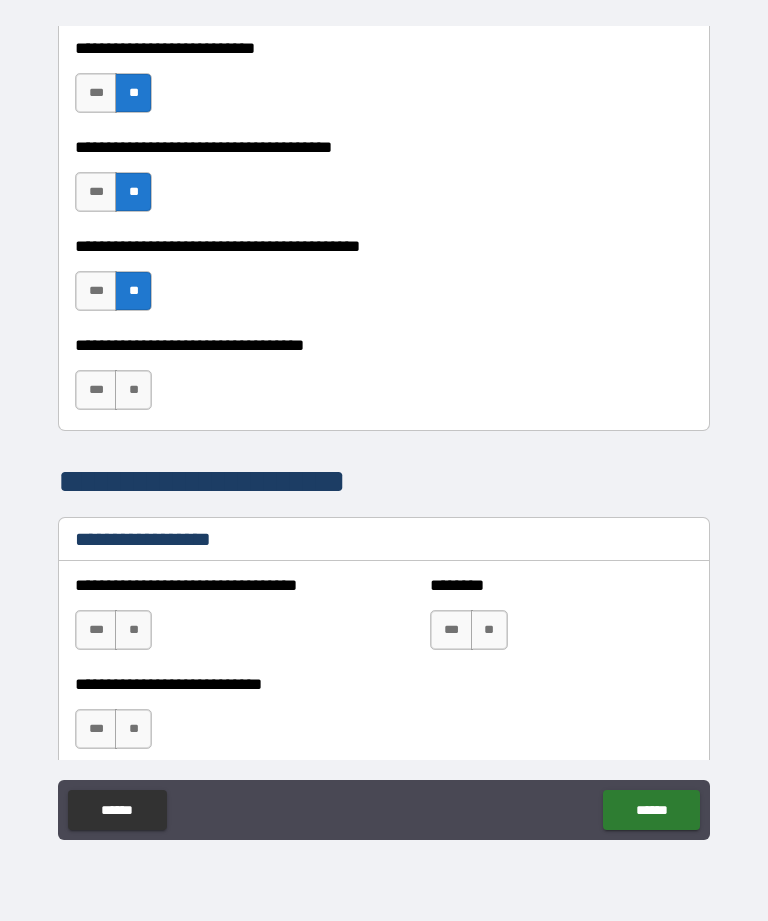 scroll, scrollTop: 1110, scrollLeft: 0, axis: vertical 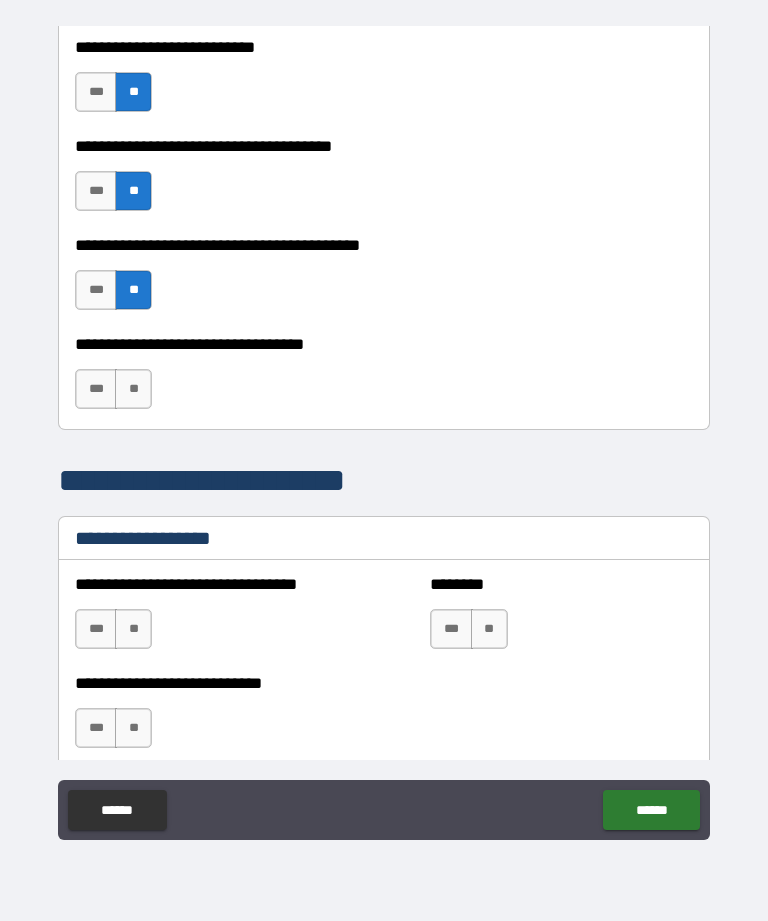 click on "**" at bounding box center (133, 389) 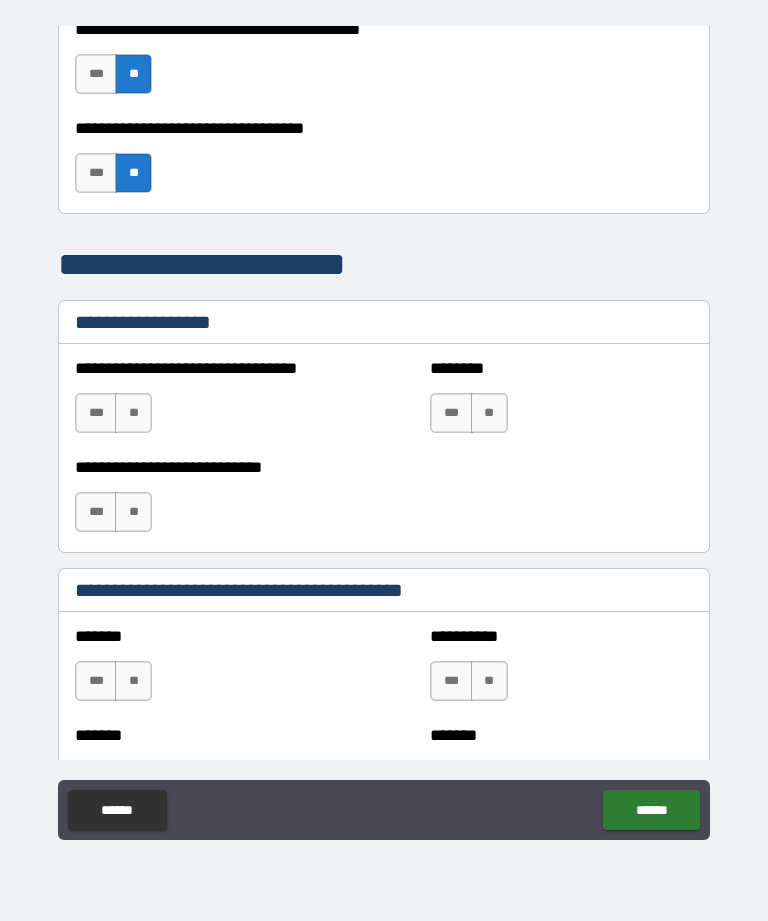 scroll, scrollTop: 1326, scrollLeft: 0, axis: vertical 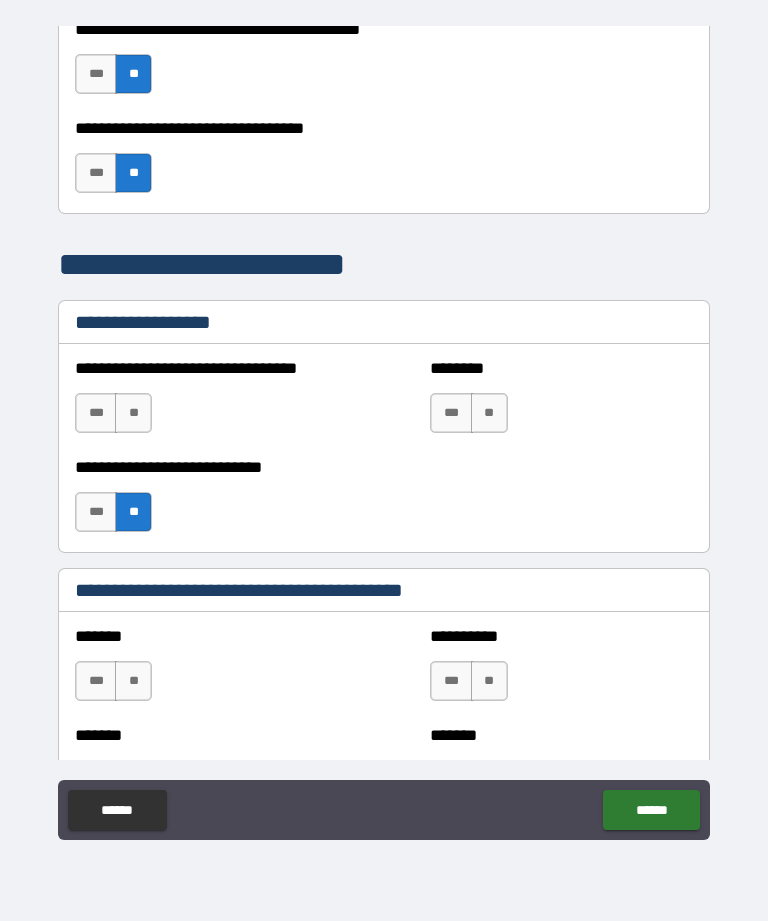 click on "**" at bounding box center (133, 413) 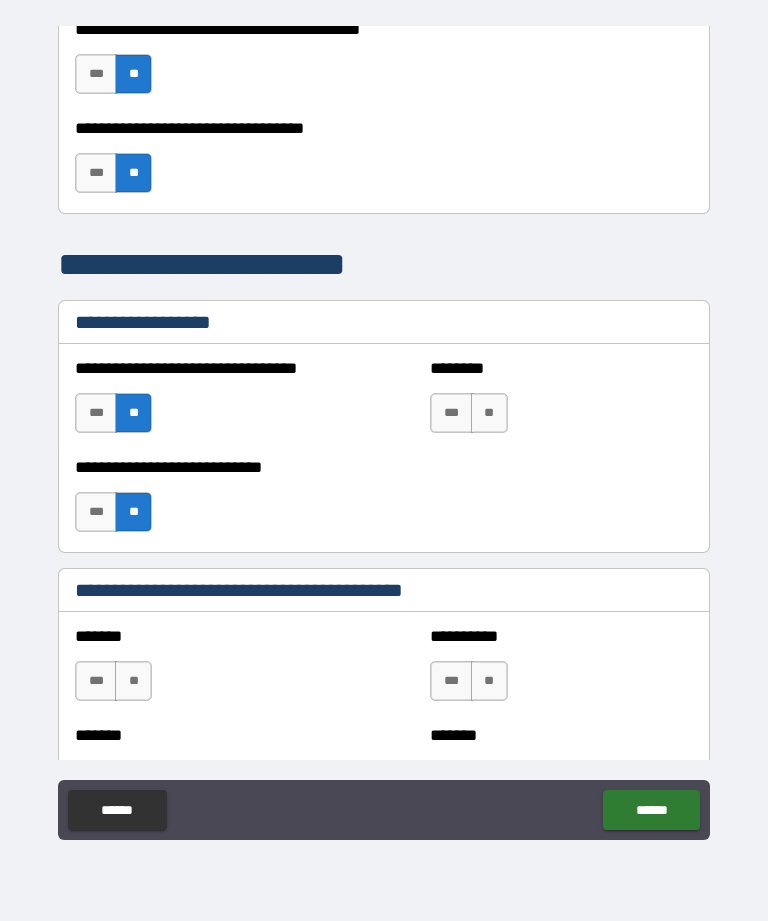 click on "**" at bounding box center (489, 413) 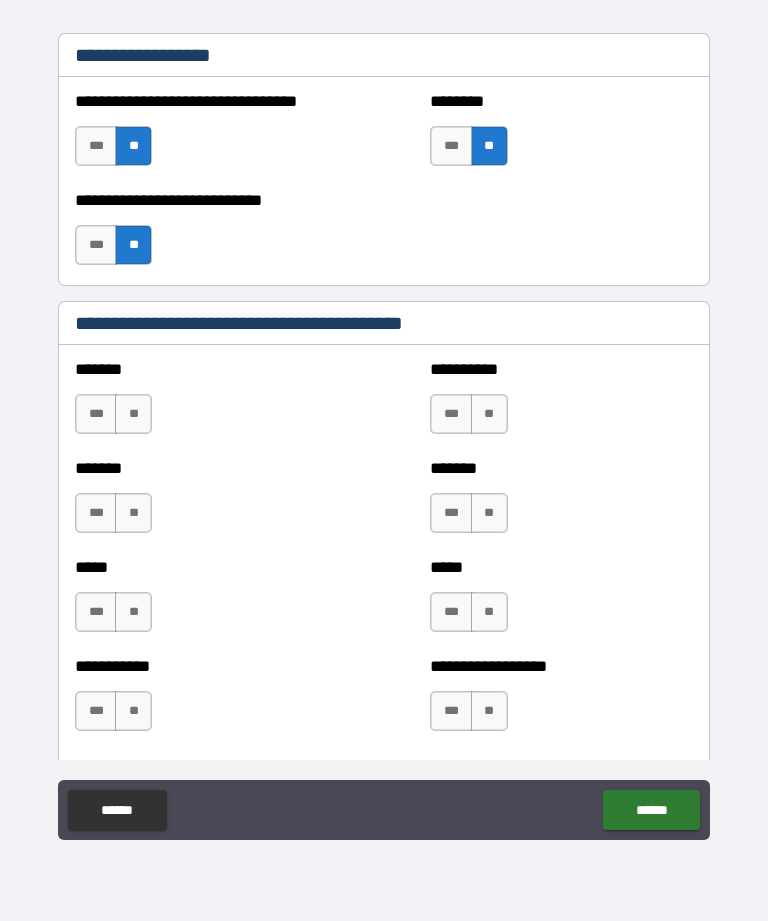scroll, scrollTop: 1646, scrollLeft: 0, axis: vertical 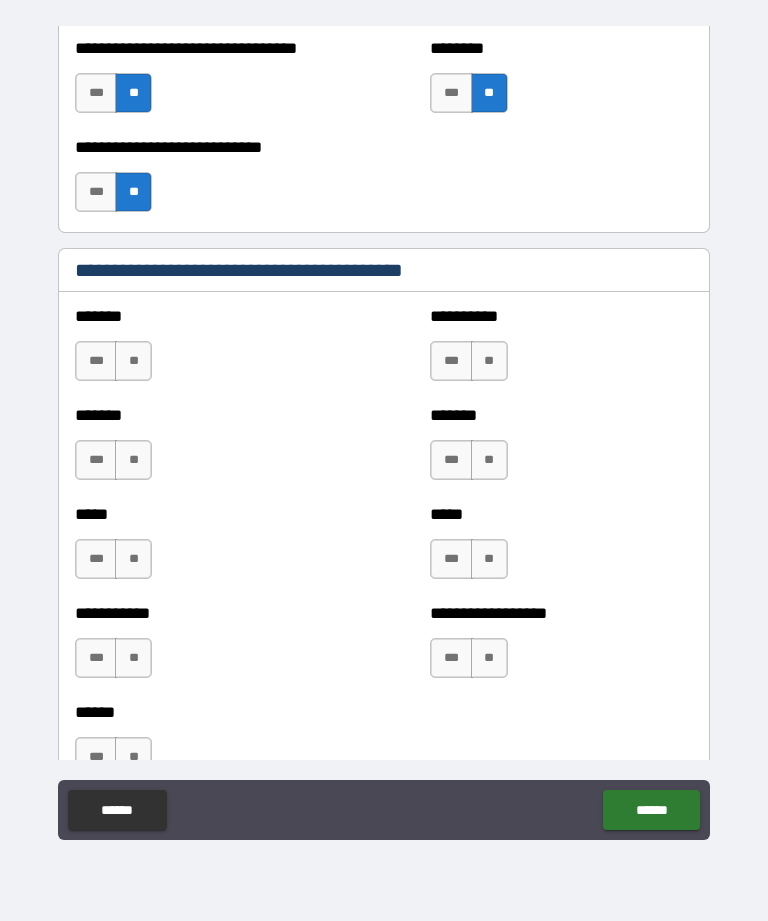 click on "**" at bounding box center (133, 361) 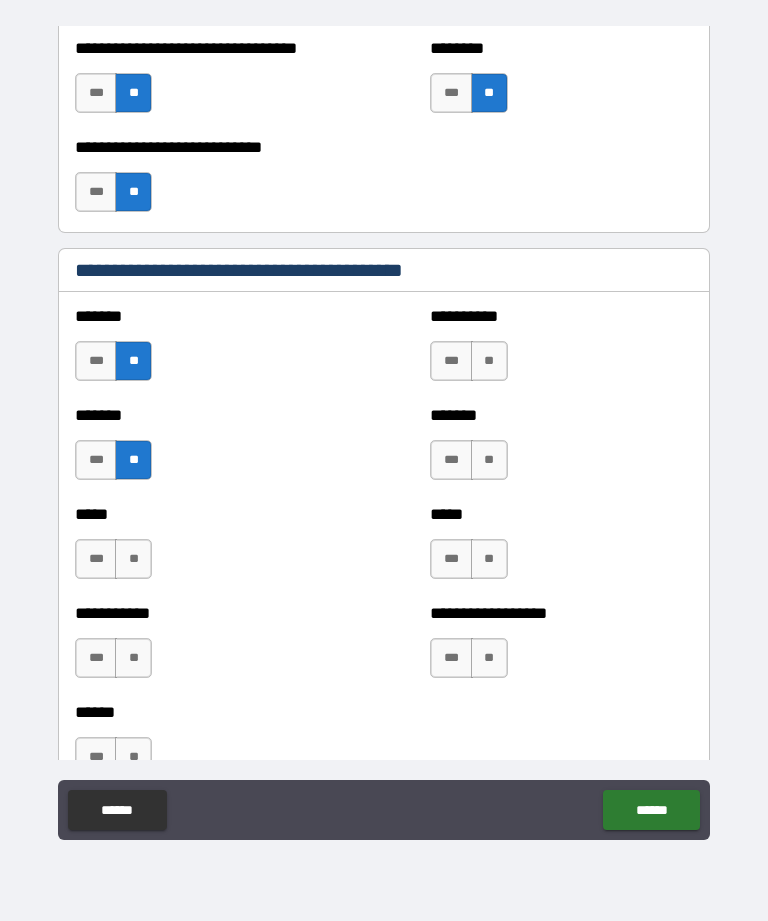 click on "**" at bounding box center (489, 361) 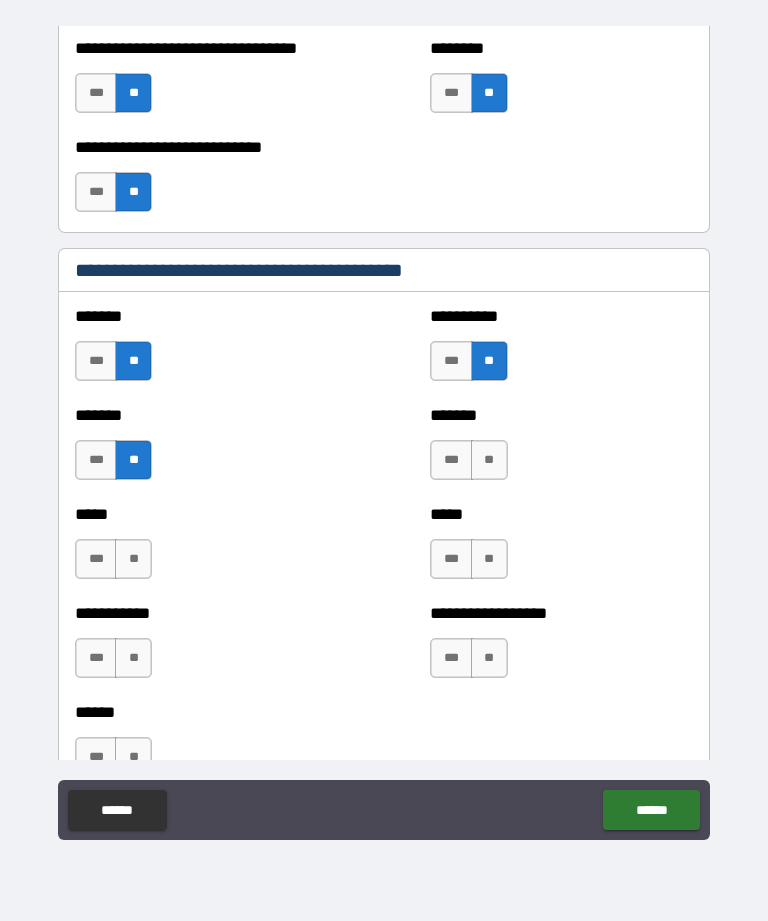 click on "**" at bounding box center (489, 460) 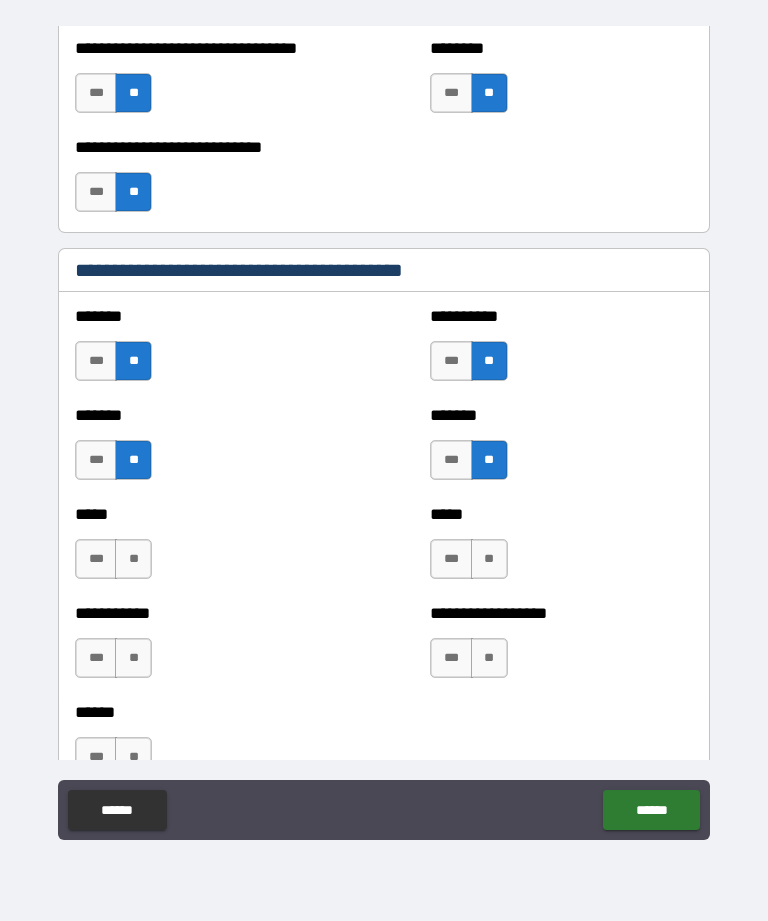 click on "**" at bounding box center (489, 559) 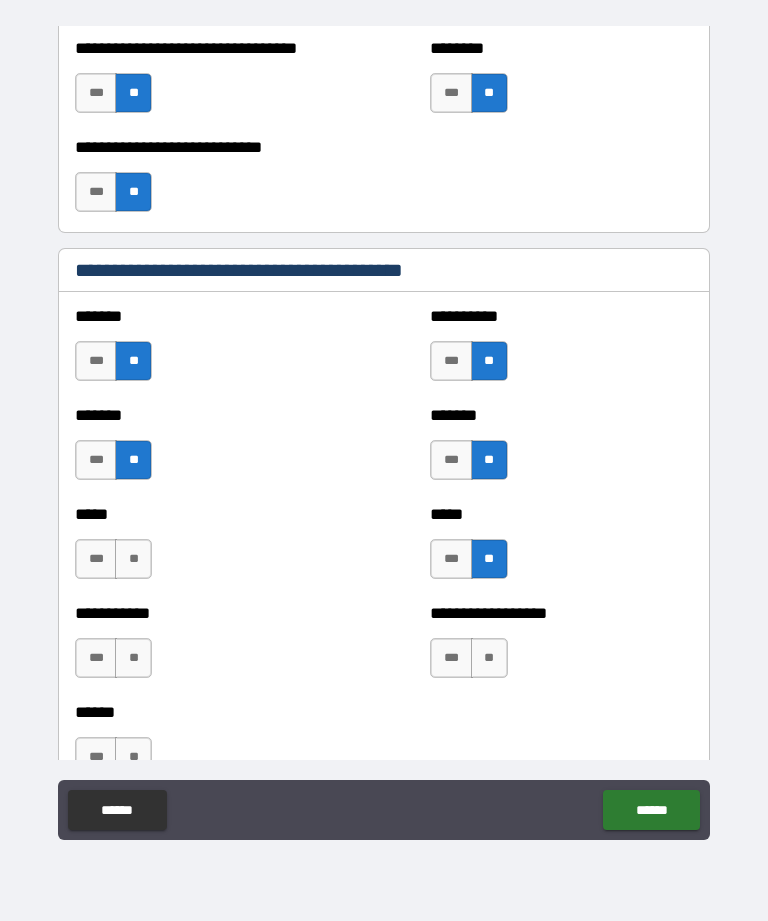 click on "**" at bounding box center (133, 559) 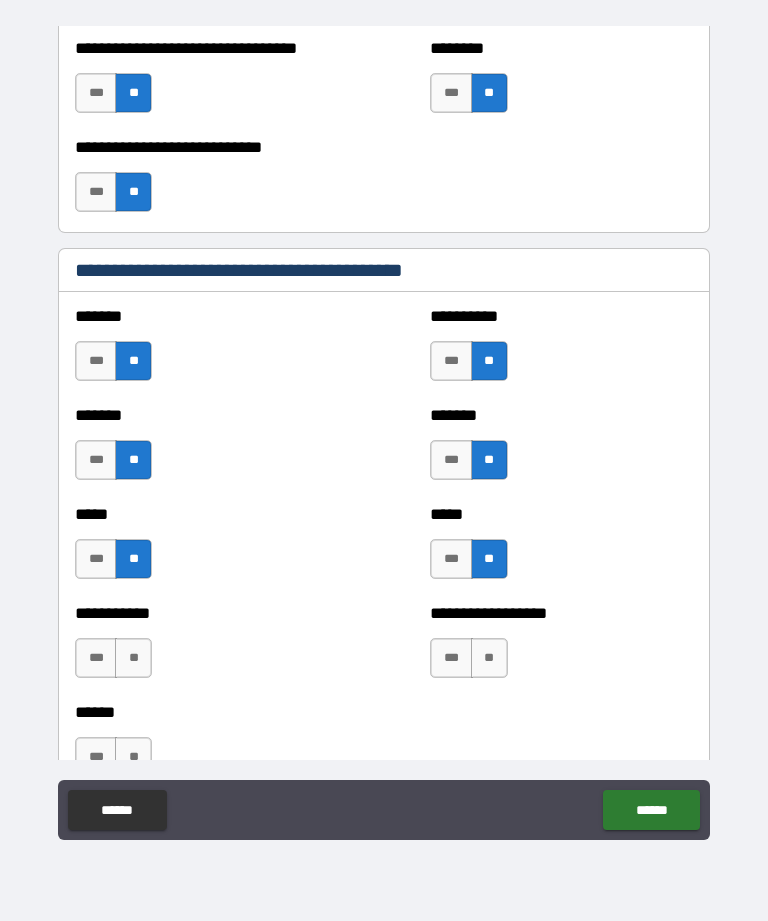 click on "*** **" at bounding box center [116, 663] 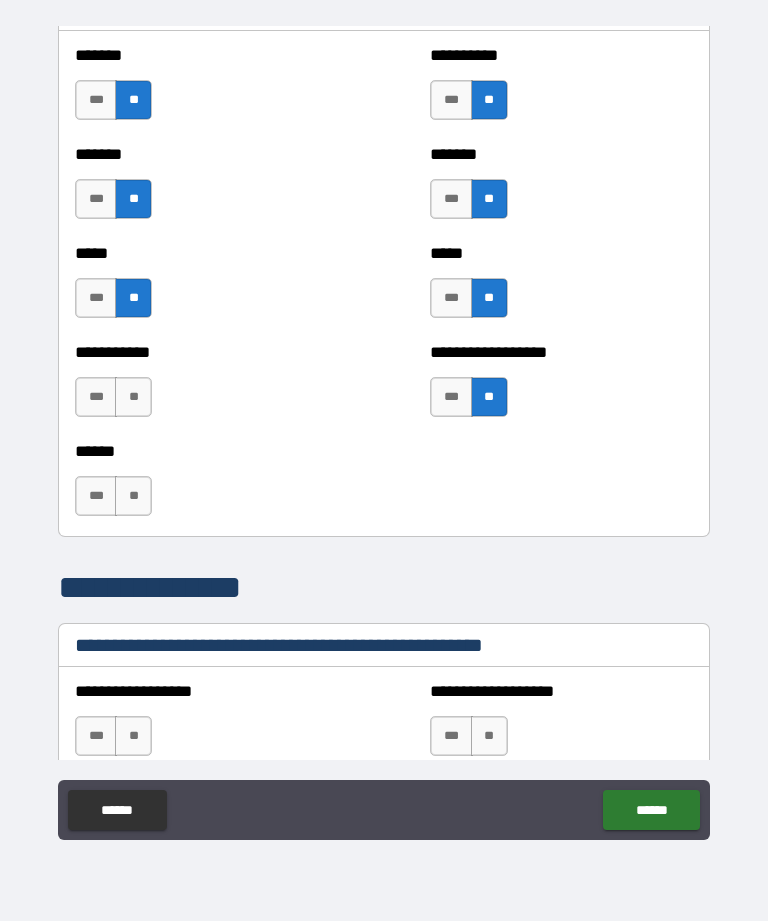 scroll, scrollTop: 1959, scrollLeft: 0, axis: vertical 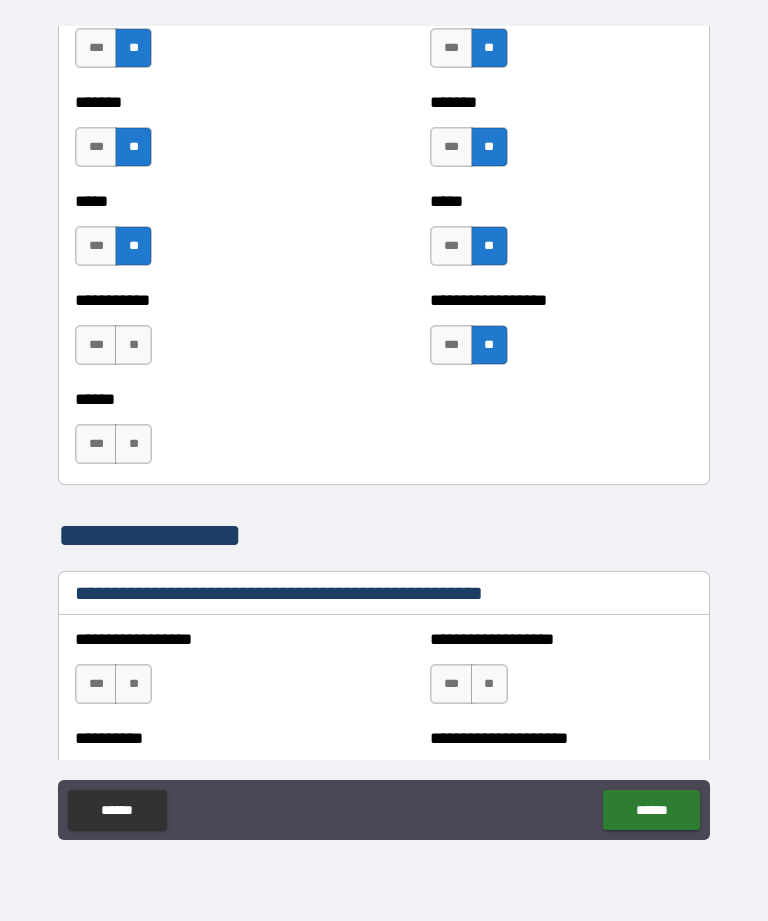 click on "**" at bounding box center (133, 345) 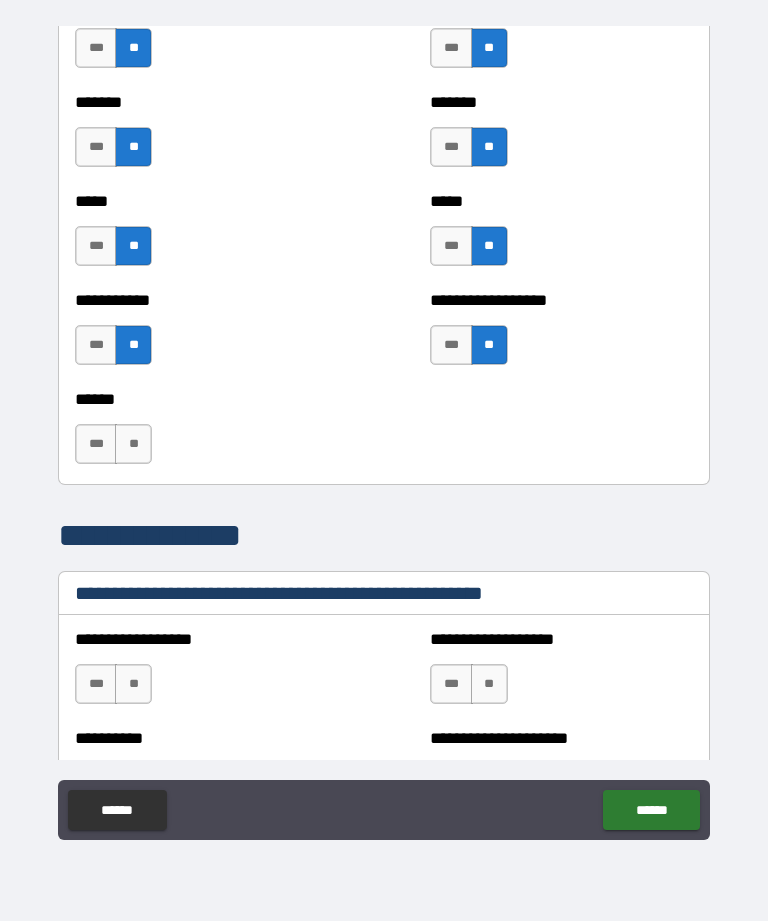 click on "**" at bounding box center (133, 444) 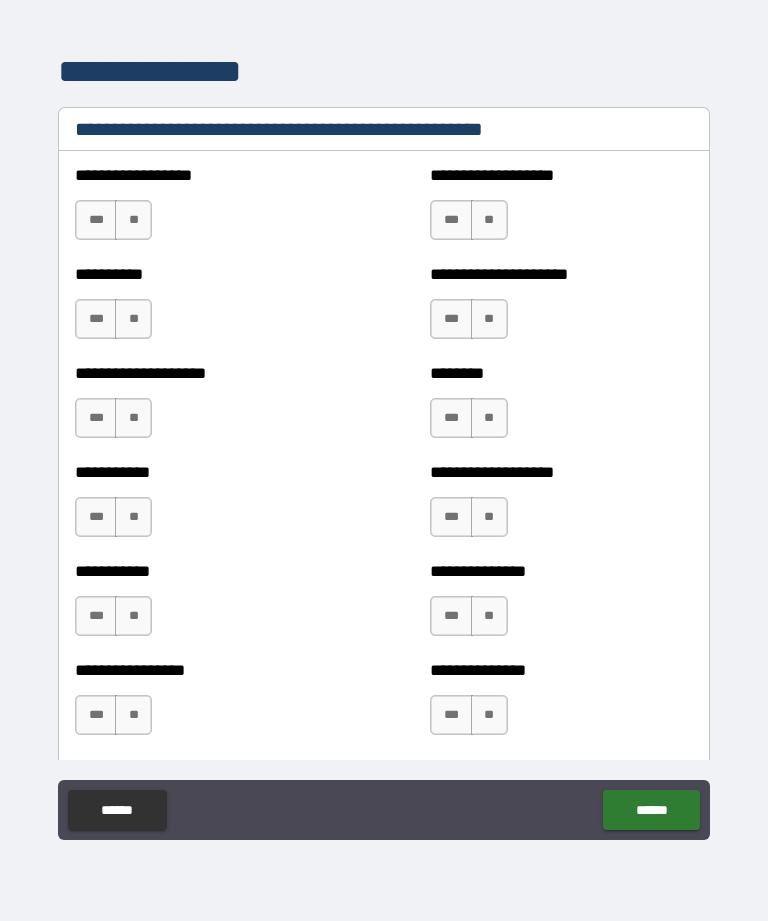 scroll, scrollTop: 2427, scrollLeft: 0, axis: vertical 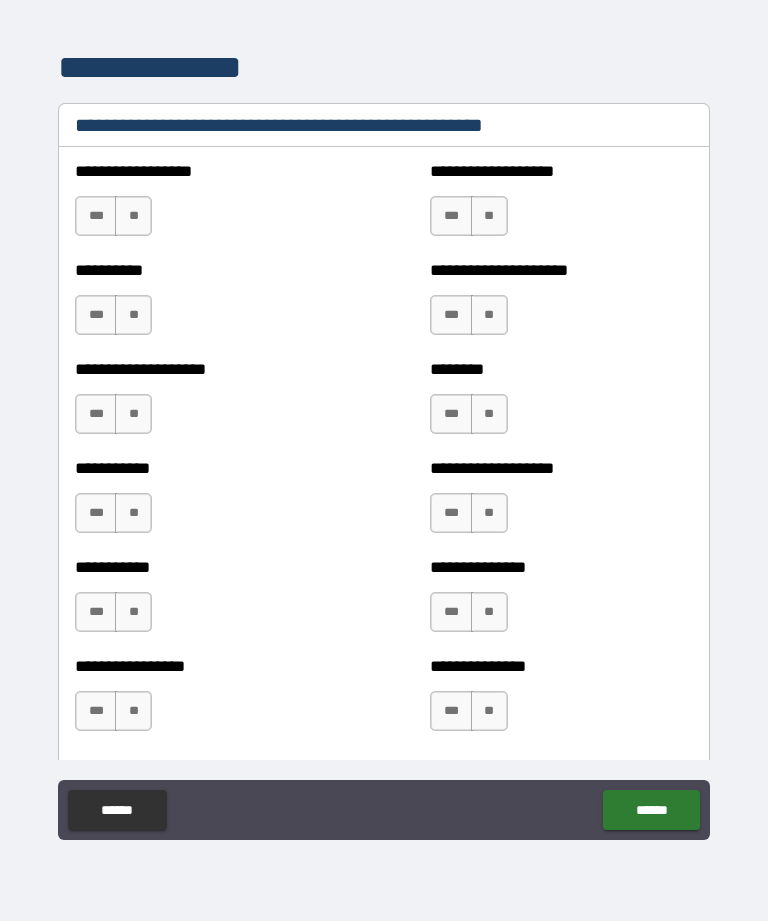 click on "**" at bounding box center (133, 216) 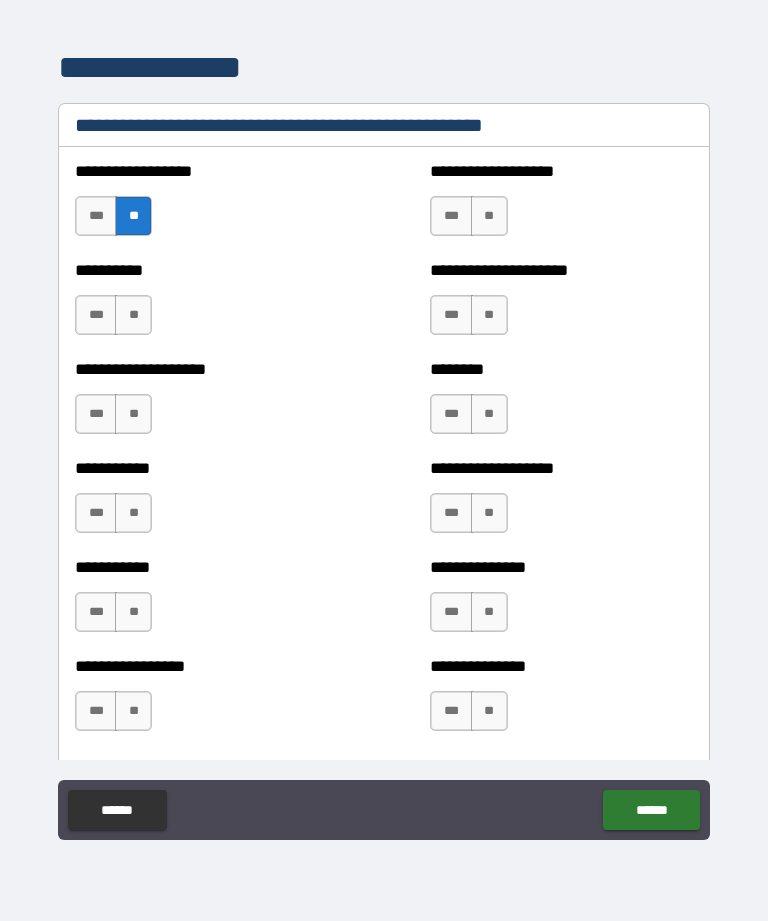 click on "**" at bounding box center (133, 315) 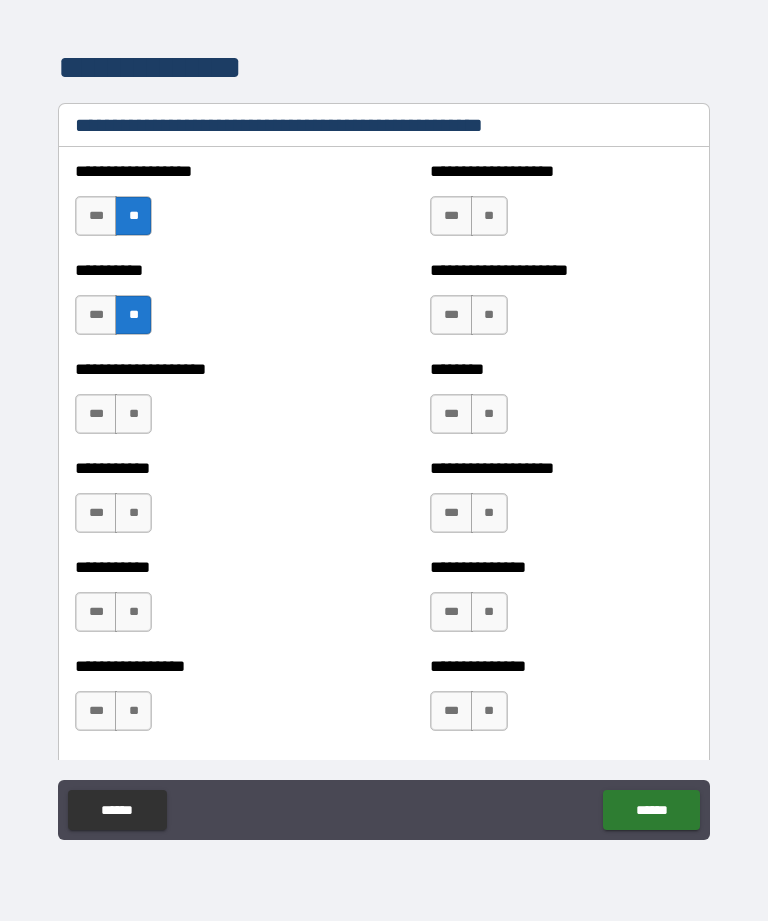 click on "**" at bounding box center [133, 414] 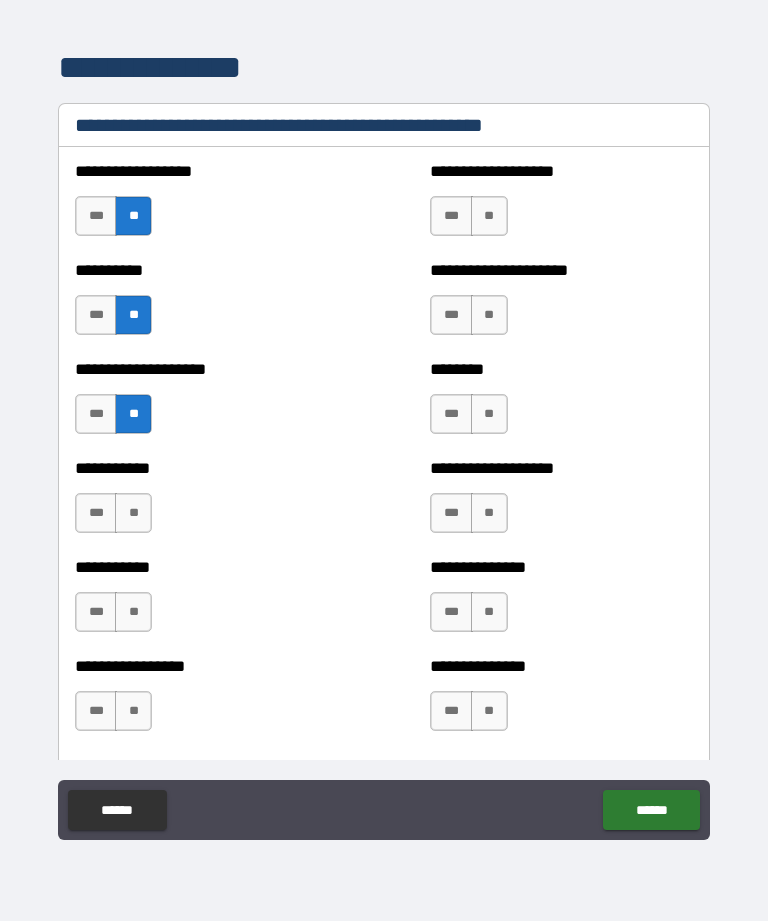 click on "**" at bounding box center [133, 513] 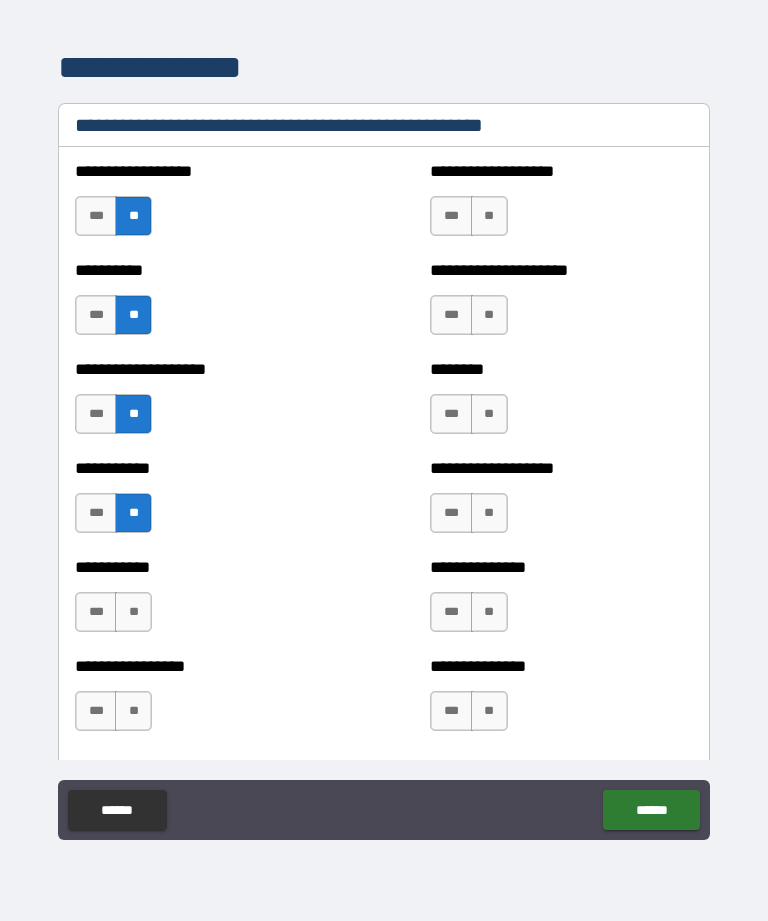 click on "**" at bounding box center [489, 216] 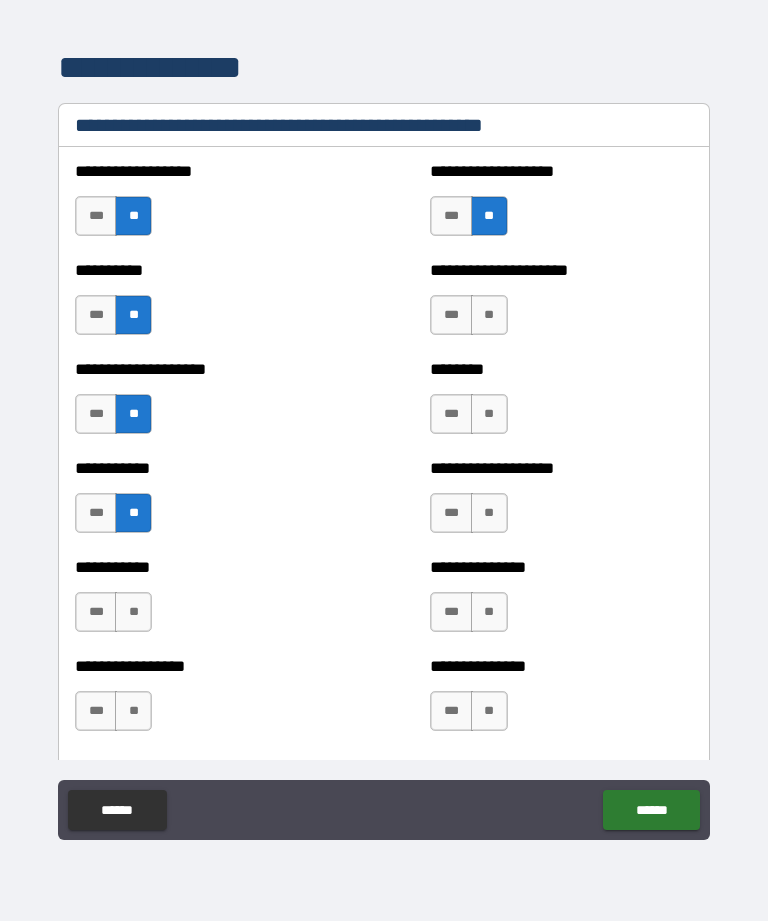 click on "**" at bounding box center [489, 315] 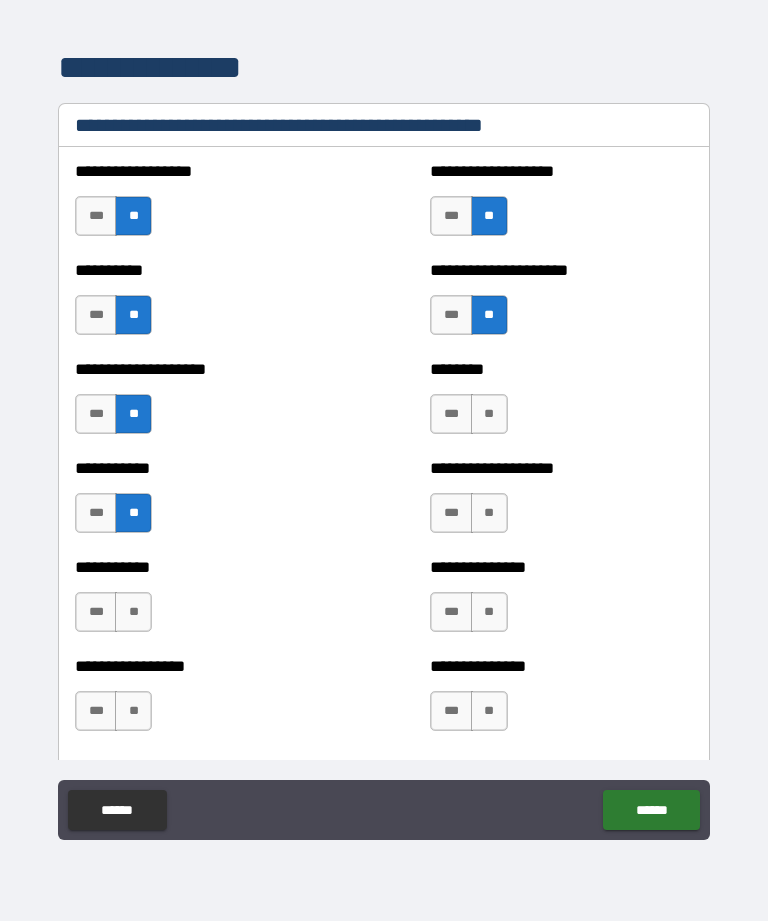 click on "**" at bounding box center [489, 414] 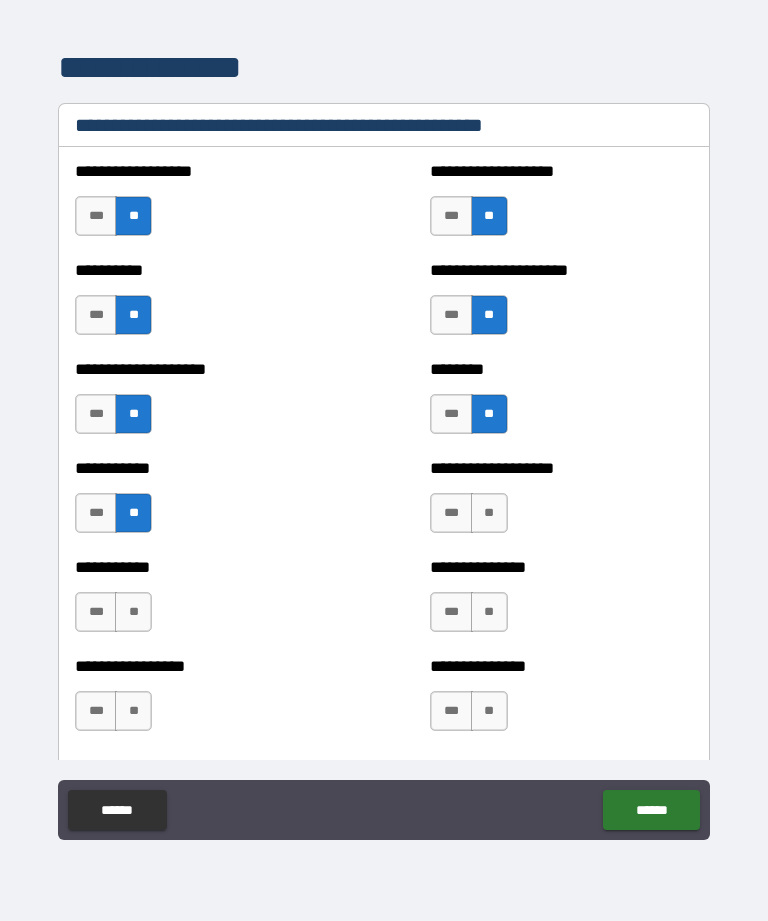 click on "**" at bounding box center (489, 513) 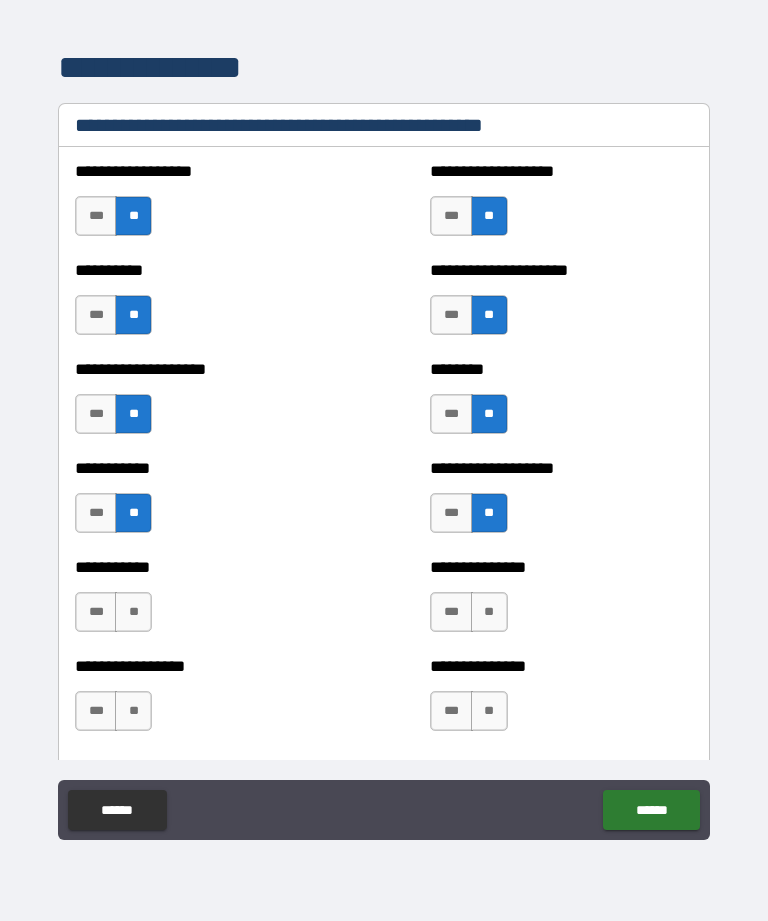 click on "**" at bounding box center [489, 612] 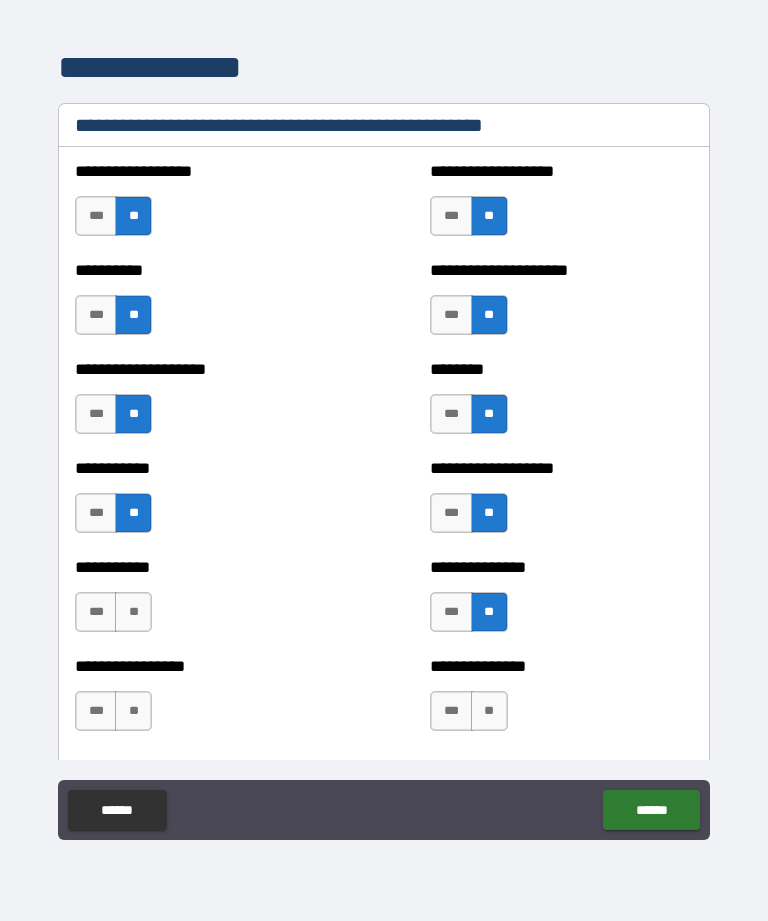 click on "**" at bounding box center [489, 711] 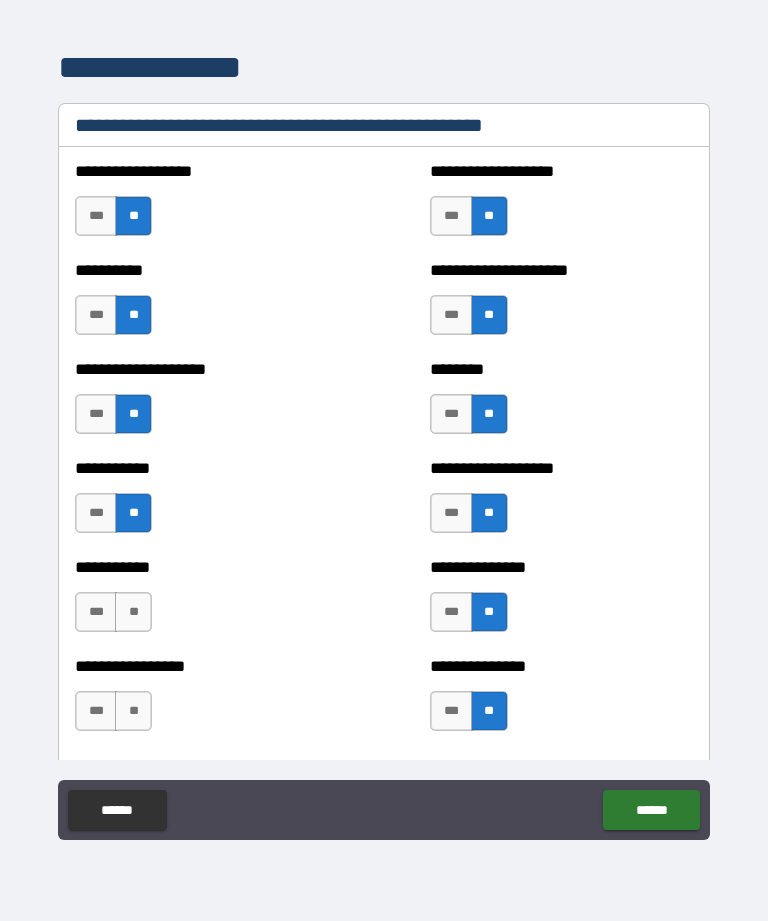 click on "**" at bounding box center (133, 711) 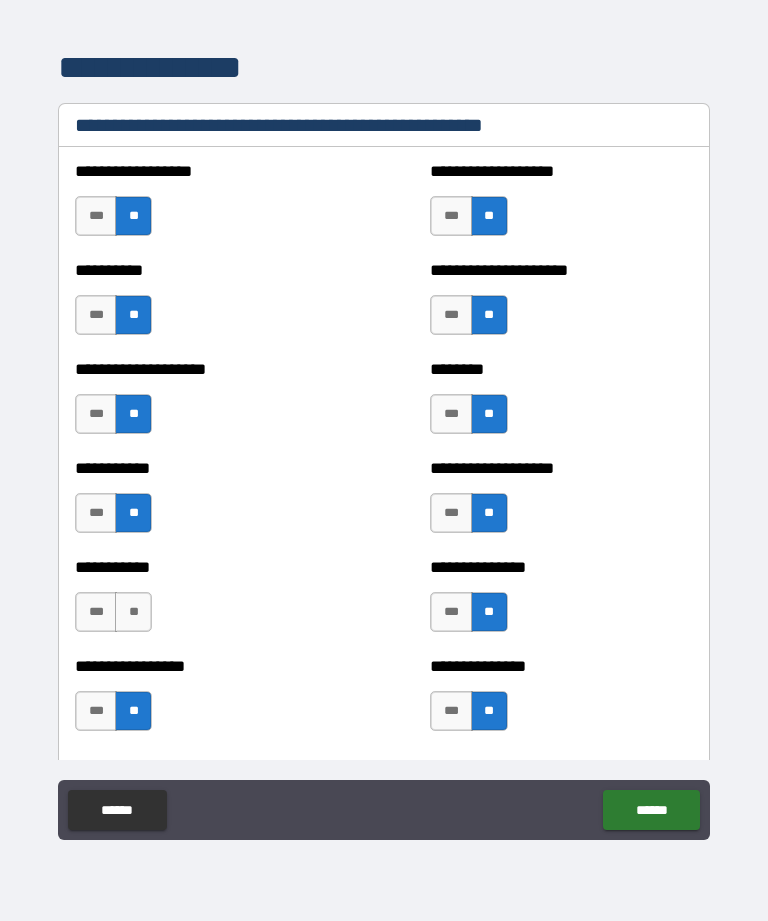 click on "**" at bounding box center (133, 612) 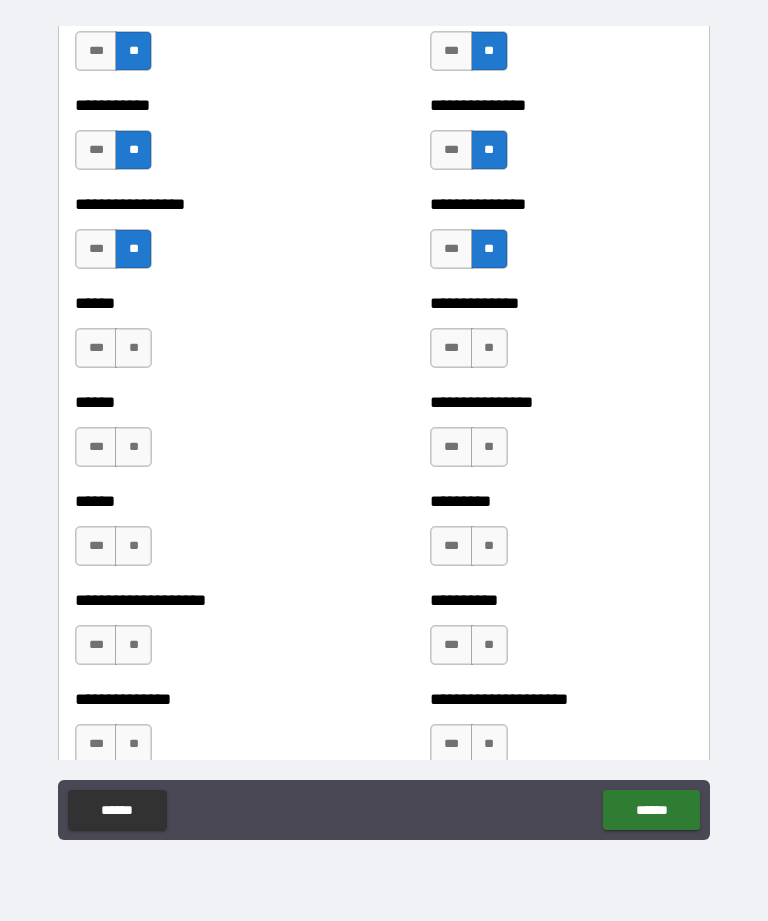 scroll, scrollTop: 2889, scrollLeft: 0, axis: vertical 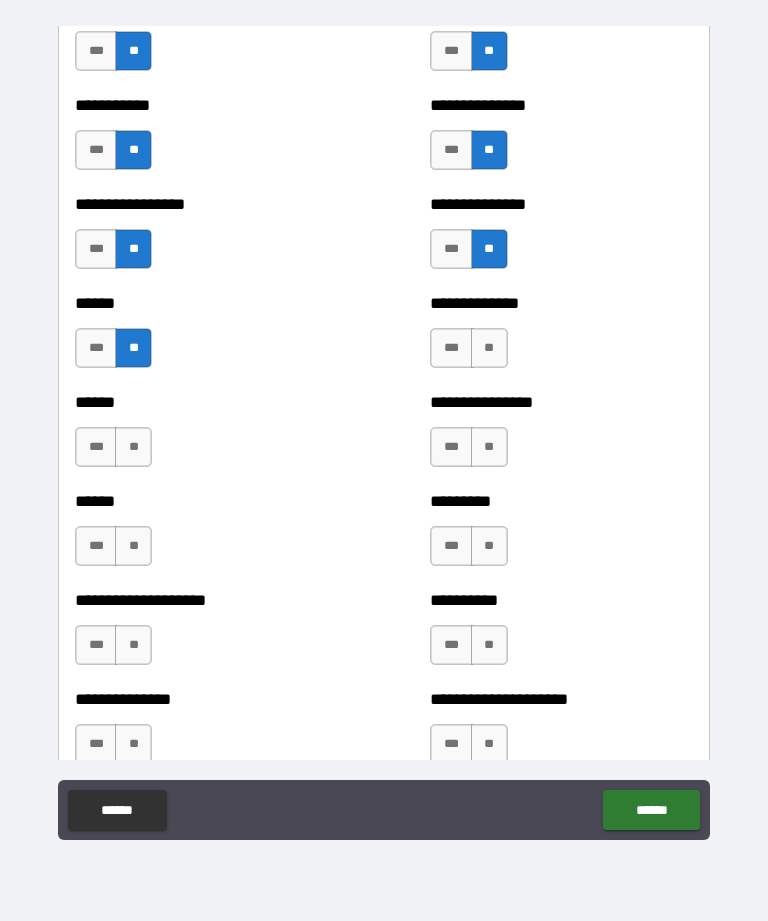 click on "**" at bounding box center [133, 447] 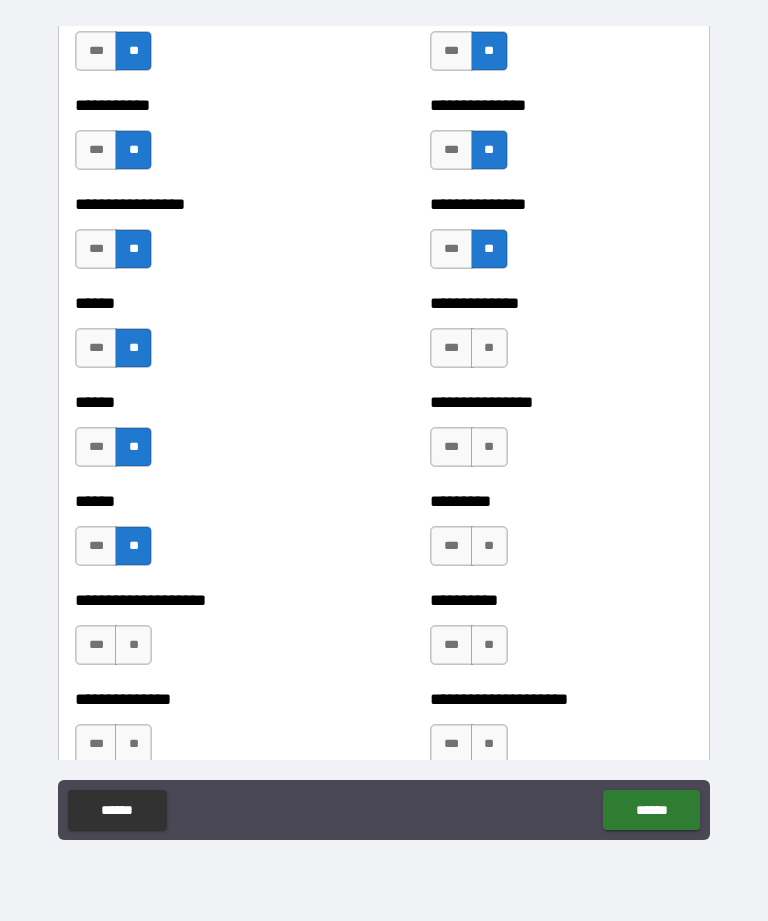click on "**" at bounding box center [133, 645] 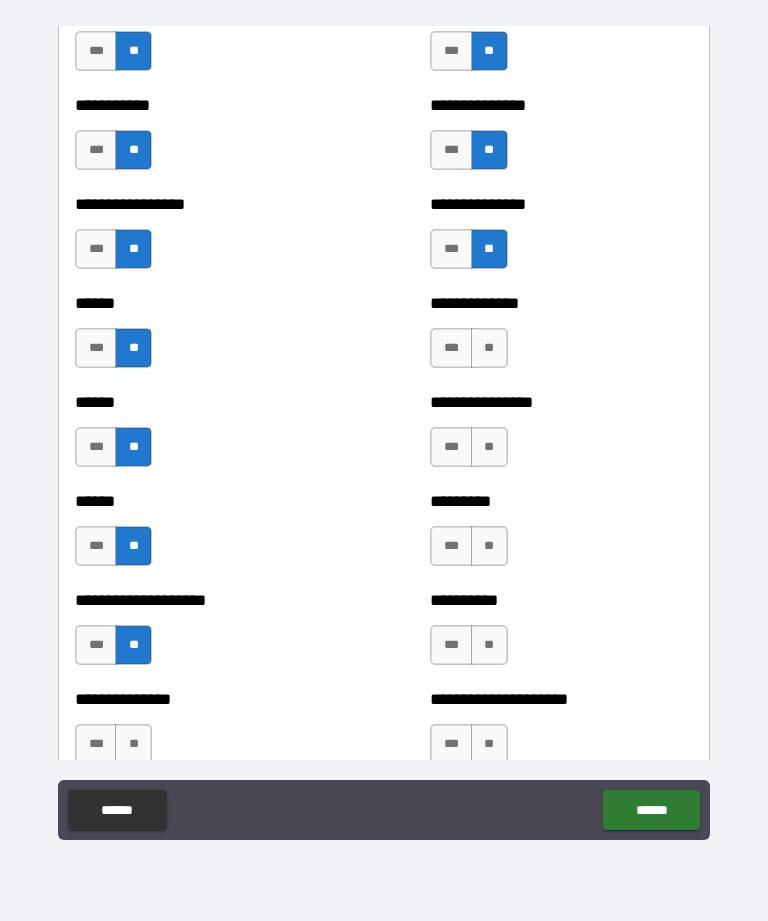 click on "**" at bounding box center (489, 645) 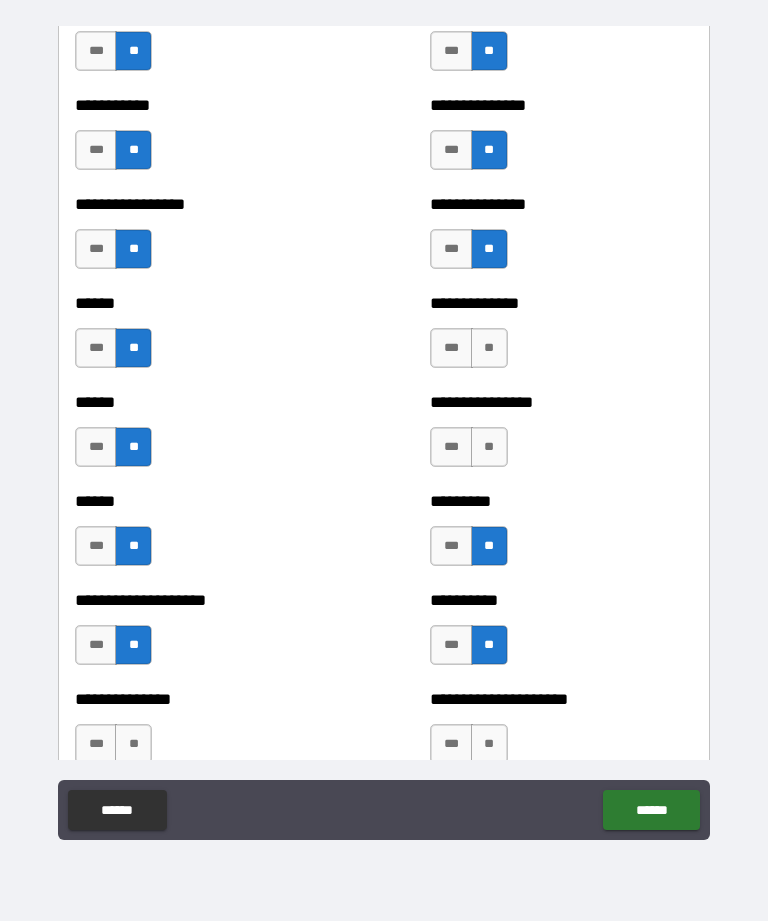 click on "**" at bounding box center (489, 447) 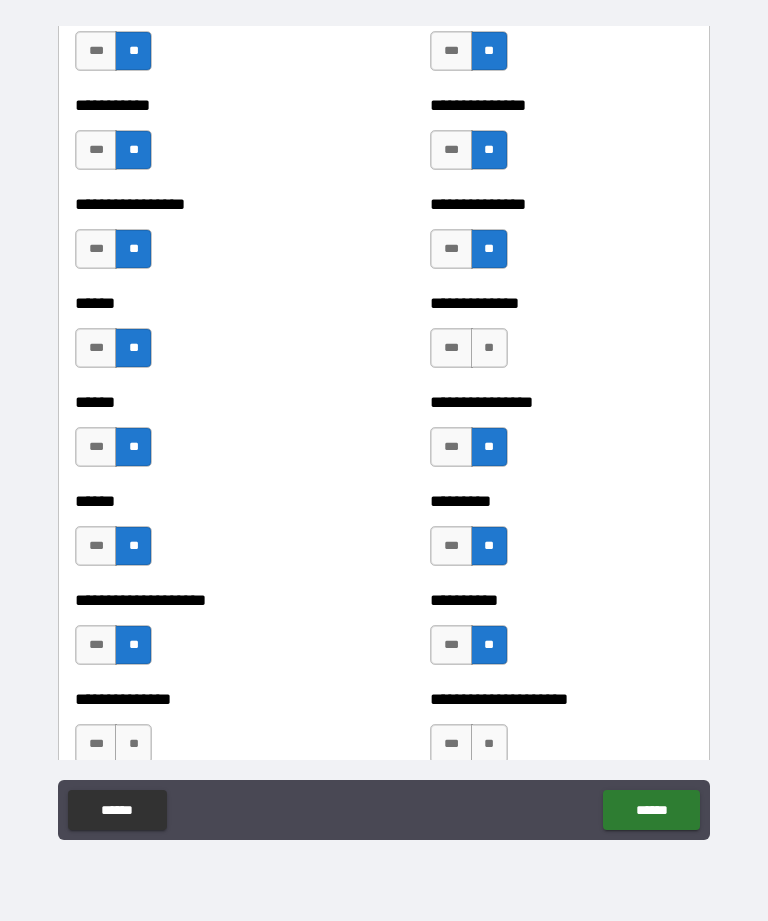 click on "**" at bounding box center [489, 348] 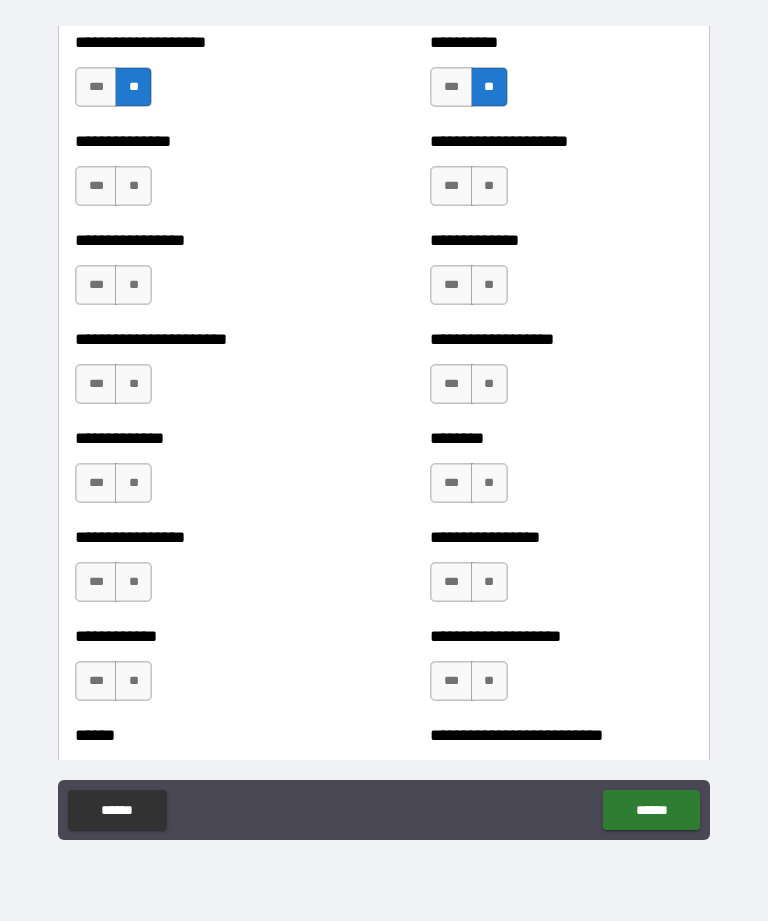 scroll, scrollTop: 3447, scrollLeft: 0, axis: vertical 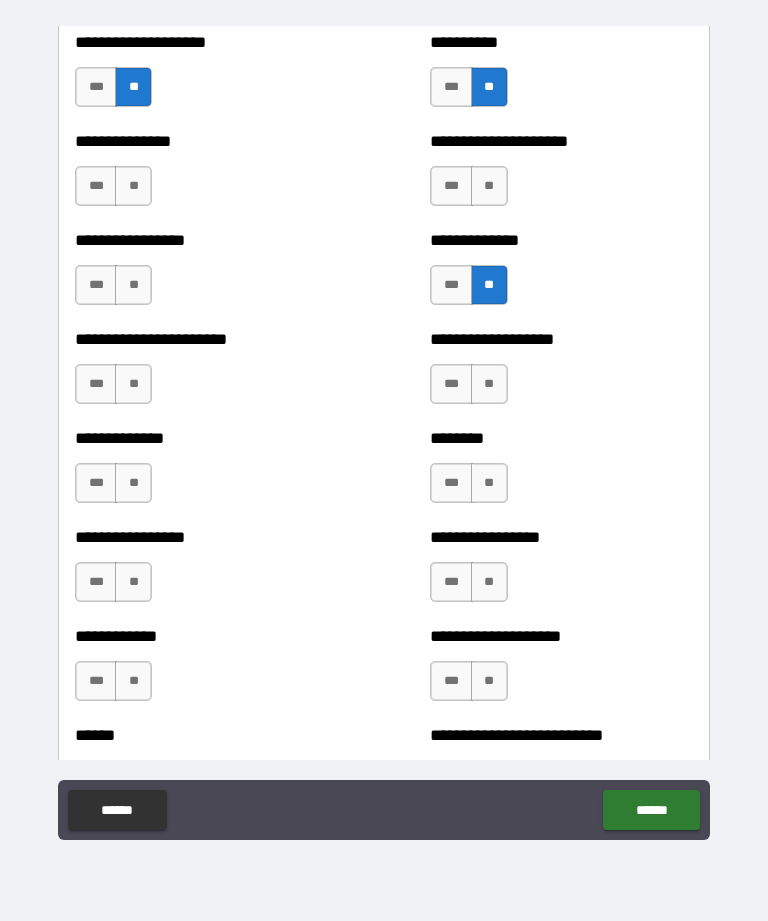 click on "**" at bounding box center (489, 384) 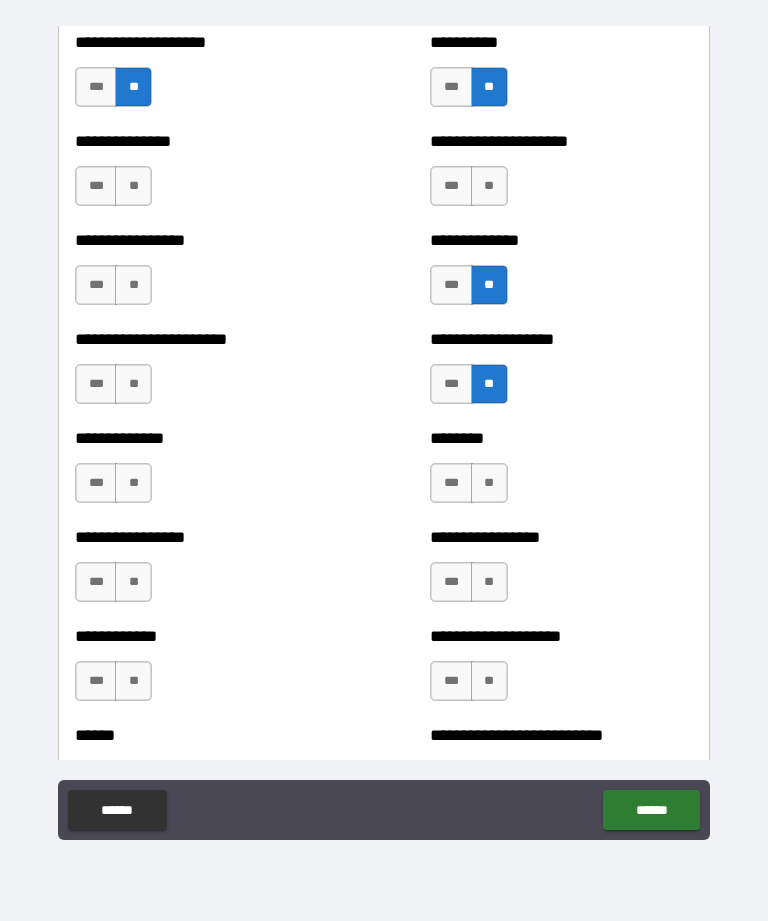 click on "**" at bounding box center (489, 483) 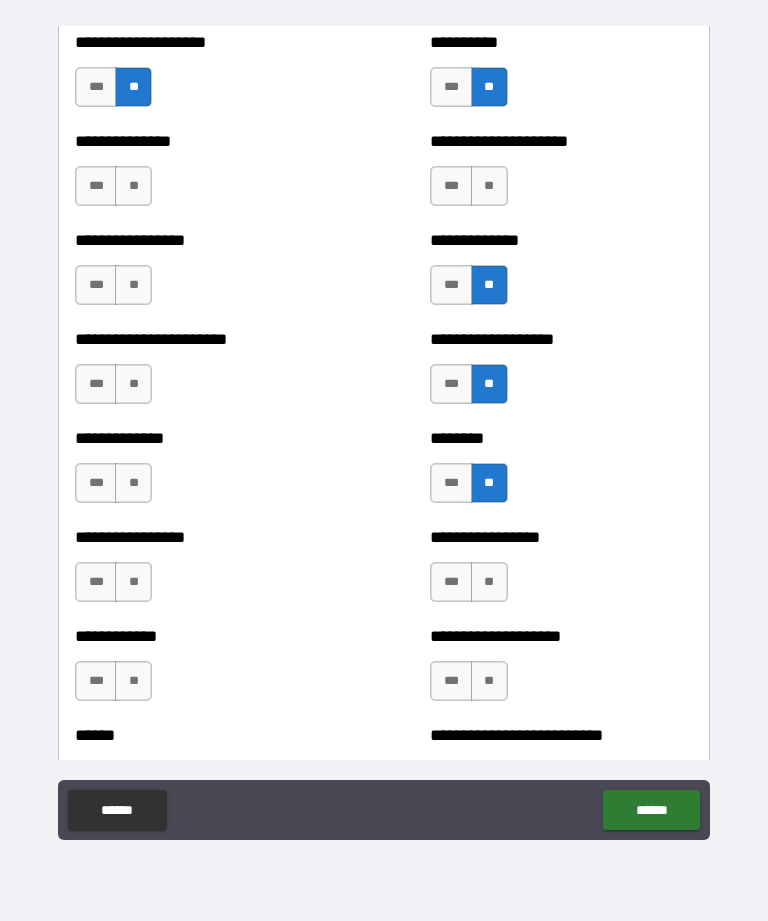 click on "**********" at bounding box center [206, 275] 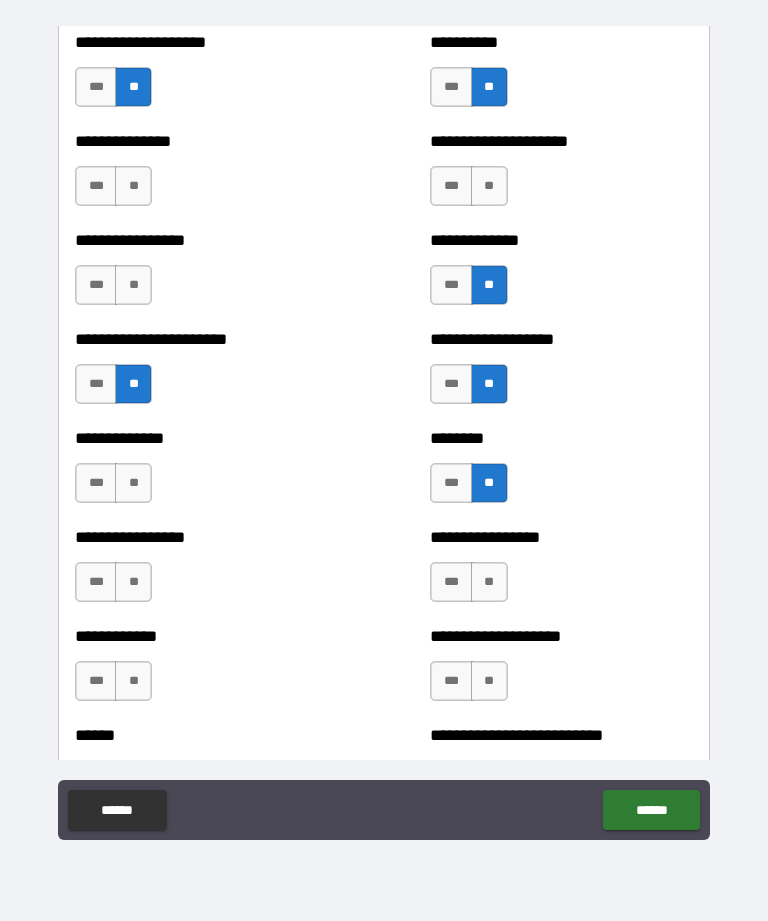 click on "**" at bounding box center [133, 483] 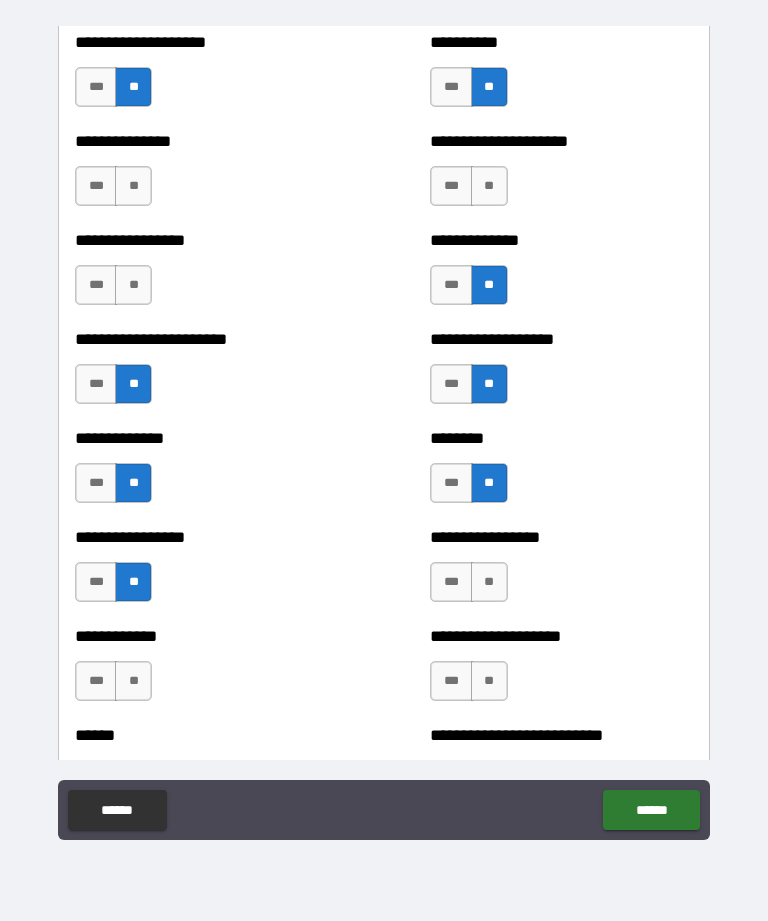 click on "**" at bounding box center [489, 186] 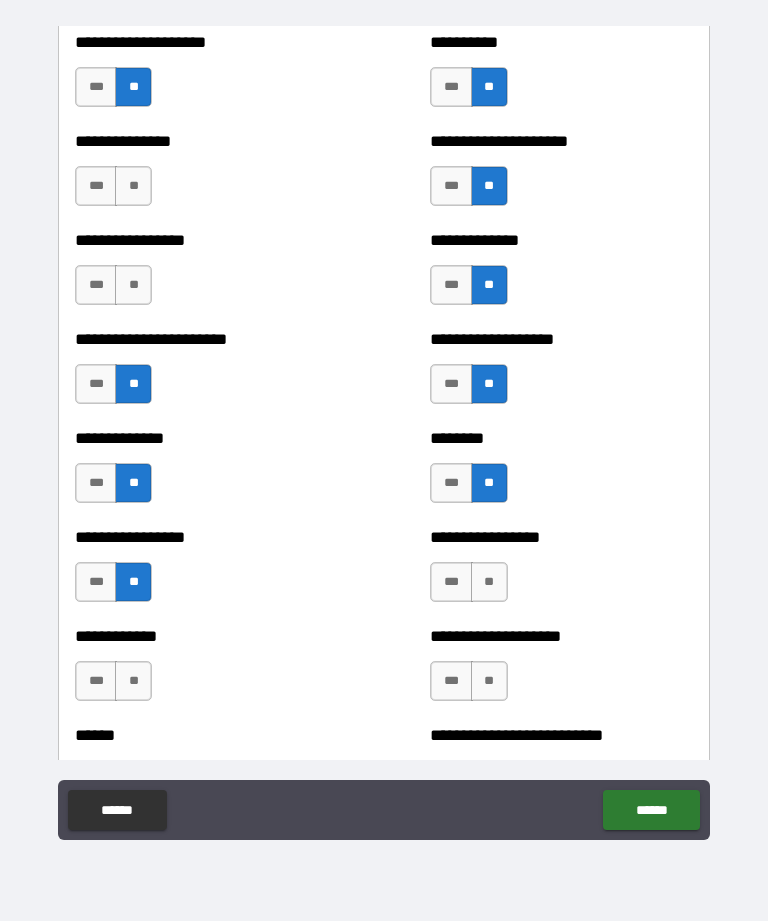 click on "**" at bounding box center [133, 285] 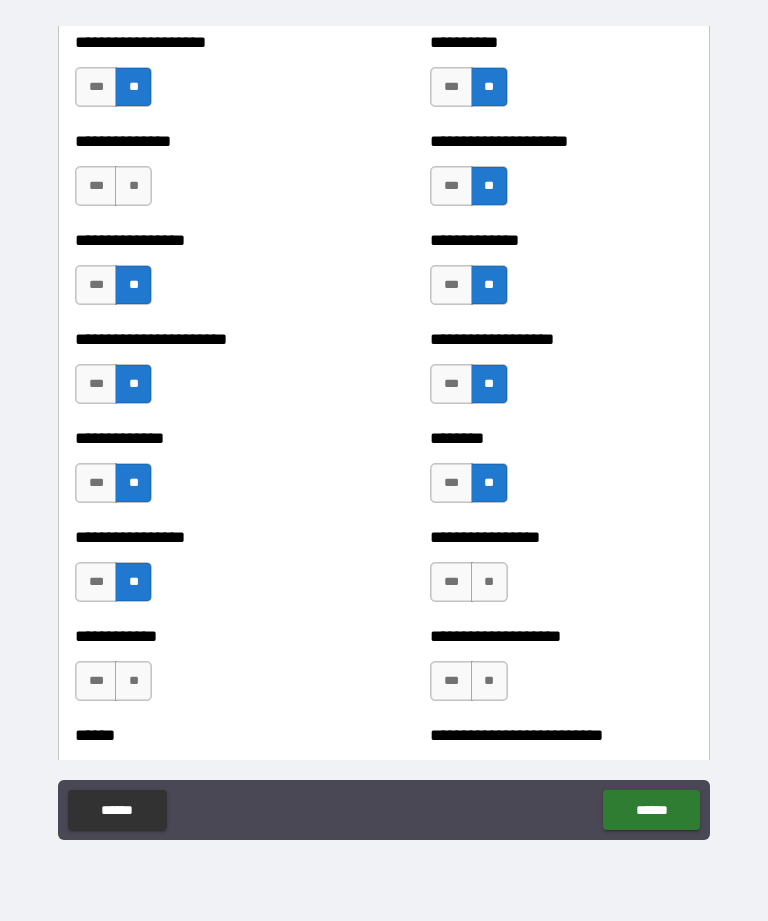 click on "**" at bounding box center (133, 186) 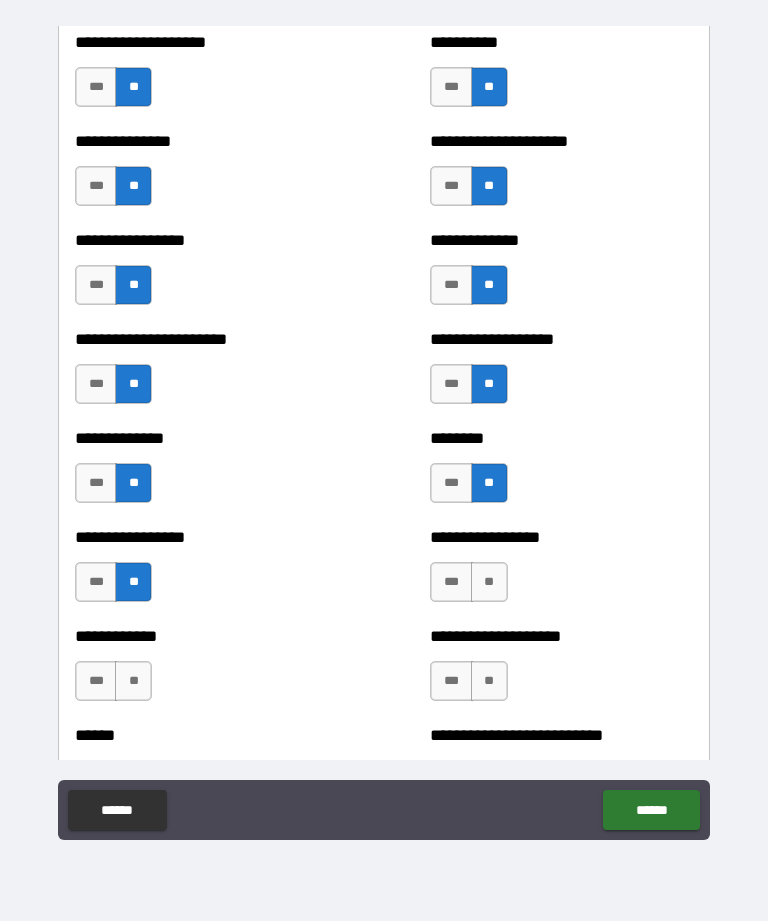 click on "**" at bounding box center (489, 582) 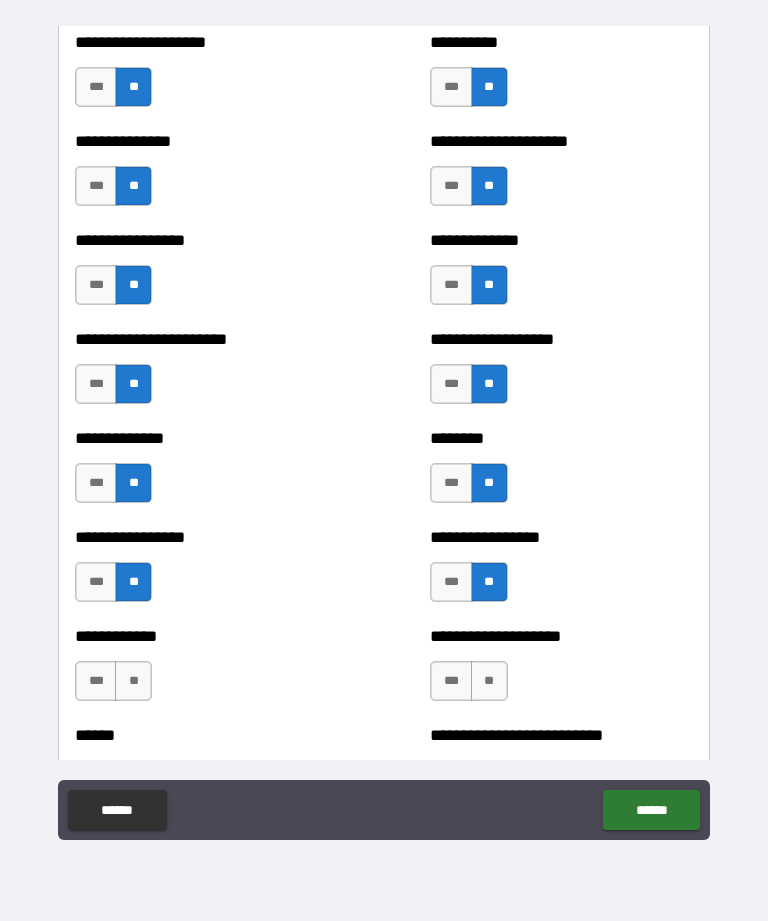 click on "**" at bounding box center (489, 681) 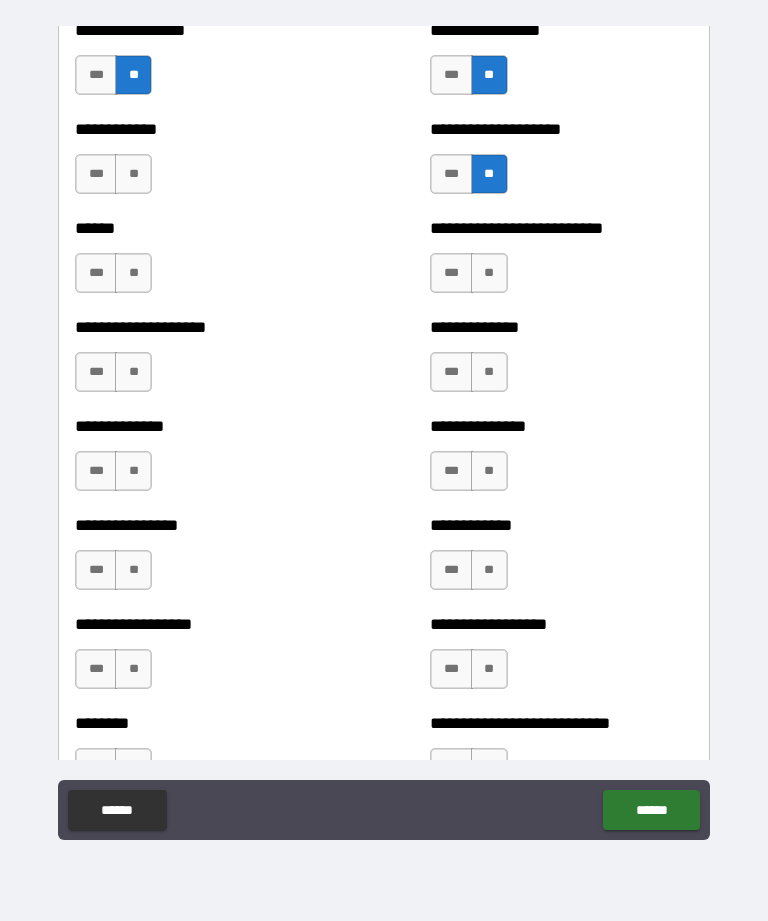 scroll, scrollTop: 3956, scrollLeft: 0, axis: vertical 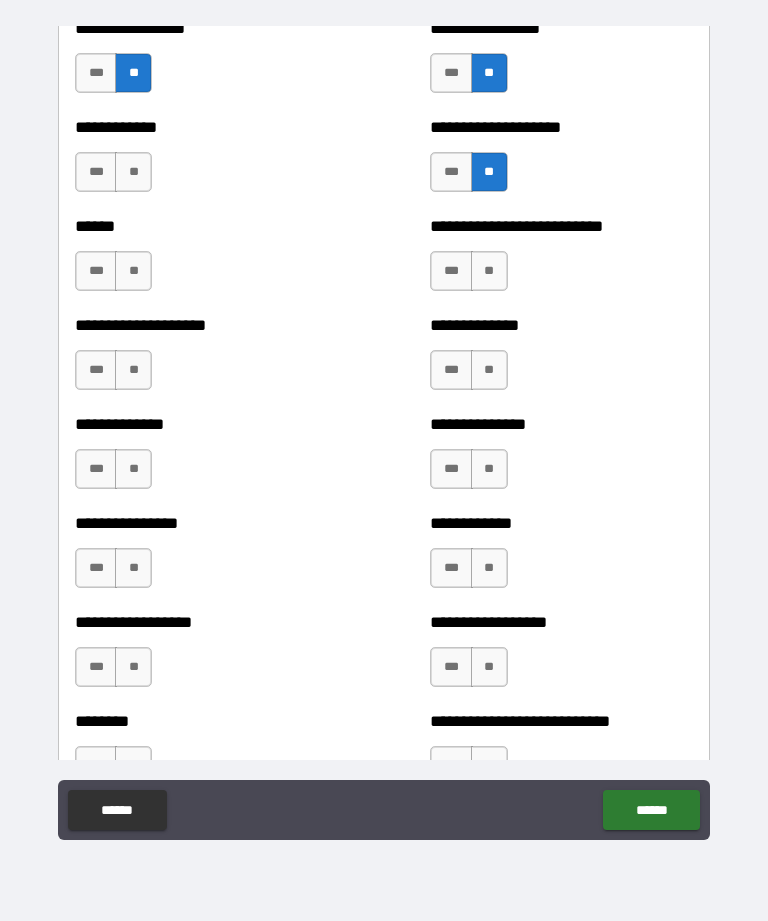 click on "**" at bounding box center (133, 172) 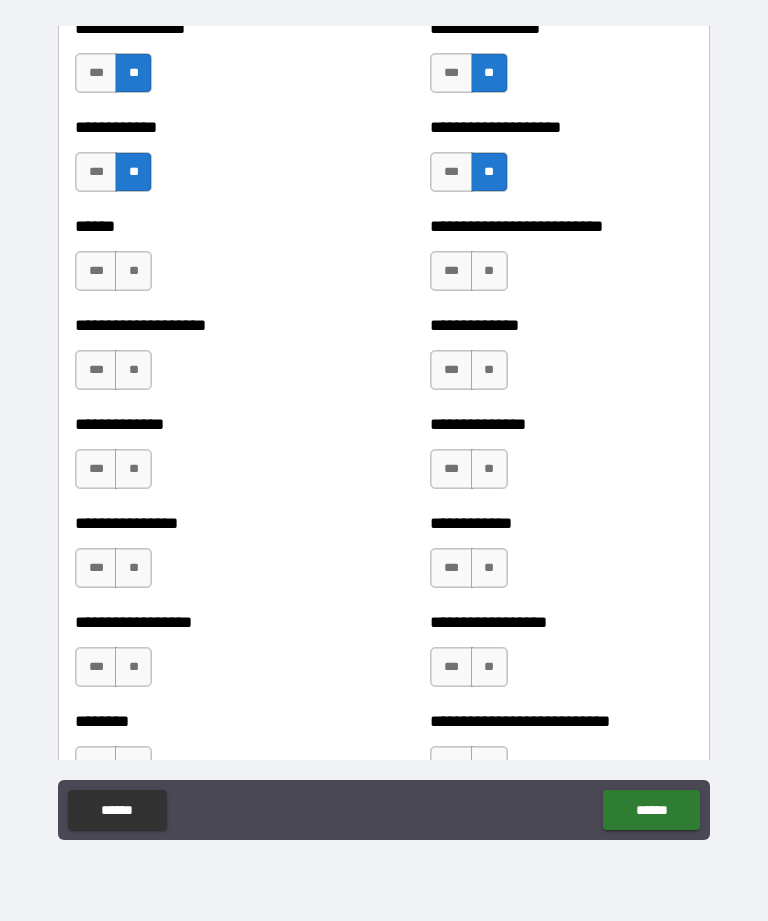 click on "**" at bounding box center [133, 271] 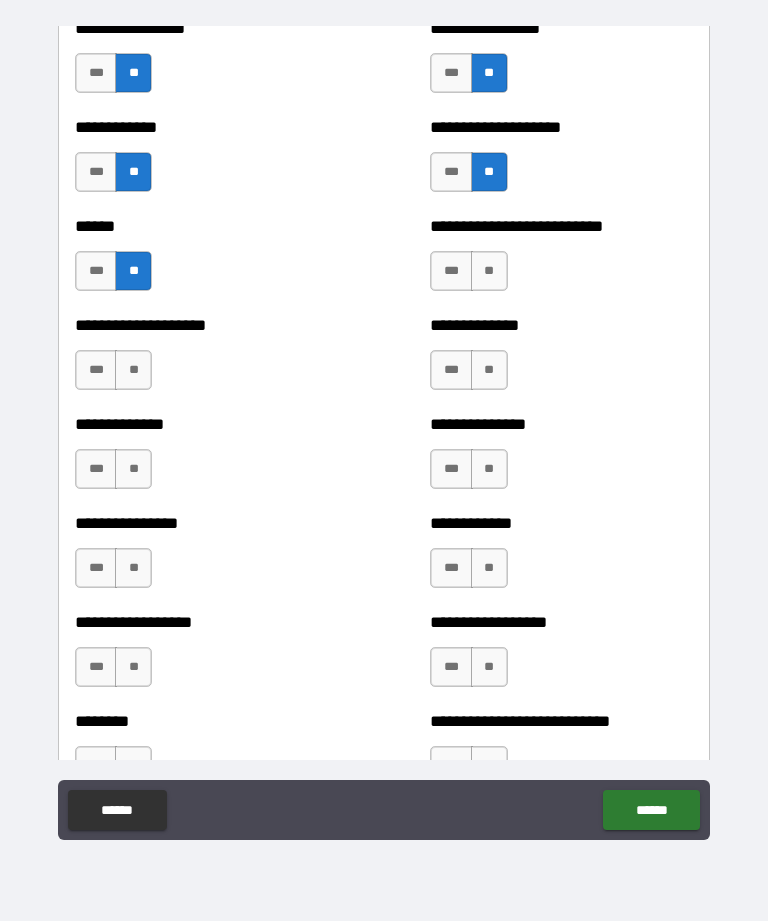 click on "**" at bounding box center (133, 370) 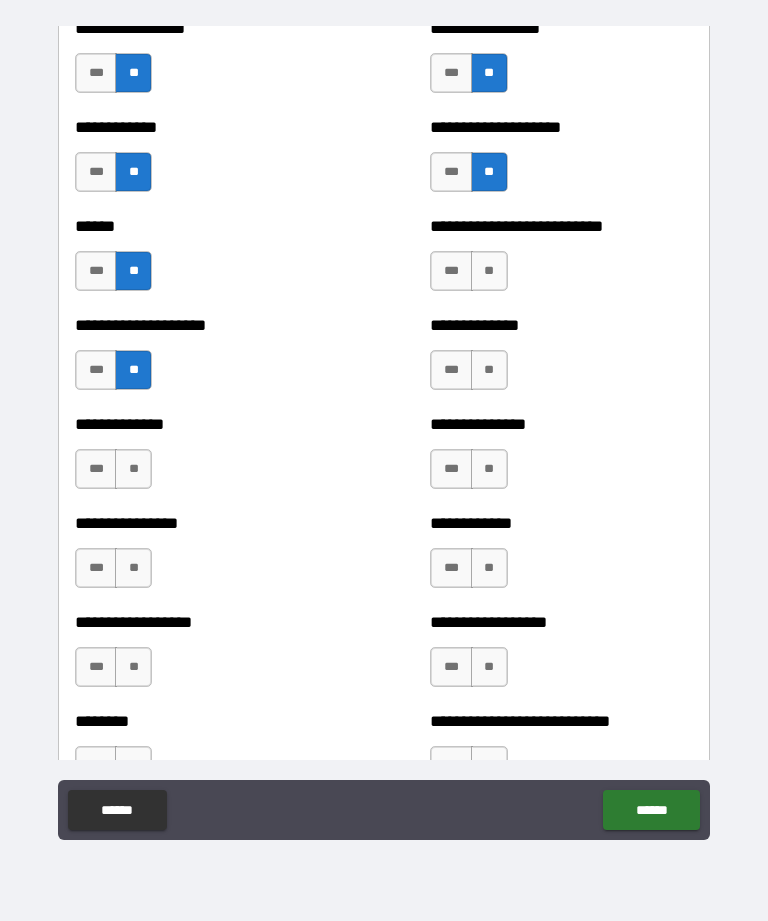 click on "**" at bounding box center (133, 469) 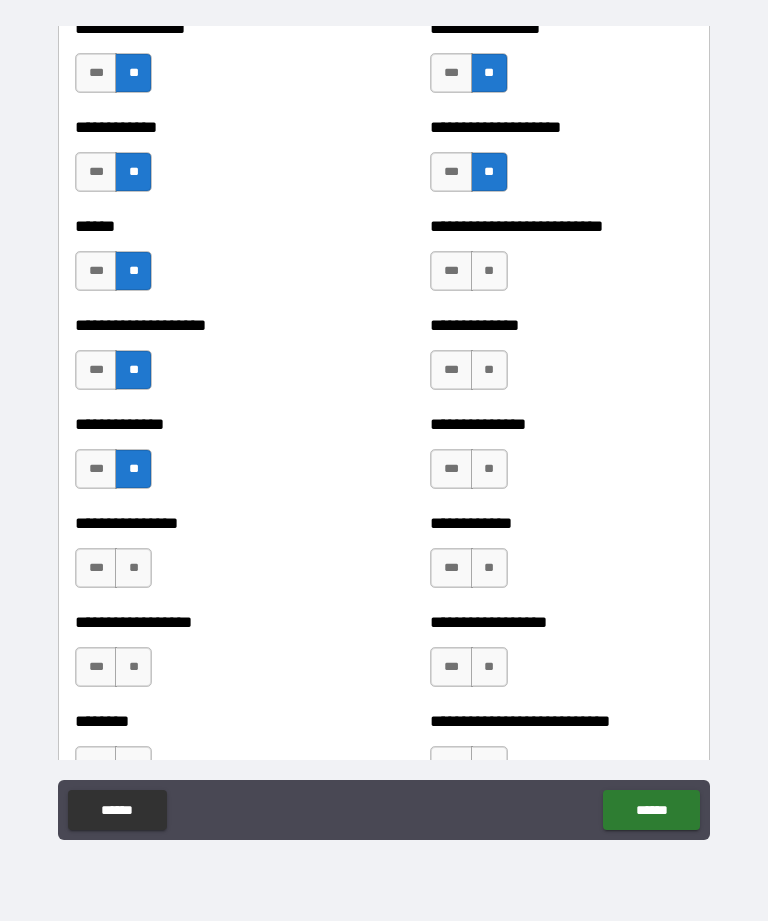 click on "**" at bounding box center (133, 568) 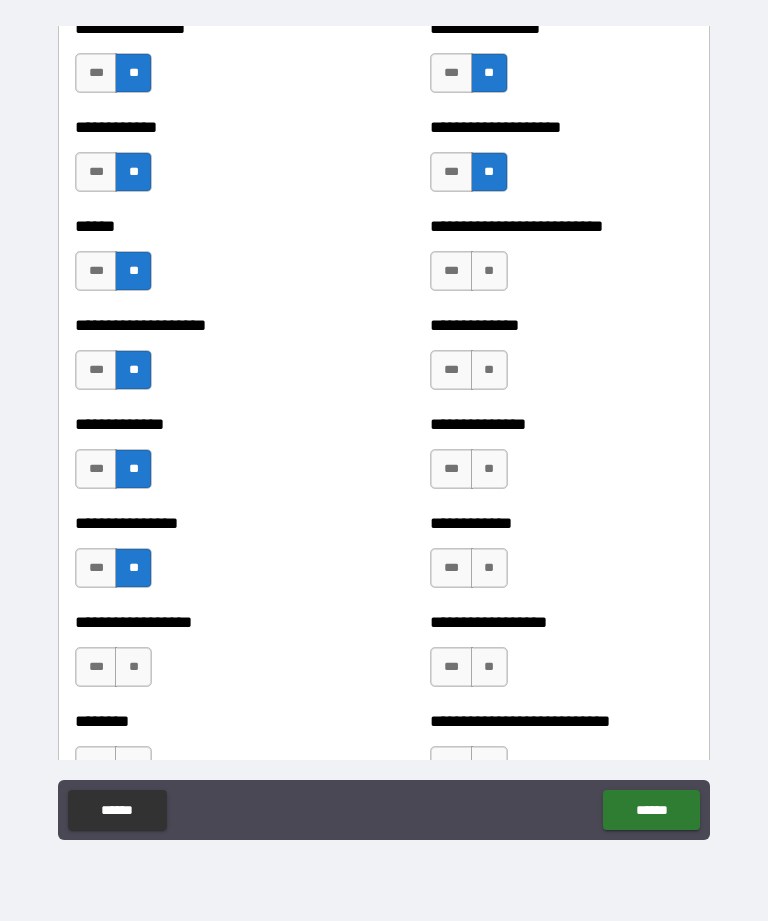 click on "**" at bounding box center [489, 271] 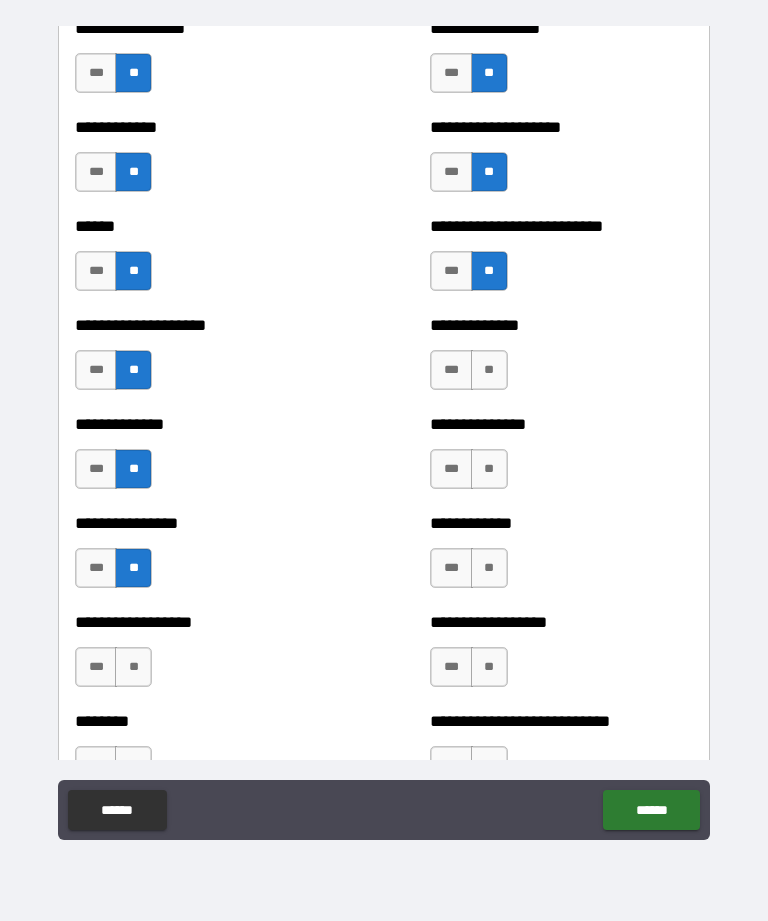 click on "**" at bounding box center [489, 370] 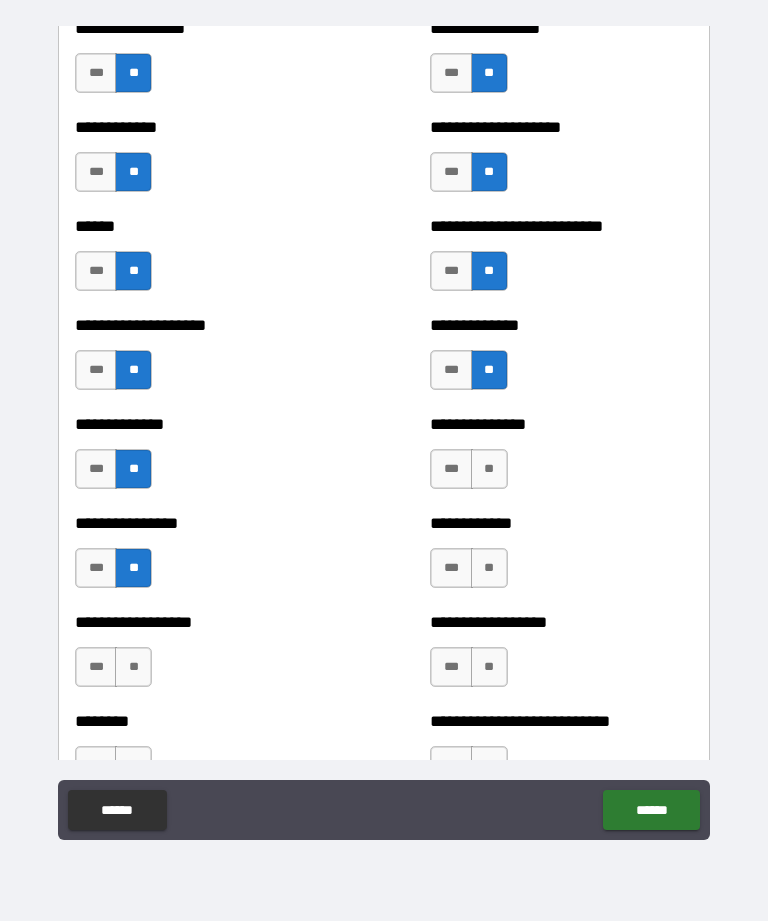 click on "**" at bounding box center [489, 469] 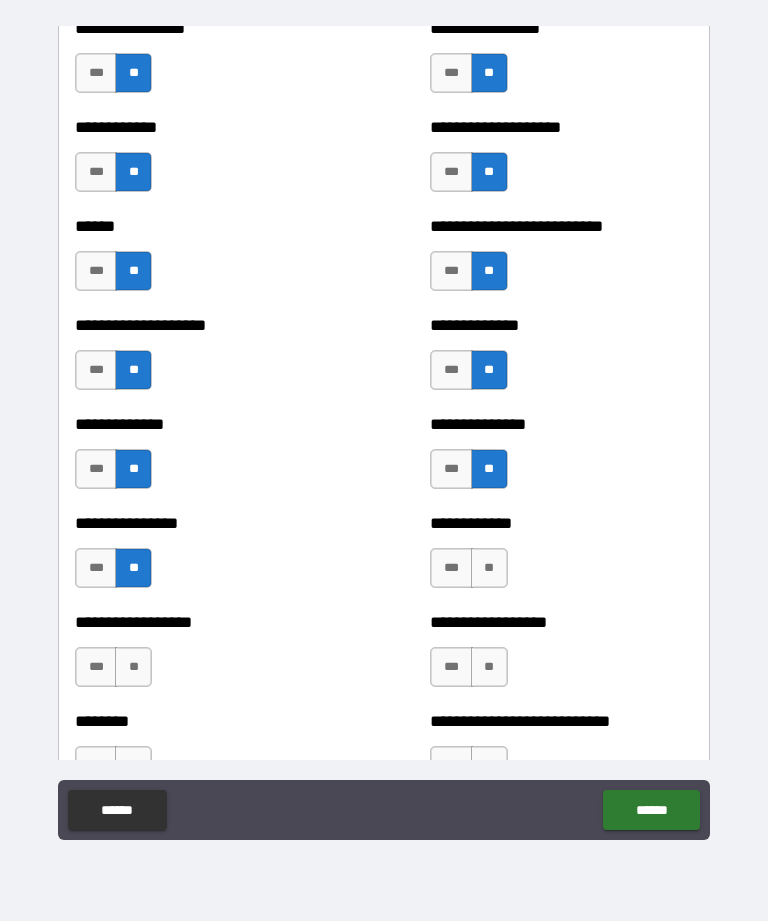 click on "**" at bounding box center (489, 568) 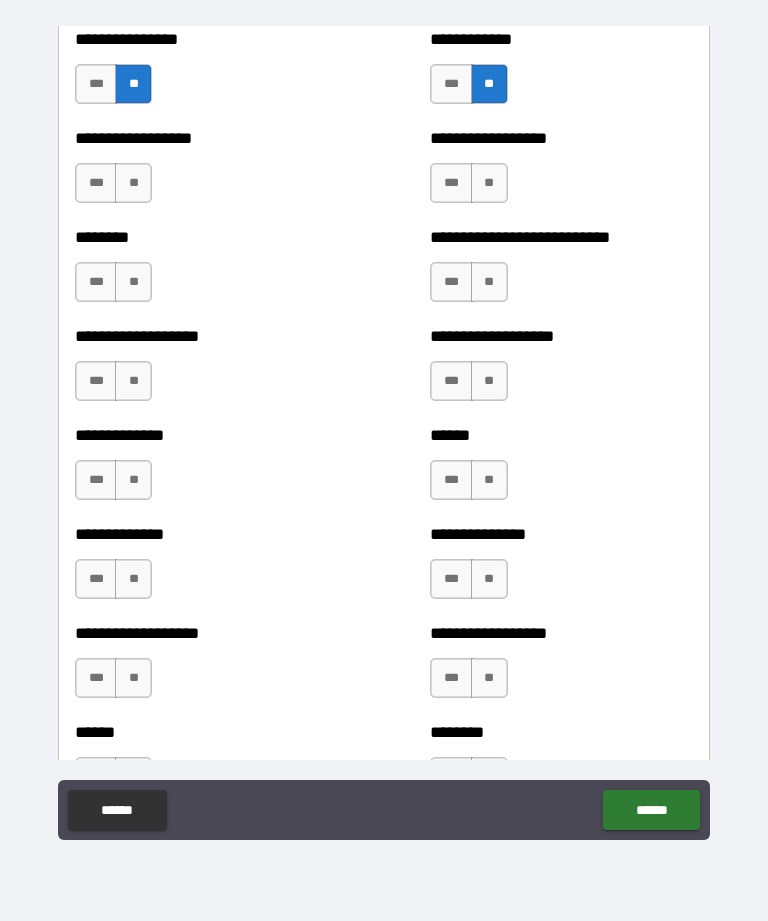scroll, scrollTop: 4444, scrollLeft: 0, axis: vertical 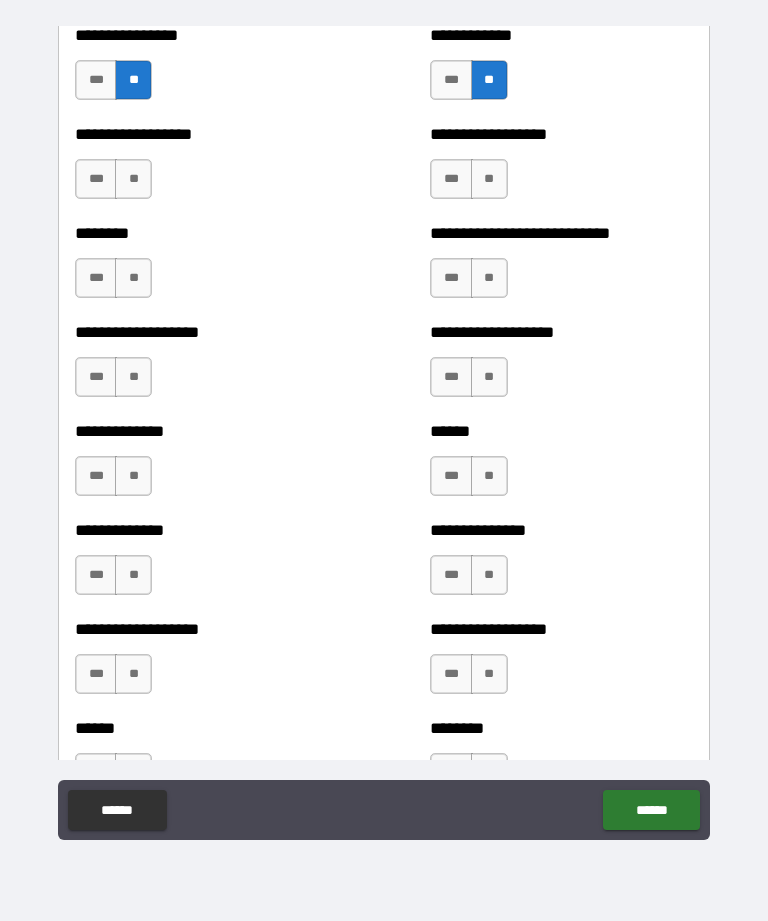 click on "**" at bounding box center (133, 179) 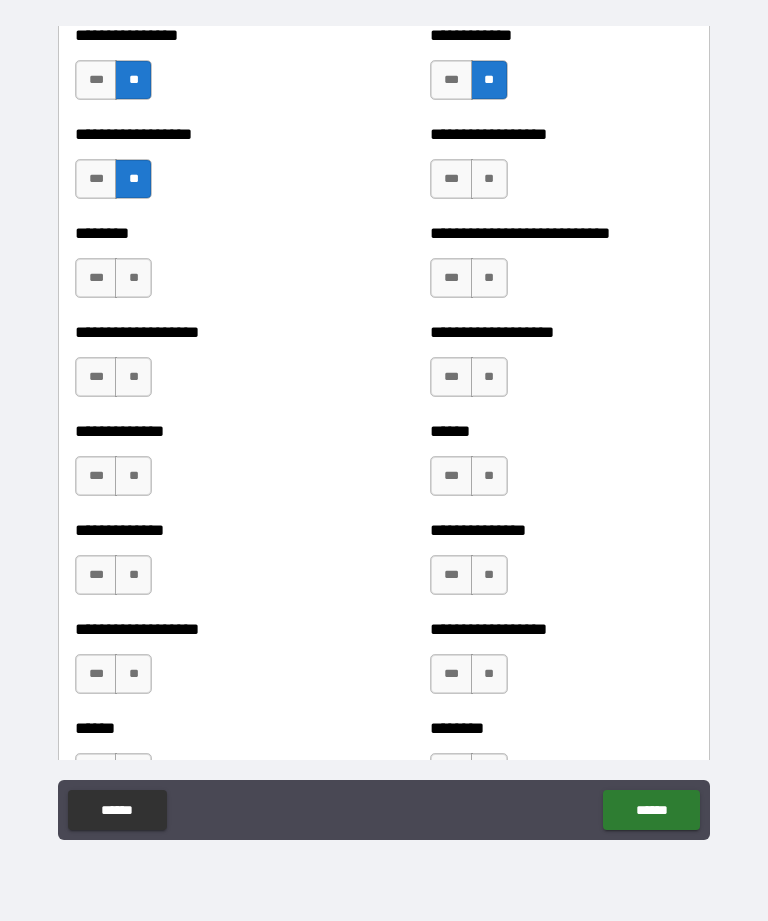 click on "******** *** **" at bounding box center [206, 268] 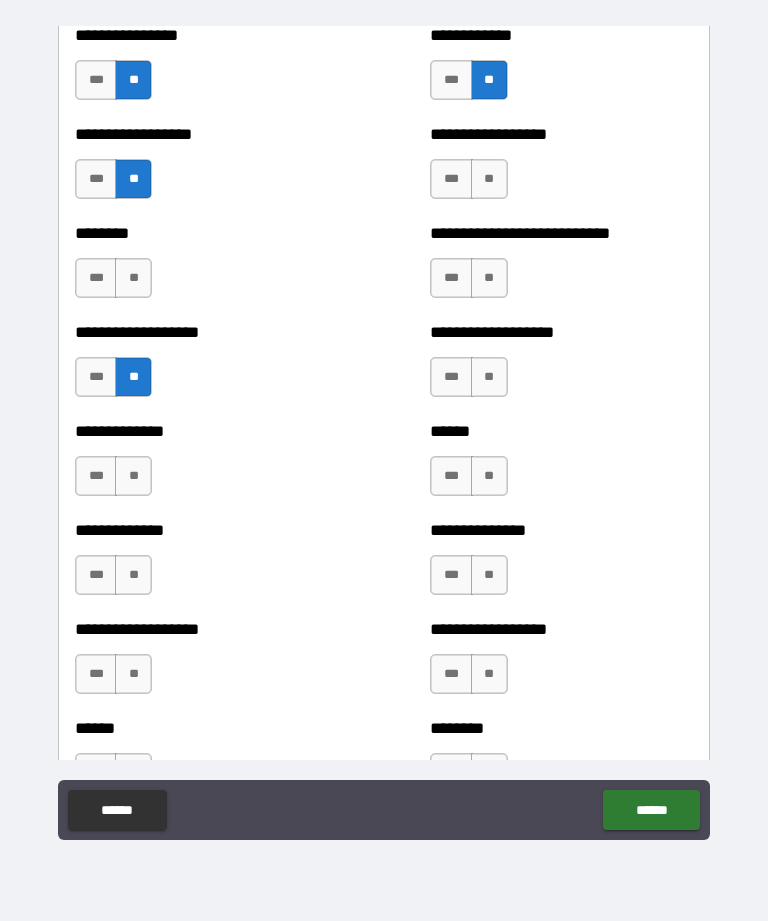 click on "**" at bounding box center (133, 476) 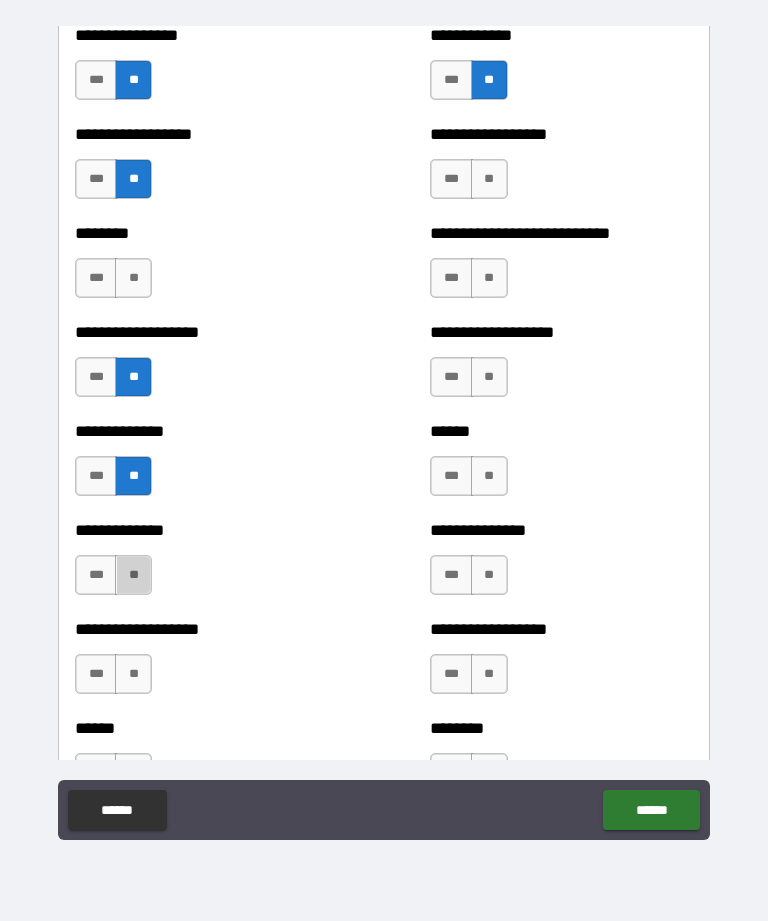 click on "**" at bounding box center (133, 575) 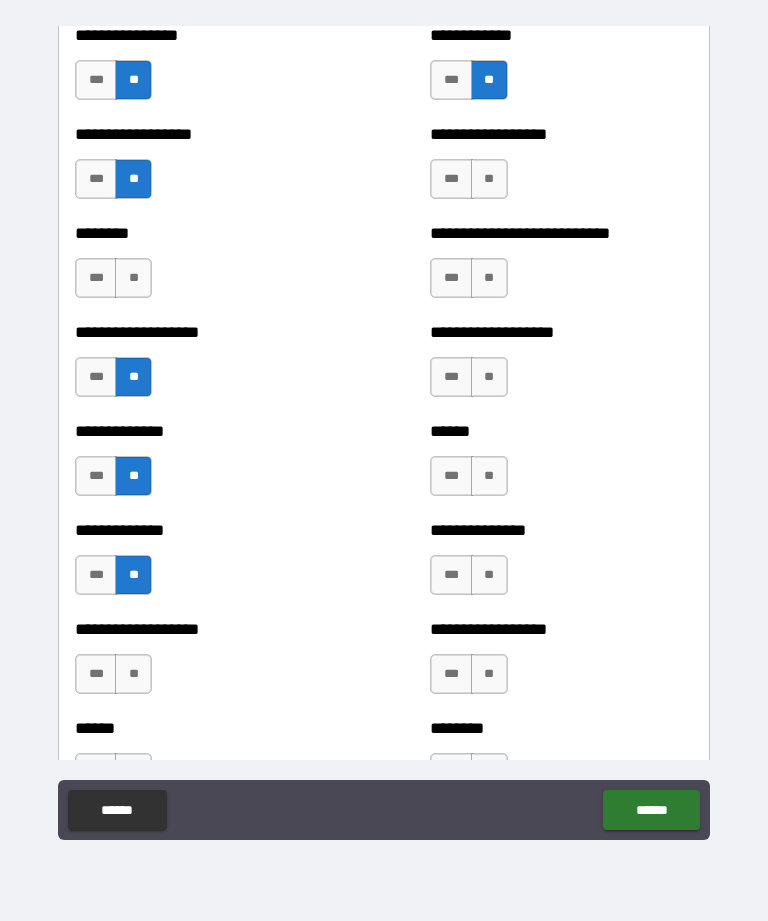 click on "**" at bounding box center (489, 179) 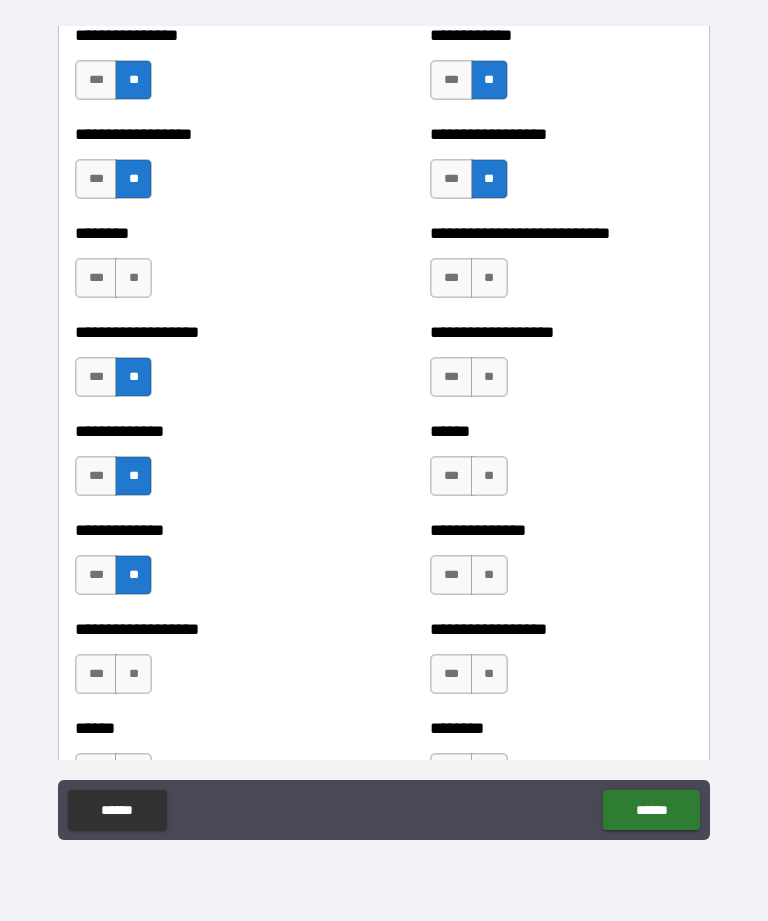 click on "**" at bounding box center (489, 278) 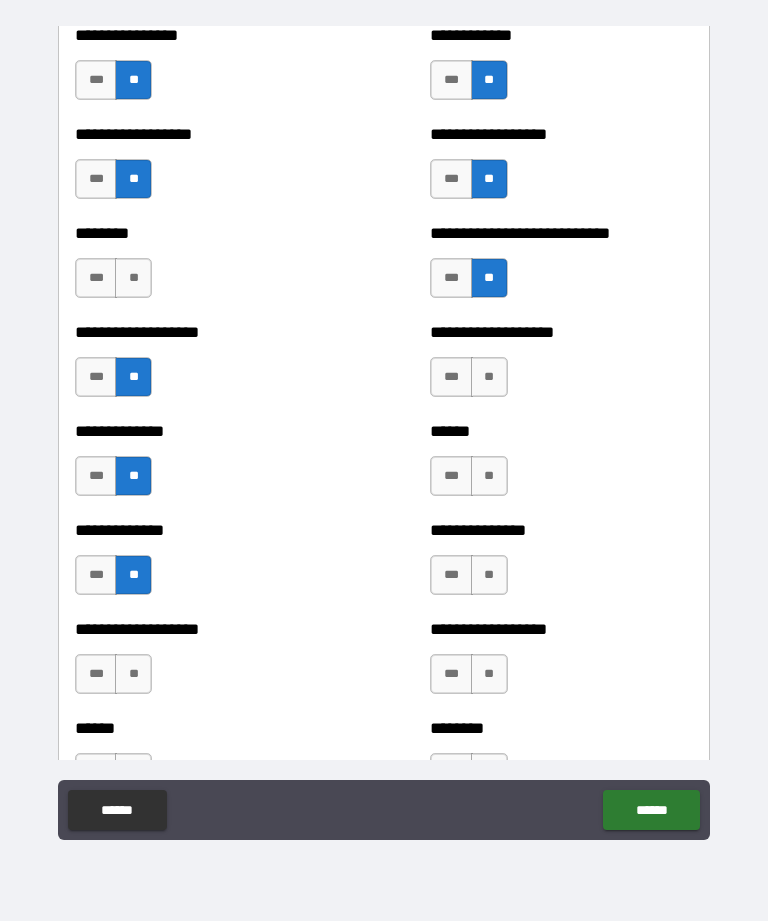 click on "**" at bounding box center [489, 377] 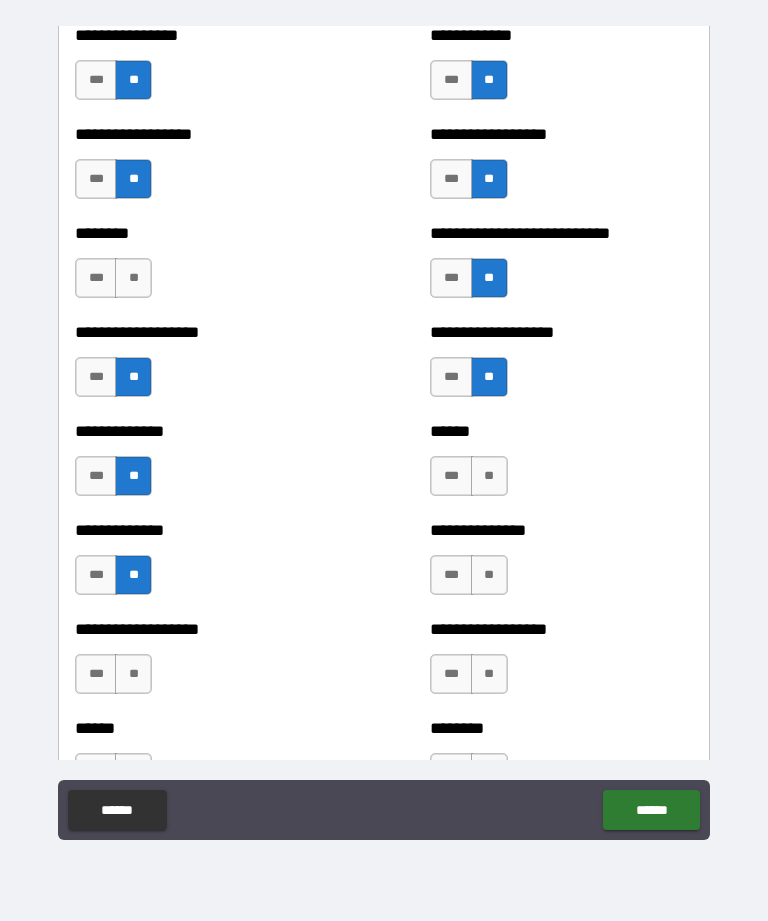 click on "**" at bounding box center (489, 476) 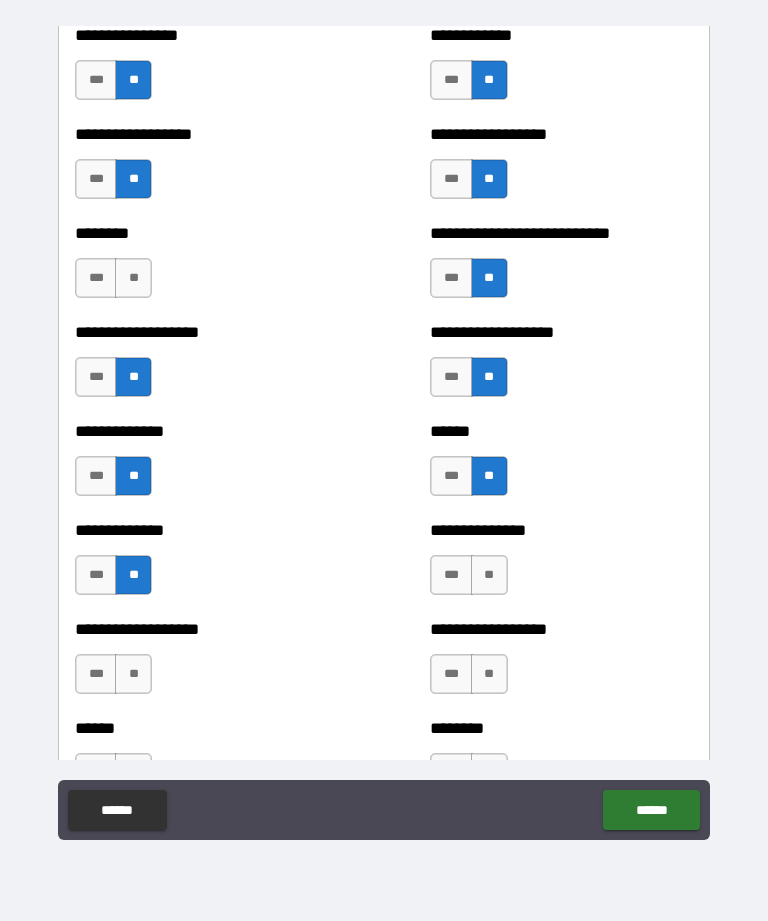 click on "**" at bounding box center [489, 575] 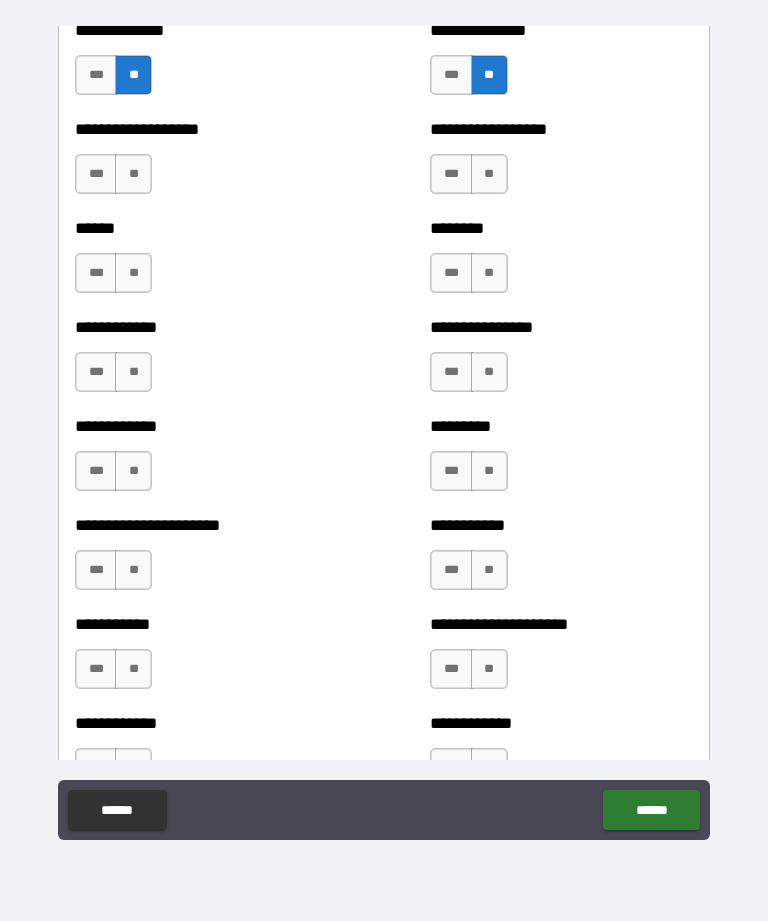 scroll, scrollTop: 4940, scrollLeft: 0, axis: vertical 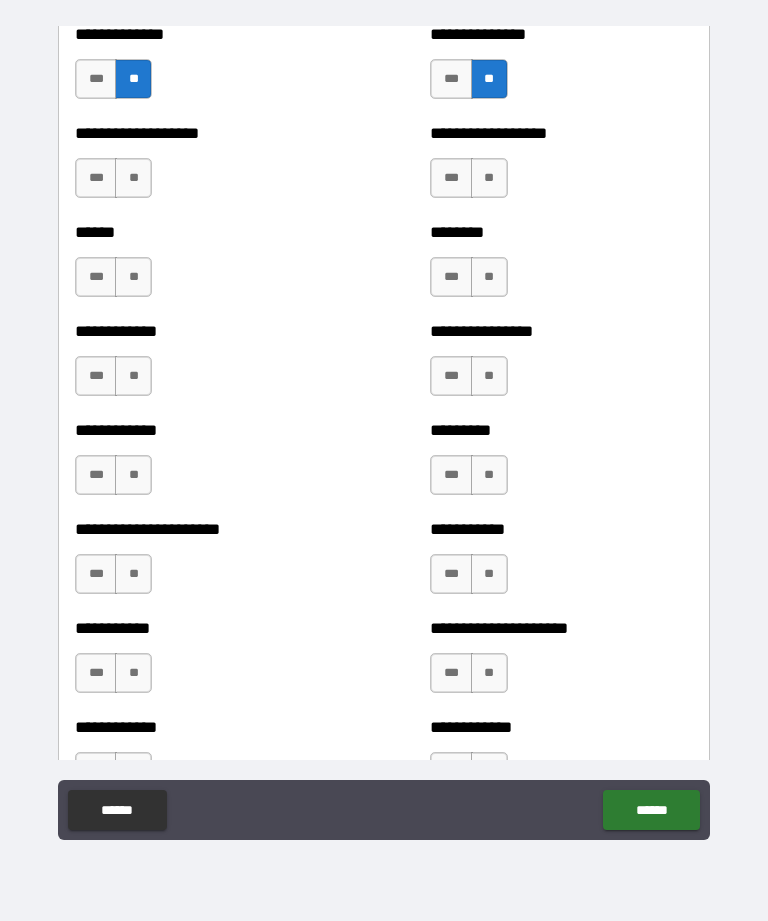 click on "**" at bounding box center [489, 178] 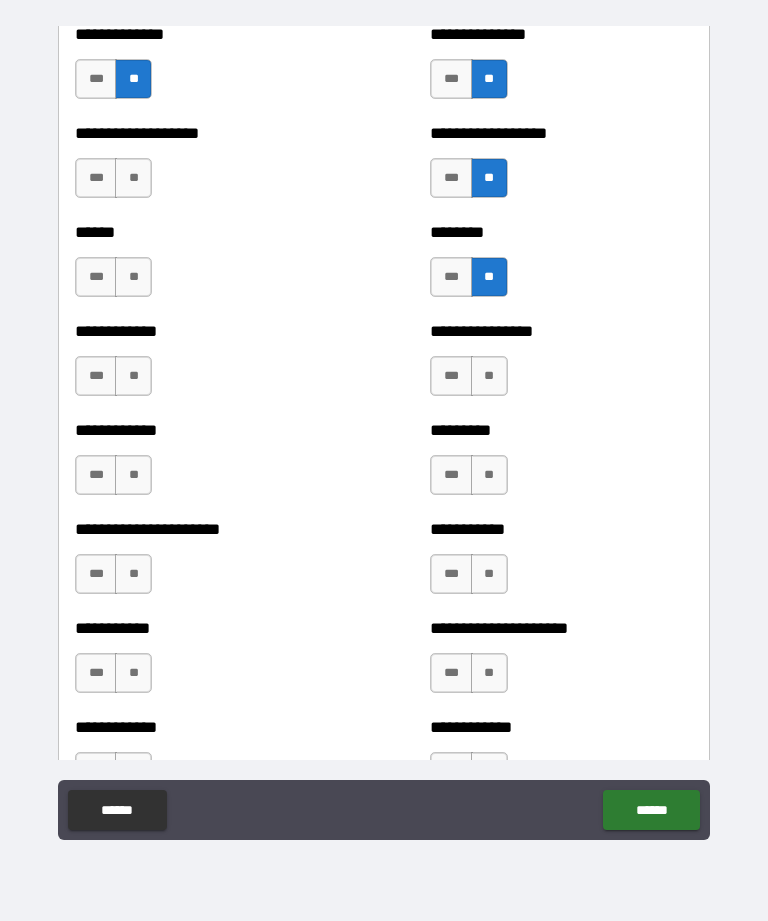 click on "**" at bounding box center [133, 178] 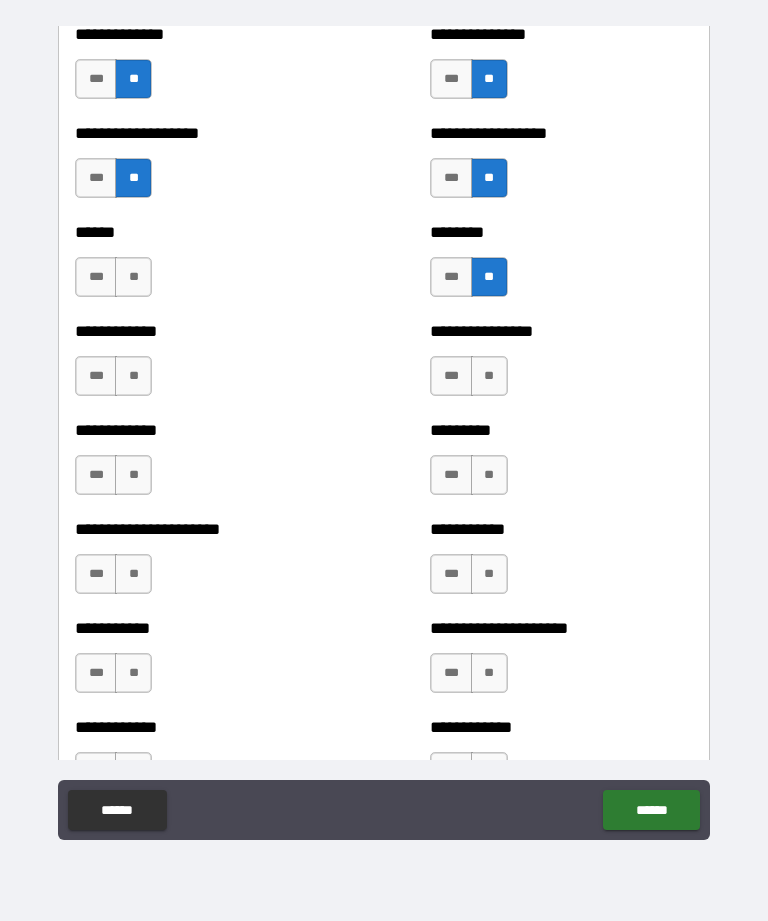click on "**" at bounding box center (133, 277) 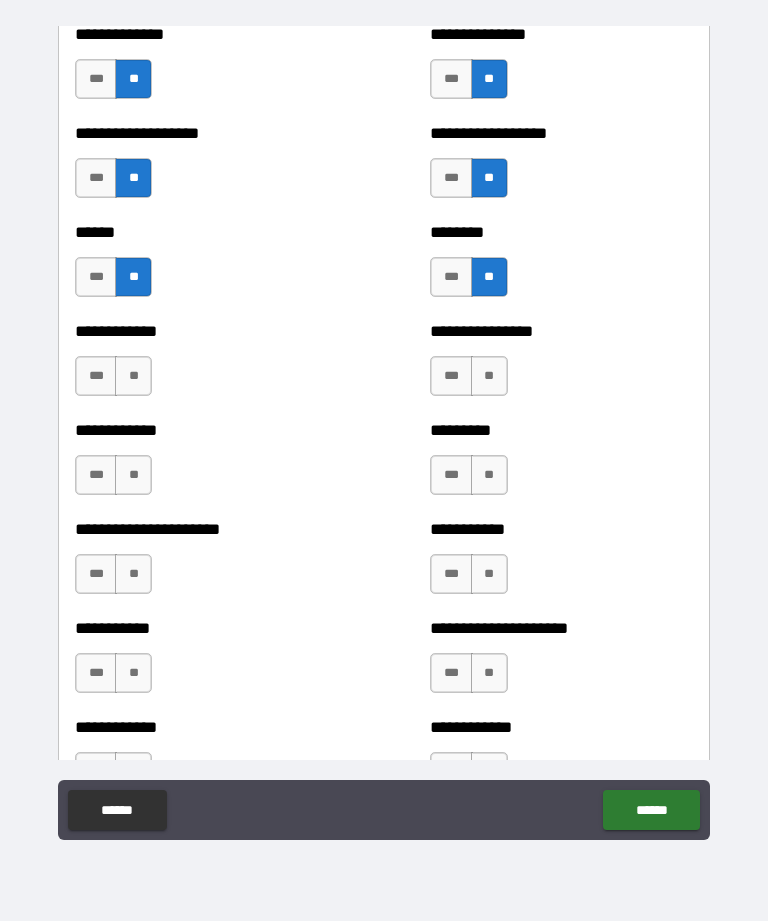 click on "**" at bounding box center (133, 376) 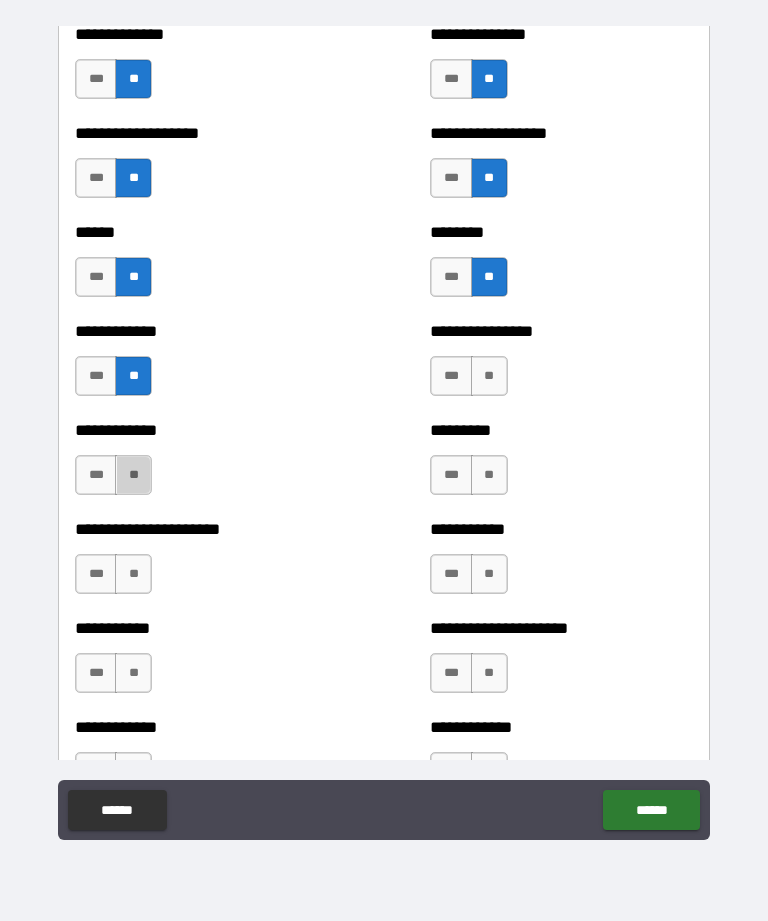 click on "**" at bounding box center [133, 475] 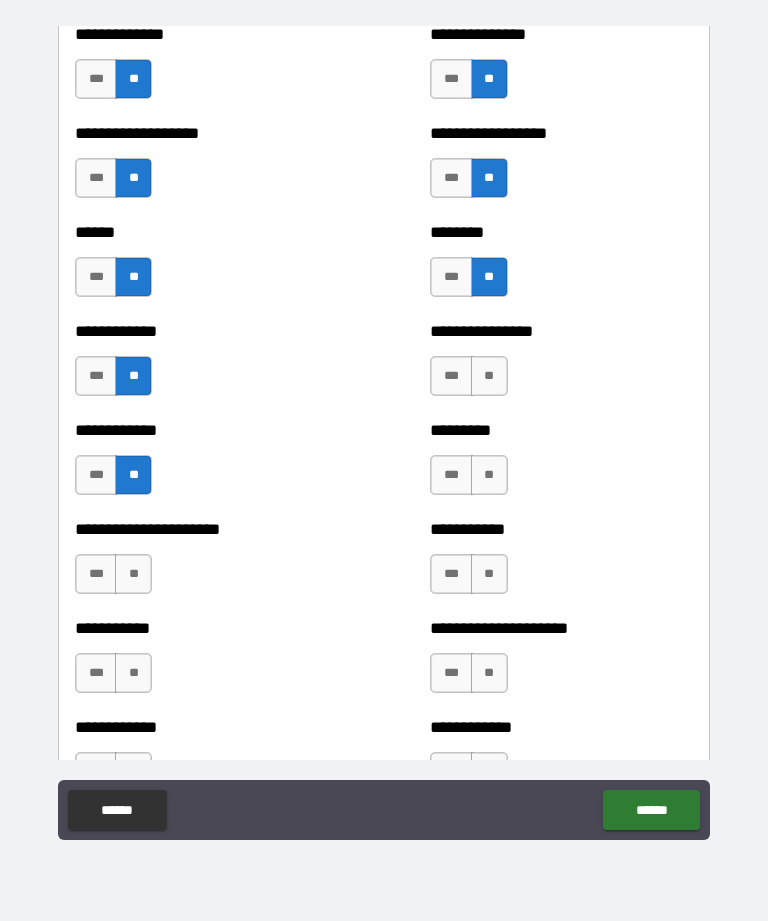 click on "**" at bounding box center (489, 376) 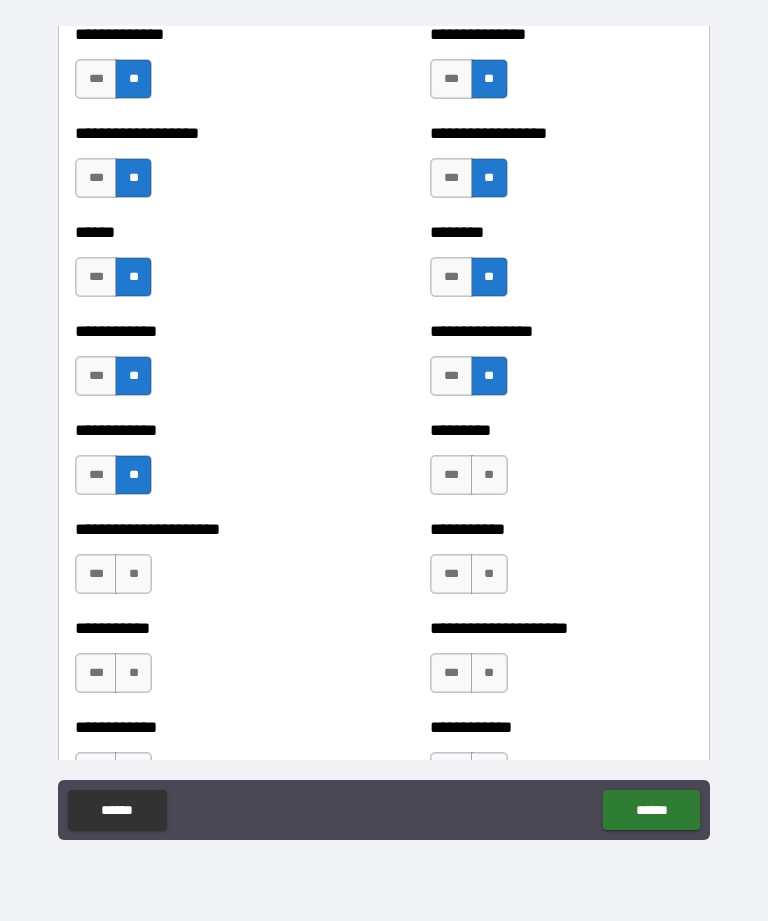 click on "**" at bounding box center (489, 475) 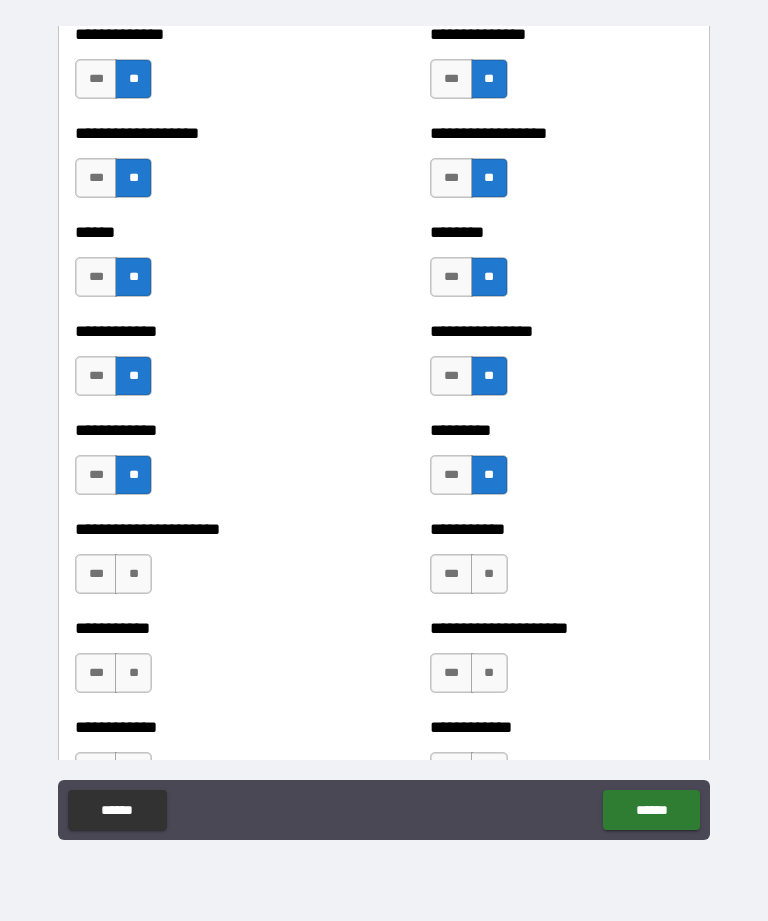 click on "**" at bounding box center (489, 574) 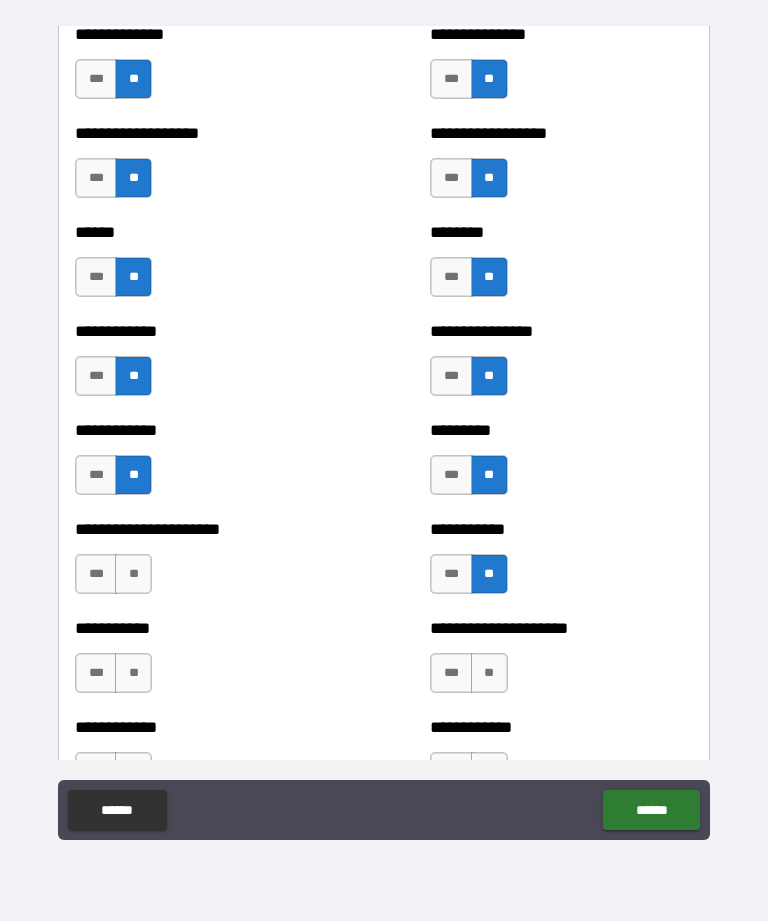 click on "**" at bounding box center (489, 673) 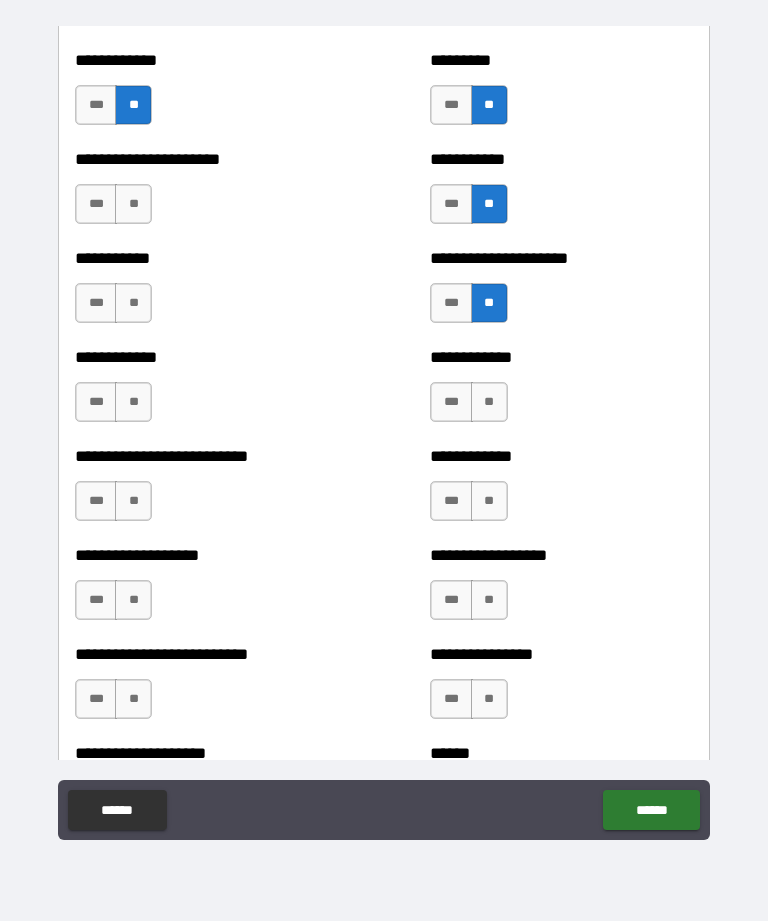 scroll, scrollTop: 5310, scrollLeft: 0, axis: vertical 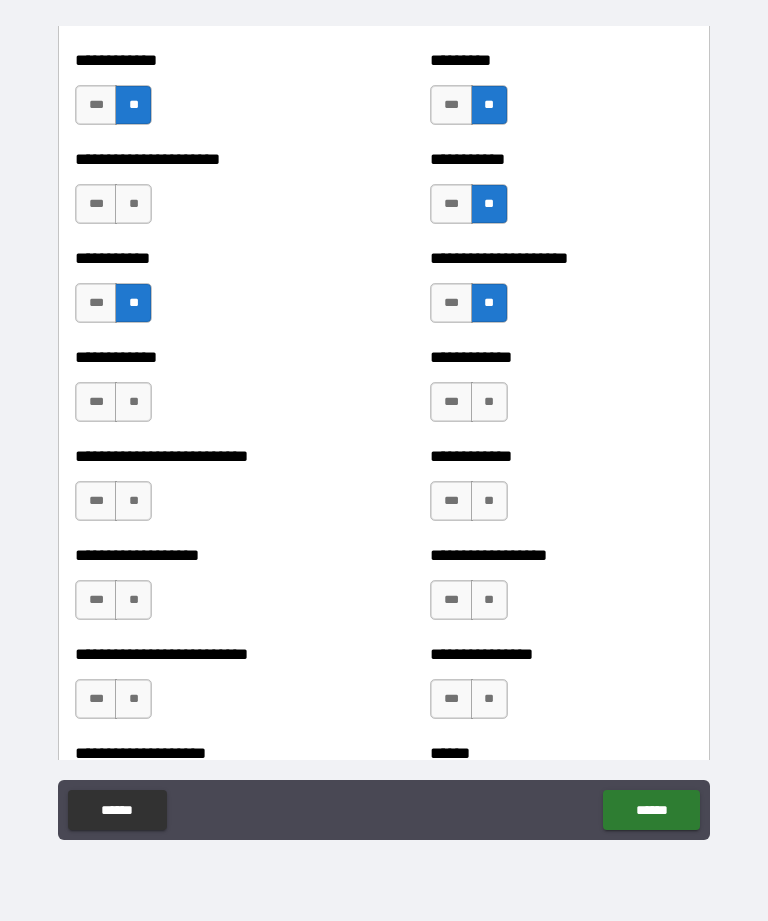 click on "**" at bounding box center (133, 402) 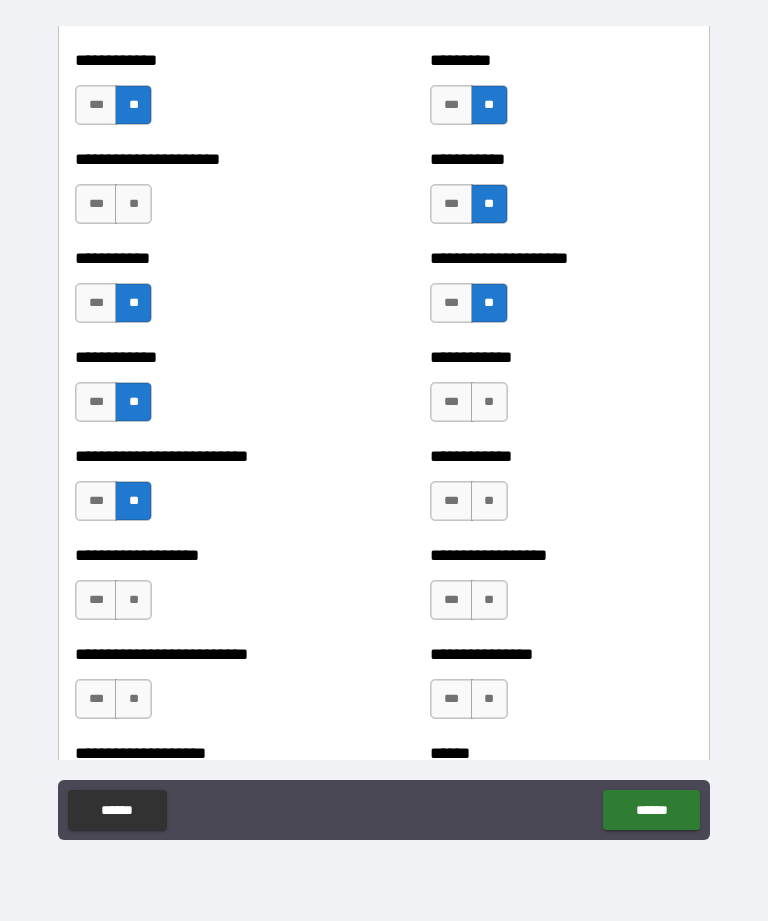 click on "**" at bounding box center (489, 402) 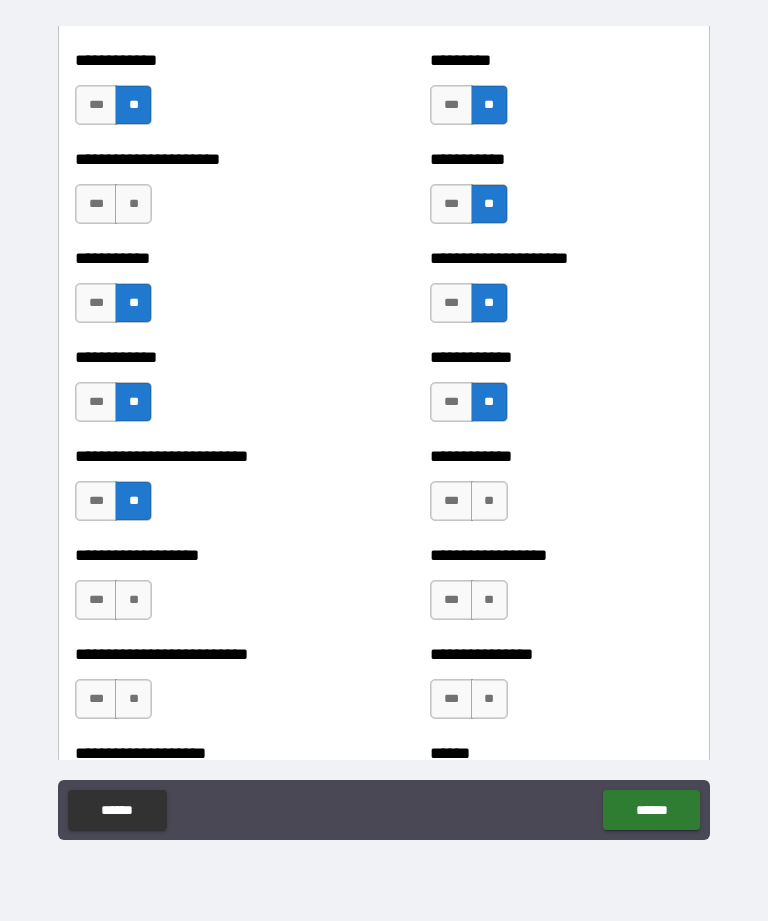click on "**" at bounding box center [489, 501] 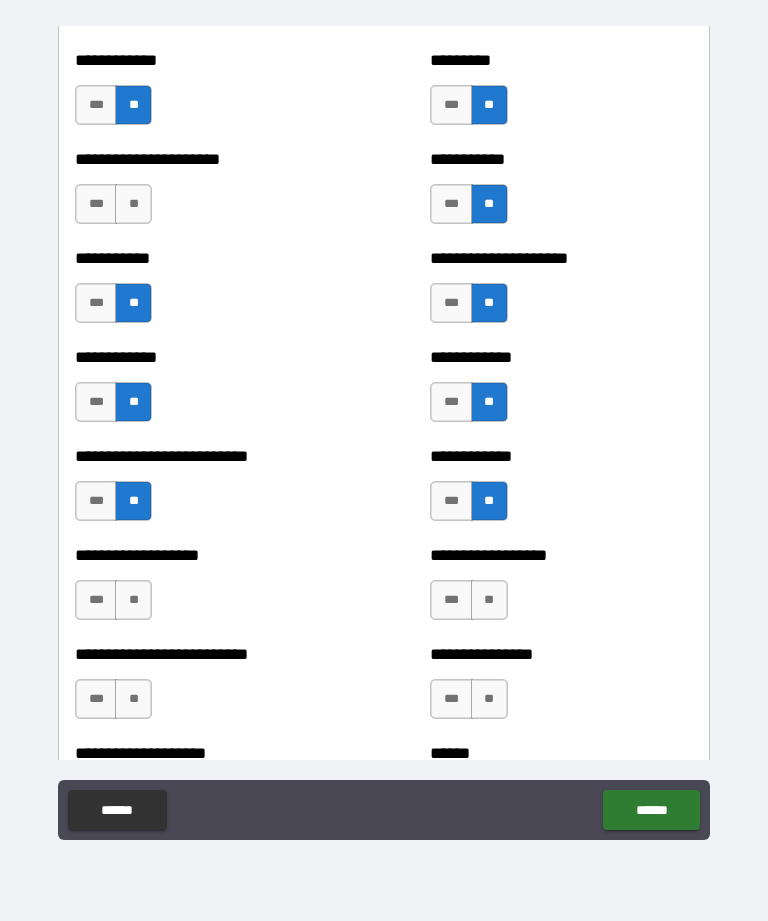 click on "**" at bounding box center [489, 600] 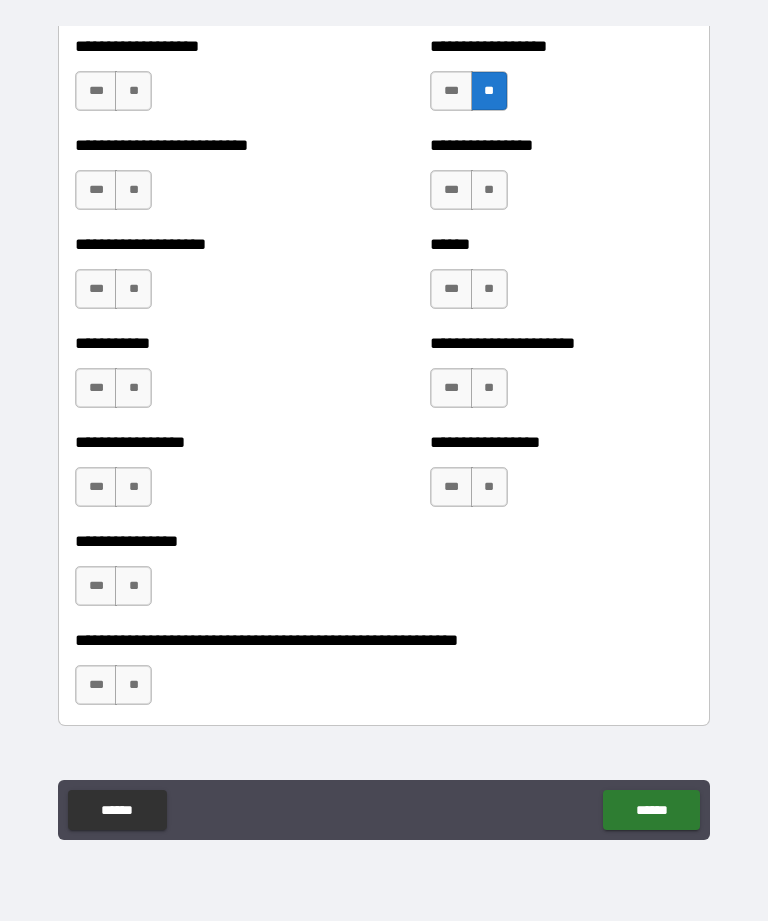 scroll, scrollTop: 5821, scrollLeft: 0, axis: vertical 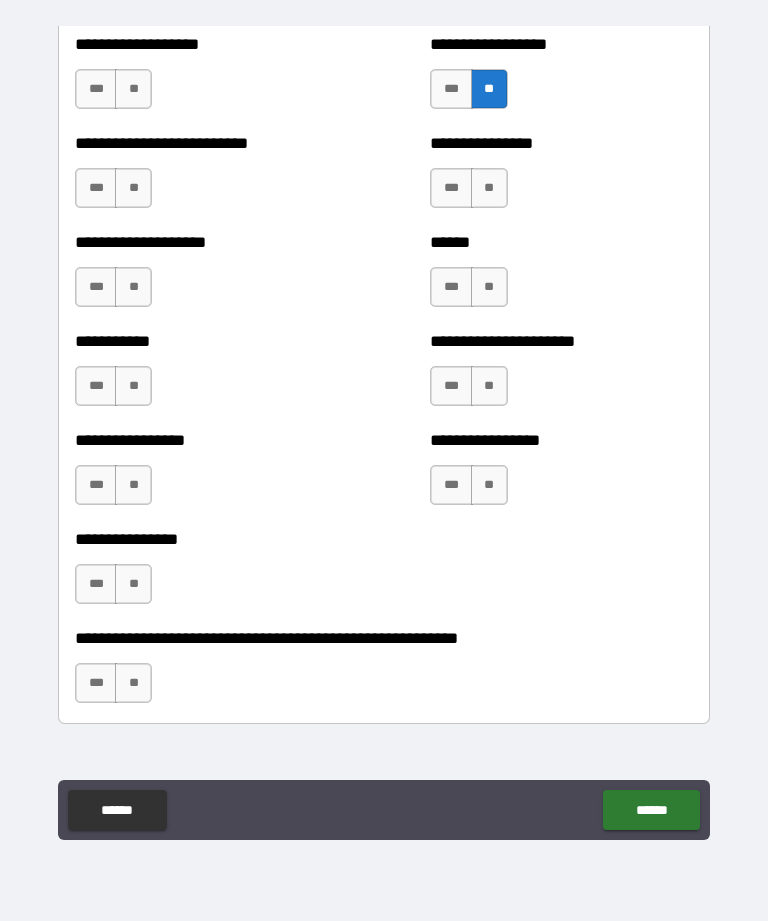 click on "**" at bounding box center [133, 89] 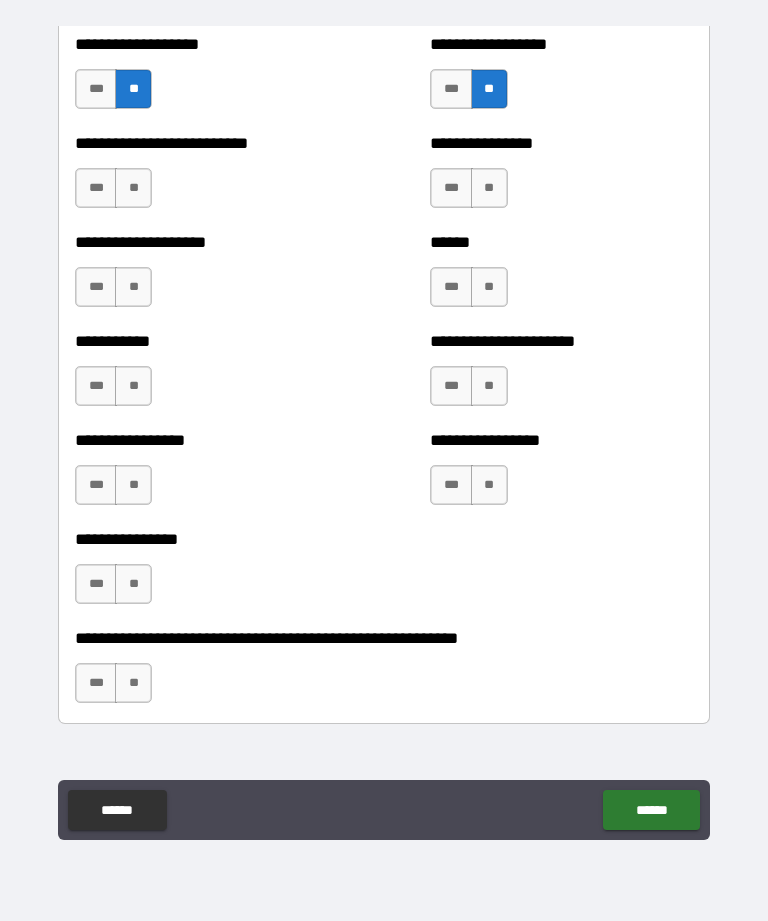 click on "**" at bounding box center [133, 287] 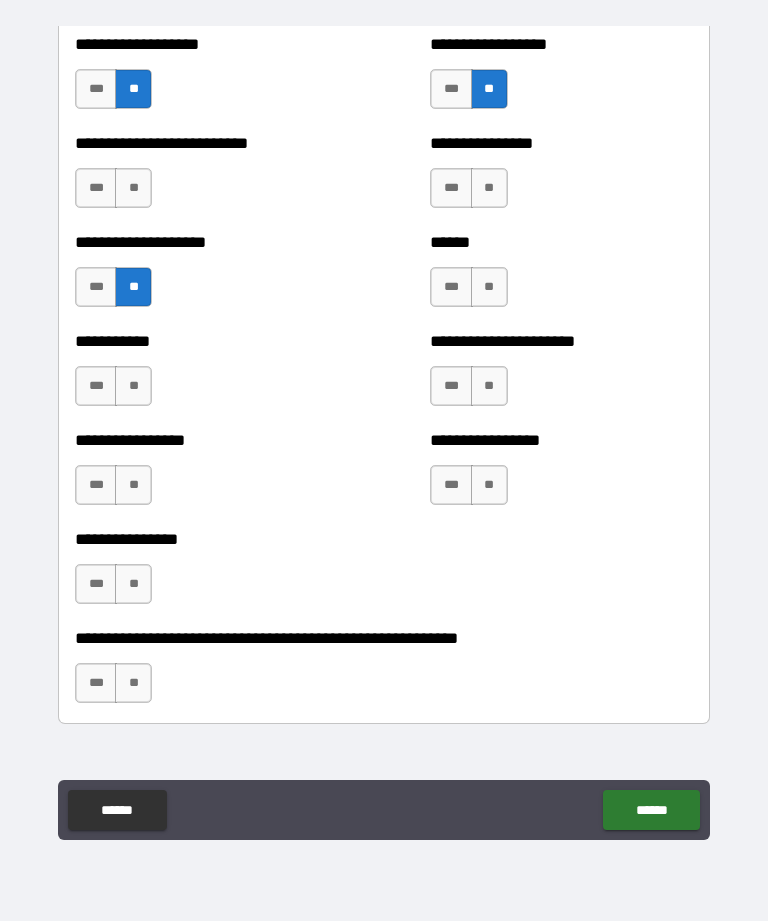 click on "**" at bounding box center [133, 386] 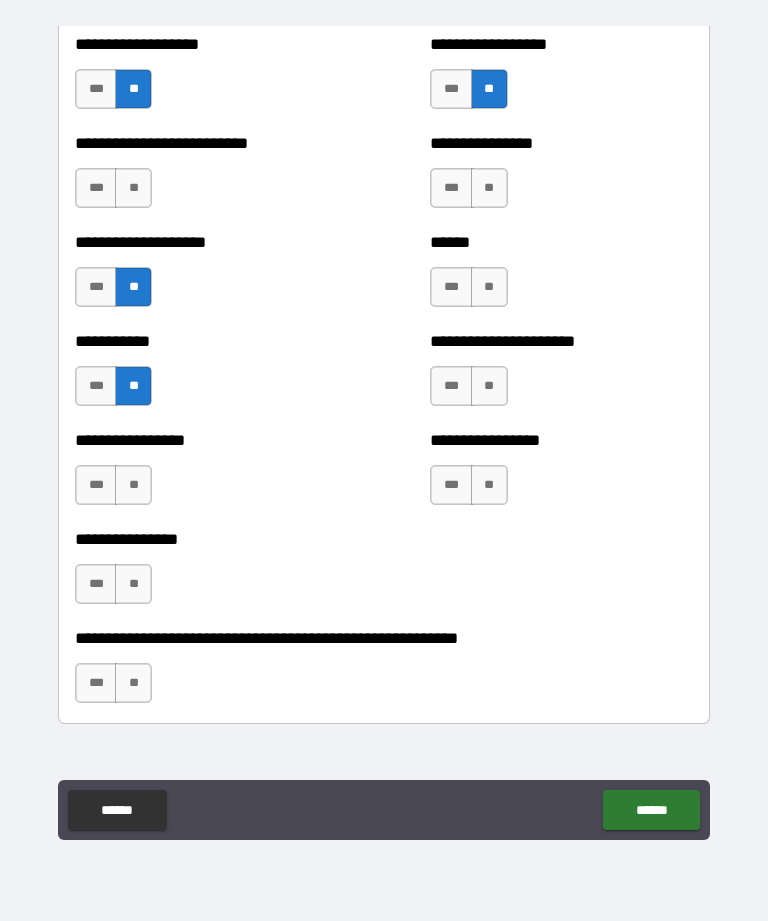 click on "**" at bounding box center (133, 485) 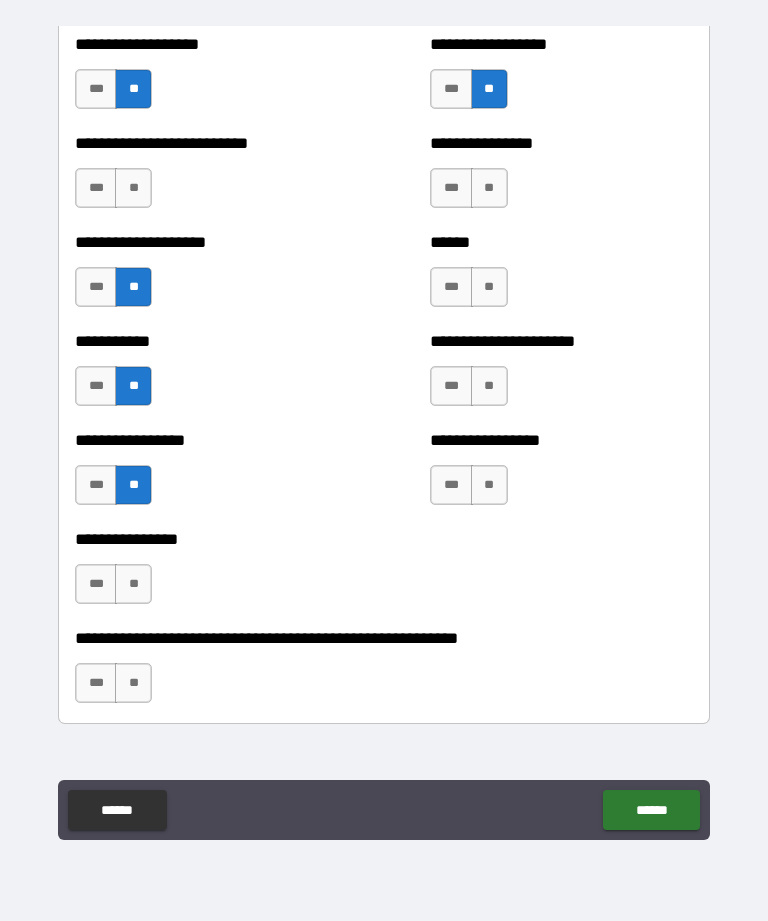 click on "**" at bounding box center (133, 584) 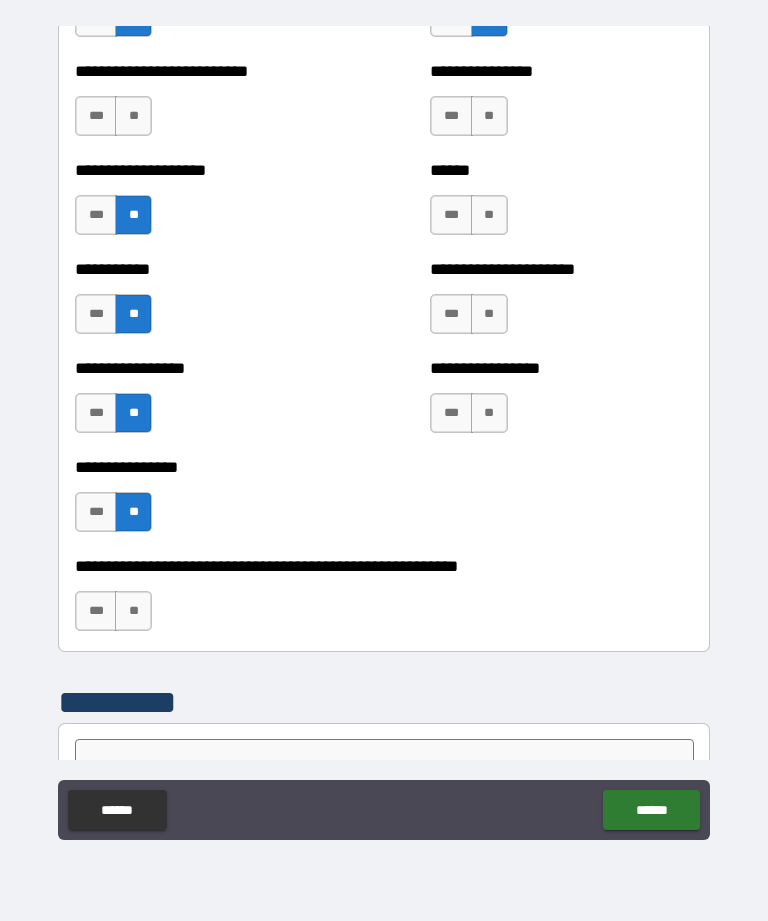 scroll, scrollTop: 5898, scrollLeft: 0, axis: vertical 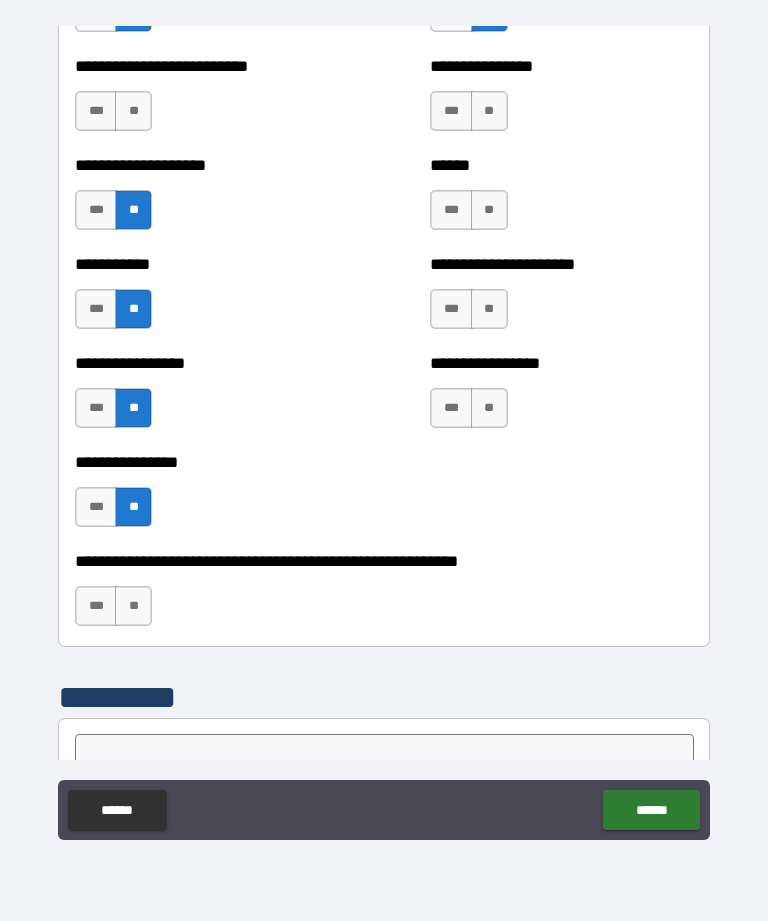 click on "**" at bounding box center [489, 408] 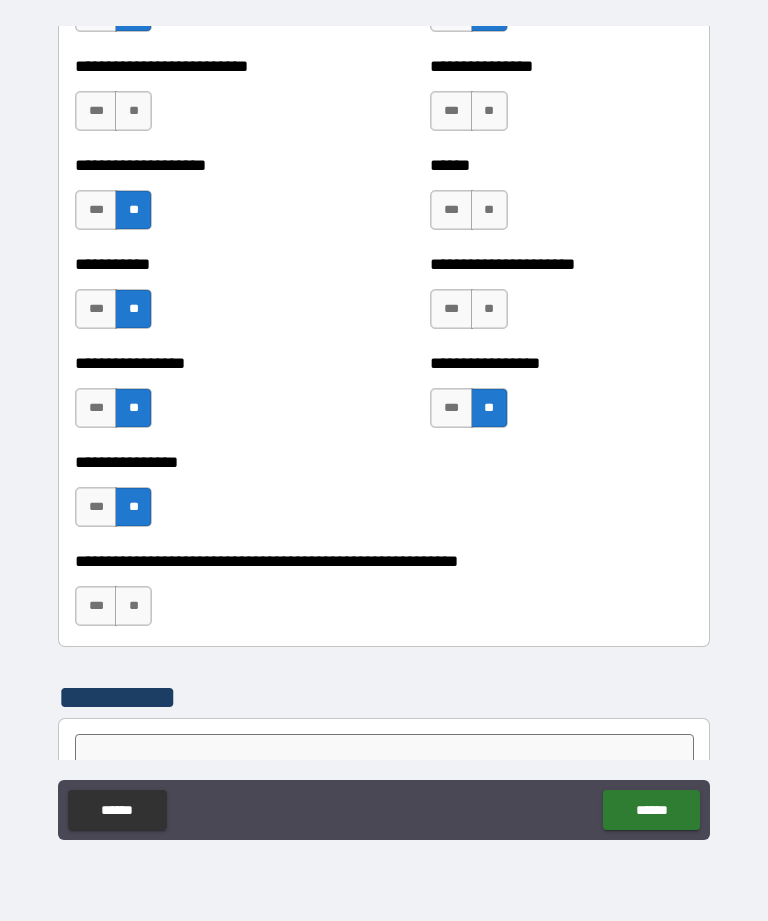 click on "**" at bounding box center (489, 309) 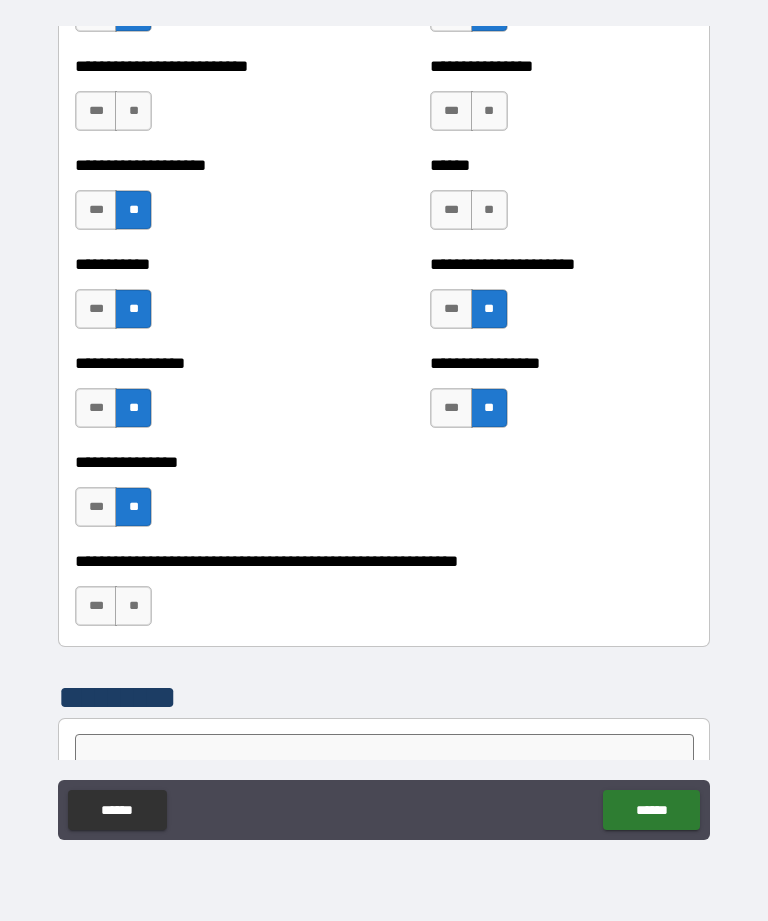 click on "**" at bounding box center [489, 210] 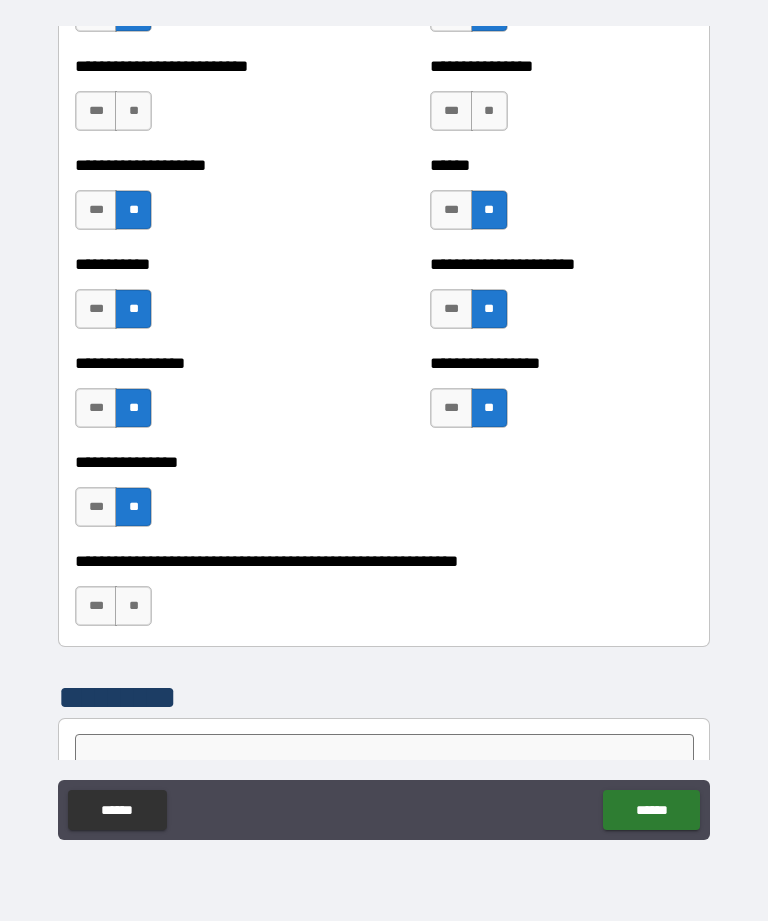 click on "**" at bounding box center (489, 111) 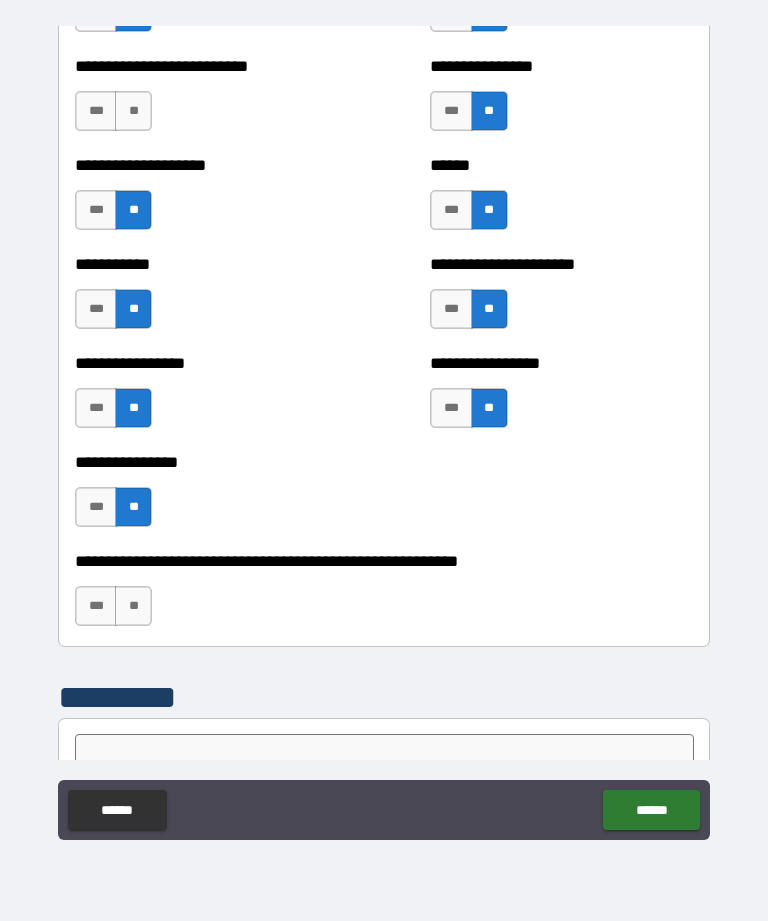 click on "**" at bounding box center (133, 606) 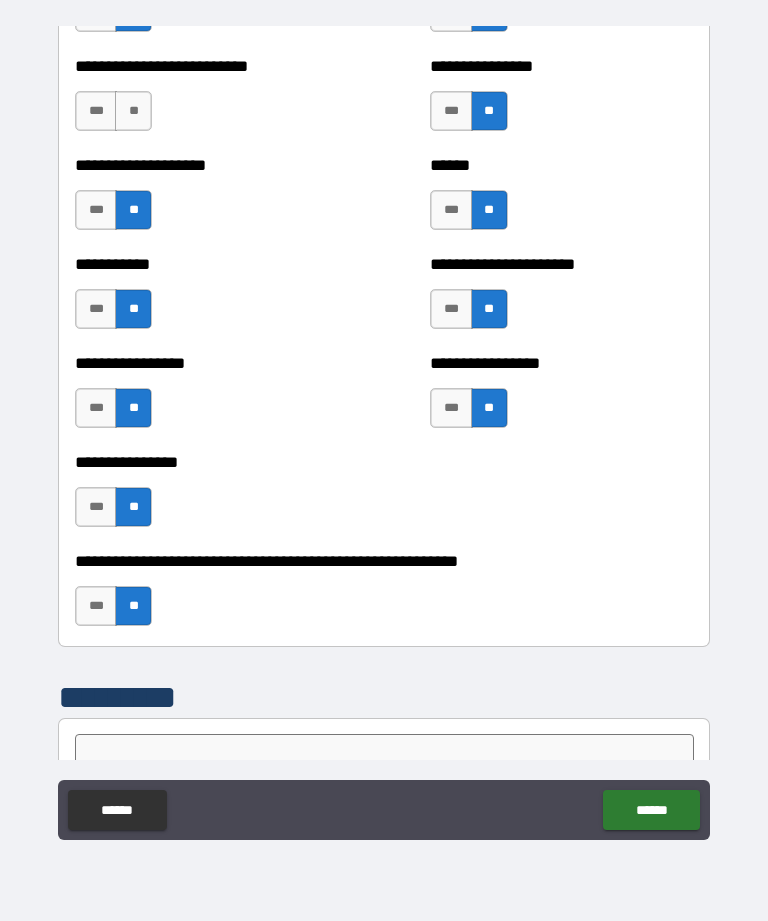click on "**" at bounding box center (133, 111) 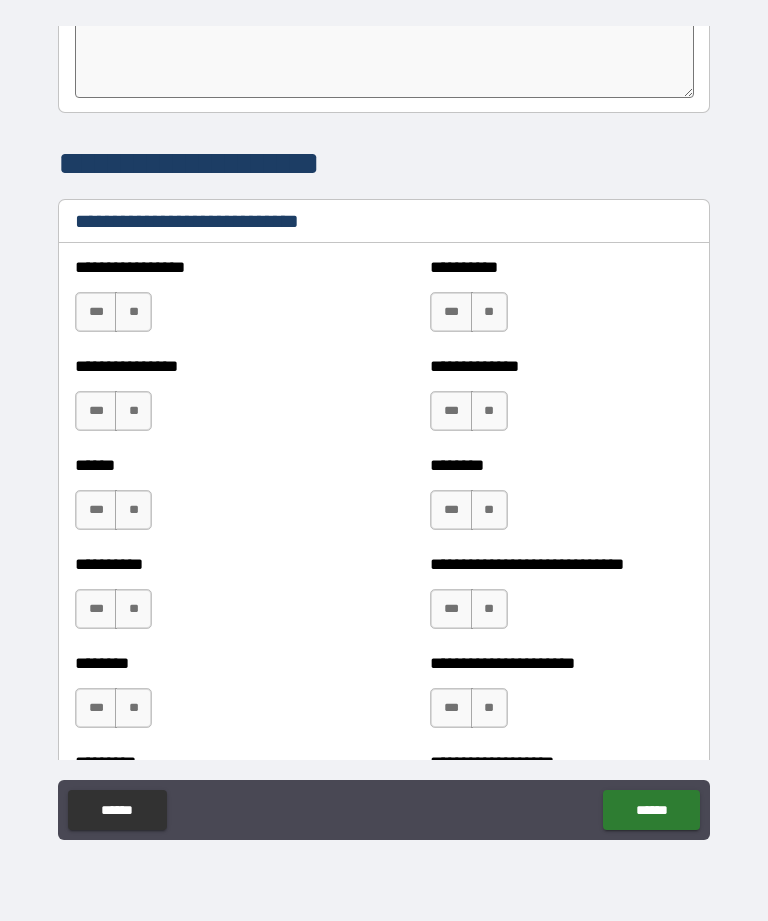 scroll, scrollTop: 6609, scrollLeft: 0, axis: vertical 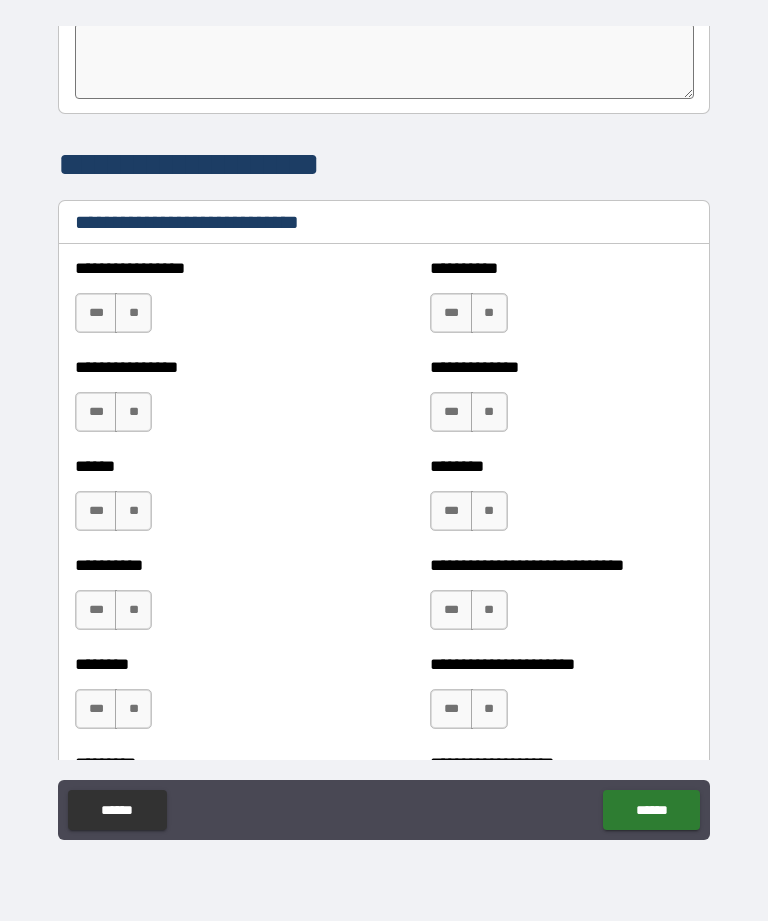 click on "**" at bounding box center (133, 313) 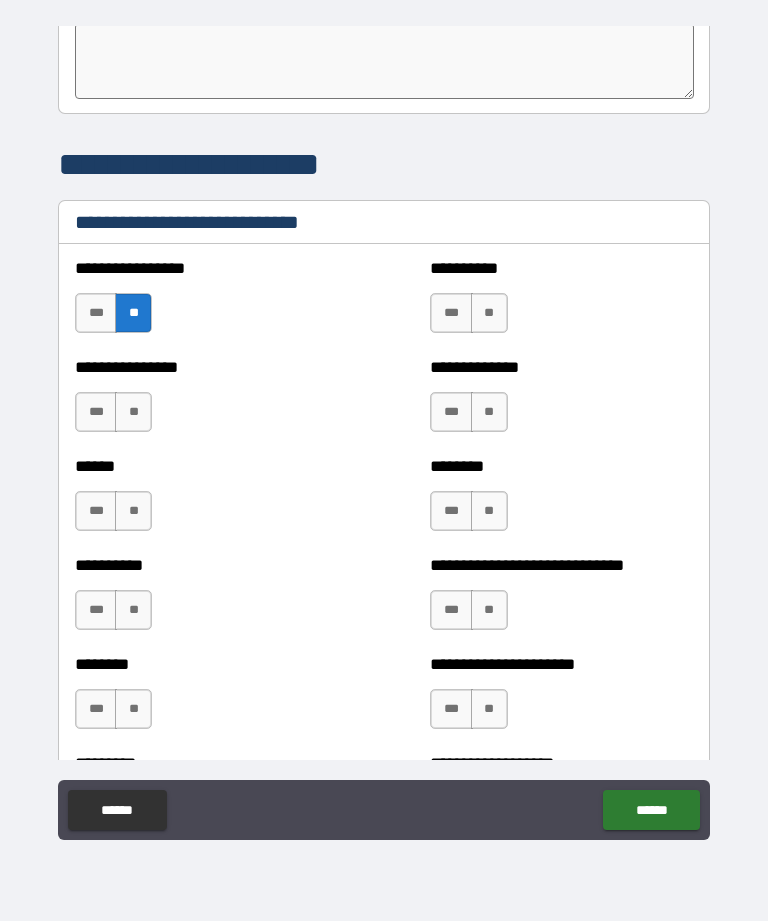 click on "**" at bounding box center (489, 313) 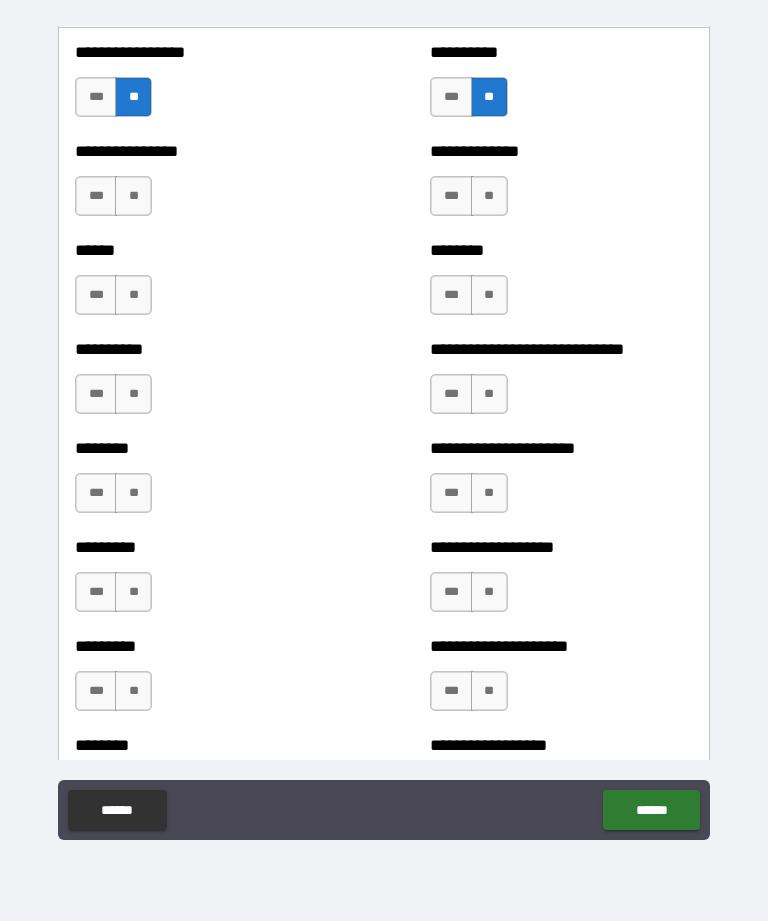 scroll, scrollTop: 6849, scrollLeft: 0, axis: vertical 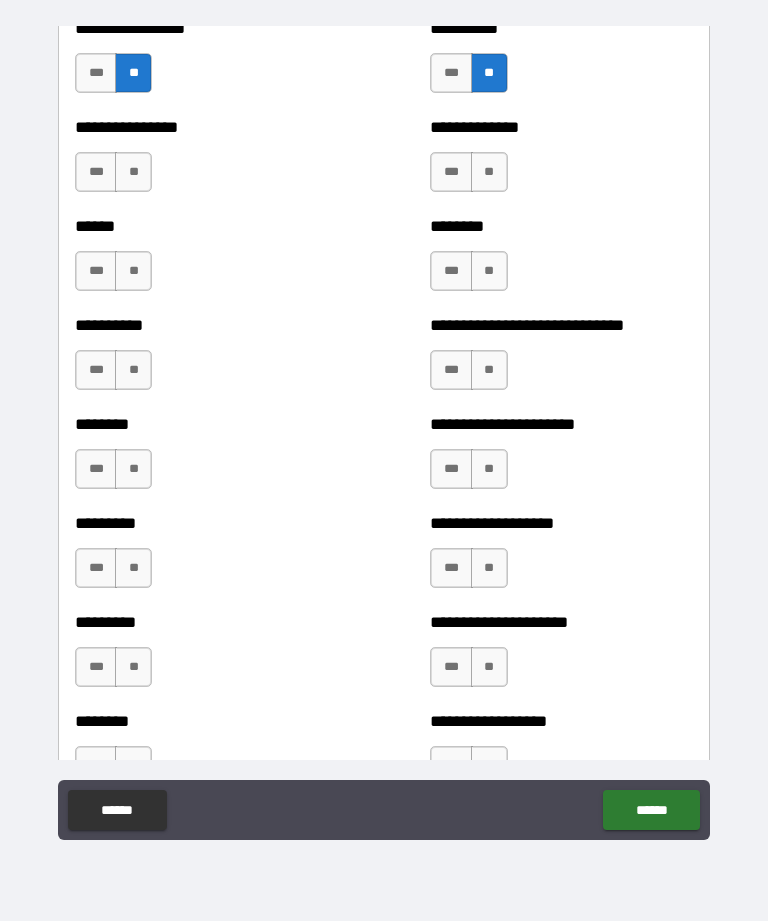 click on "**" at bounding box center (133, 172) 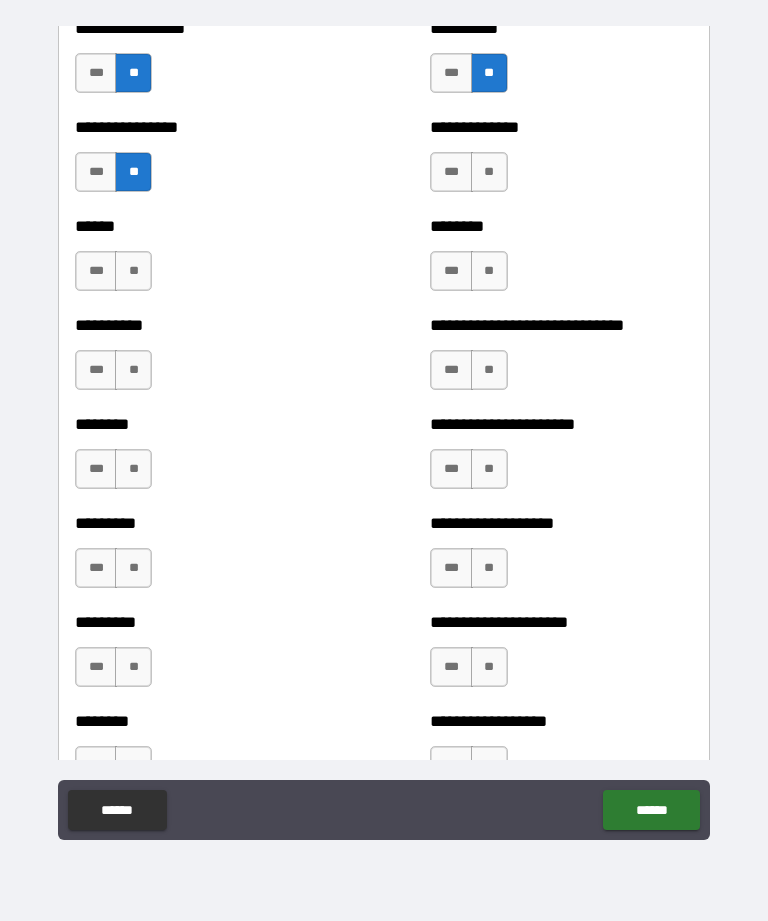 click on "**" at bounding box center [489, 172] 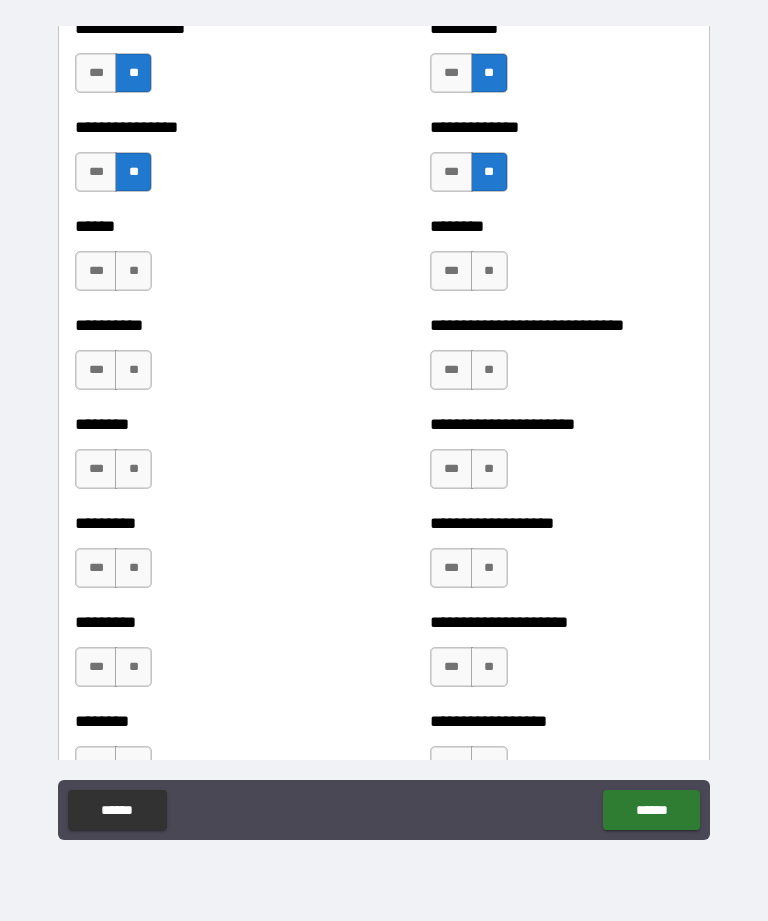 click on "**" at bounding box center (489, 271) 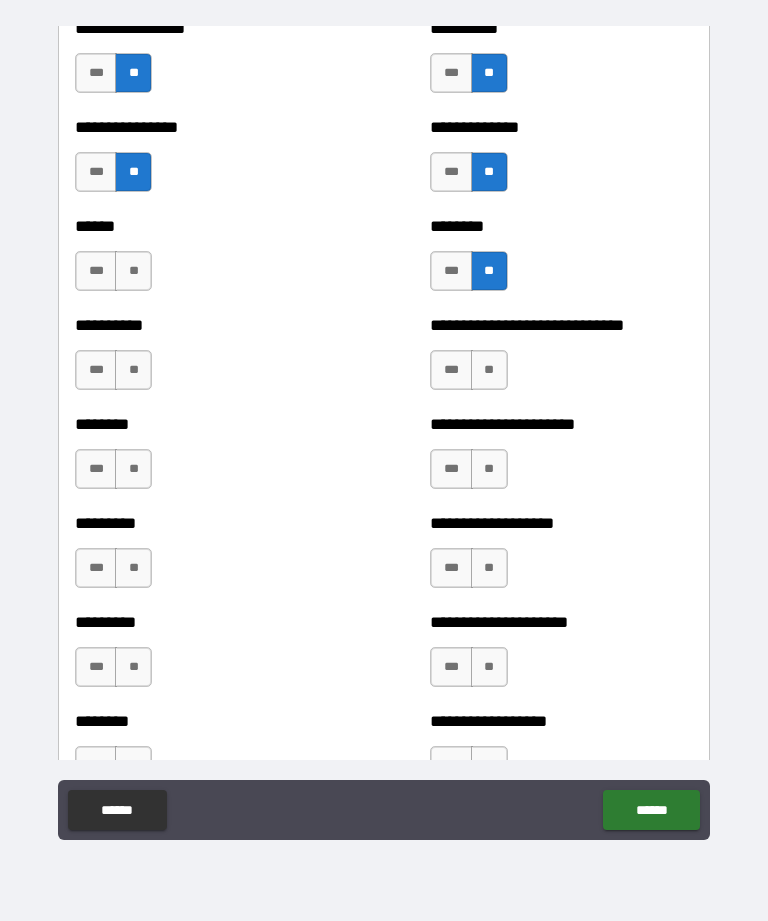 click on "**" at bounding box center (133, 271) 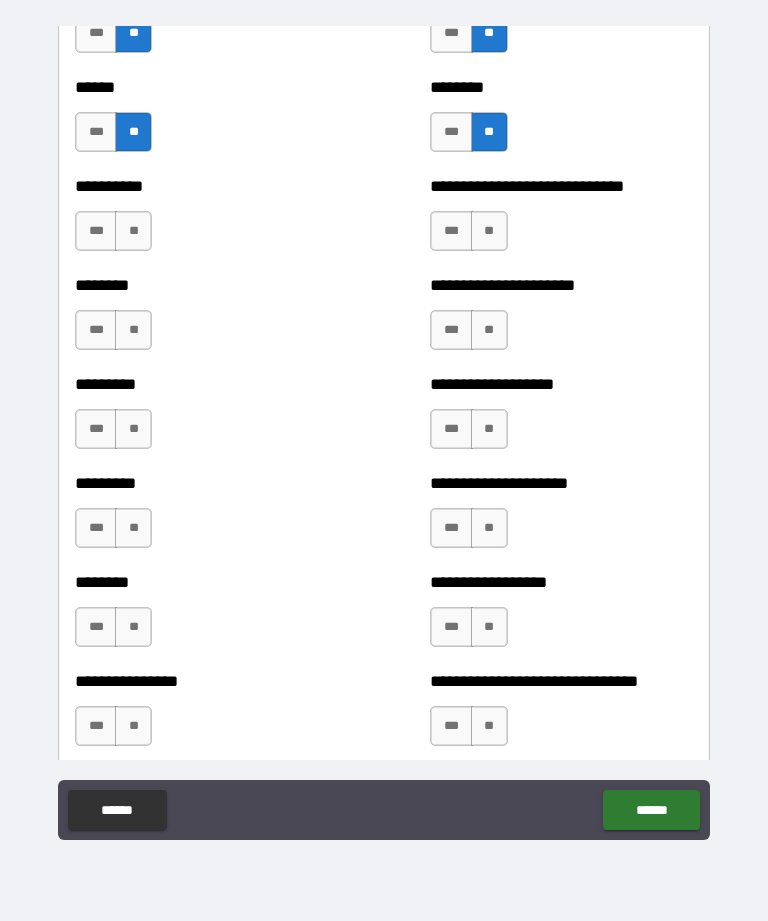 scroll, scrollTop: 7033, scrollLeft: 0, axis: vertical 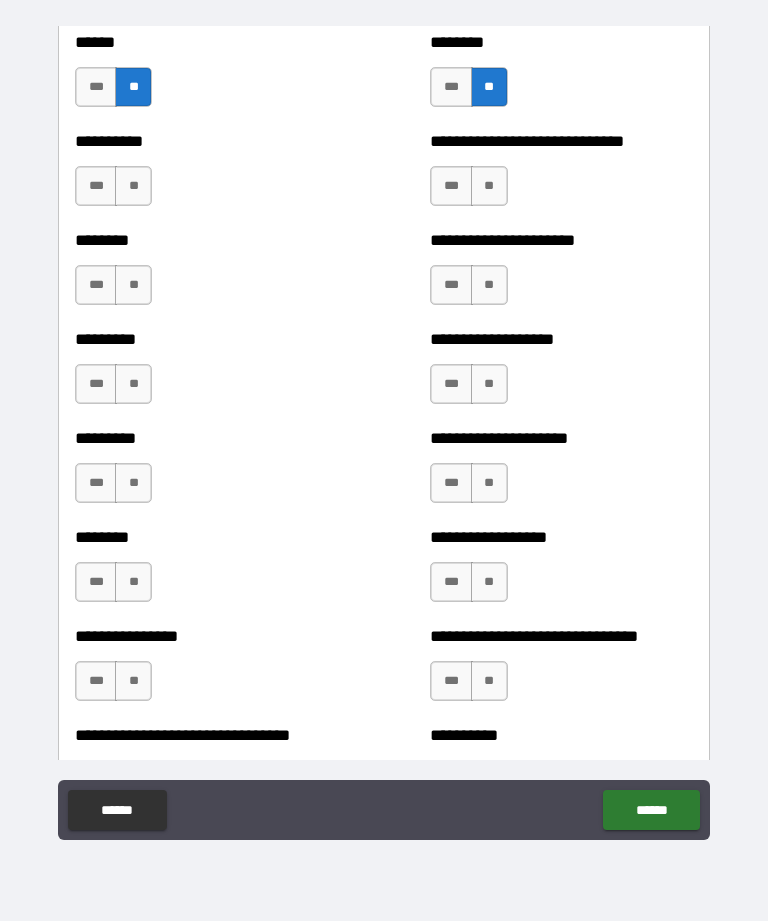 click on "**" at bounding box center (489, 186) 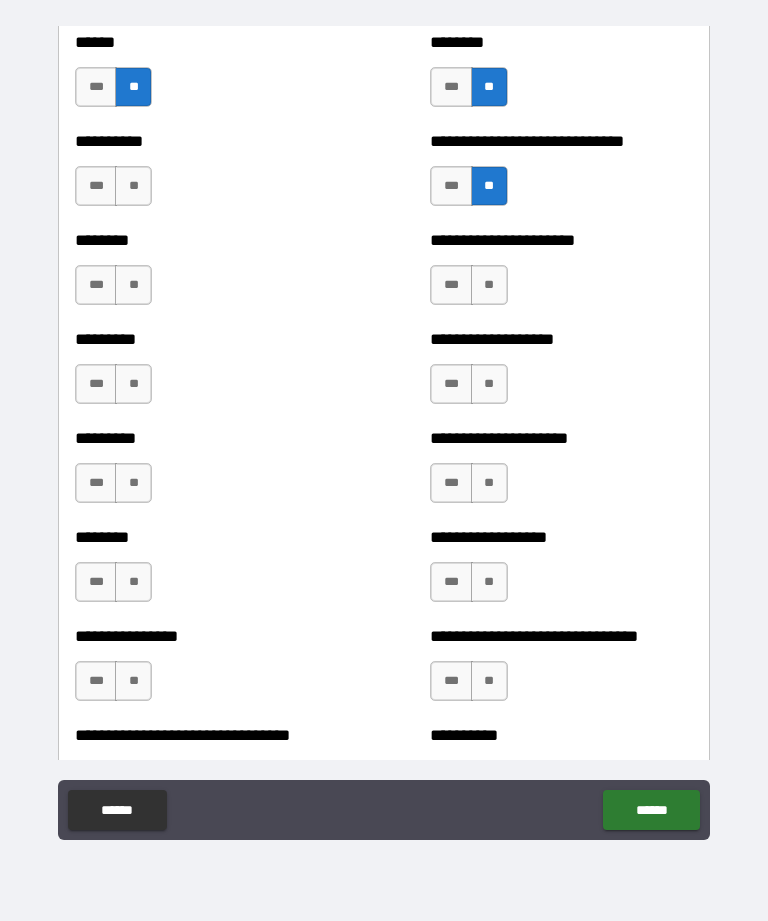 click on "**" at bounding box center [489, 285] 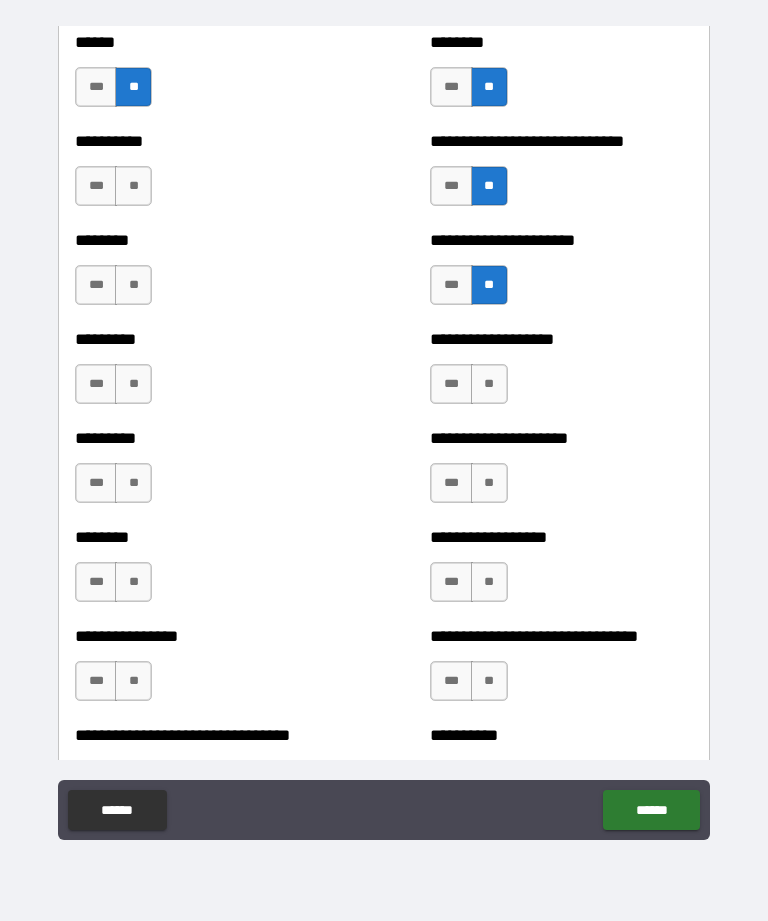 click on "**" at bounding box center (133, 285) 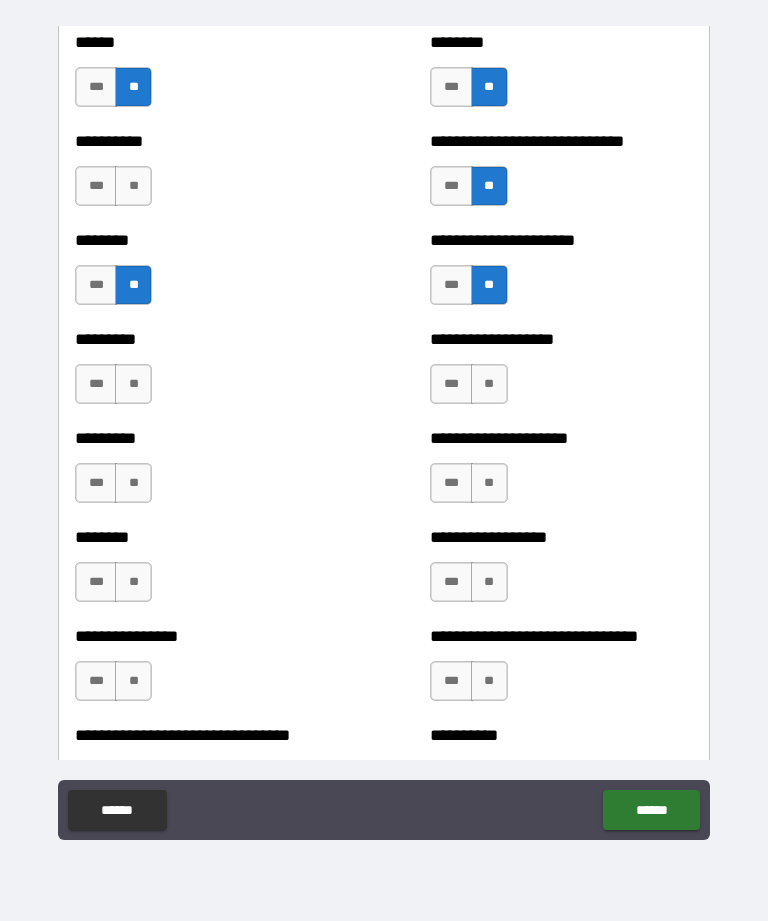 click on "**" at bounding box center [133, 384] 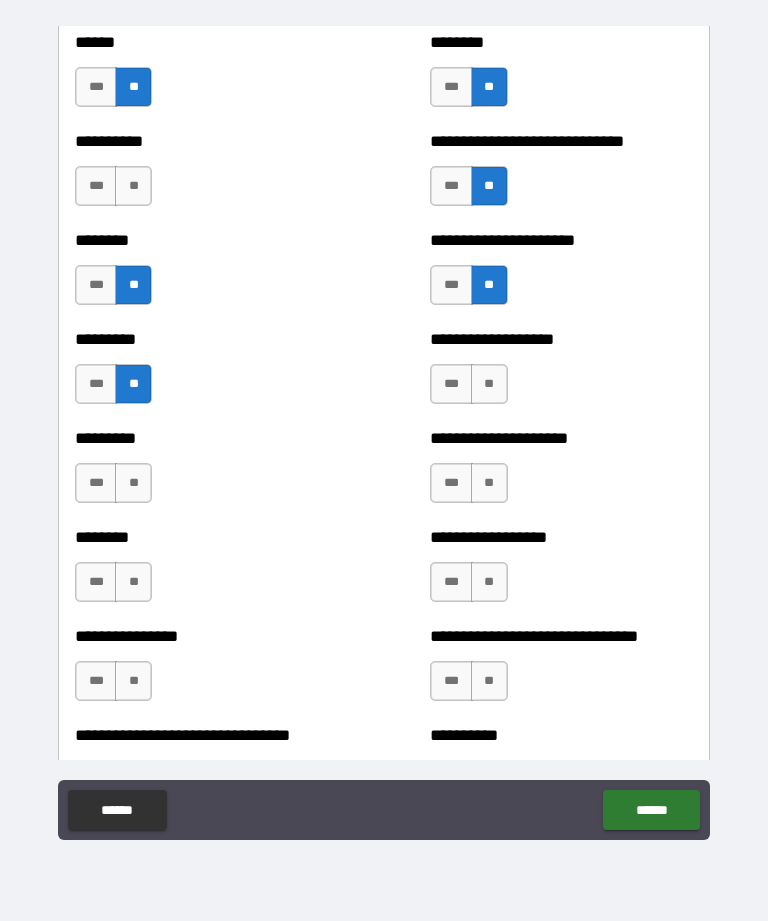 click on "**" at bounding box center (133, 483) 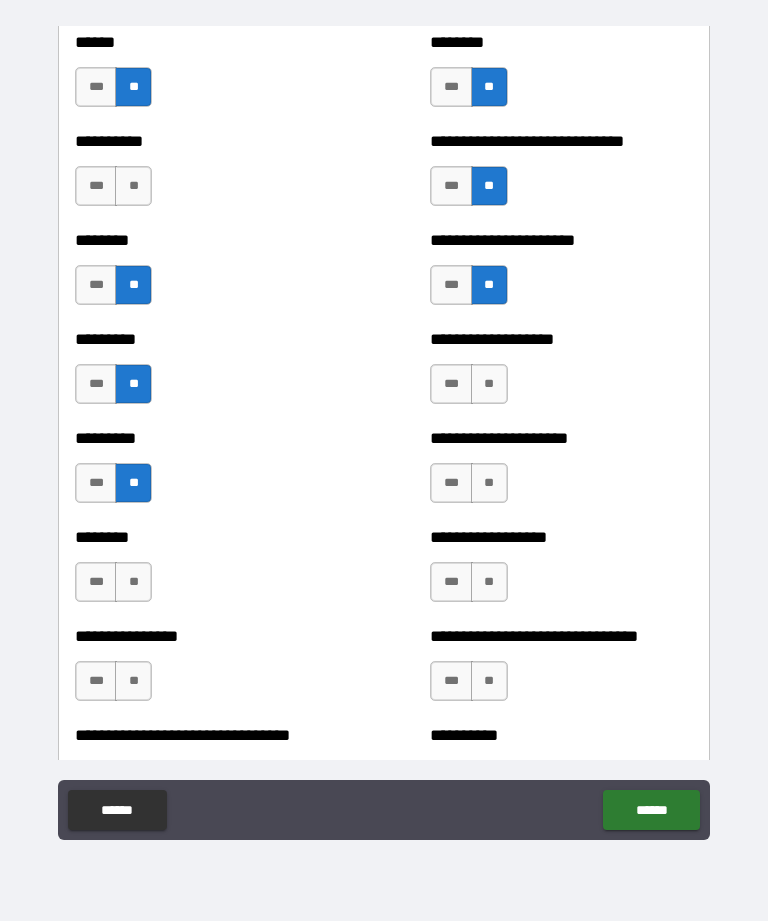 click on "**" at bounding box center [133, 582] 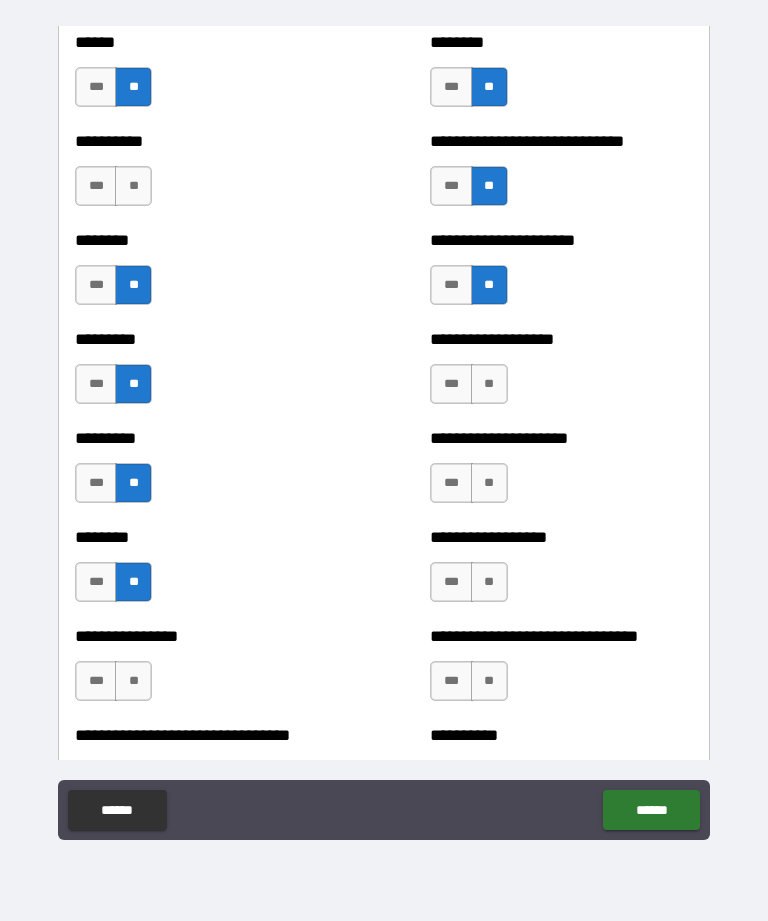 click on "**" at bounding box center (133, 681) 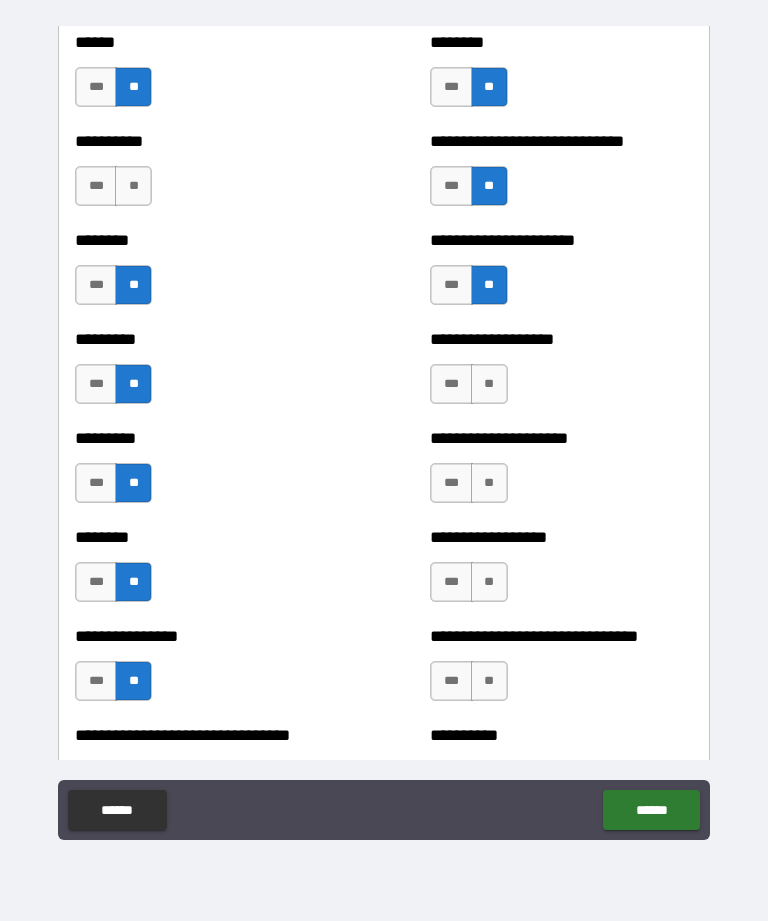 click on "***" at bounding box center [96, 681] 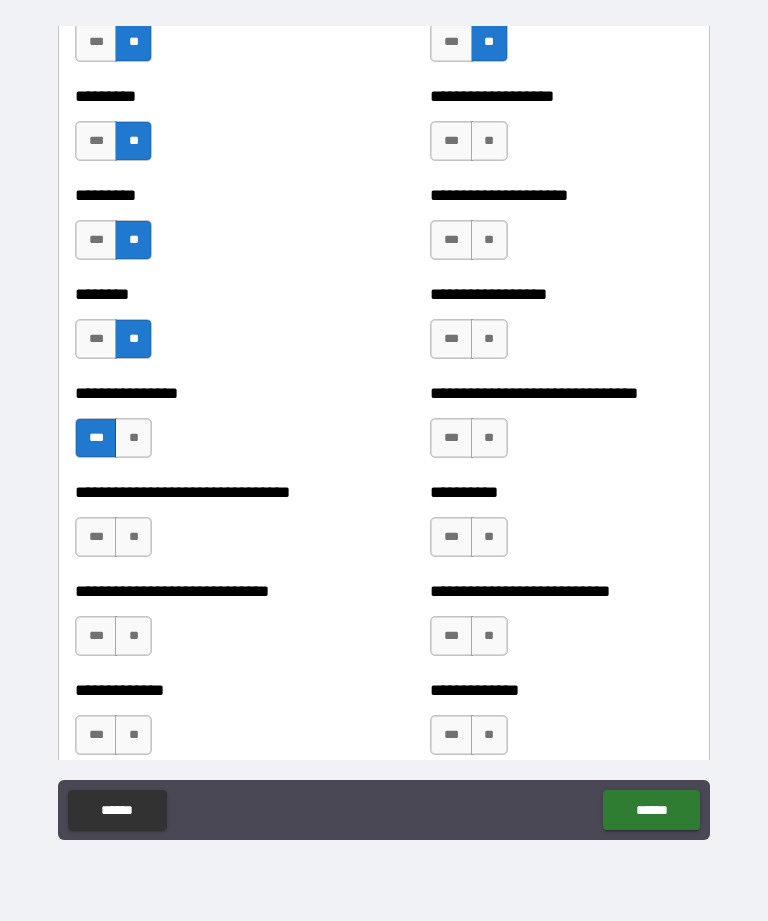scroll, scrollTop: 7273, scrollLeft: 0, axis: vertical 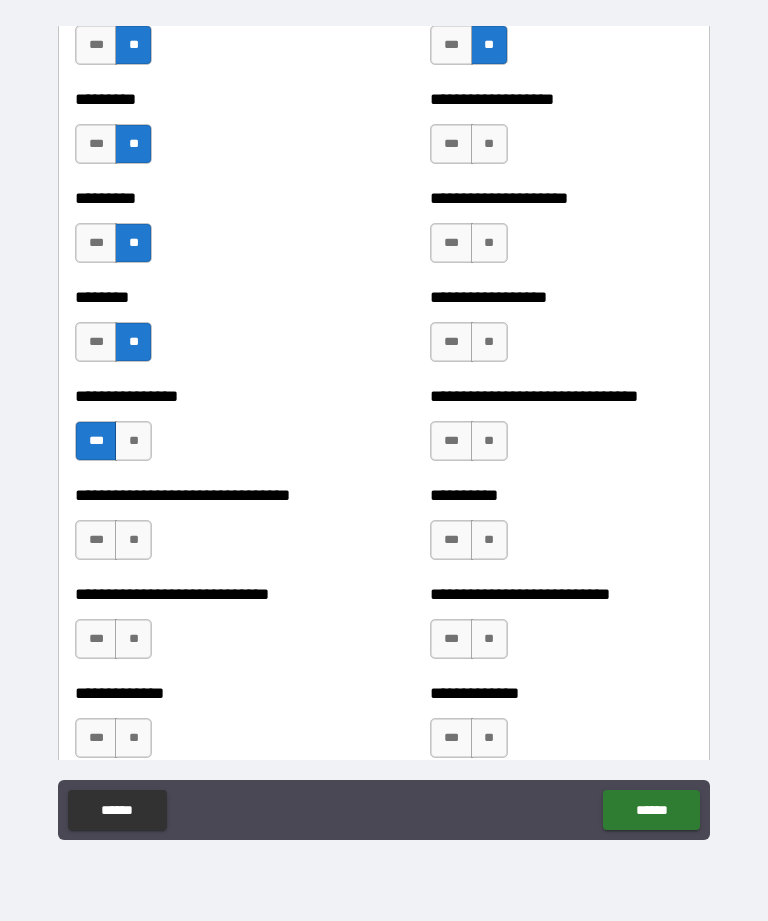 click on "**" at bounding box center [489, 243] 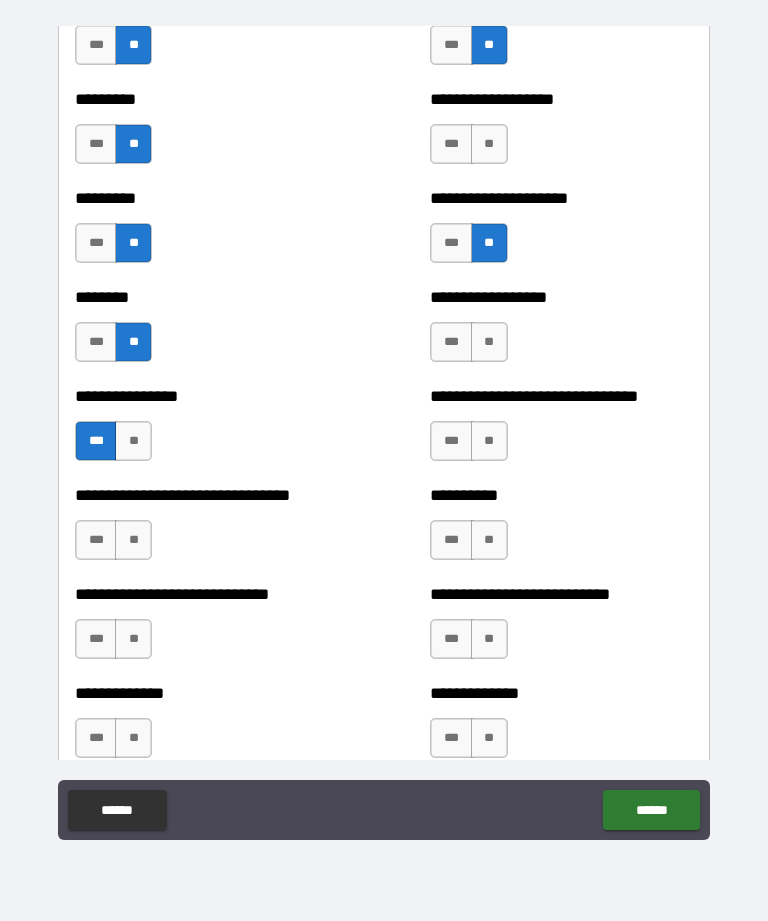 click on "**" at bounding box center (489, 342) 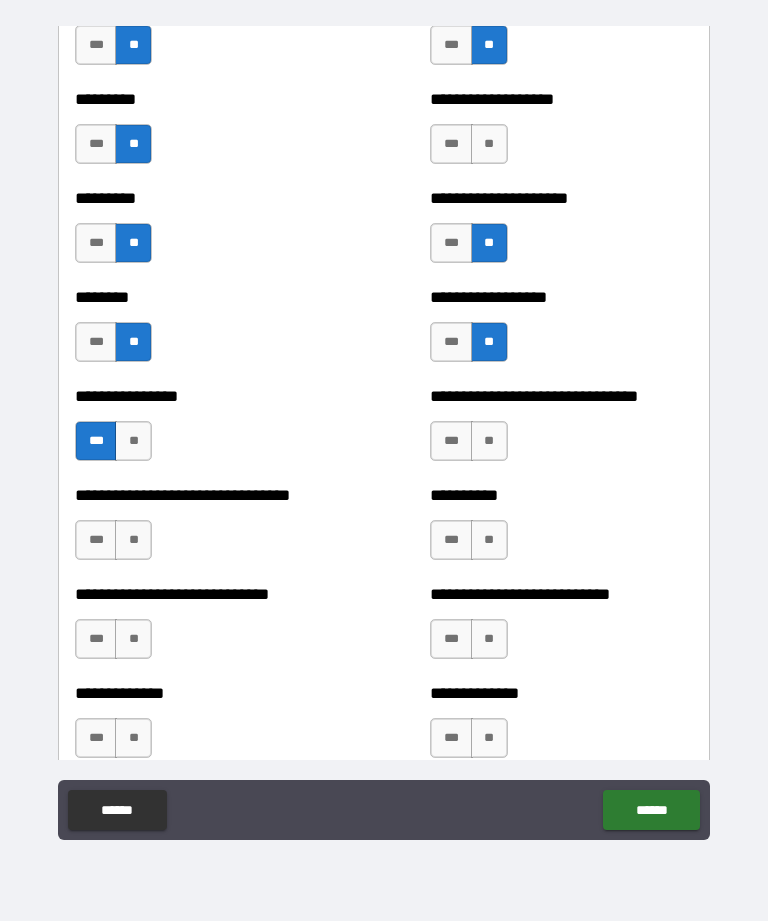 click on "**" at bounding box center [489, 441] 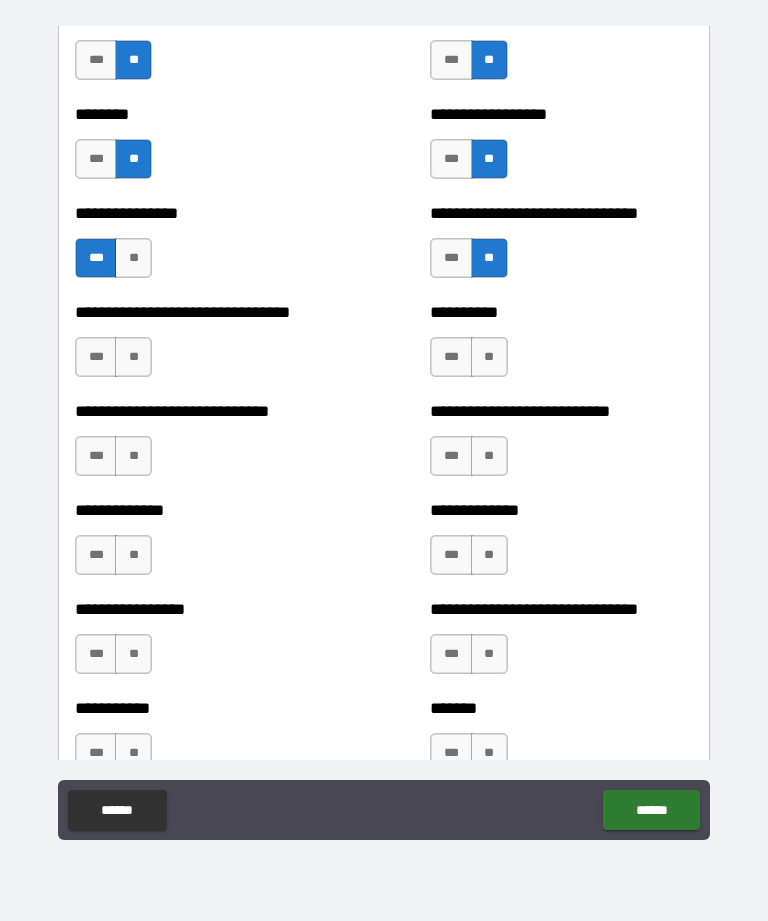 scroll, scrollTop: 7590, scrollLeft: 0, axis: vertical 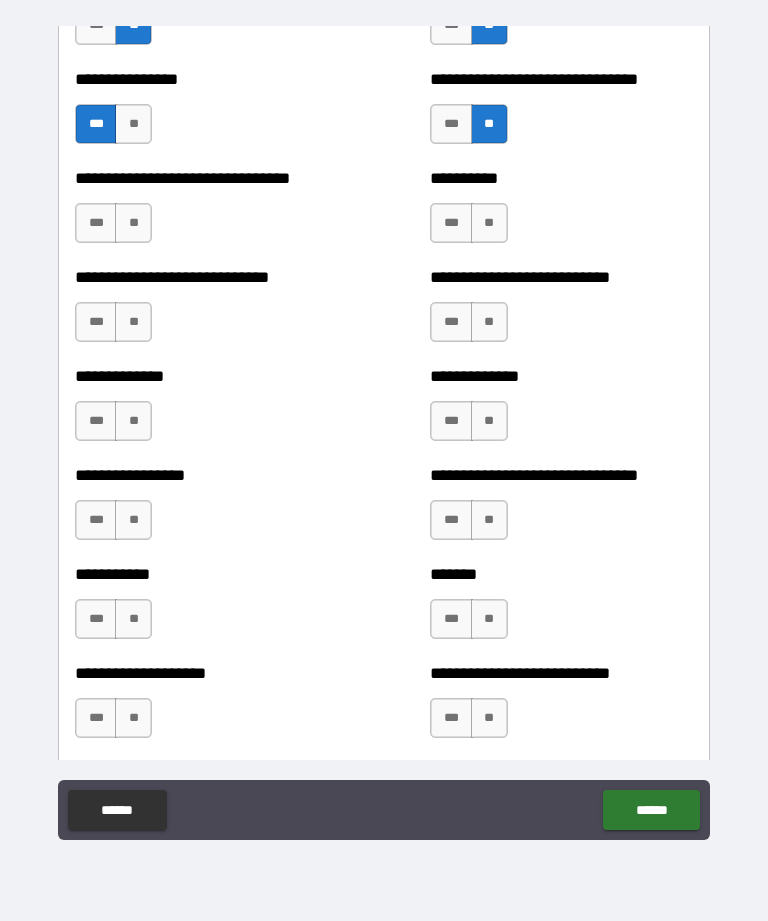 click on "**" at bounding box center (489, 223) 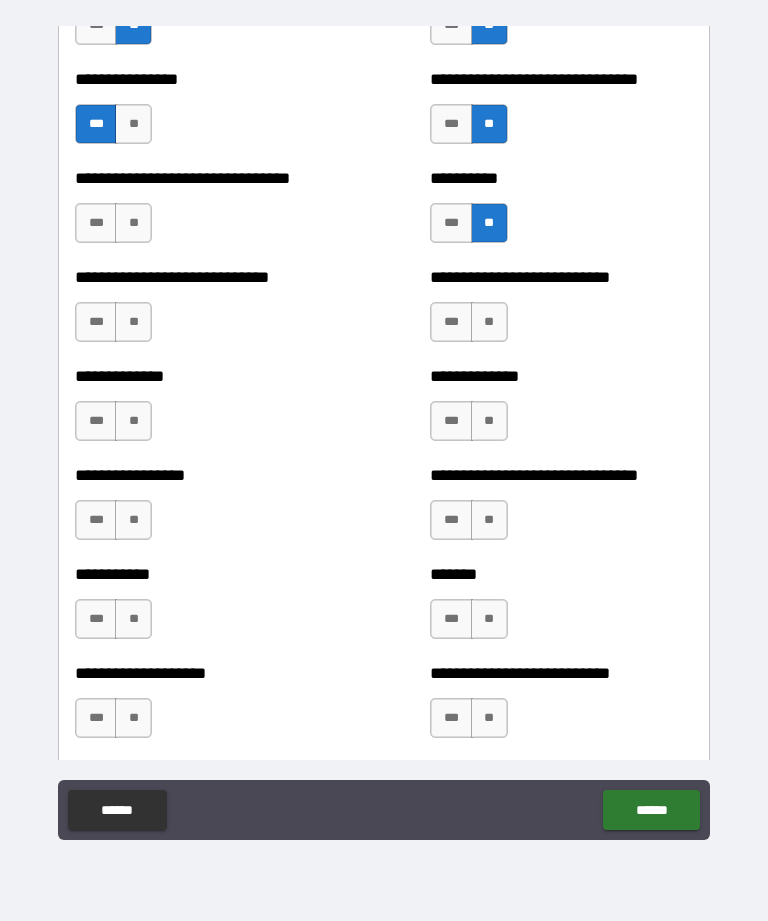 click on "**" at bounding box center (133, 223) 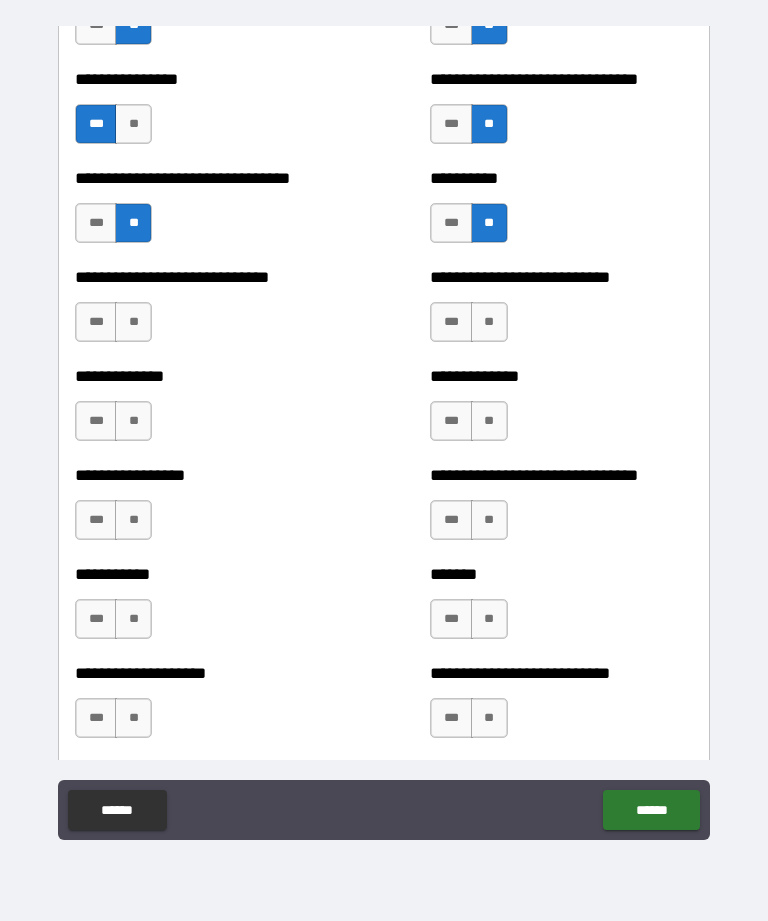 click on "**" at bounding box center (133, 322) 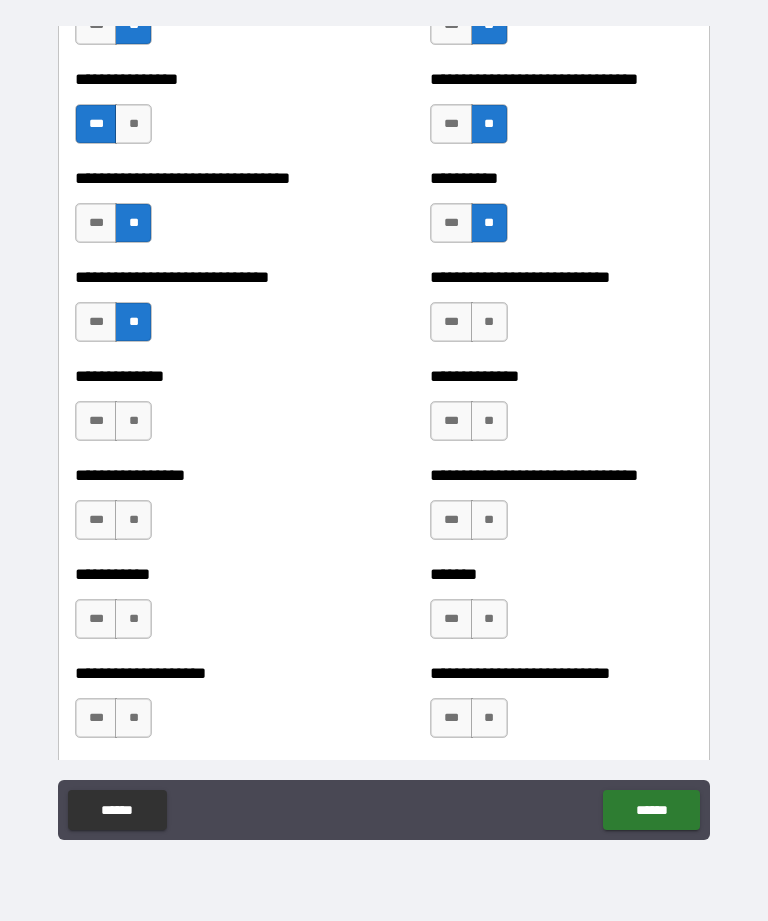 click on "**" at bounding box center [133, 421] 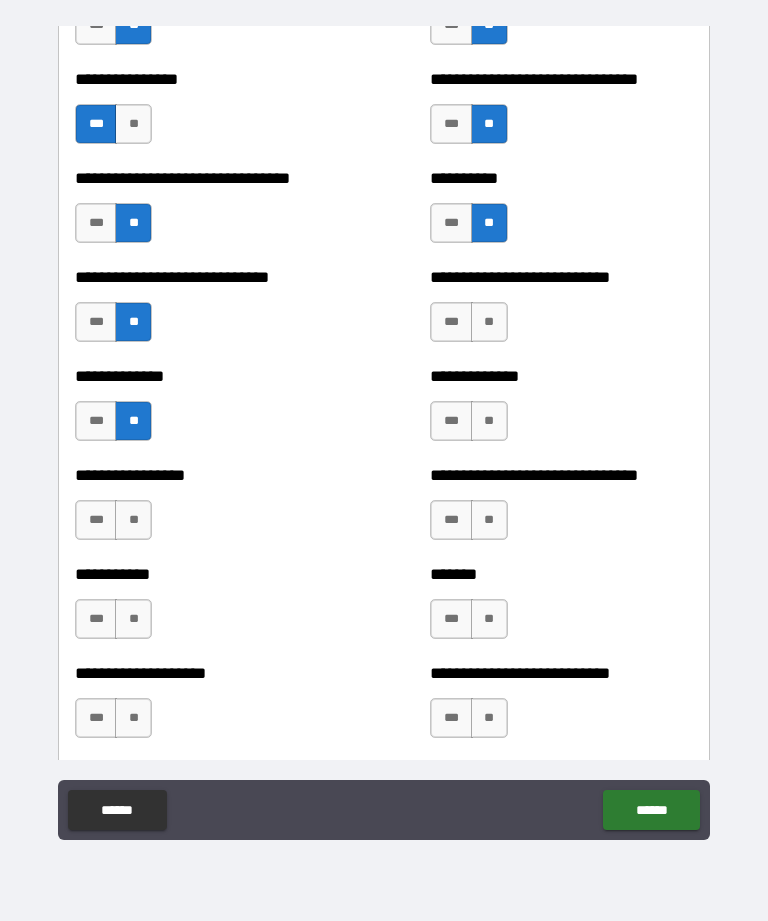 click on "**" at bounding box center [133, 520] 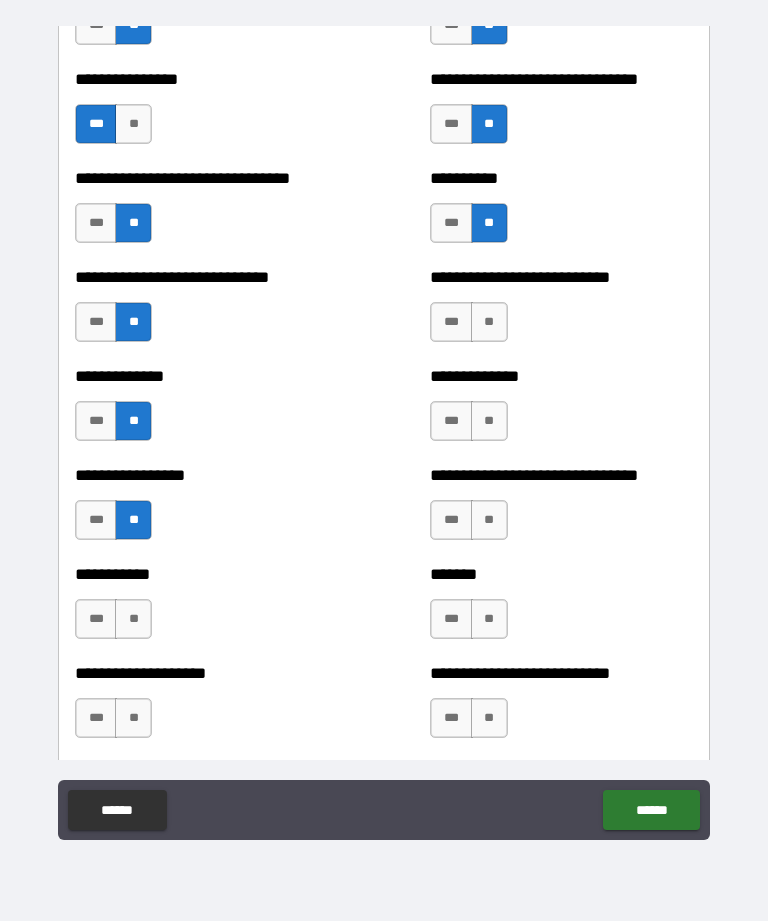 click on "**" at bounding box center (133, 619) 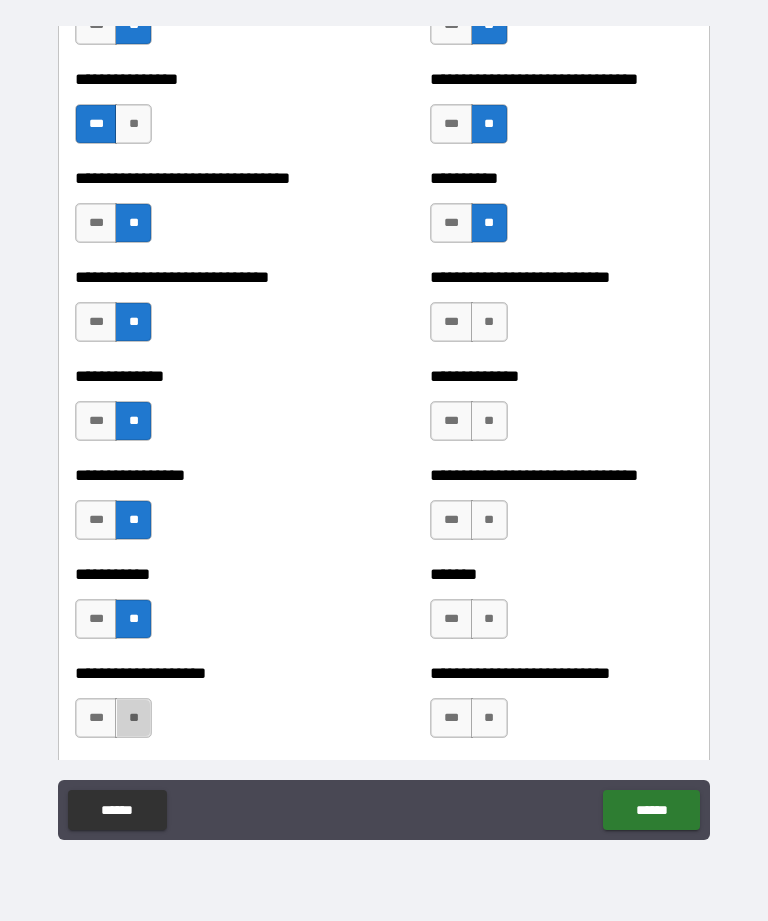 click on "**" at bounding box center (133, 718) 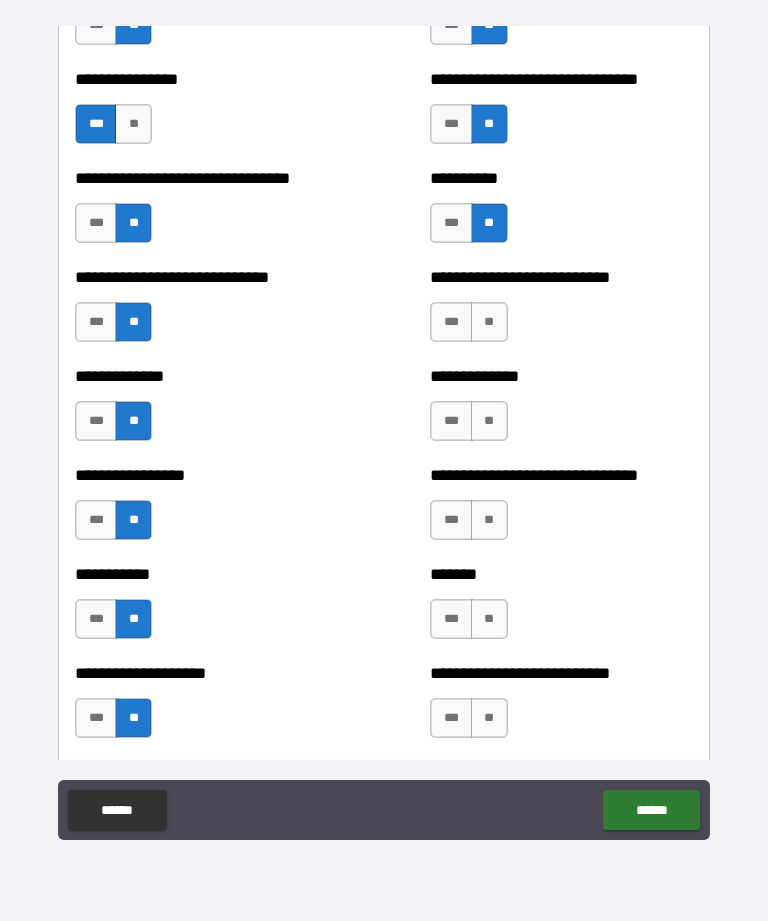 click on "***" at bounding box center [451, 421] 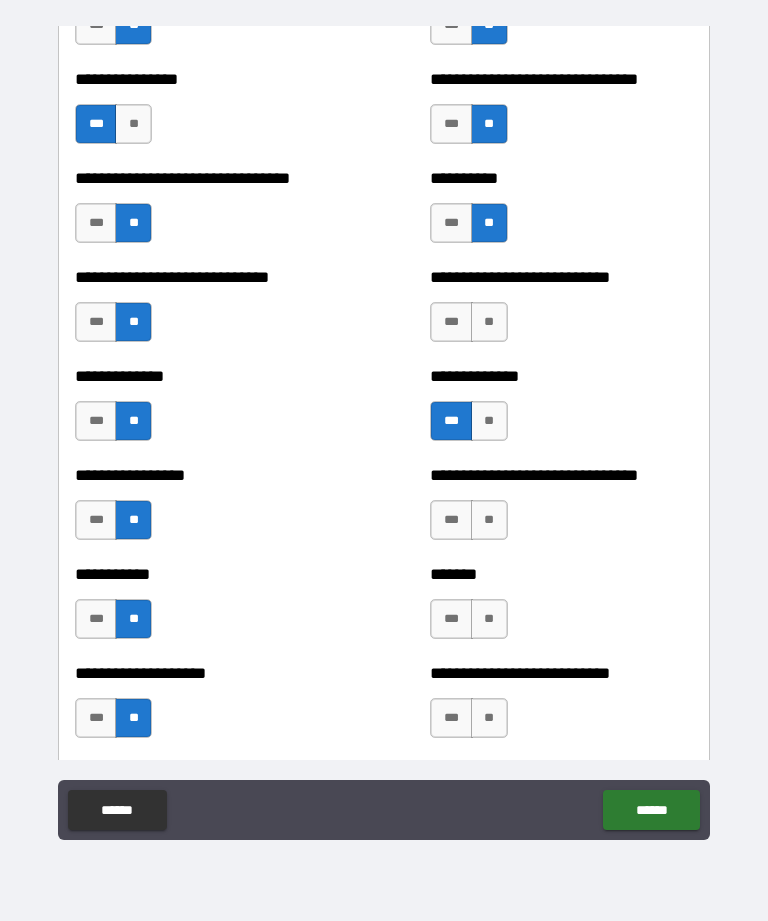 click on "**" at bounding box center [489, 520] 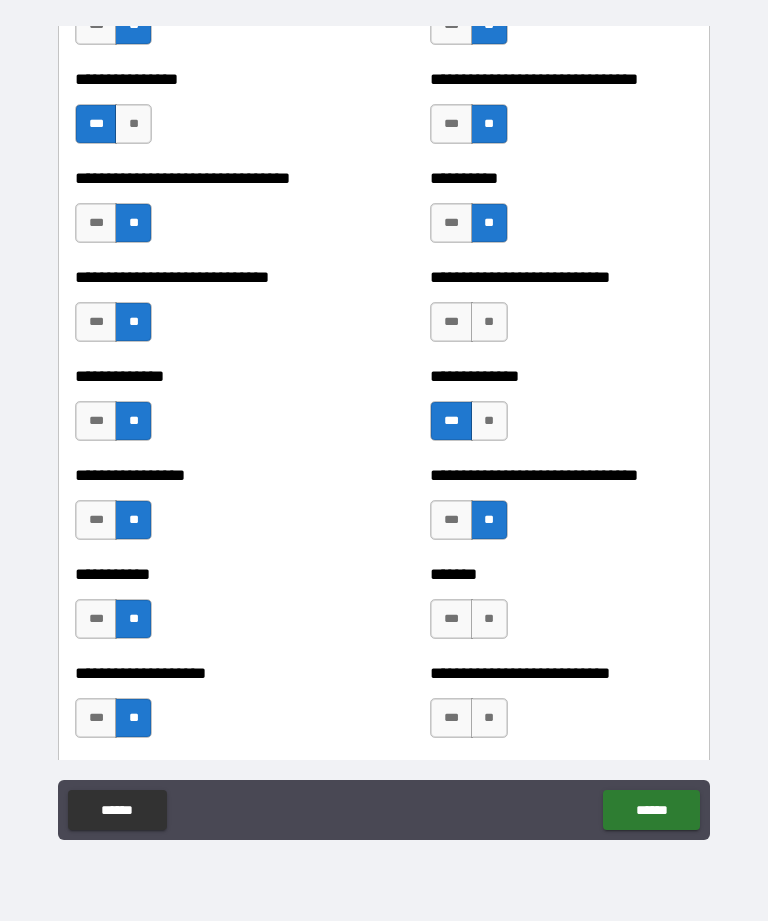 click on "***" at bounding box center [451, 619] 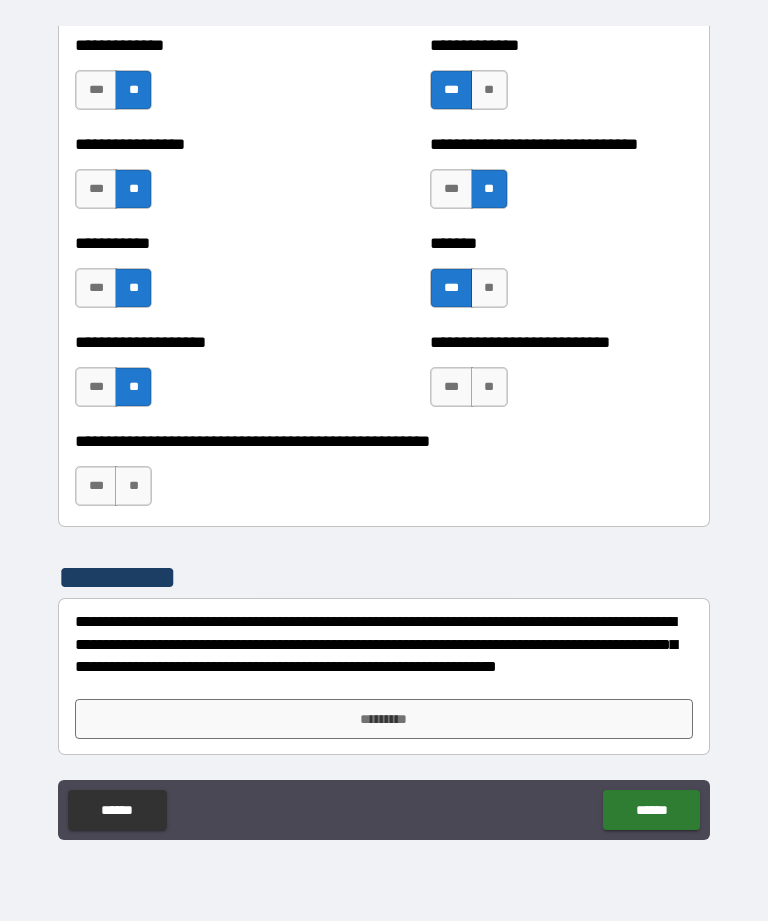 scroll, scrollTop: 7921, scrollLeft: 0, axis: vertical 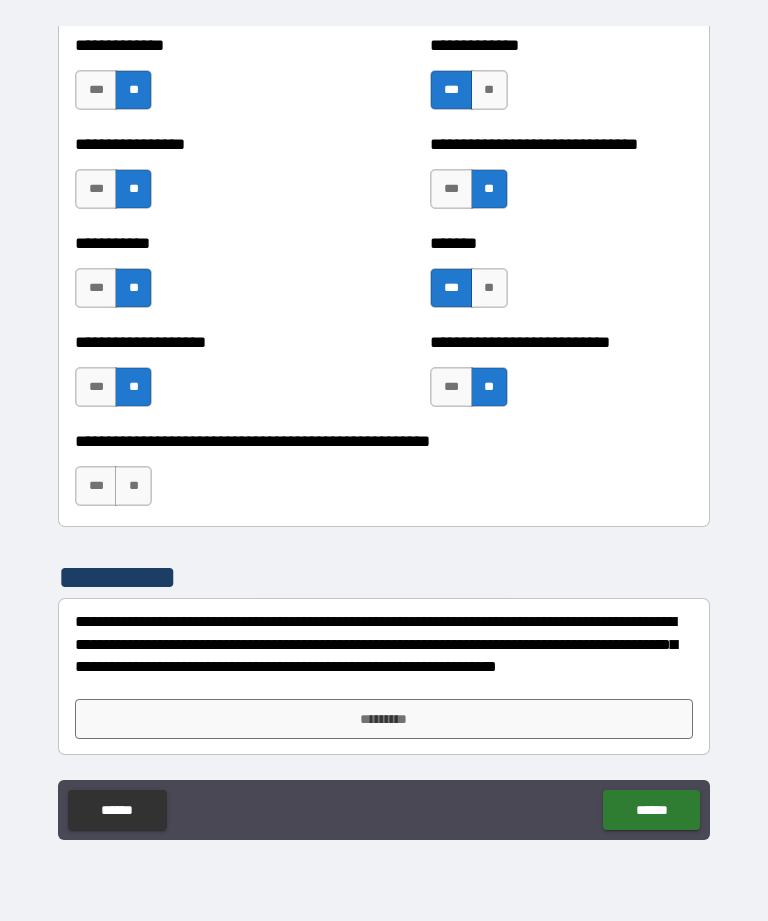 click on "**" at bounding box center [133, 486] 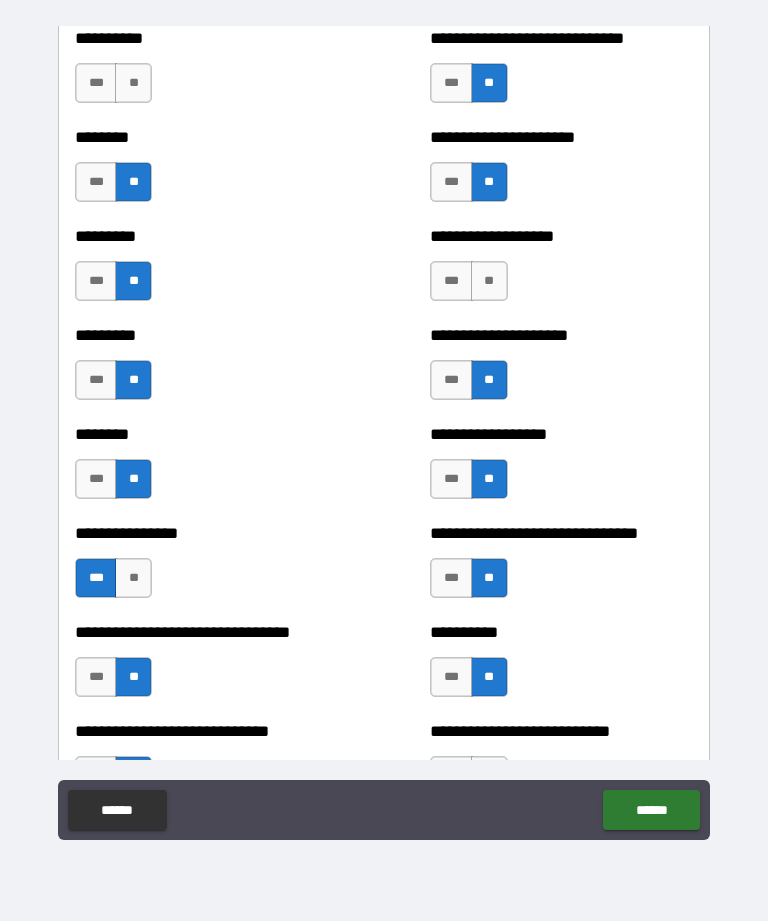 scroll, scrollTop: 7130, scrollLeft: 0, axis: vertical 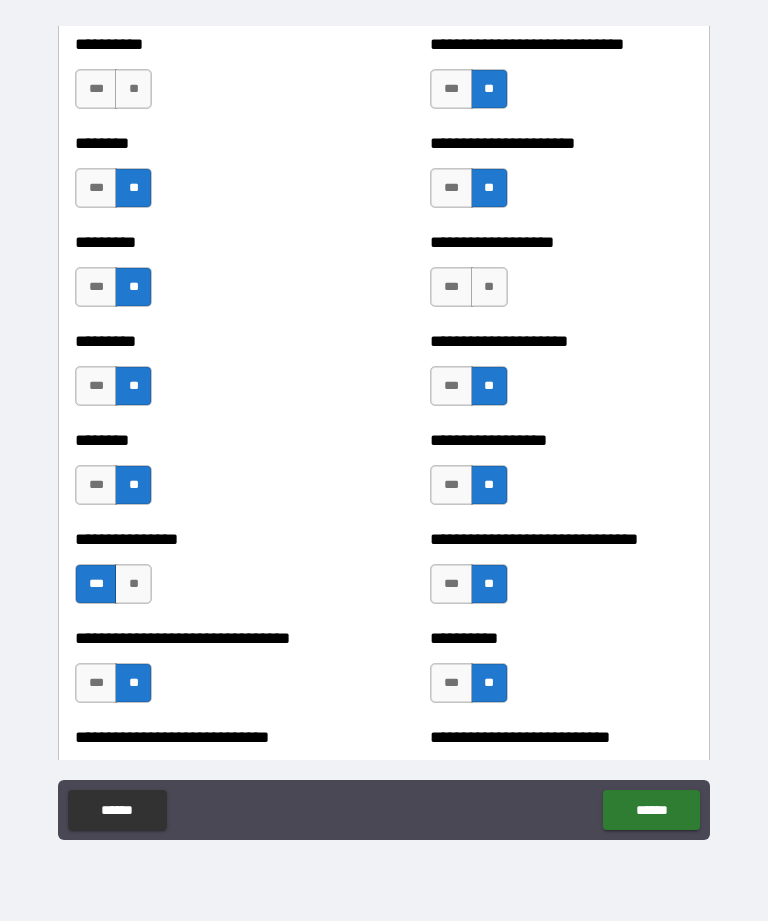 click on "***" at bounding box center (451, 287) 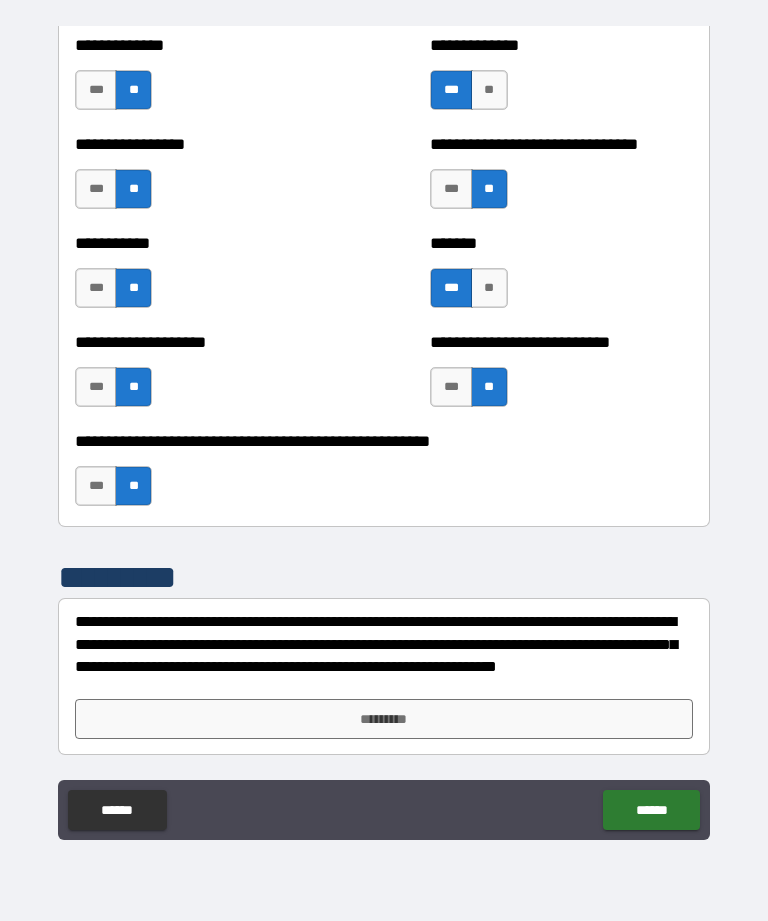 scroll, scrollTop: 7921, scrollLeft: 0, axis: vertical 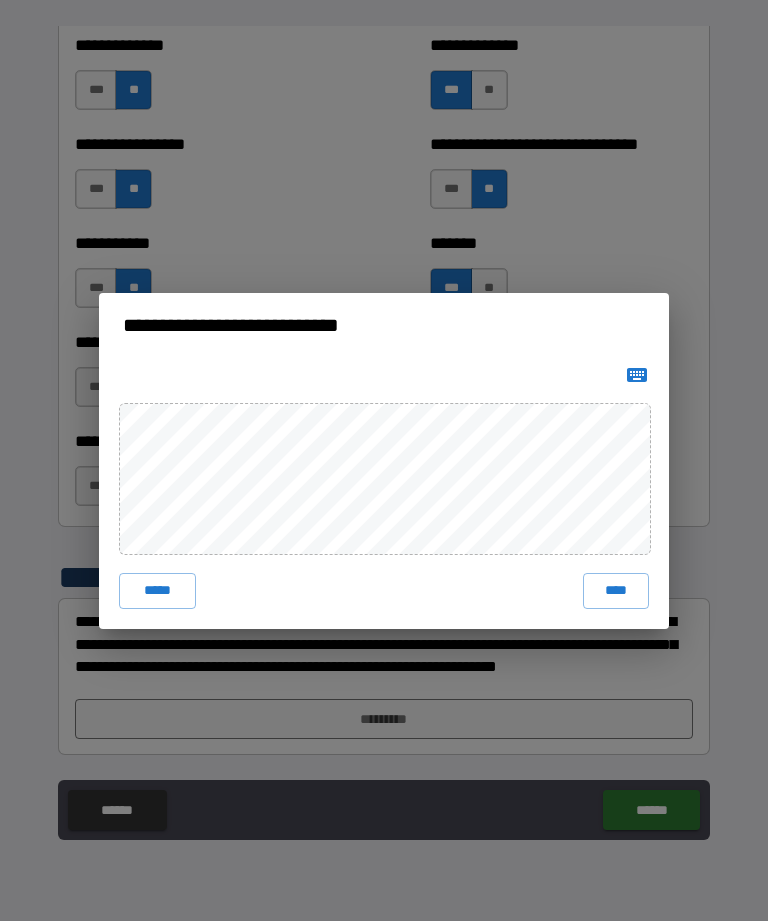 click on "****" at bounding box center [616, 591] 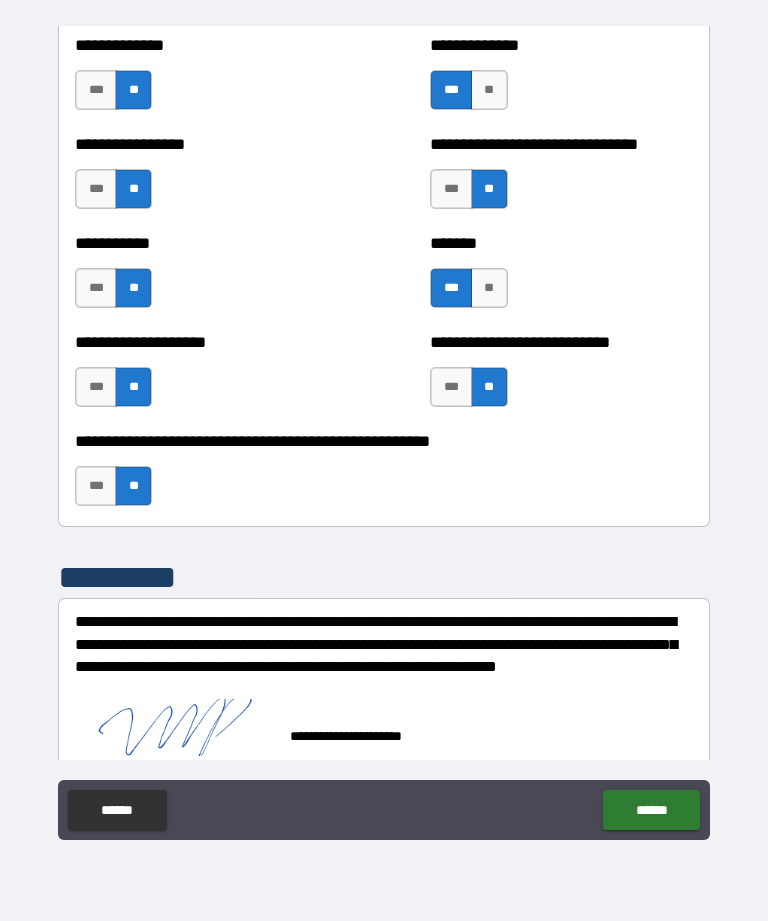 click on "******" at bounding box center (651, 810) 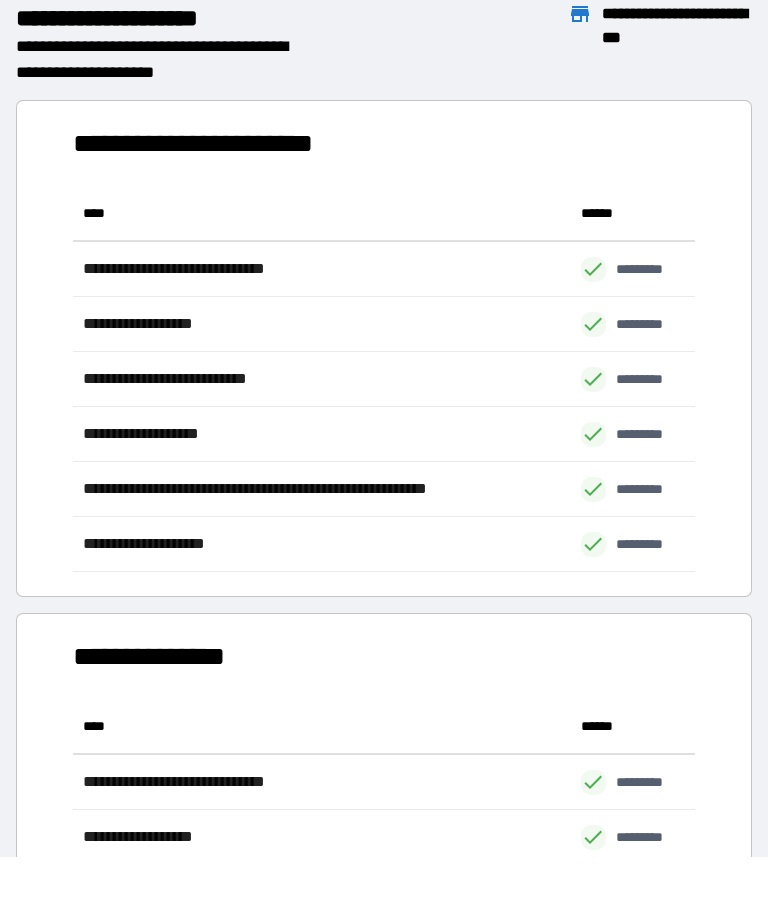 scroll, scrollTop: 386, scrollLeft: 622, axis: both 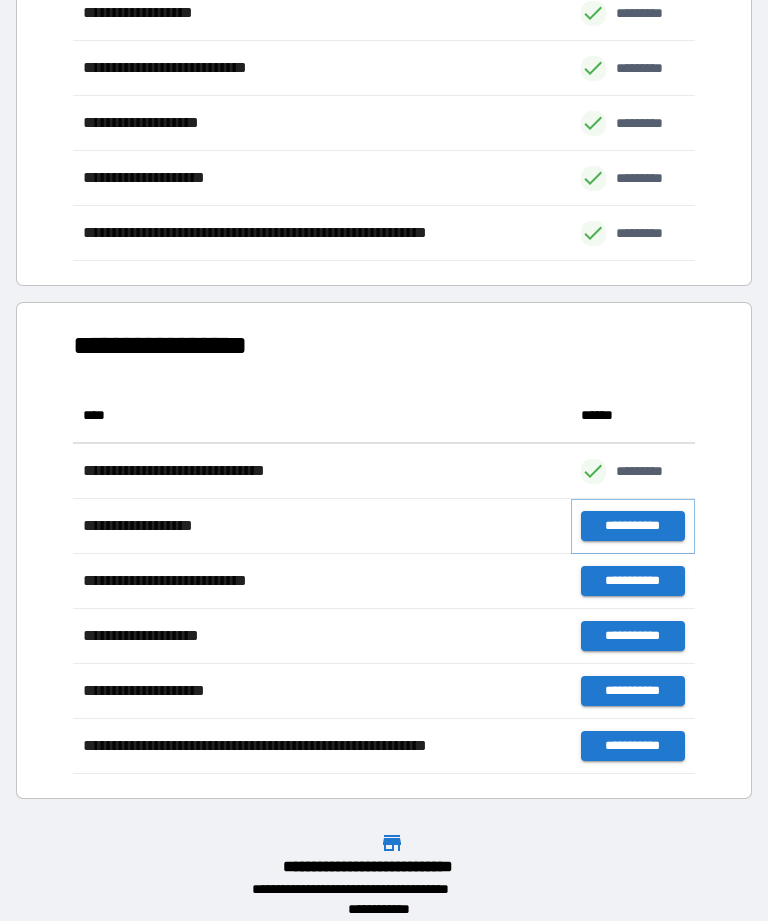 click on "**********" at bounding box center (633, 526) 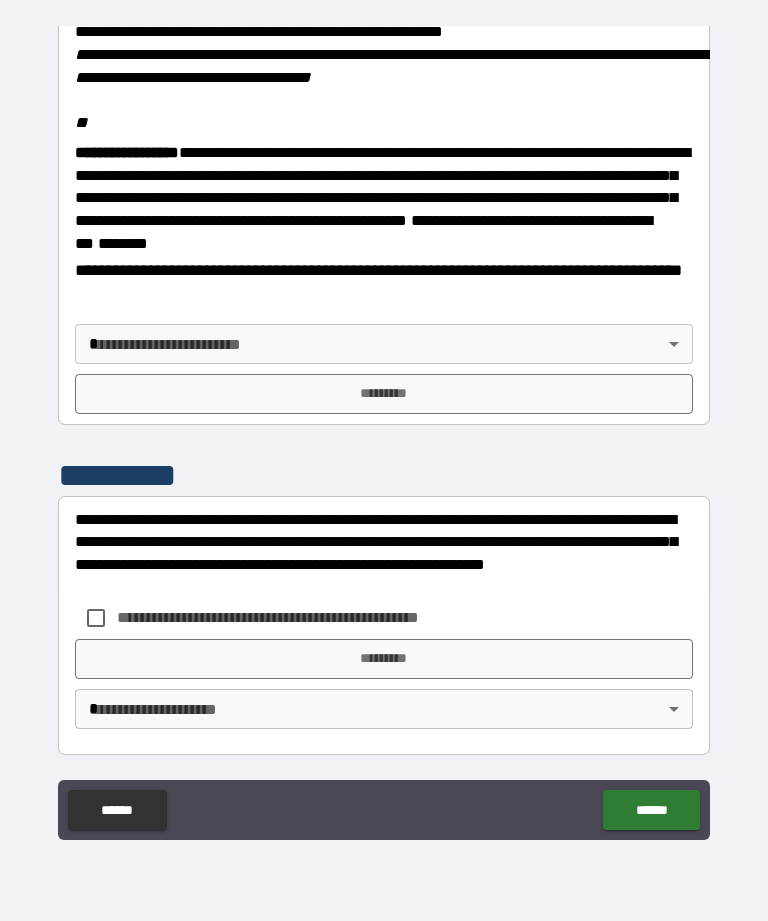 scroll, scrollTop: 2418, scrollLeft: 0, axis: vertical 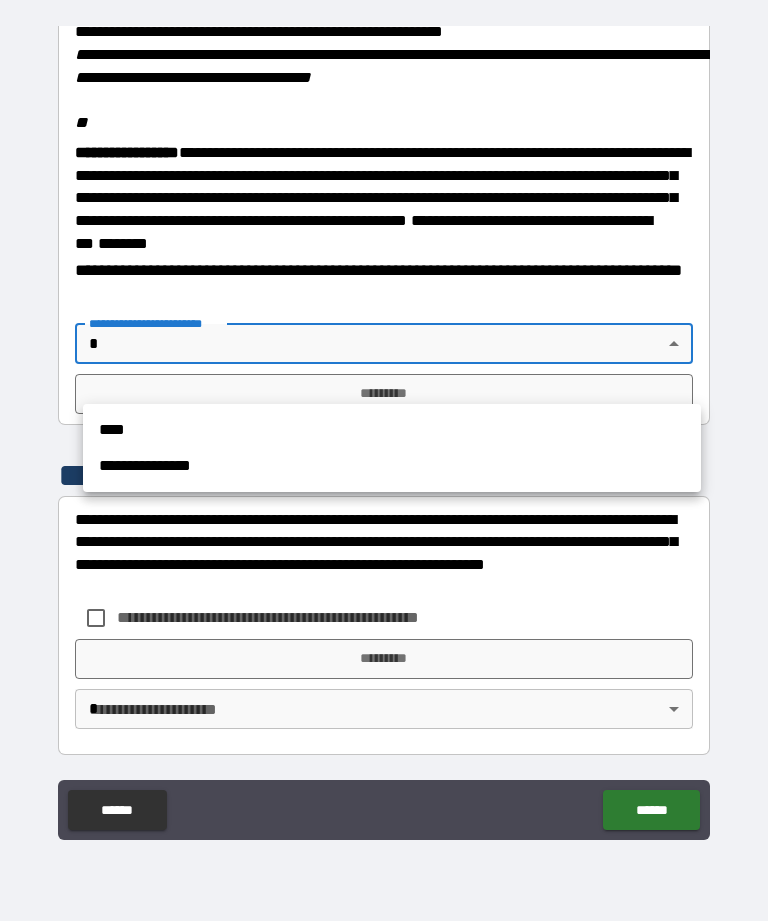 click on "**********" at bounding box center [392, 466] 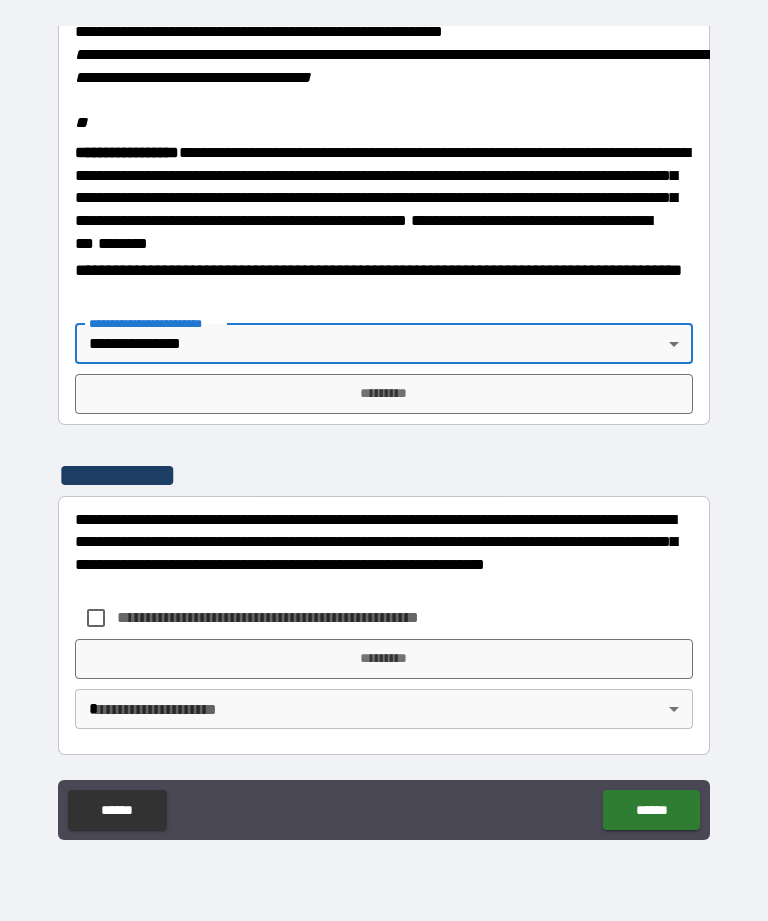 click on "*********" at bounding box center (384, 394) 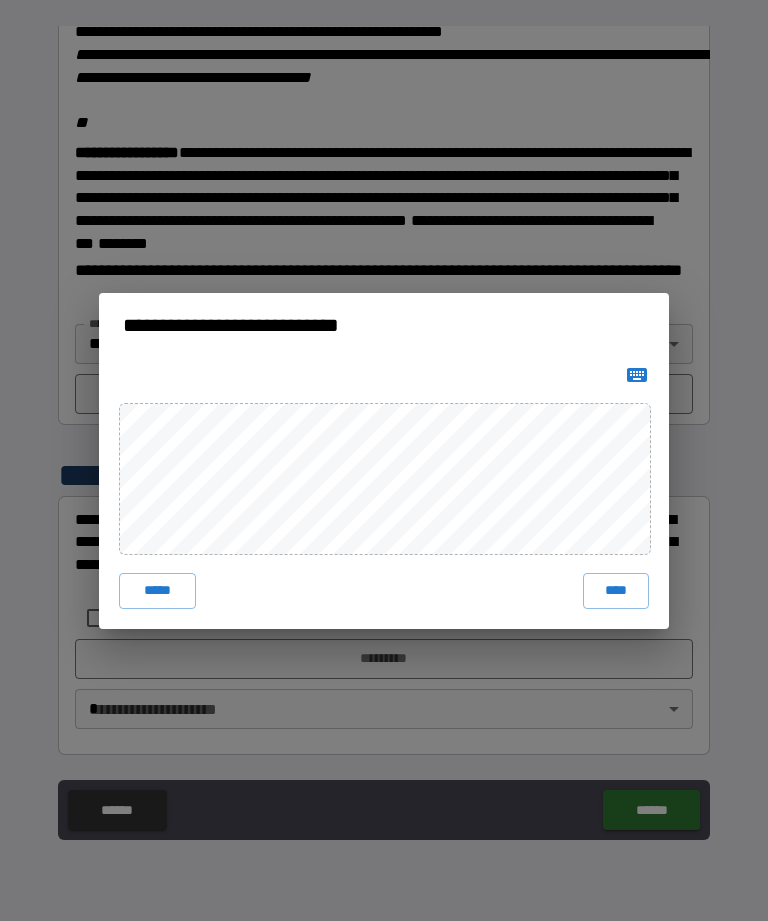 click on "****" at bounding box center (616, 591) 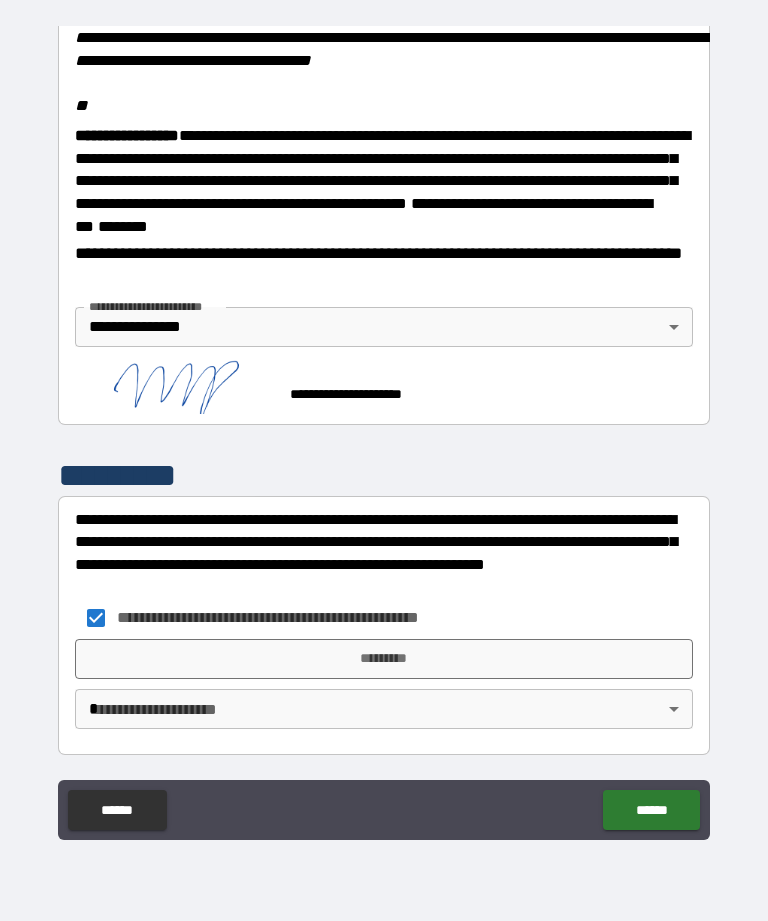 click on "*********" at bounding box center (384, 659) 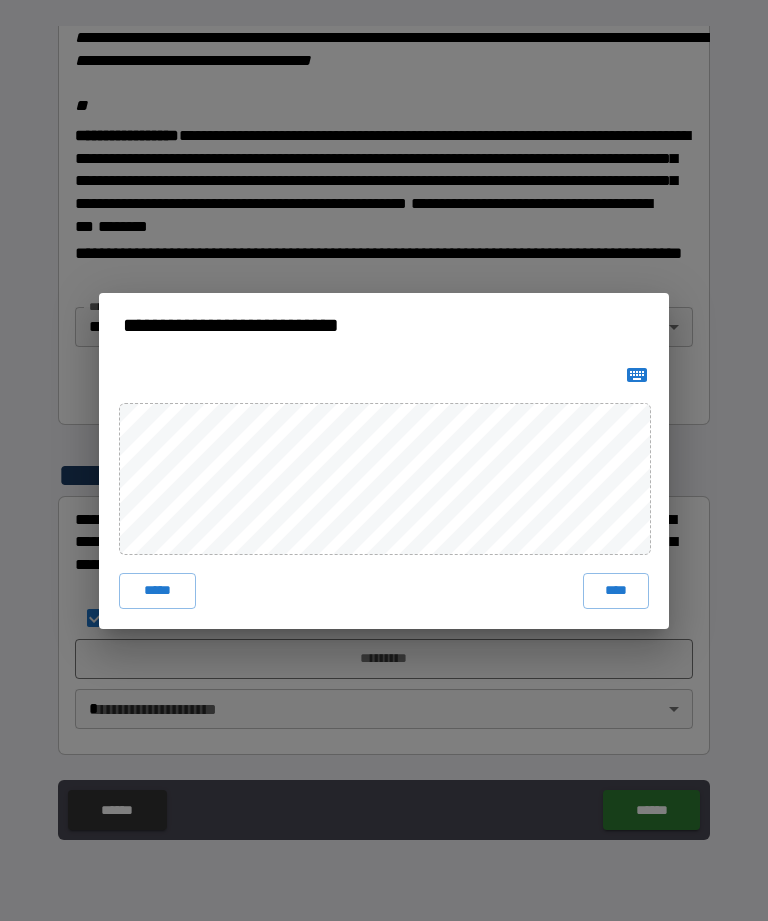 click on "****" at bounding box center [616, 591] 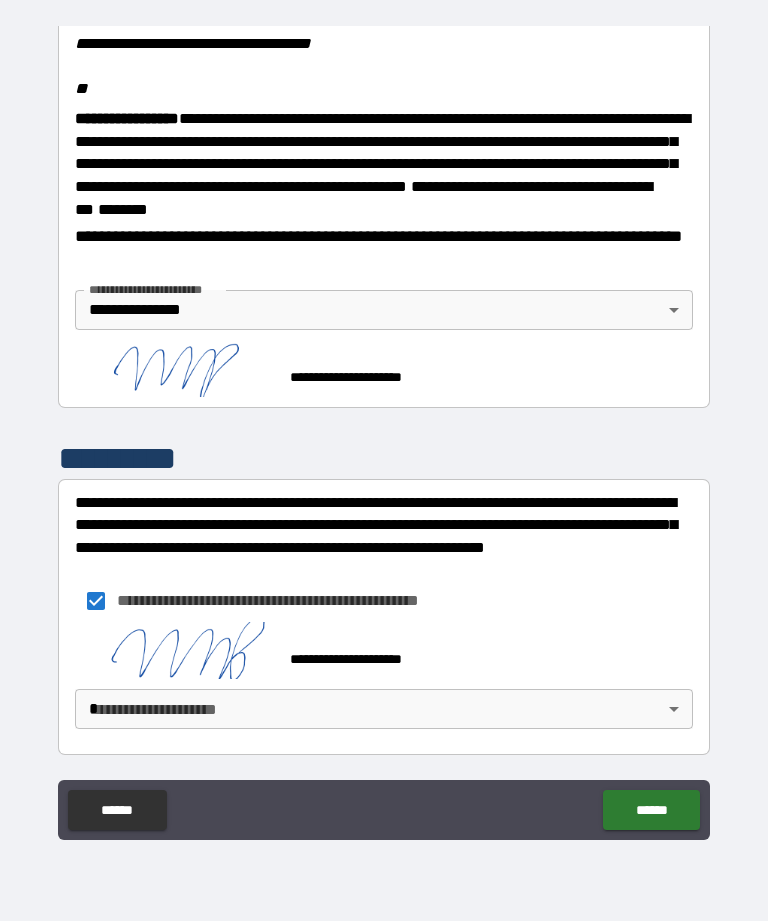 scroll, scrollTop: 2482, scrollLeft: 0, axis: vertical 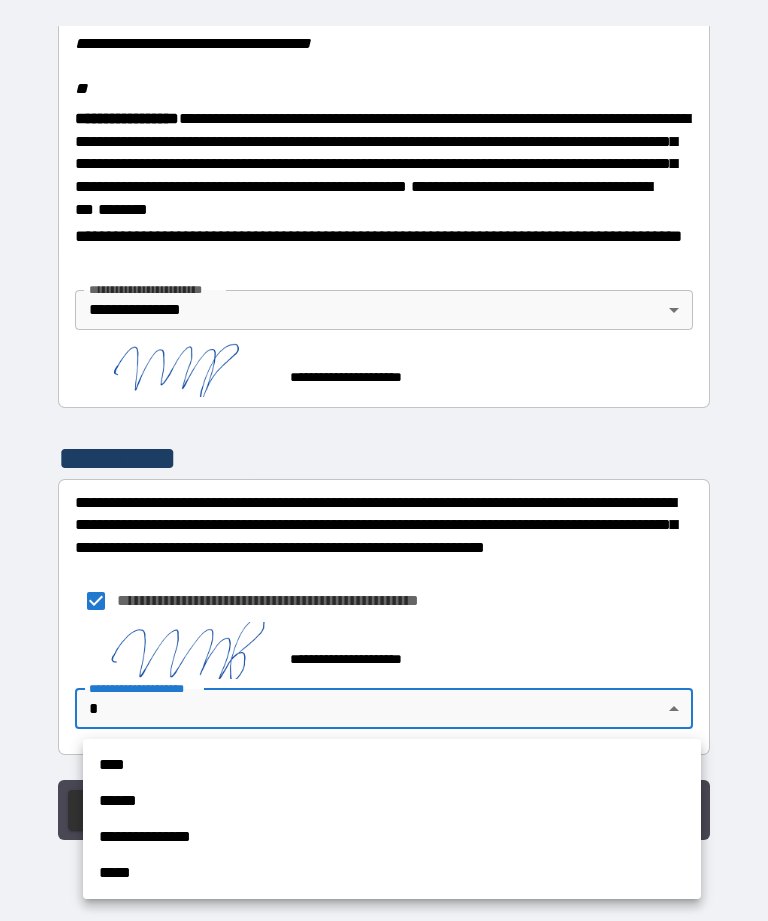 click on "**********" at bounding box center [392, 837] 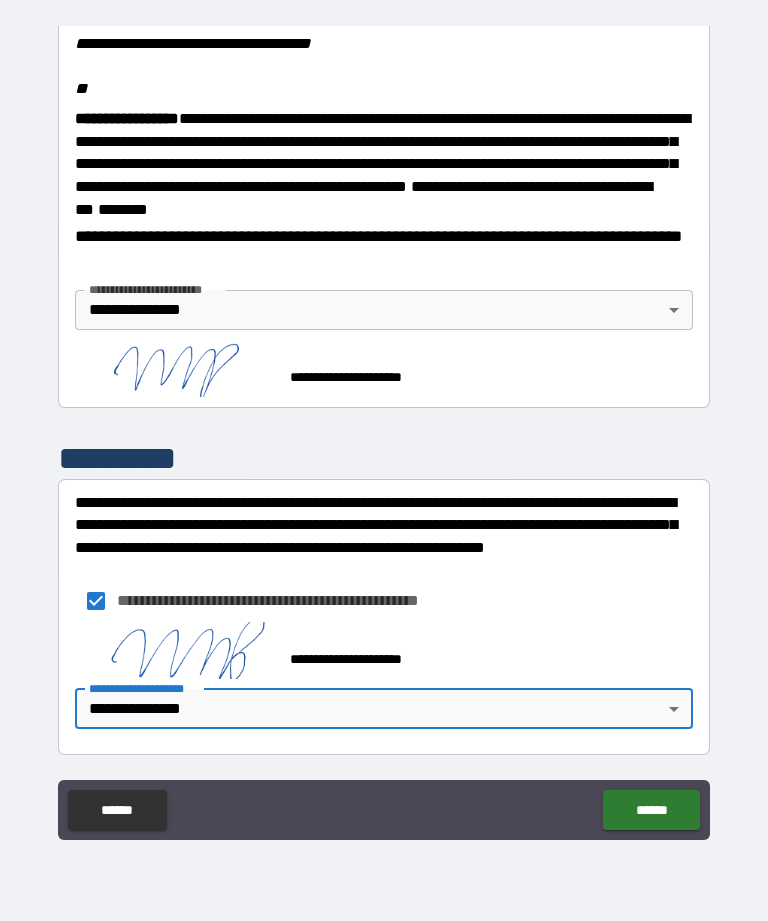 click on "******" at bounding box center [651, 810] 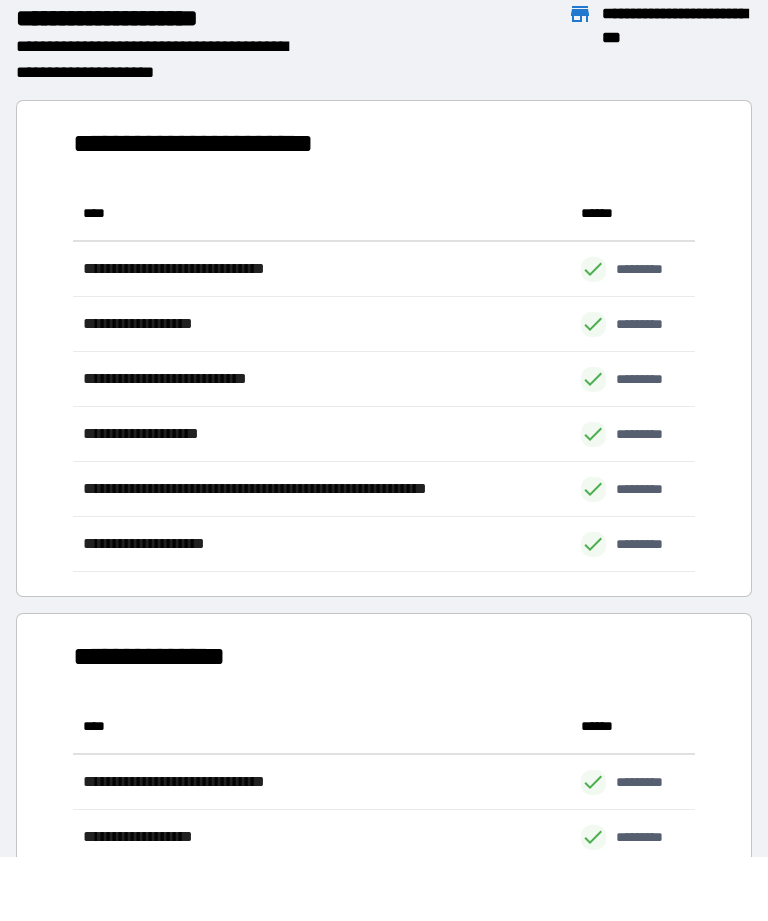 scroll, scrollTop: 386, scrollLeft: 622, axis: both 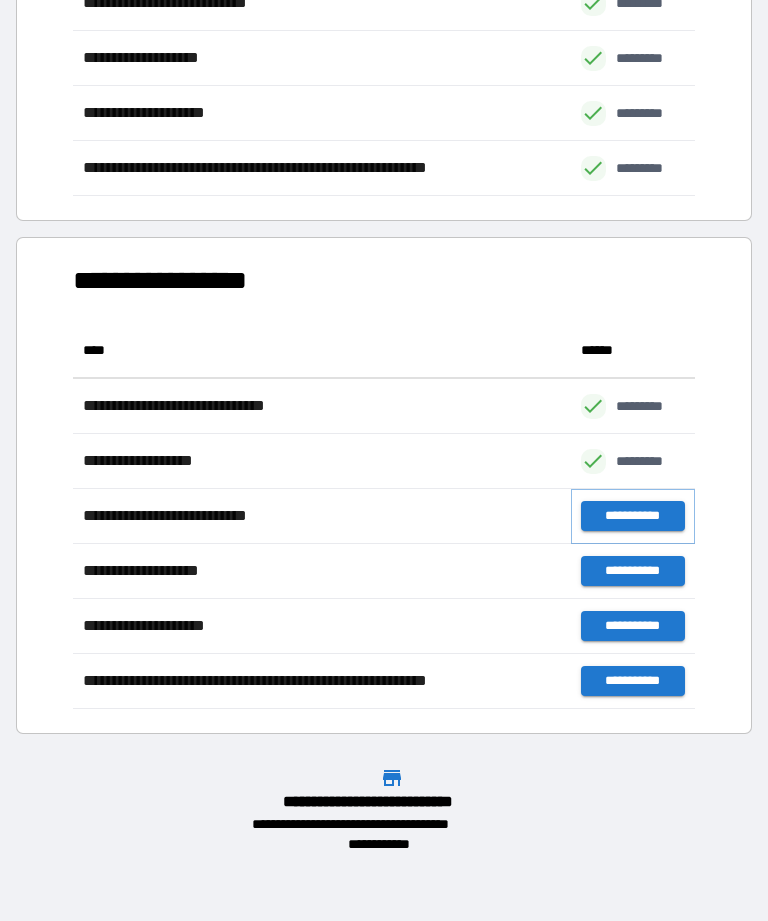 click on "**********" at bounding box center [633, 516] 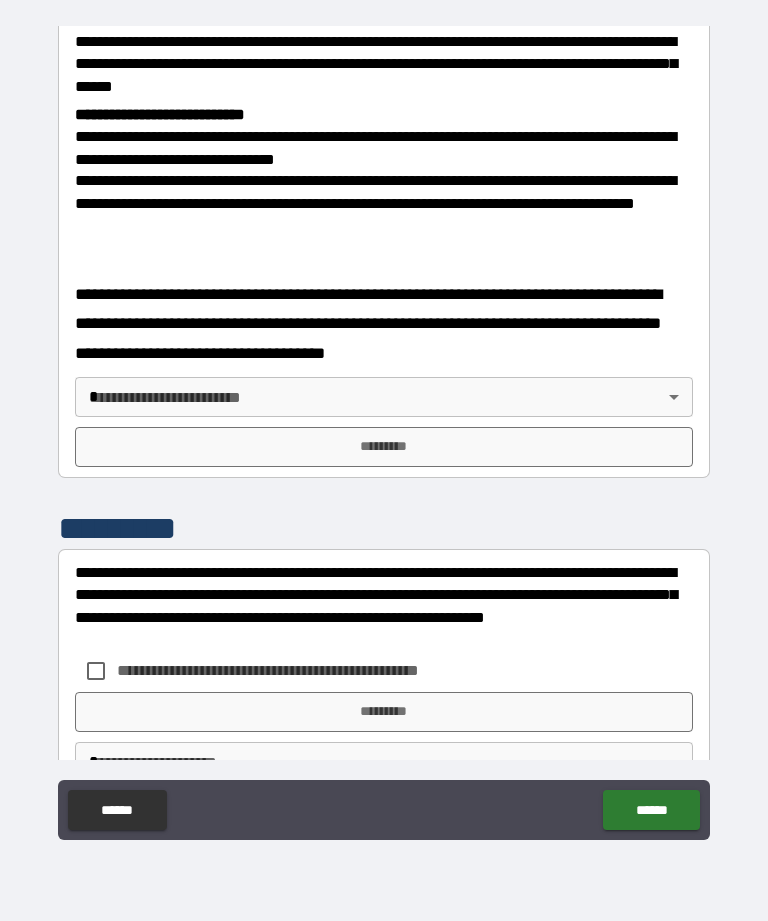 scroll, scrollTop: 726, scrollLeft: 0, axis: vertical 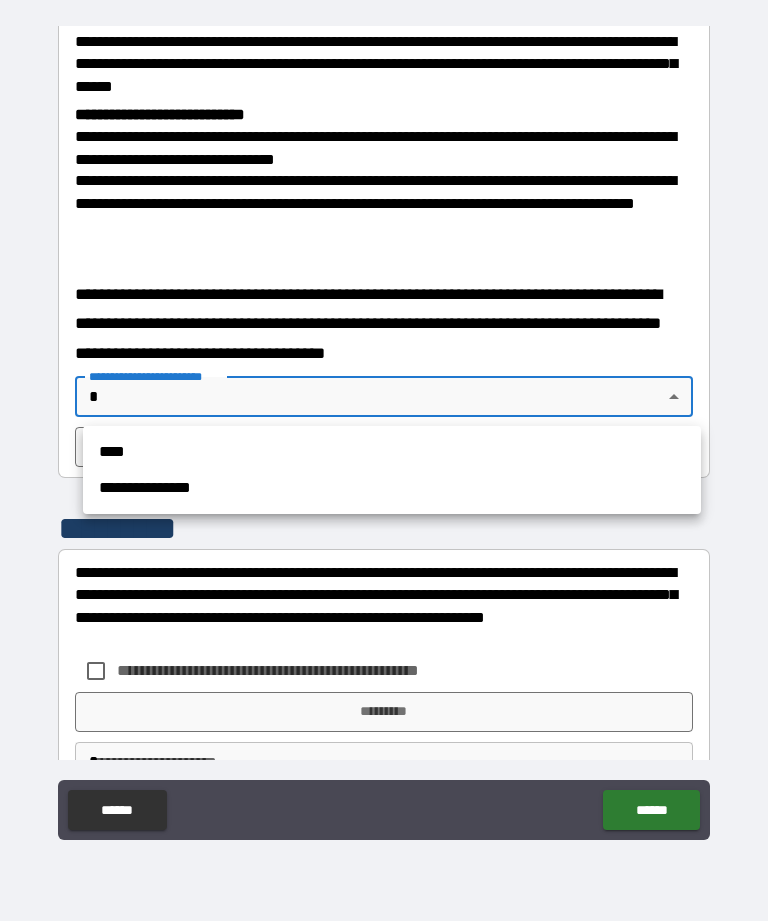 click on "**********" at bounding box center [392, 488] 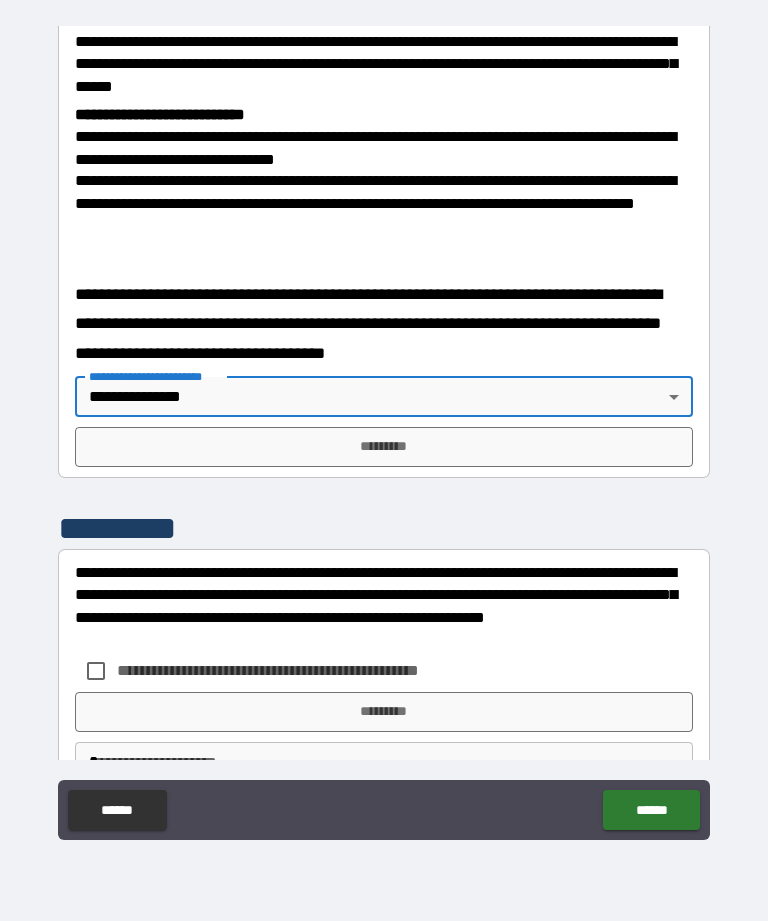 click on "*********" at bounding box center (384, 447) 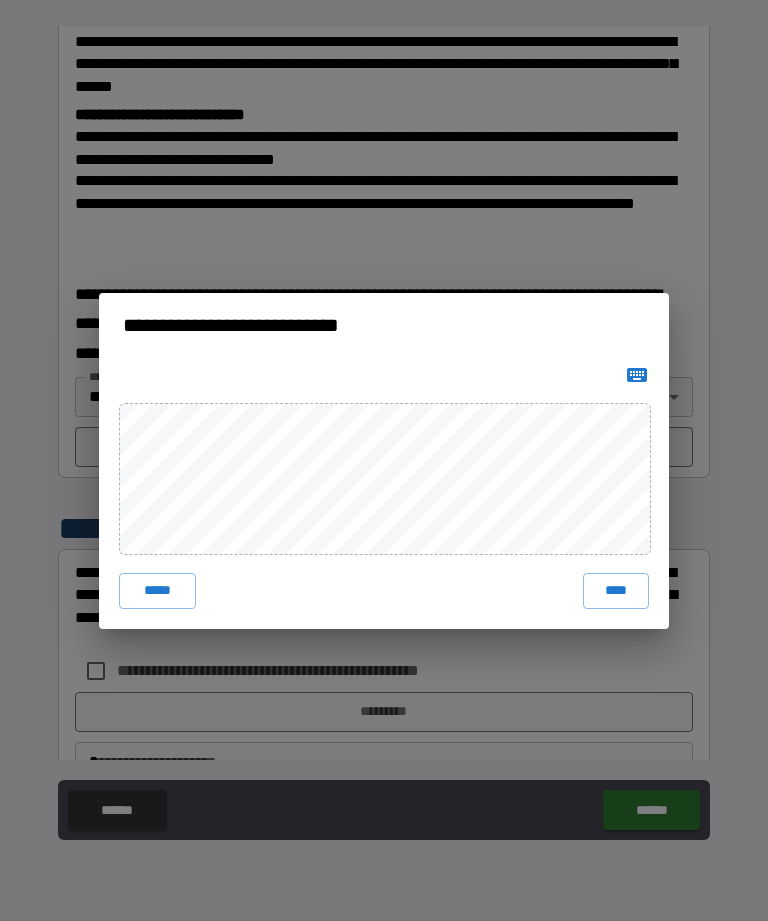click on "****" at bounding box center [616, 591] 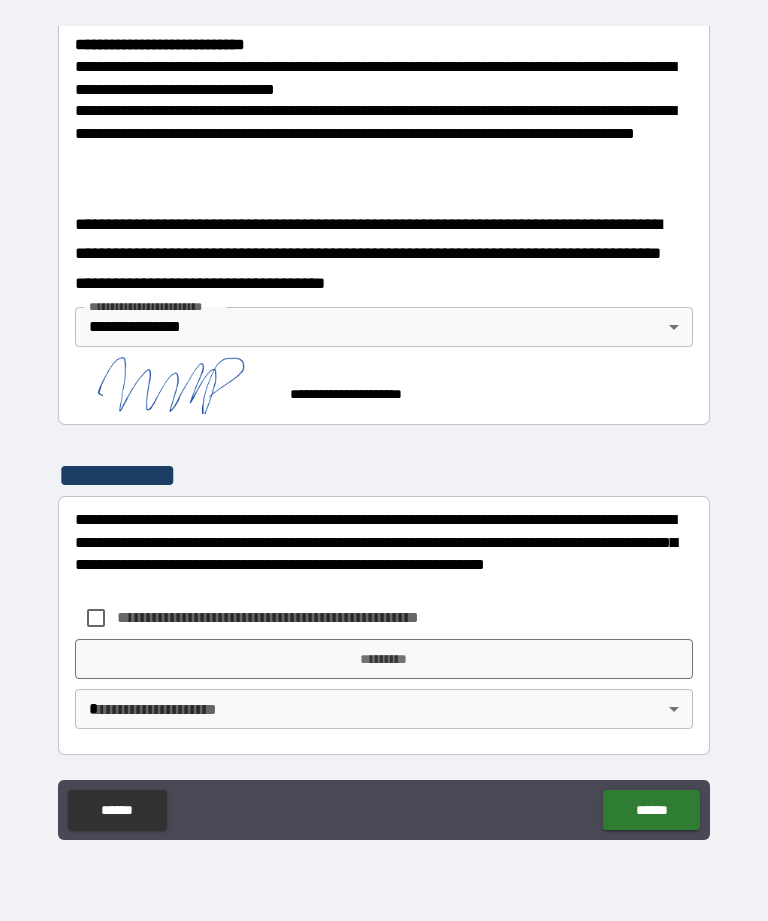 scroll, scrollTop: 795, scrollLeft: 0, axis: vertical 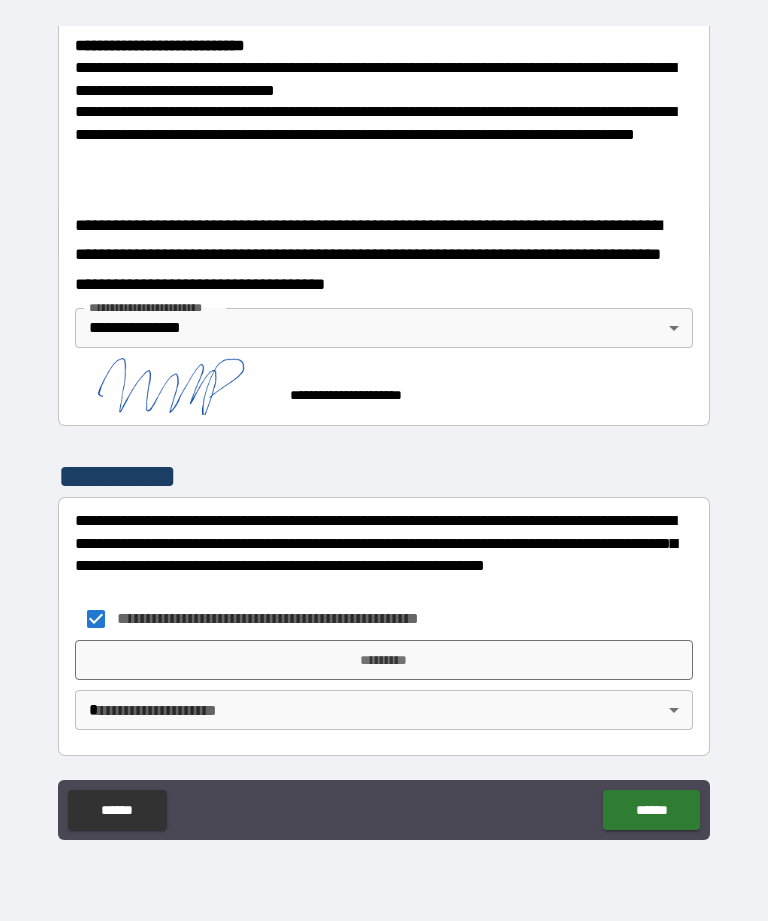 click on "*********" at bounding box center [384, 660] 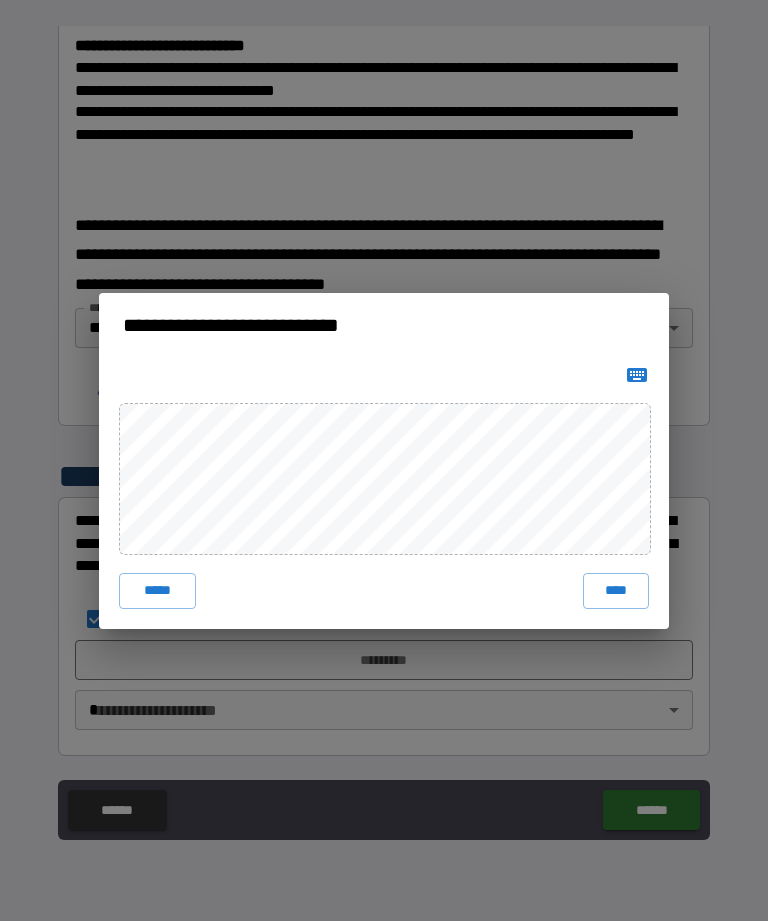 click on "****" at bounding box center (616, 591) 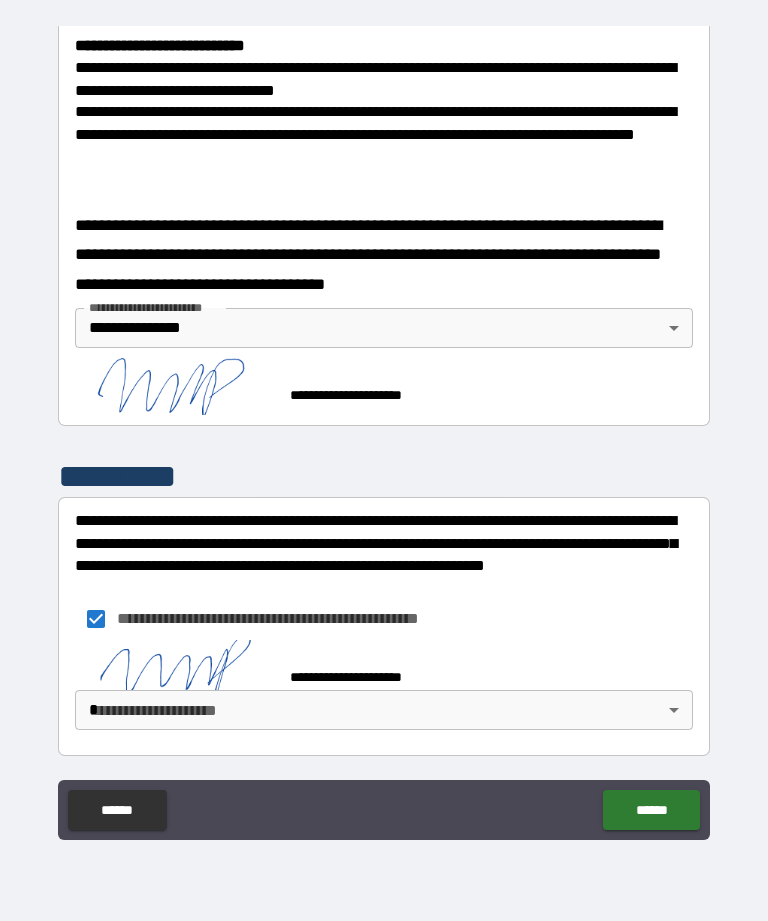 scroll, scrollTop: 785, scrollLeft: 0, axis: vertical 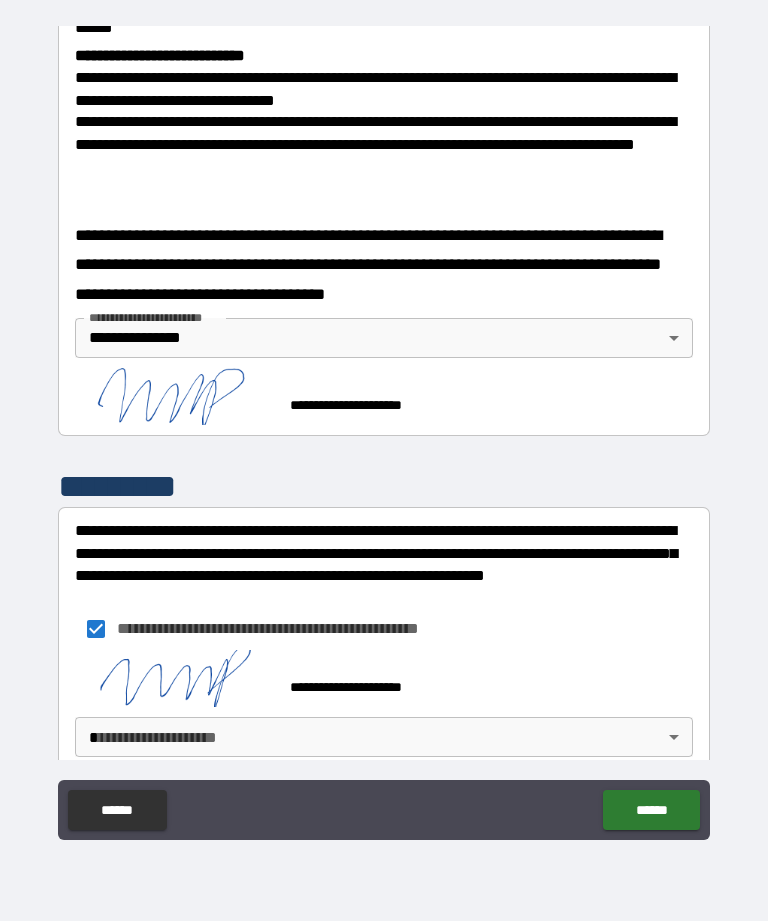 click on "**********" at bounding box center [384, 428] 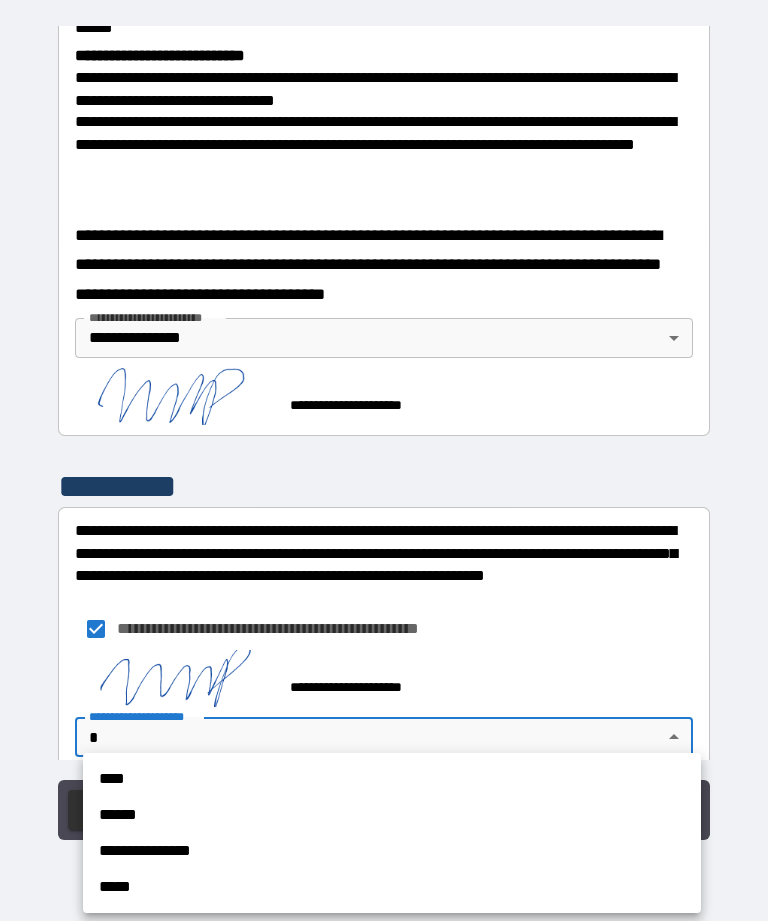 click on "**********" at bounding box center [392, 851] 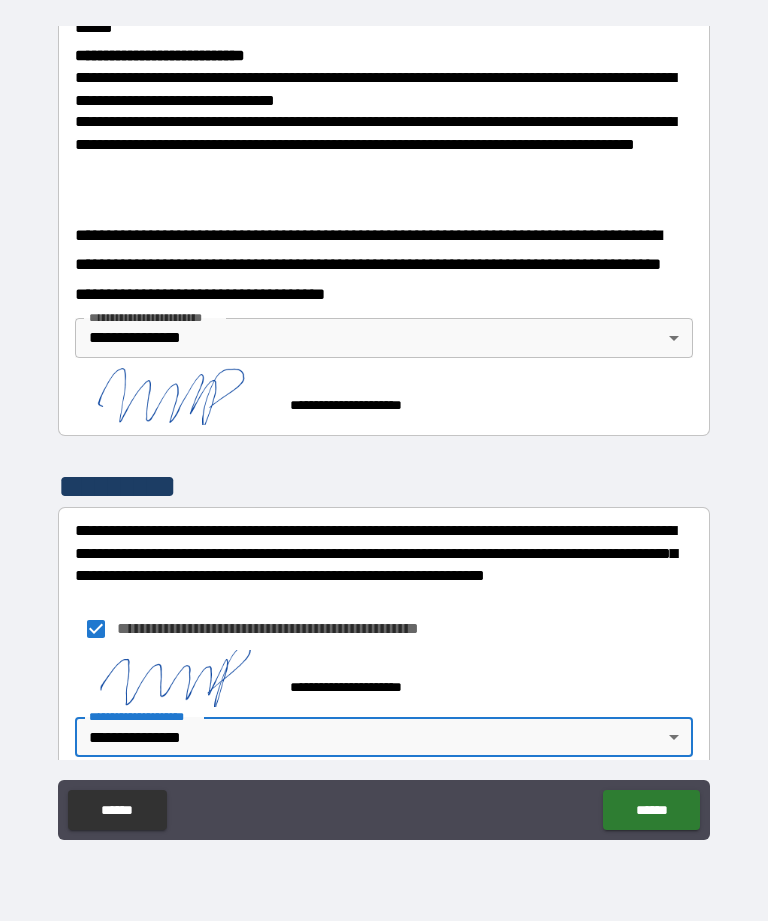 click on "******" at bounding box center (651, 810) 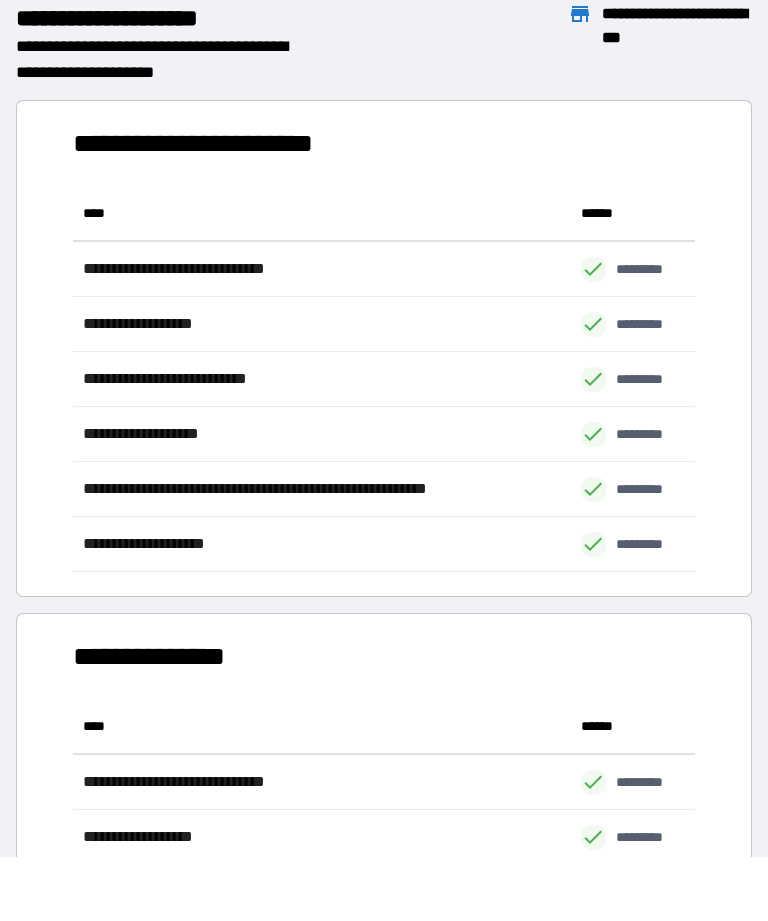 scroll, scrollTop: 386, scrollLeft: 622, axis: both 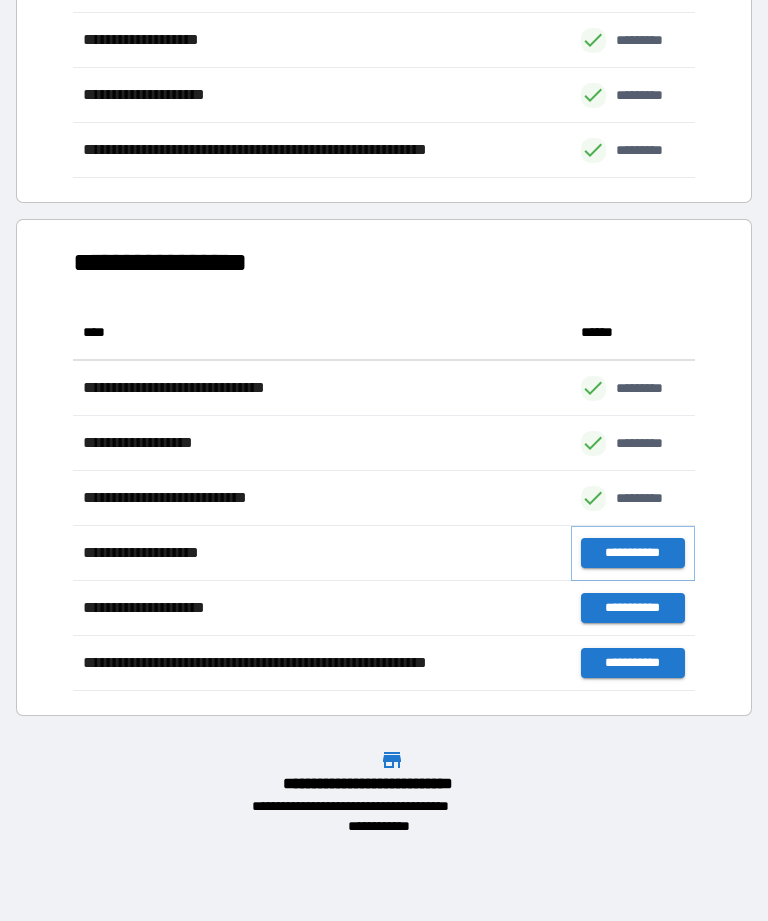 click on "**********" at bounding box center [633, 553] 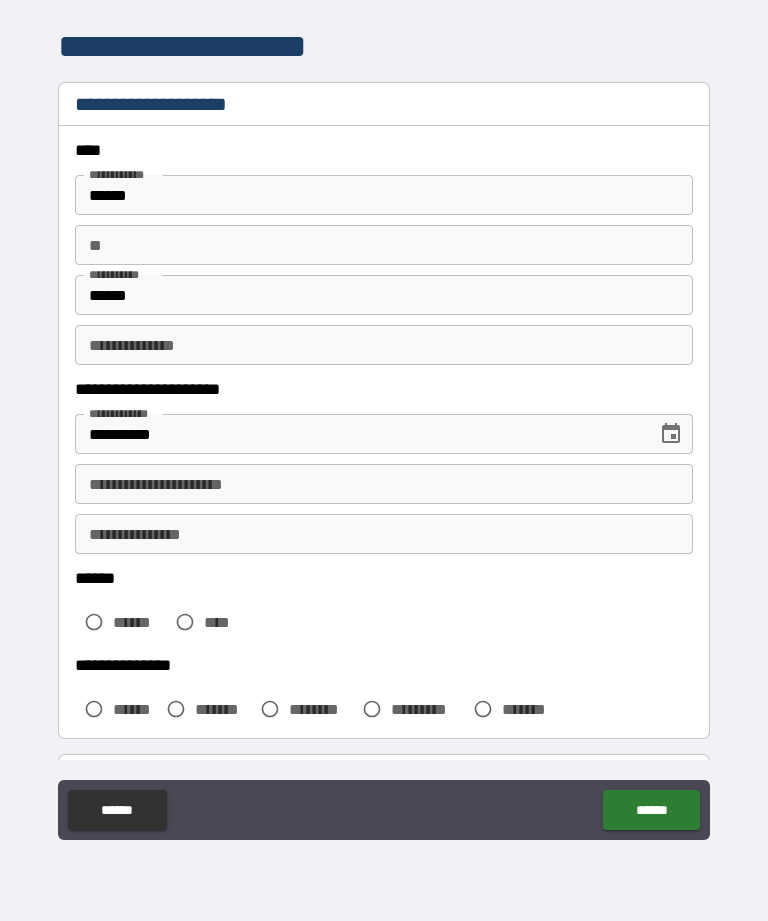 click on "****" at bounding box center (203, 622) 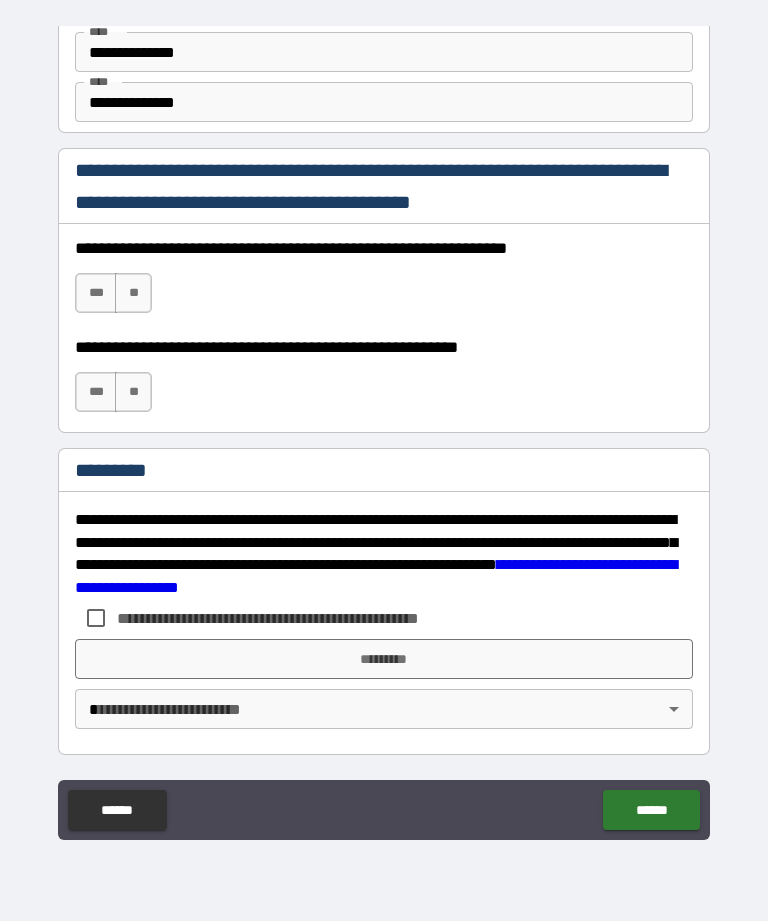 scroll, scrollTop: 2872, scrollLeft: 0, axis: vertical 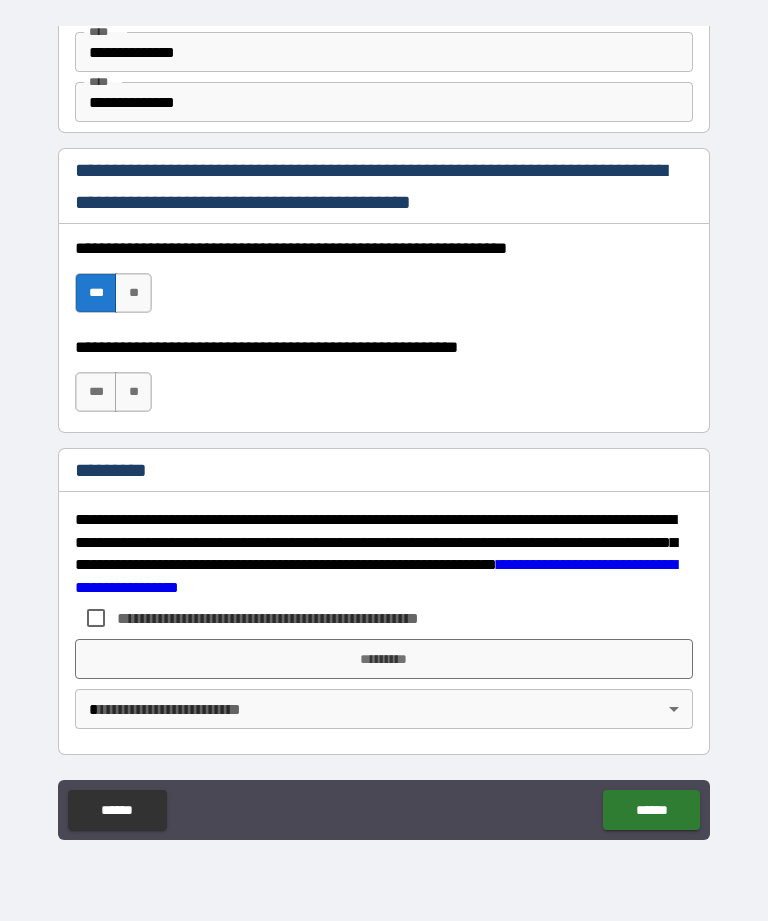 click on "***" at bounding box center (96, 392) 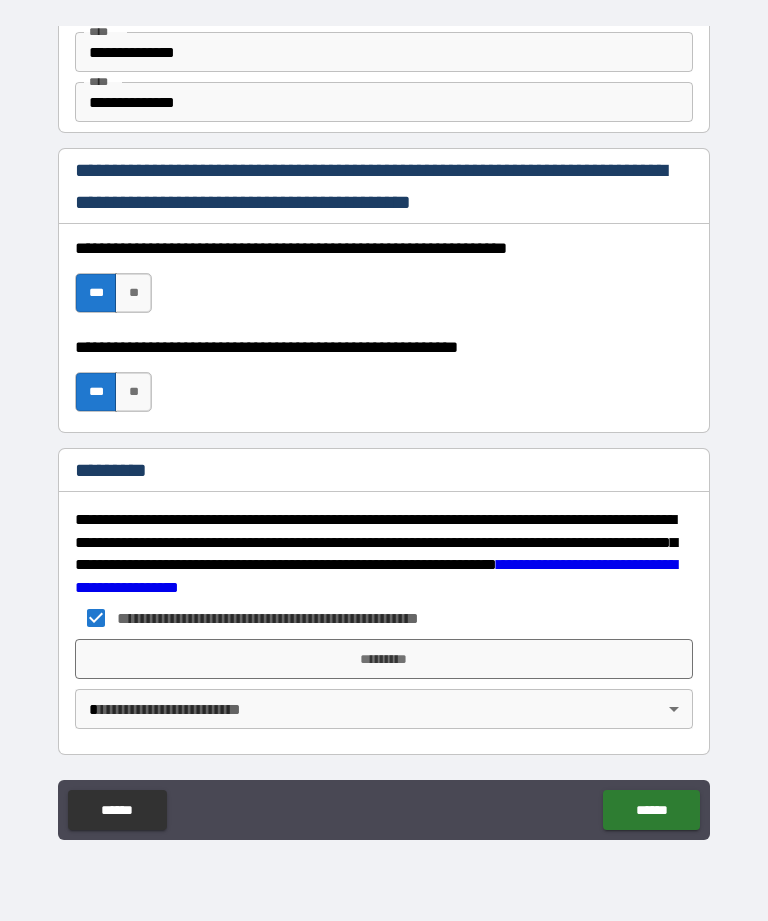 click on "*********" at bounding box center [384, 659] 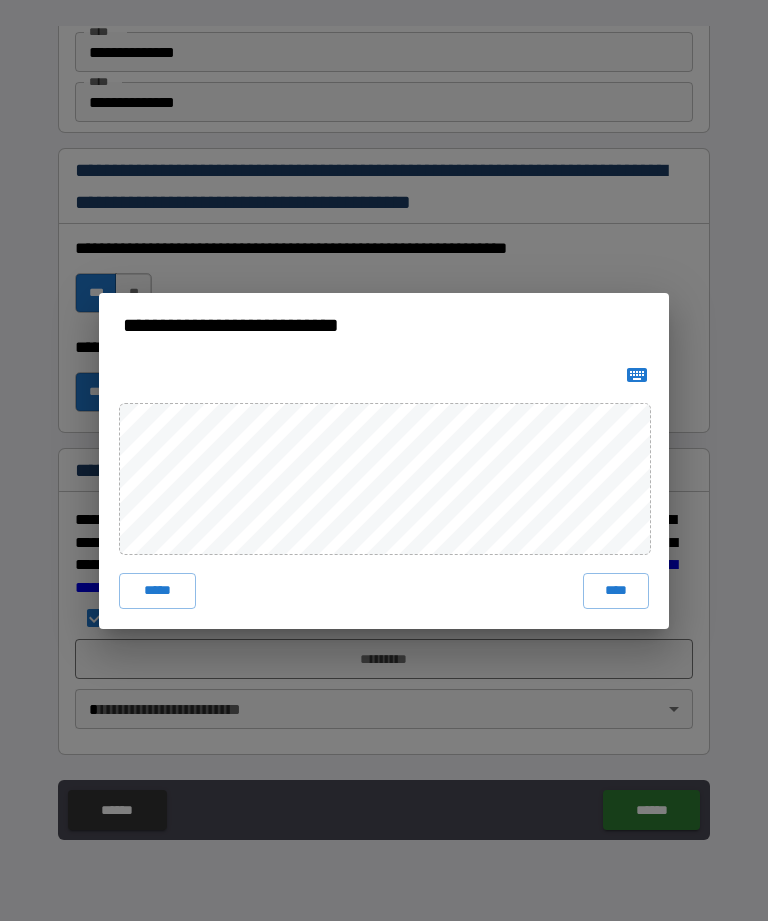 click on "****" at bounding box center [616, 591] 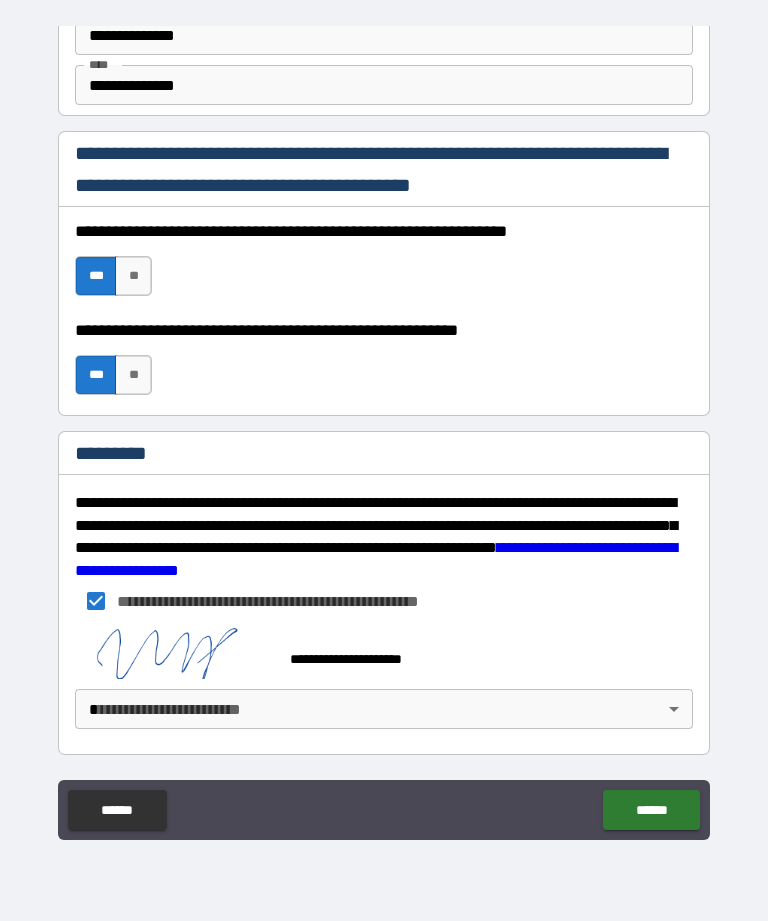 scroll, scrollTop: 2889, scrollLeft: 0, axis: vertical 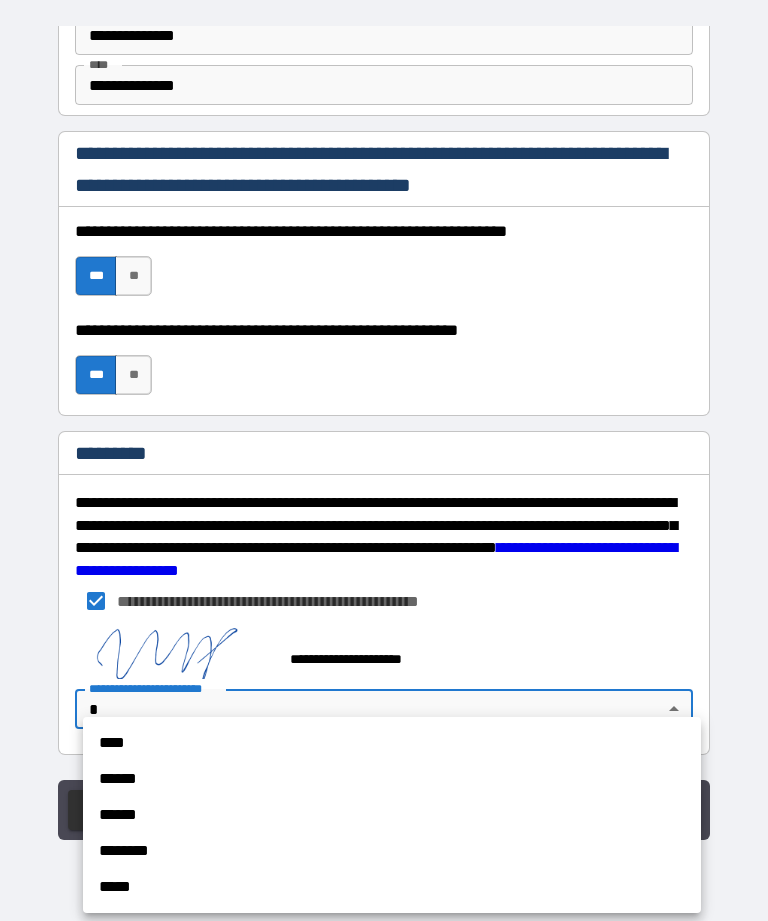 click on "******" at bounding box center [392, 779] 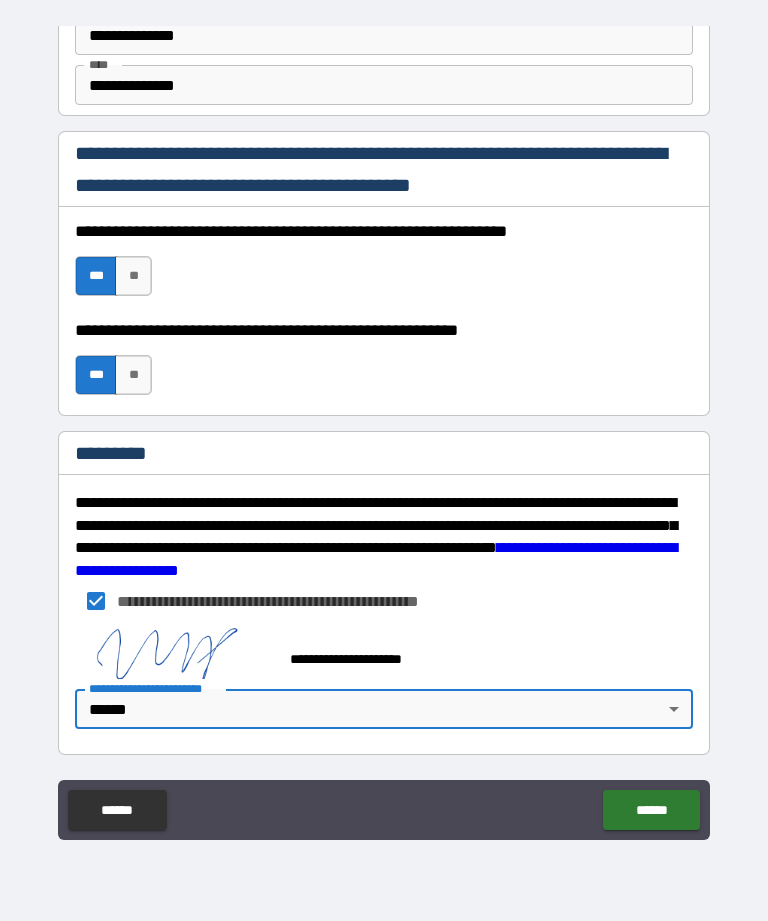 click on "******" at bounding box center (651, 810) 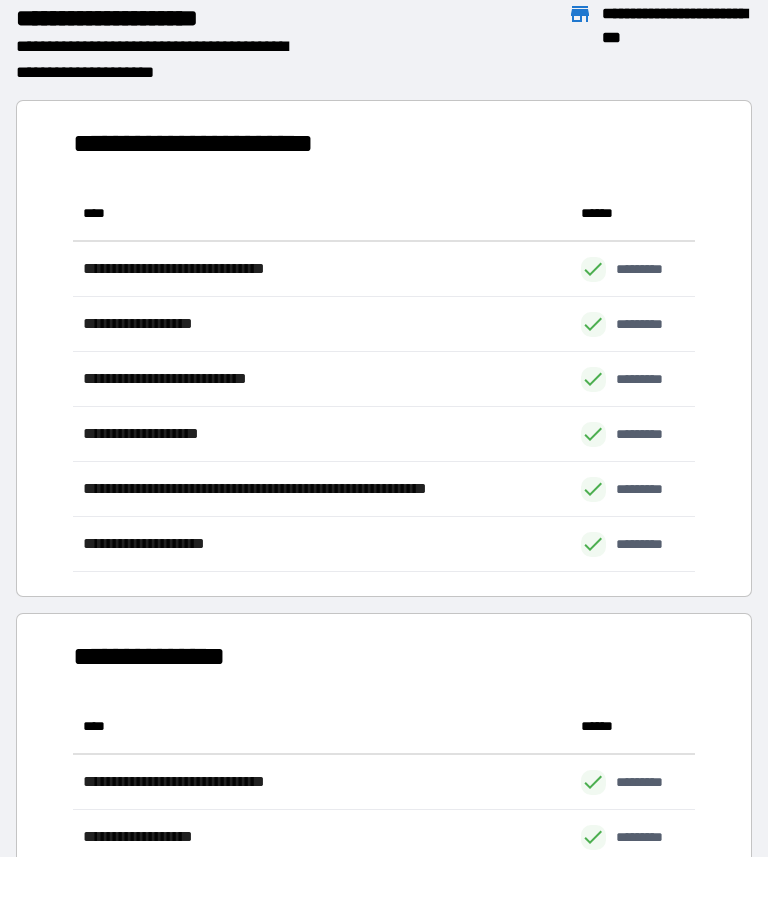 scroll, scrollTop: 1, scrollLeft: 1, axis: both 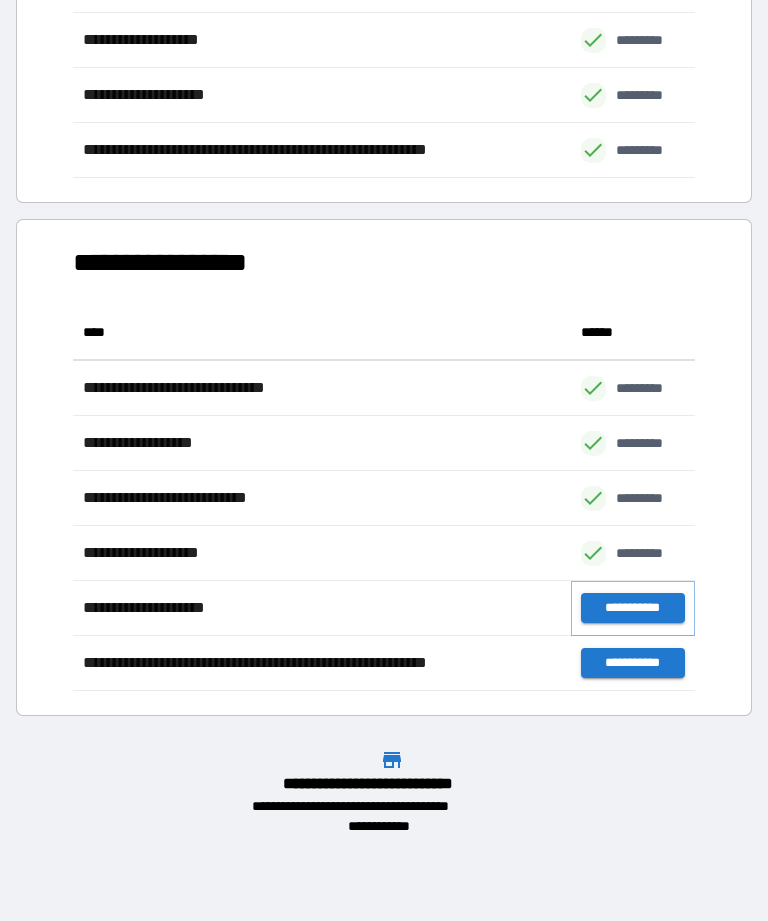 click on "**********" at bounding box center [633, 608] 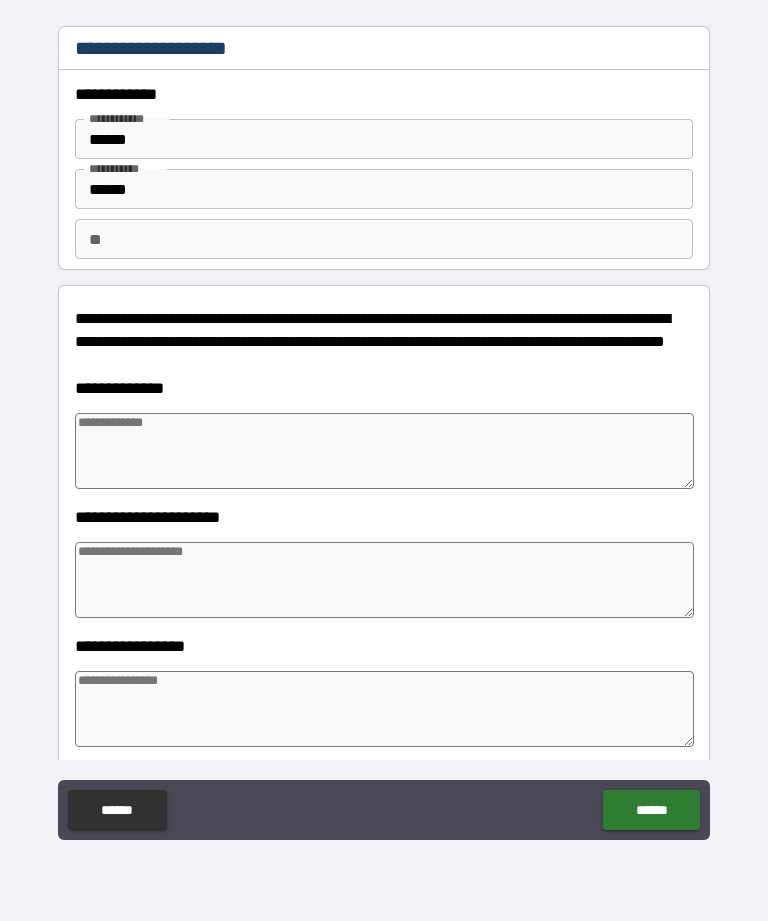 click on "******" at bounding box center [651, 810] 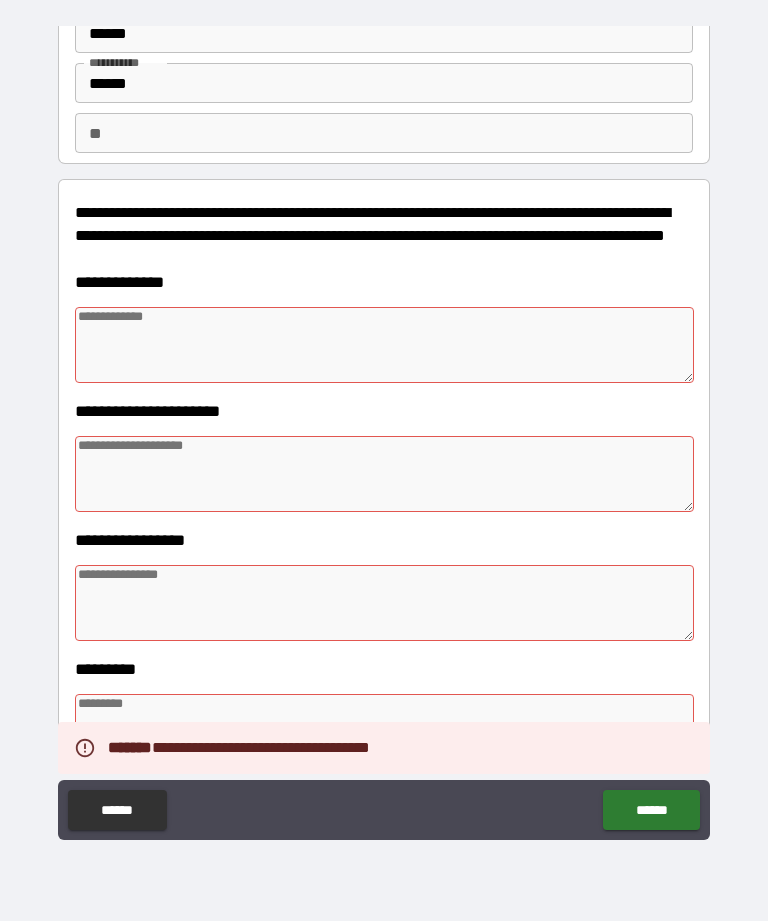 scroll, scrollTop: 116, scrollLeft: 0, axis: vertical 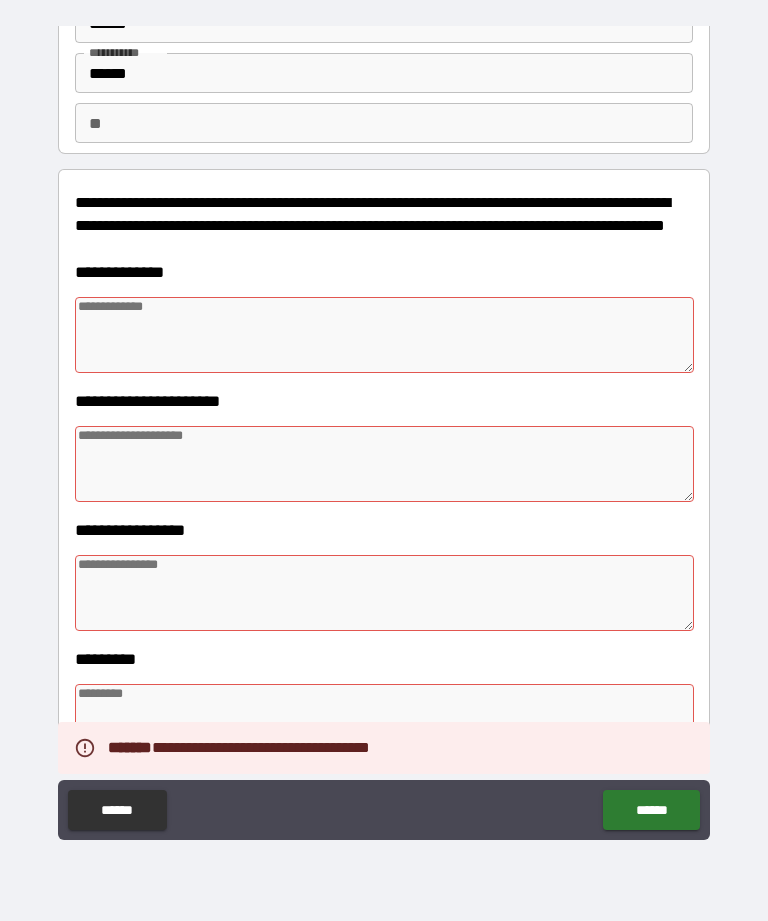 click at bounding box center [384, 335] 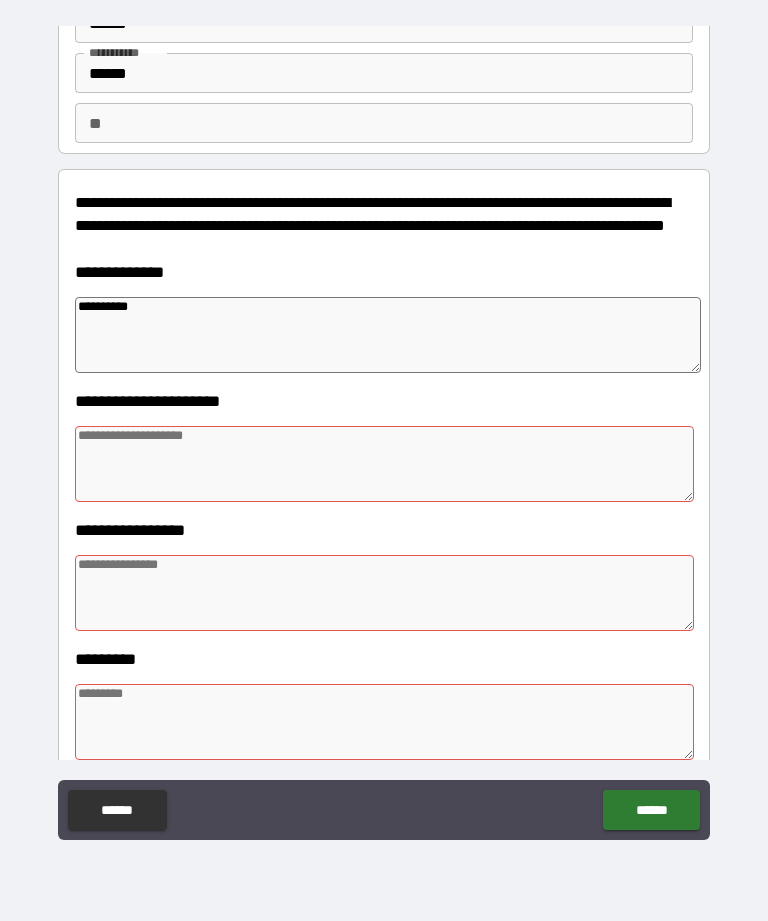 click at bounding box center (384, 464) 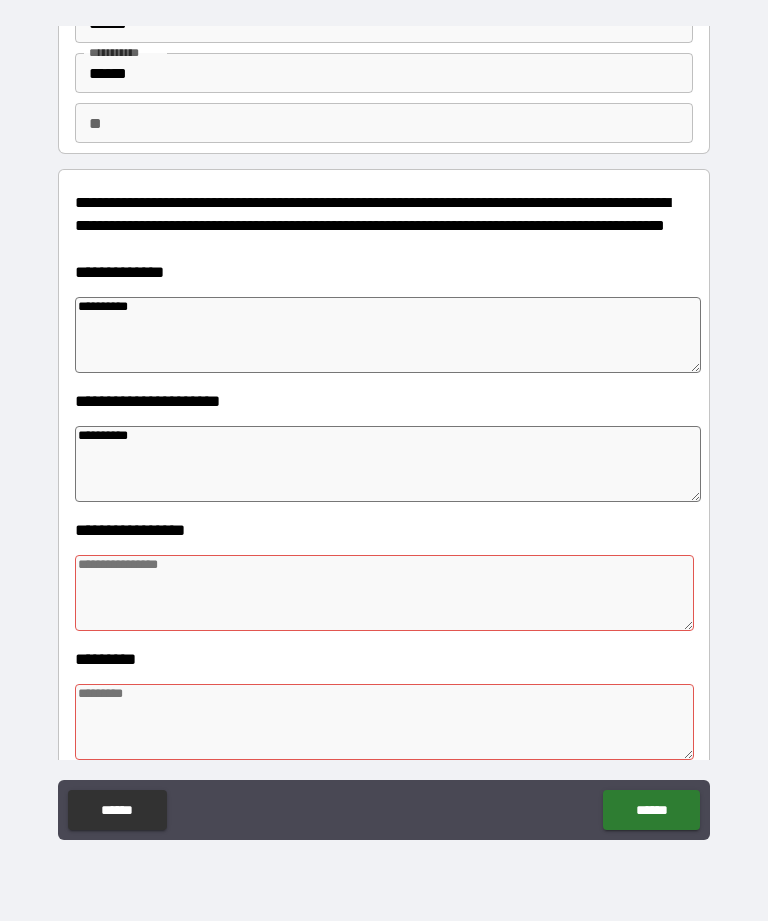 click at bounding box center [384, 593] 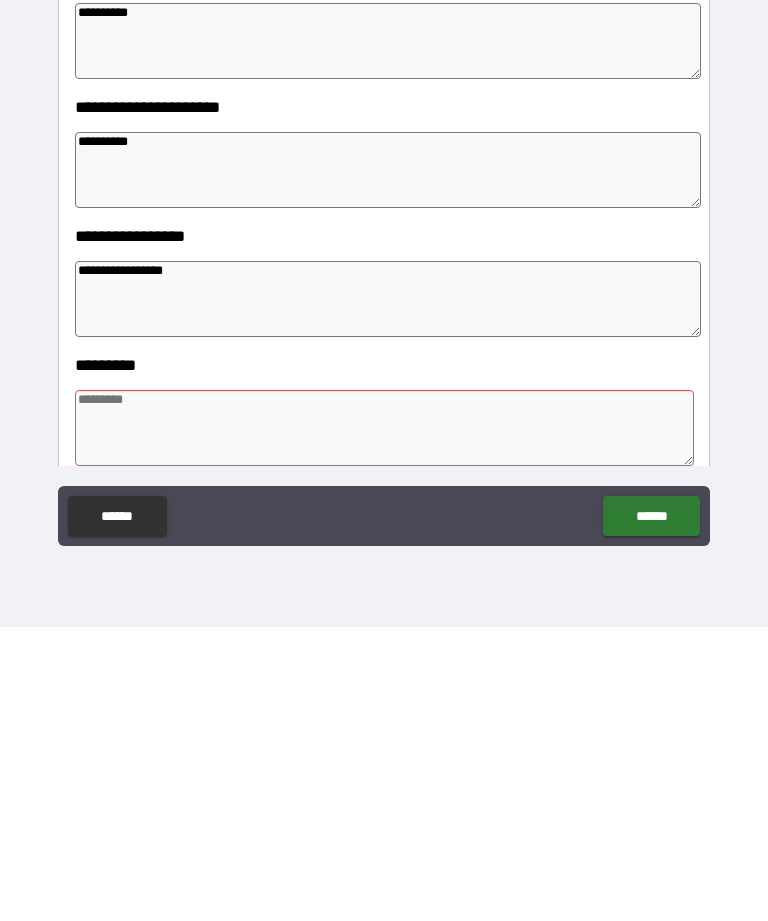 click at bounding box center (384, 722) 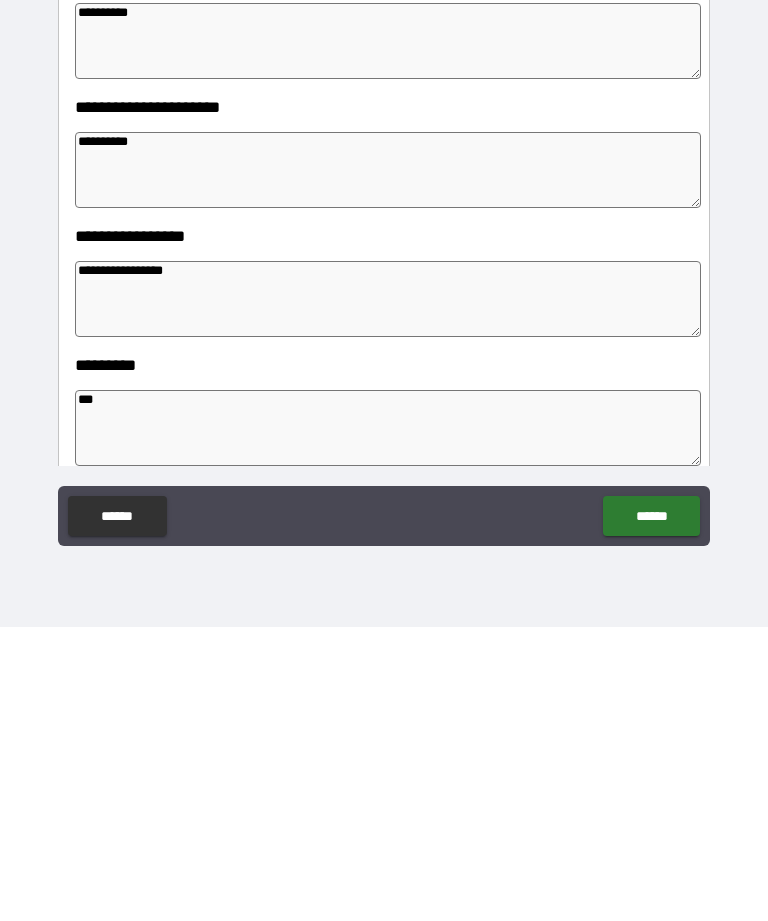 click on "******" at bounding box center [651, 810] 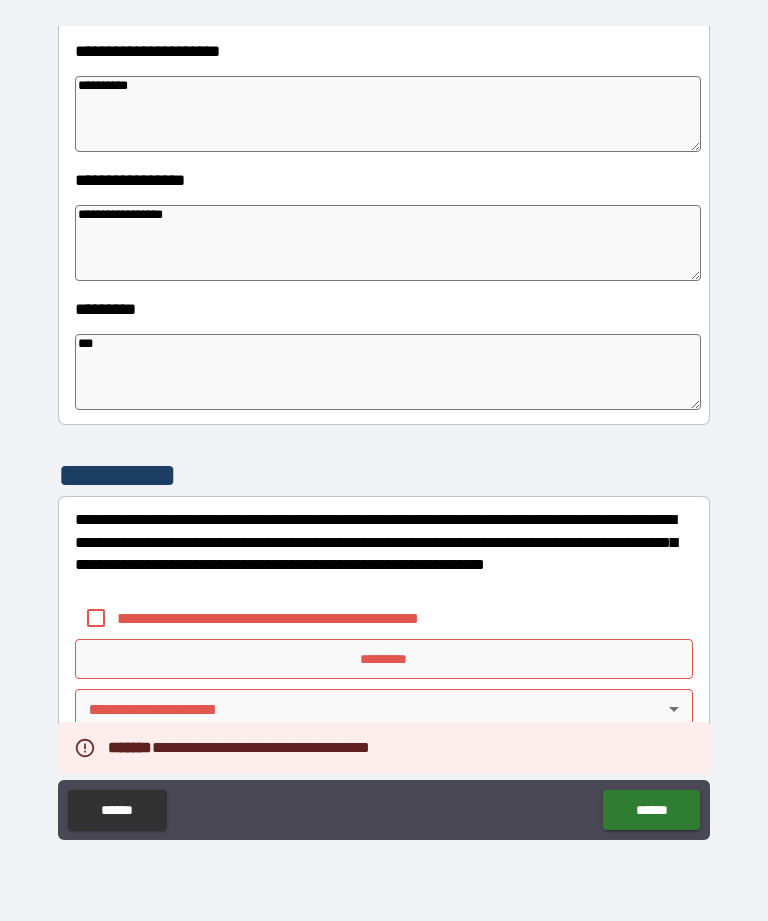 scroll, scrollTop: 466, scrollLeft: 0, axis: vertical 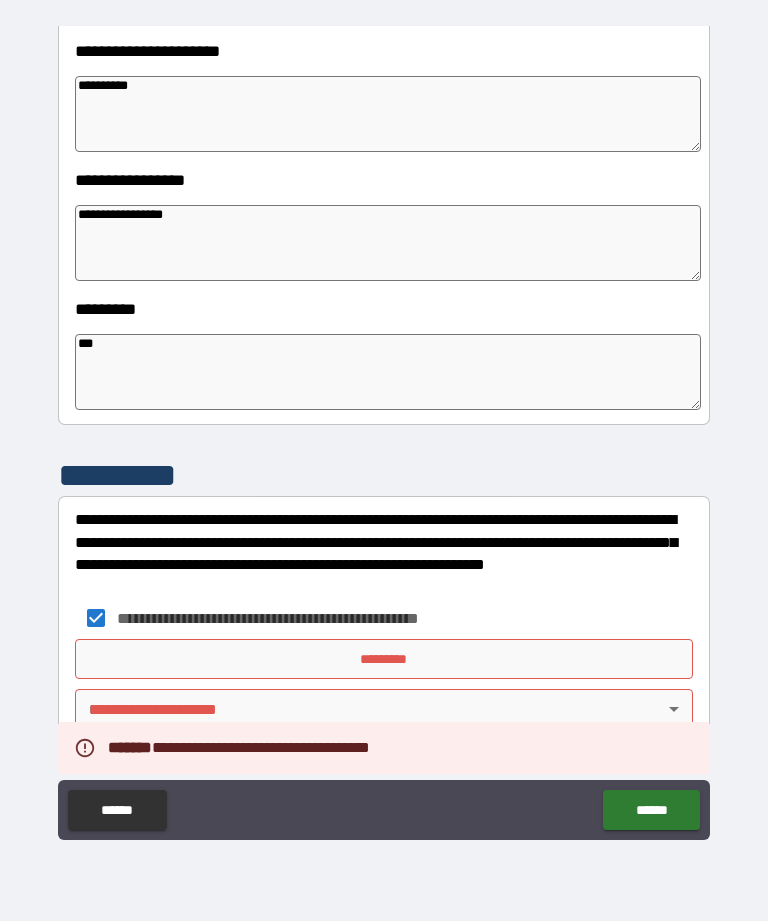 click on "*********" at bounding box center [384, 659] 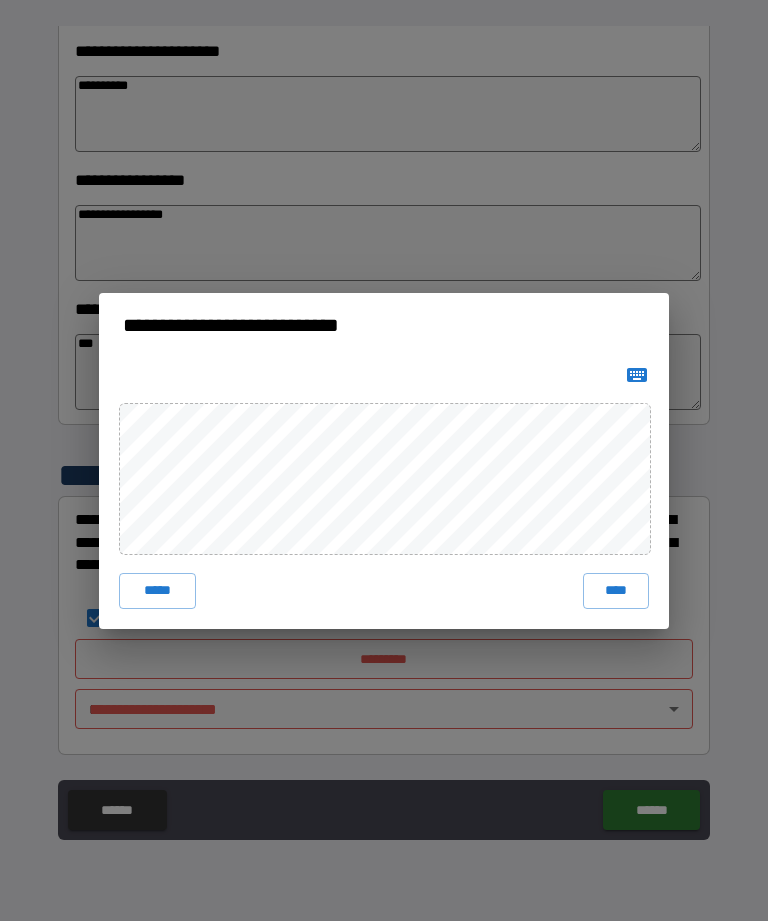 click on "****" at bounding box center (616, 591) 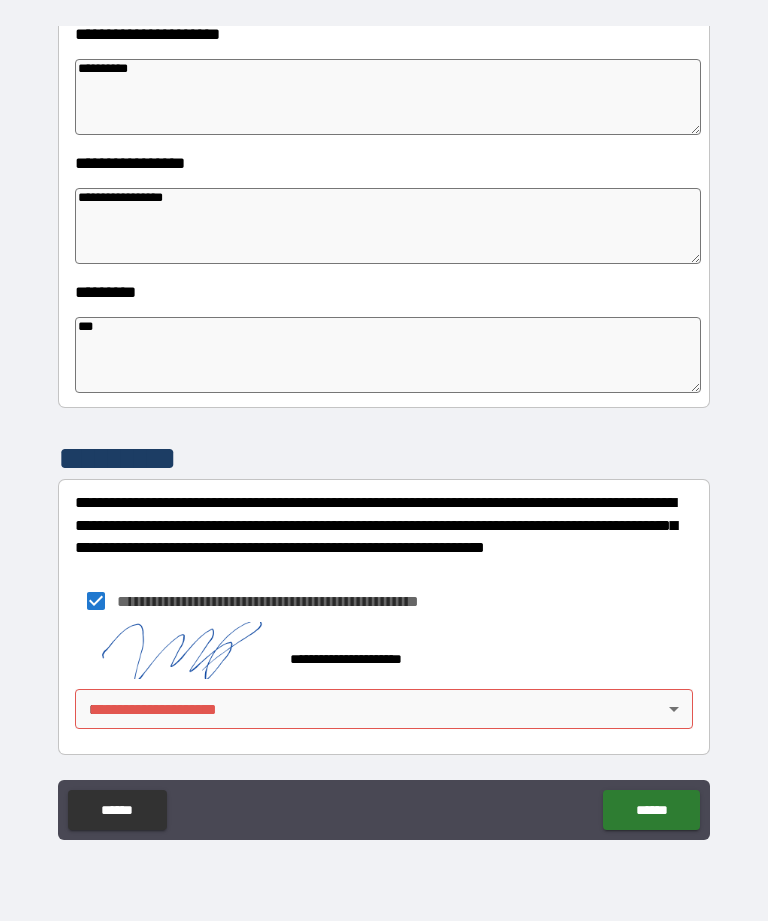 scroll, scrollTop: 483, scrollLeft: 0, axis: vertical 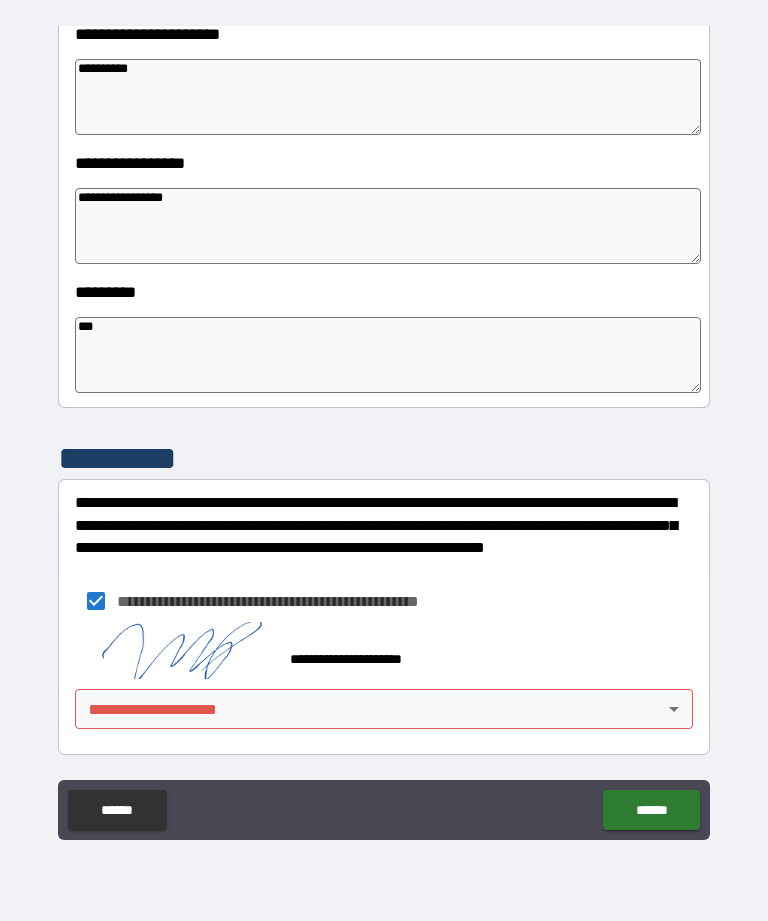 click on "**********" at bounding box center [384, 428] 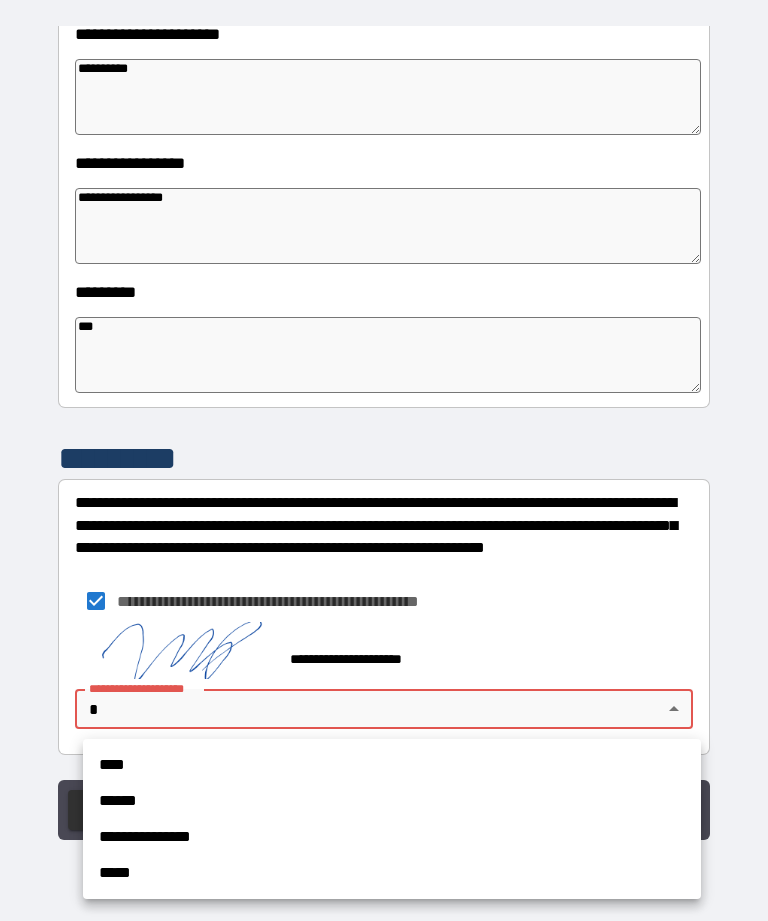 click on "**********" at bounding box center (392, 837) 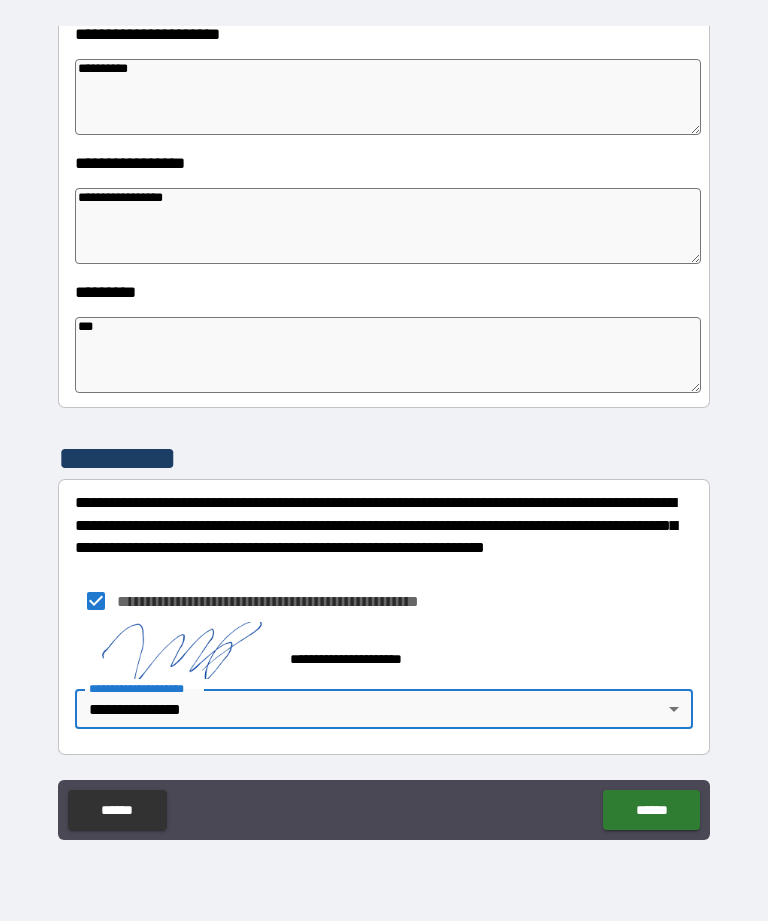 click on "******" at bounding box center [651, 810] 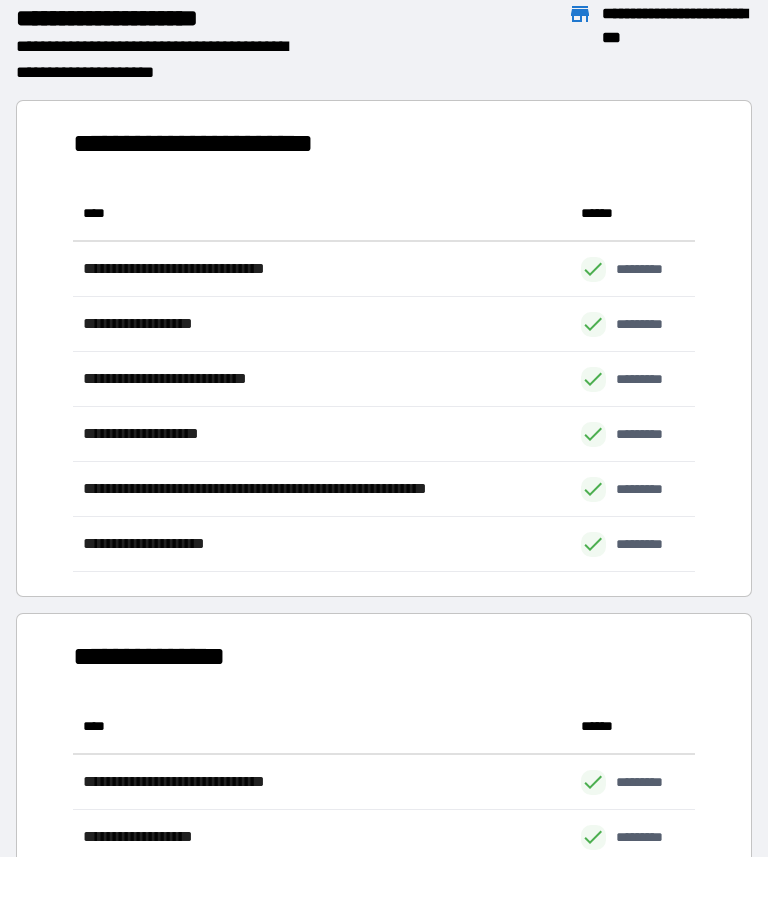 scroll, scrollTop: 386, scrollLeft: 622, axis: both 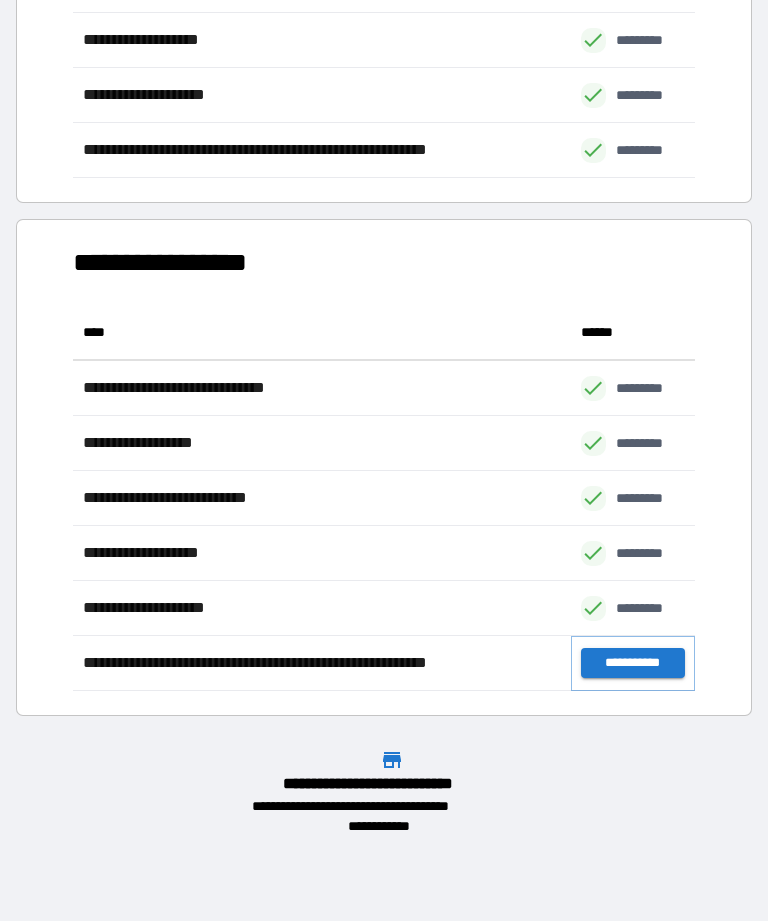 click on "**********" at bounding box center [633, 663] 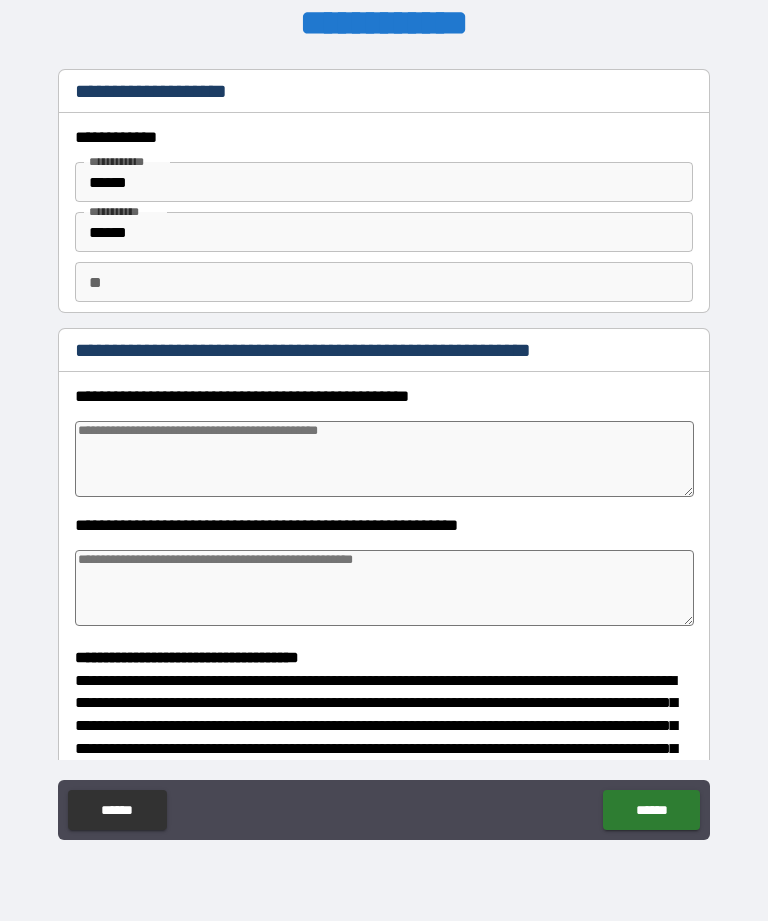click at bounding box center [384, 459] 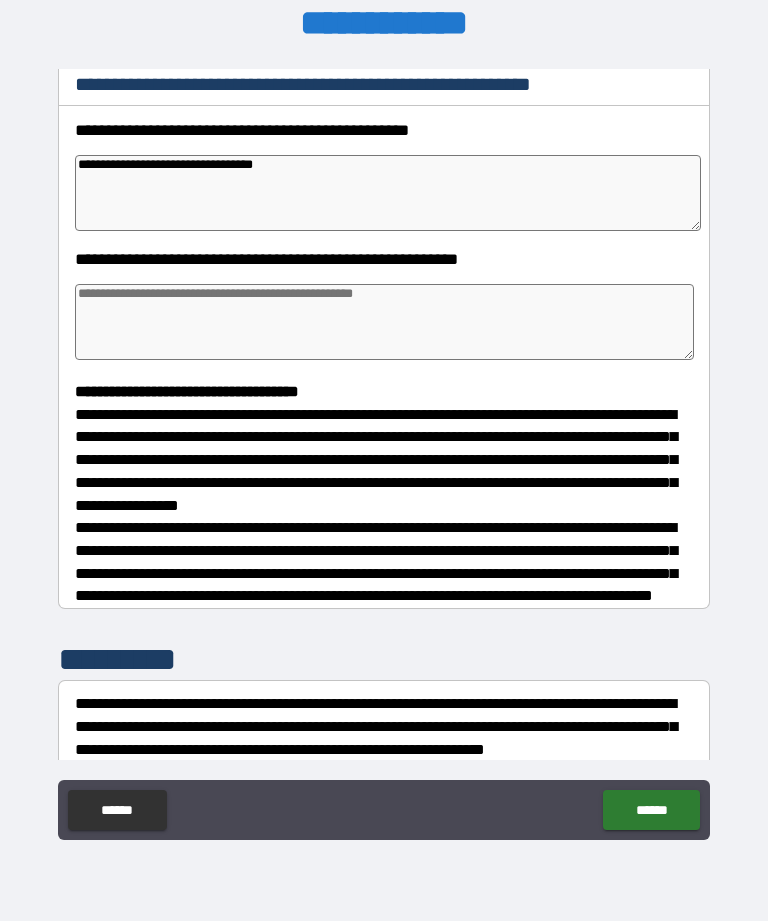 scroll, scrollTop: 267, scrollLeft: 0, axis: vertical 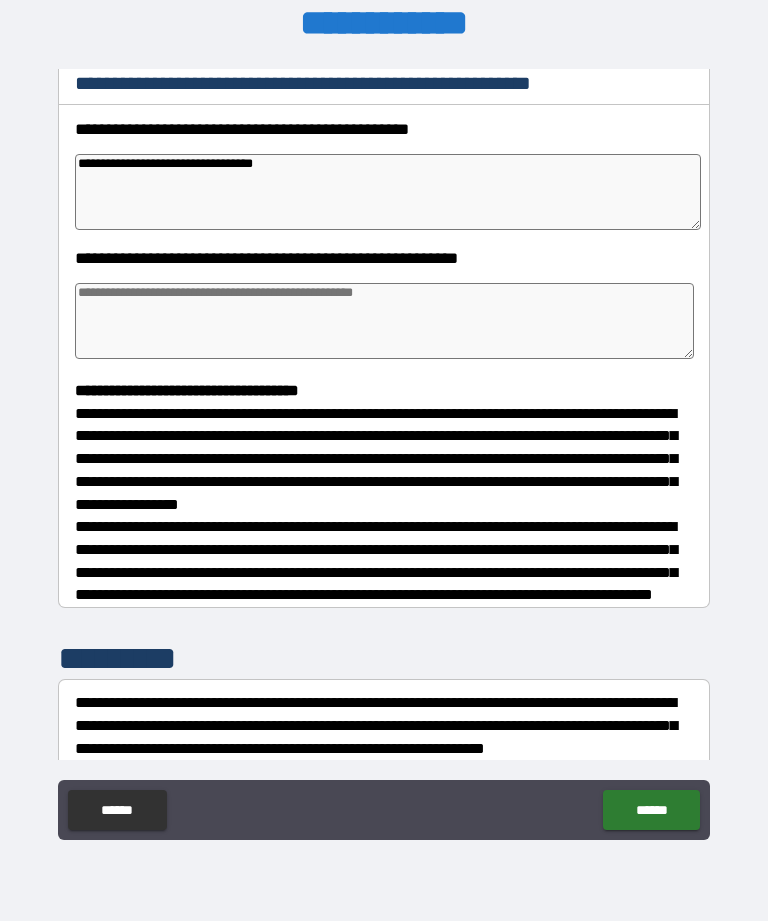 click at bounding box center (384, 321) 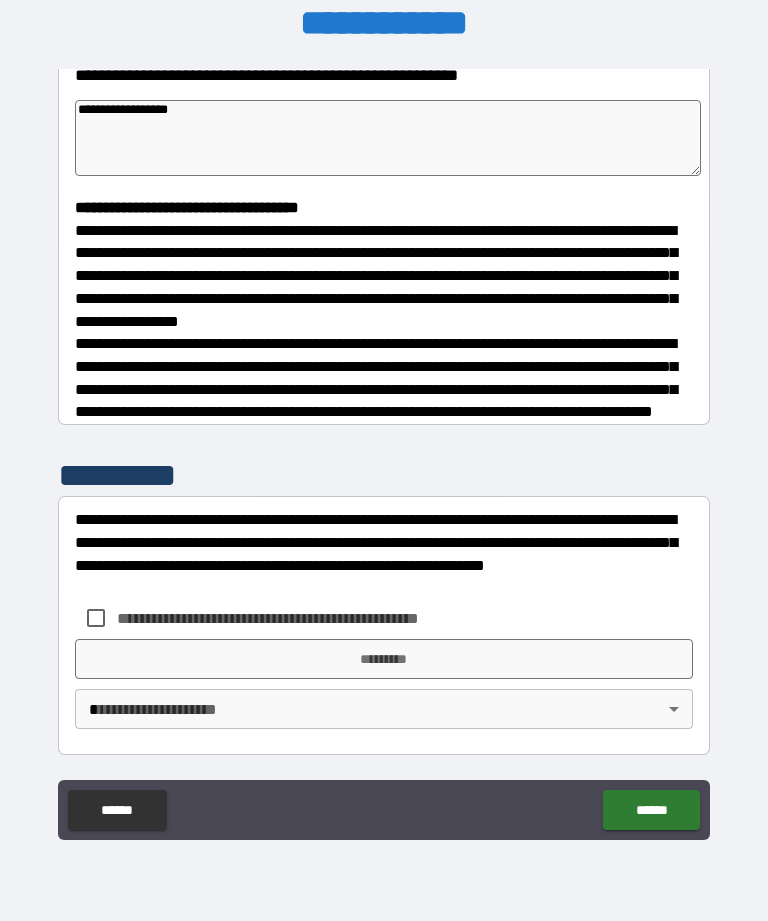 scroll, scrollTop: 465, scrollLeft: 0, axis: vertical 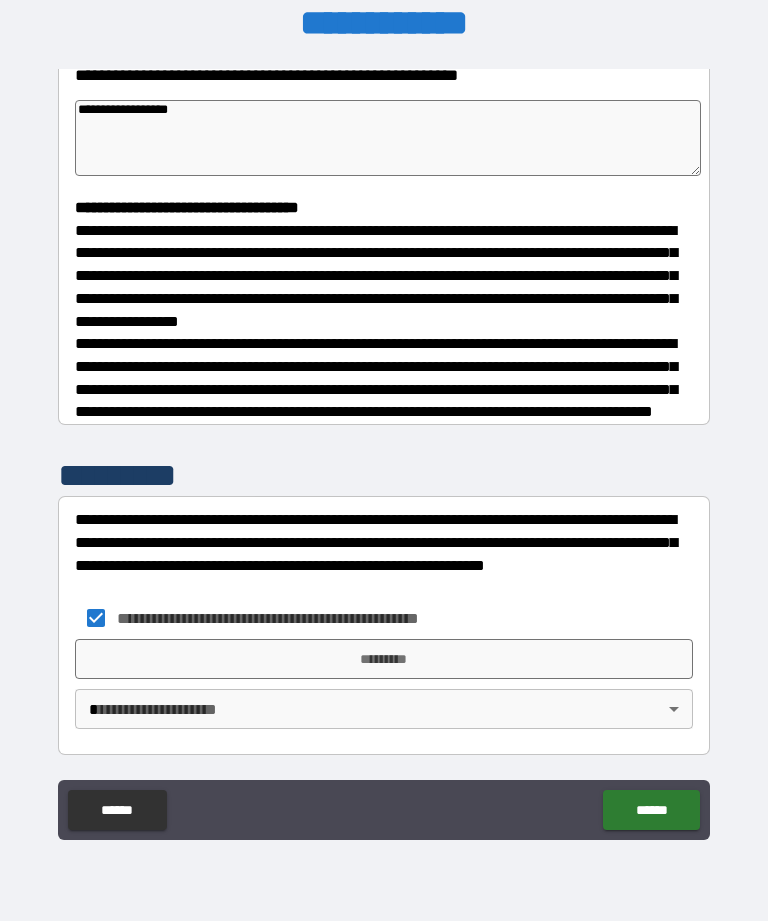 click on "*********" at bounding box center [384, 659] 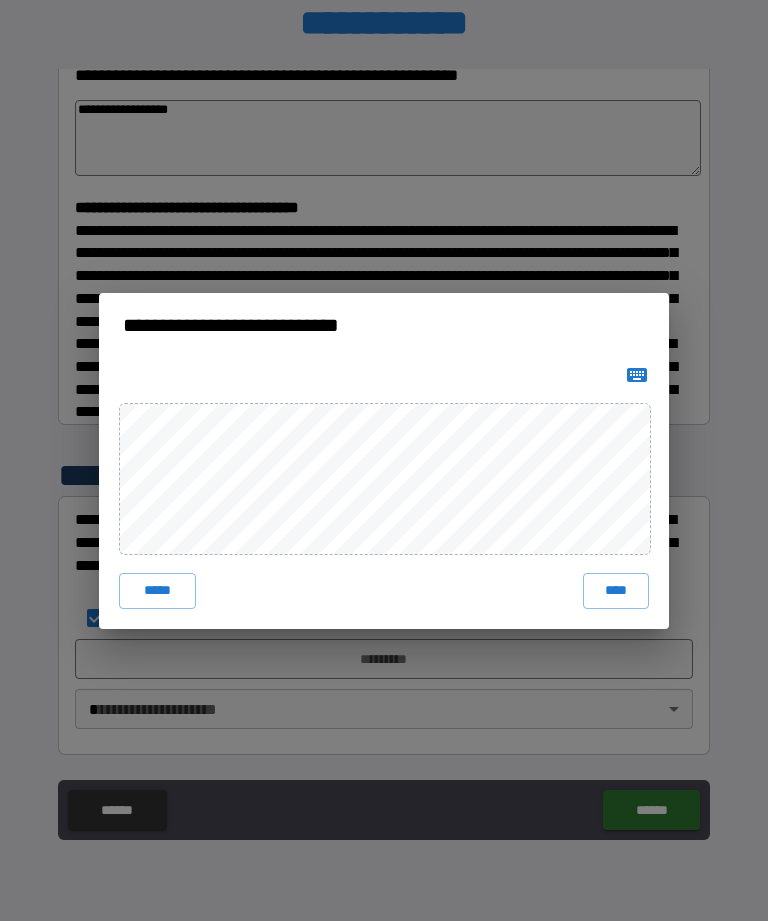 click on "****" at bounding box center (616, 591) 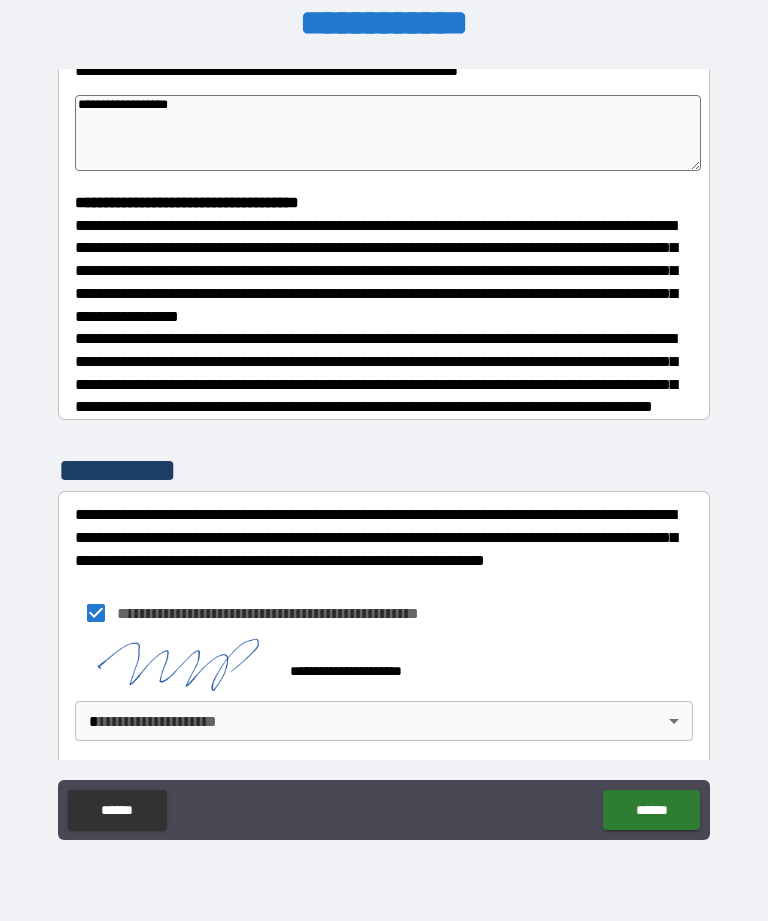 click on "**********" at bounding box center (384, 428) 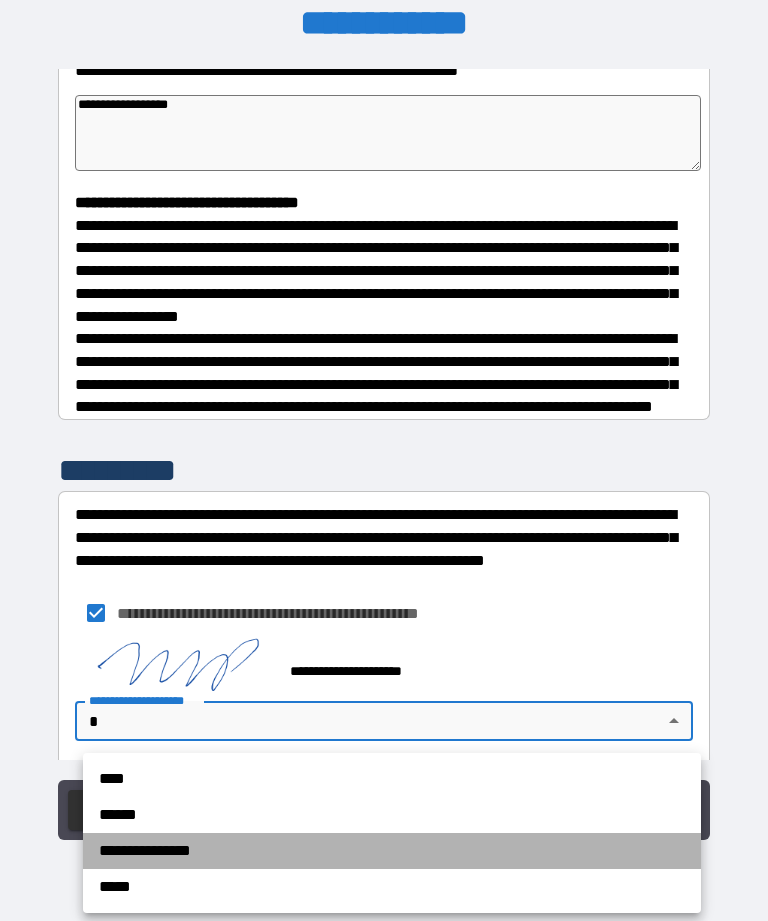 click on "**********" at bounding box center [392, 851] 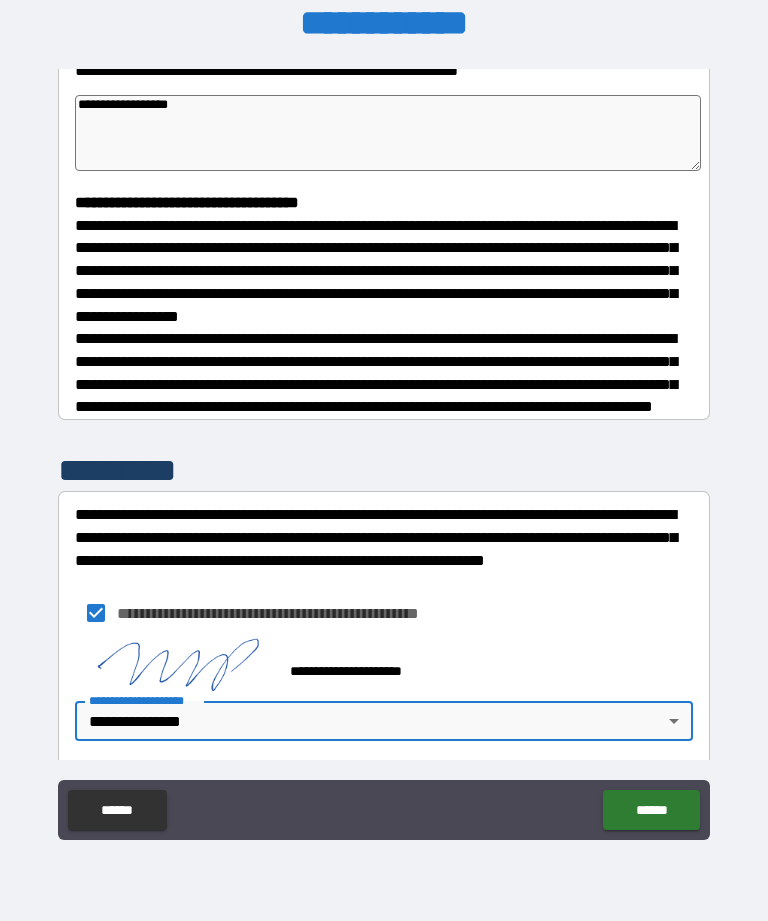 click on "******" at bounding box center (651, 810) 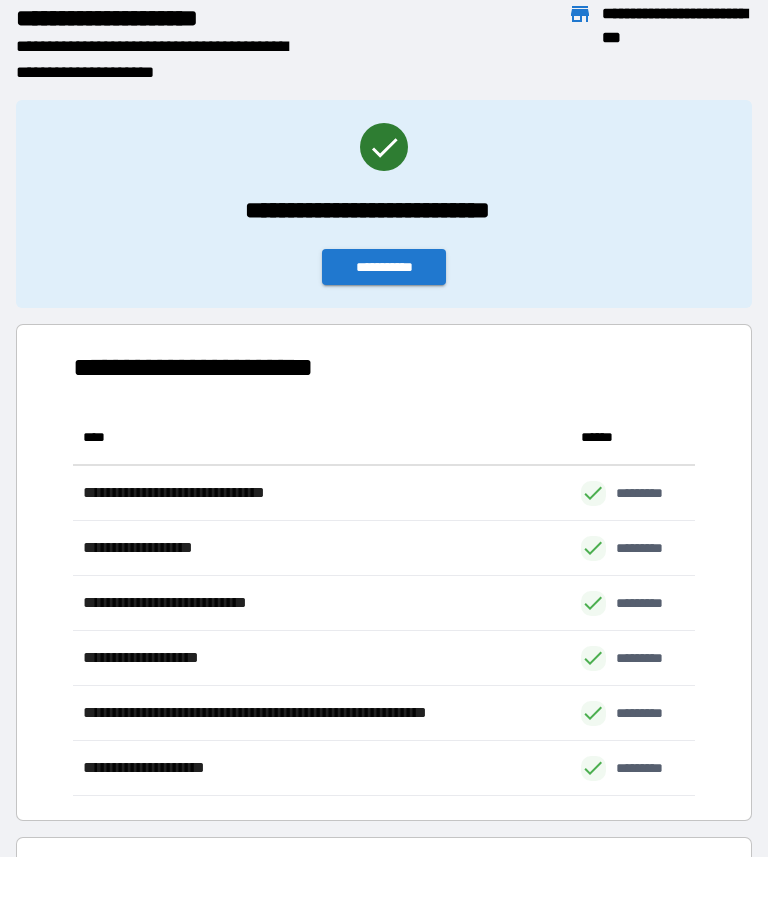 scroll, scrollTop: 1, scrollLeft: 1, axis: both 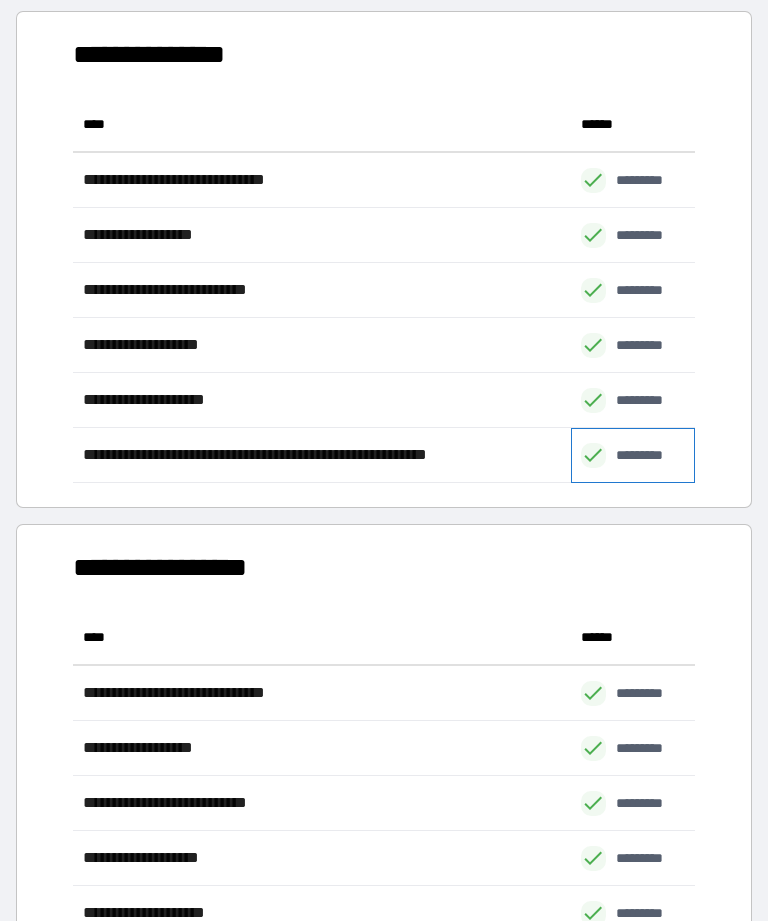 click on "*********" at bounding box center [650, 455] 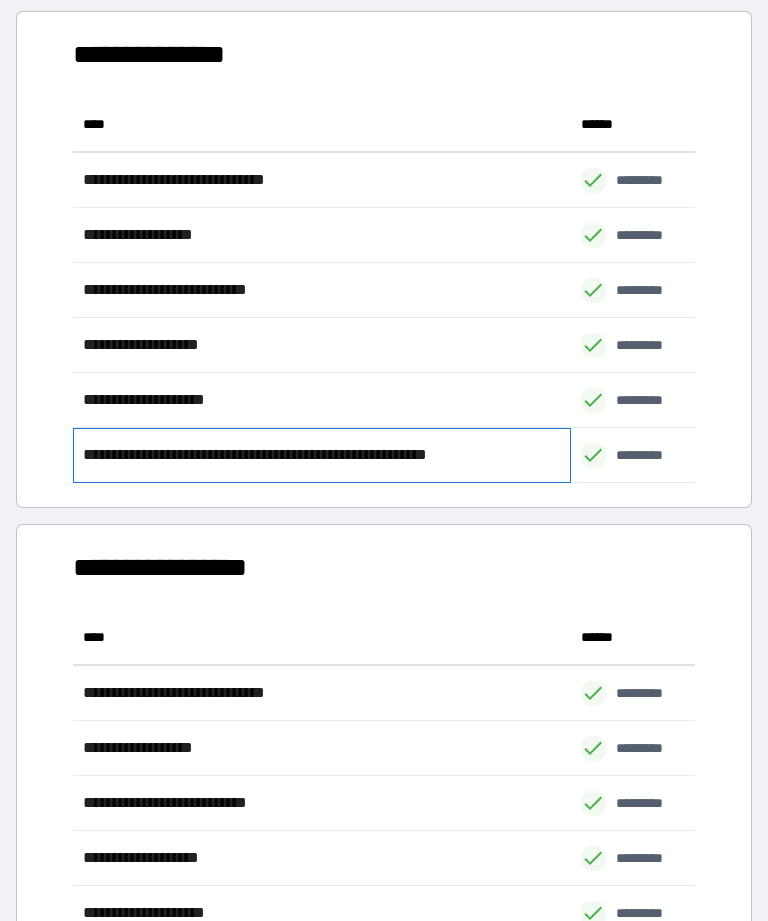 click on "**********" at bounding box center [294, 455] 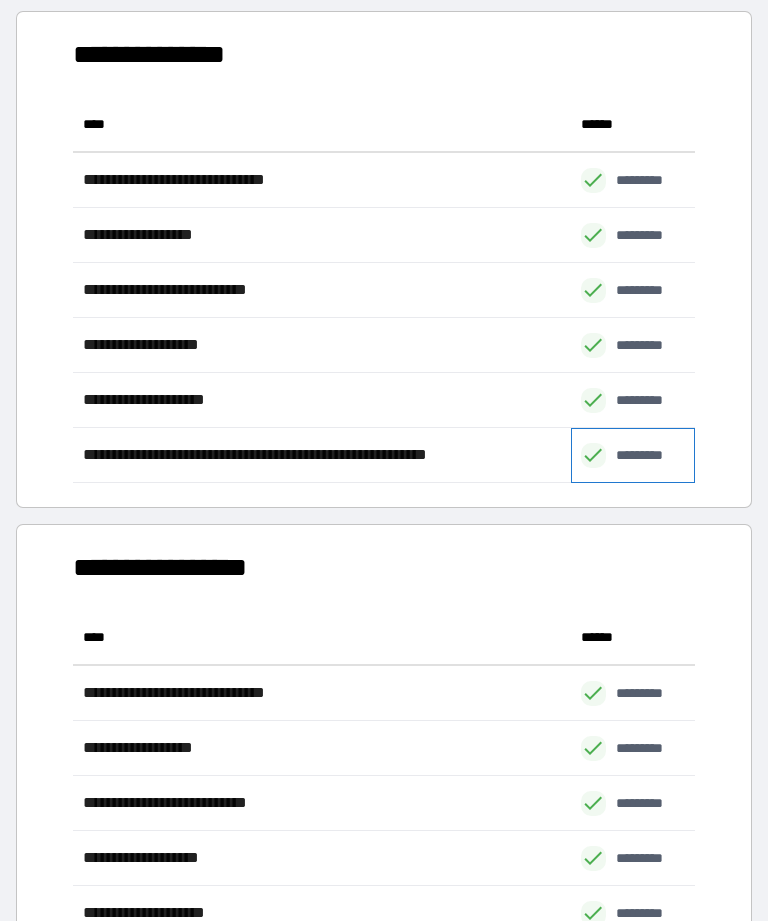 click on "*********" at bounding box center [650, 455] 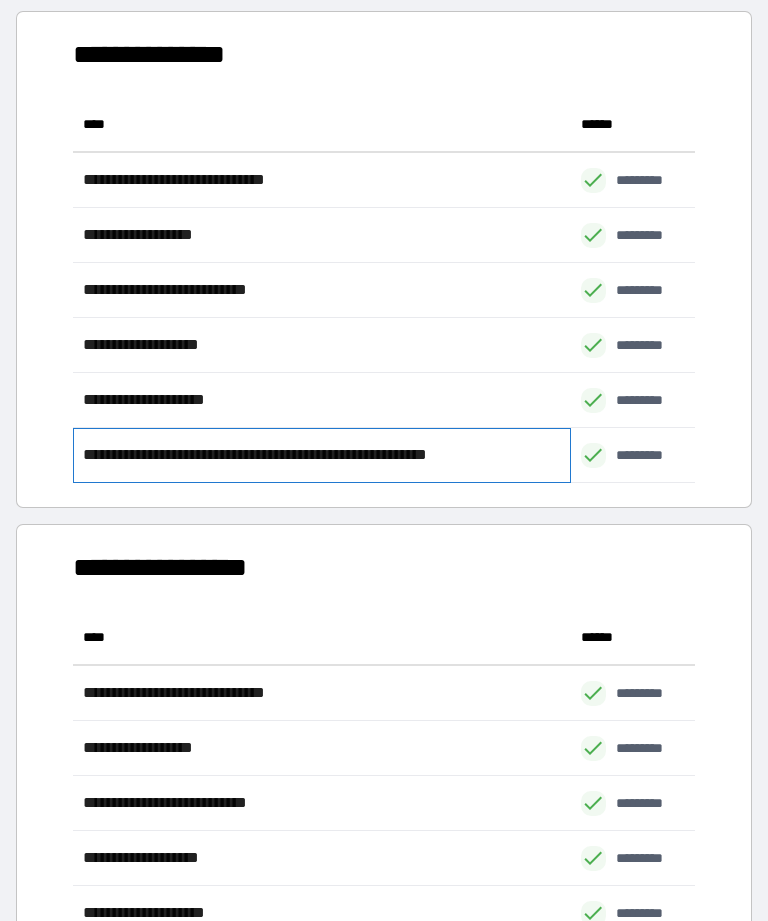 click on "**********" at bounding box center [294, 455] 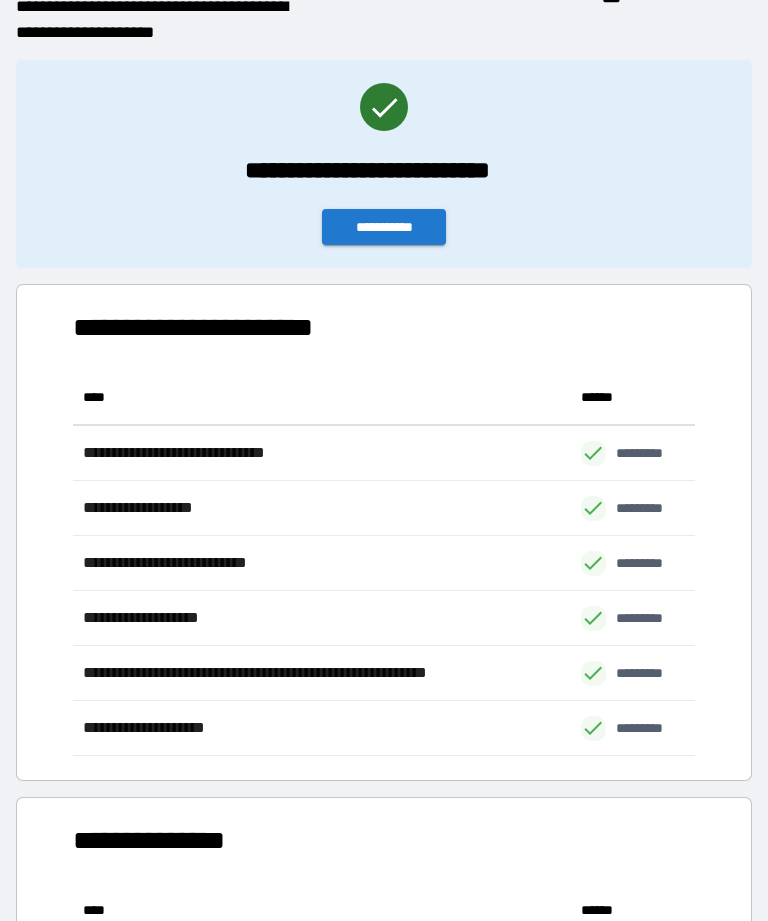 scroll, scrollTop: 28, scrollLeft: 0, axis: vertical 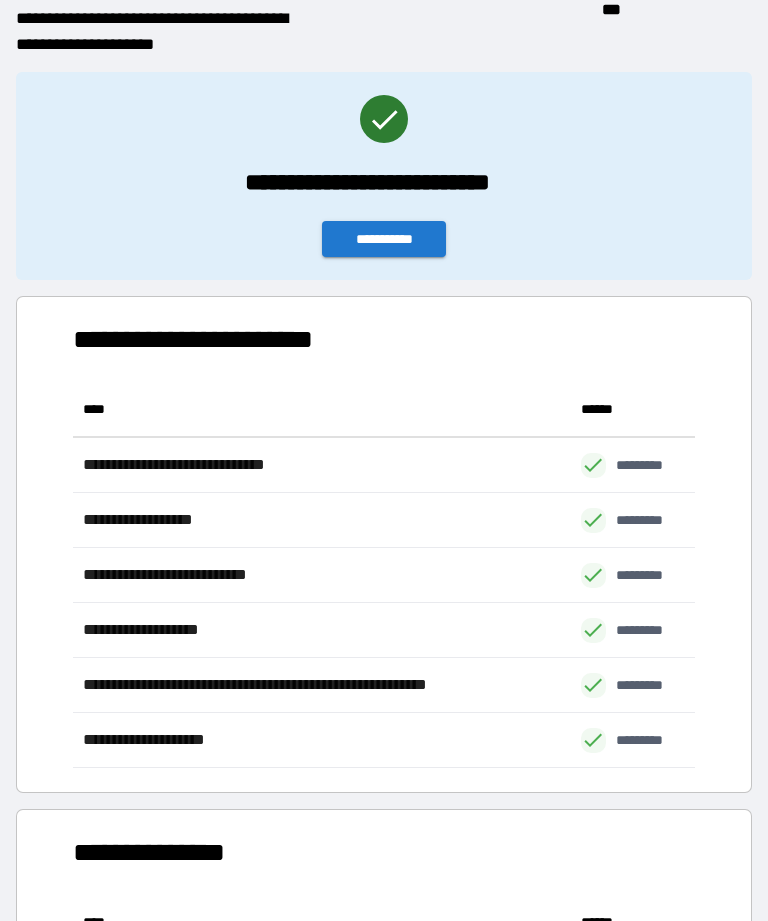 click on "**********" at bounding box center (384, 239) 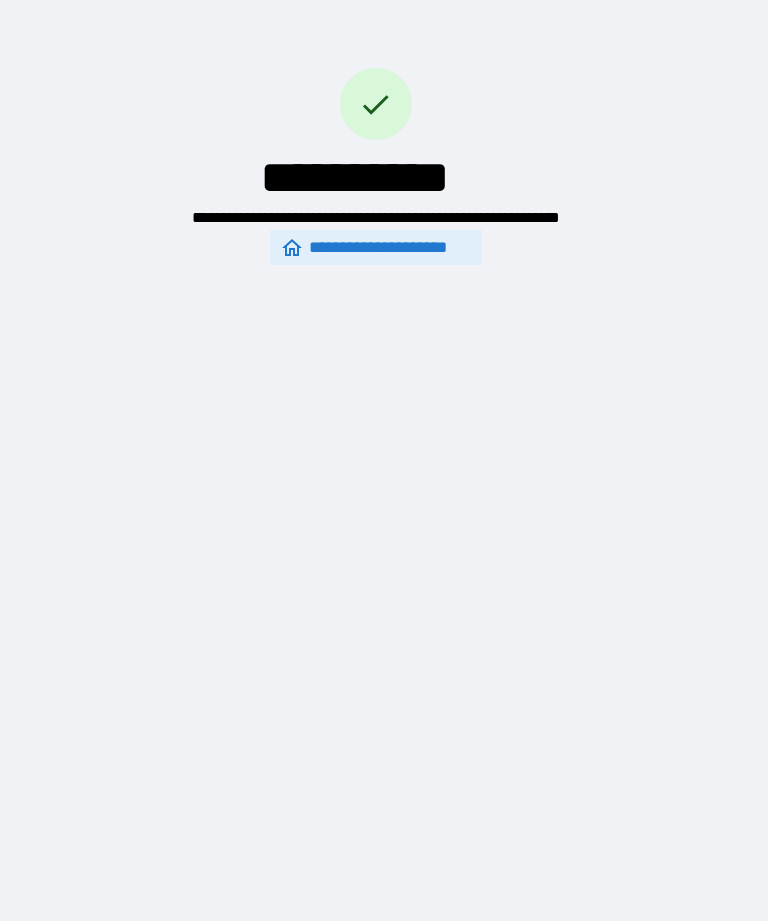 scroll, scrollTop: 0, scrollLeft: 0, axis: both 